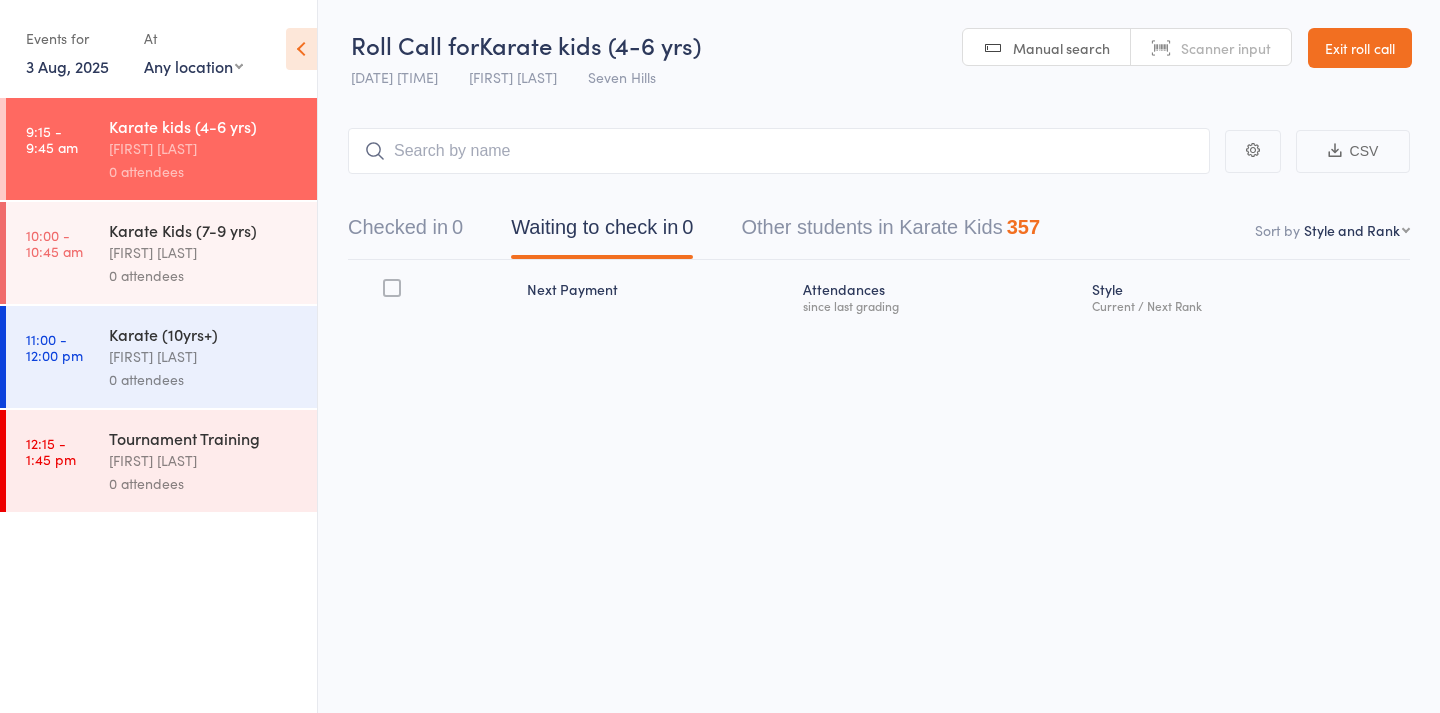 scroll, scrollTop: 0, scrollLeft: 0, axis: both 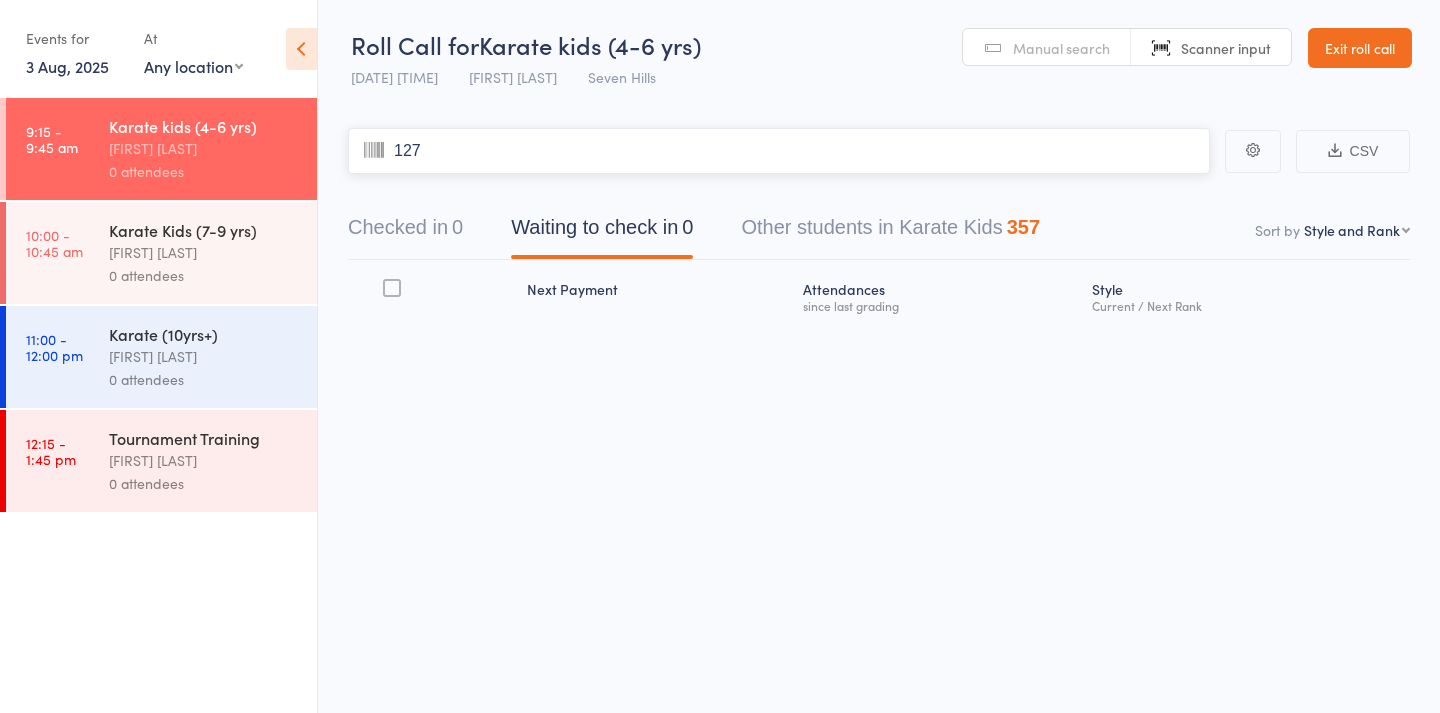 type on "1273" 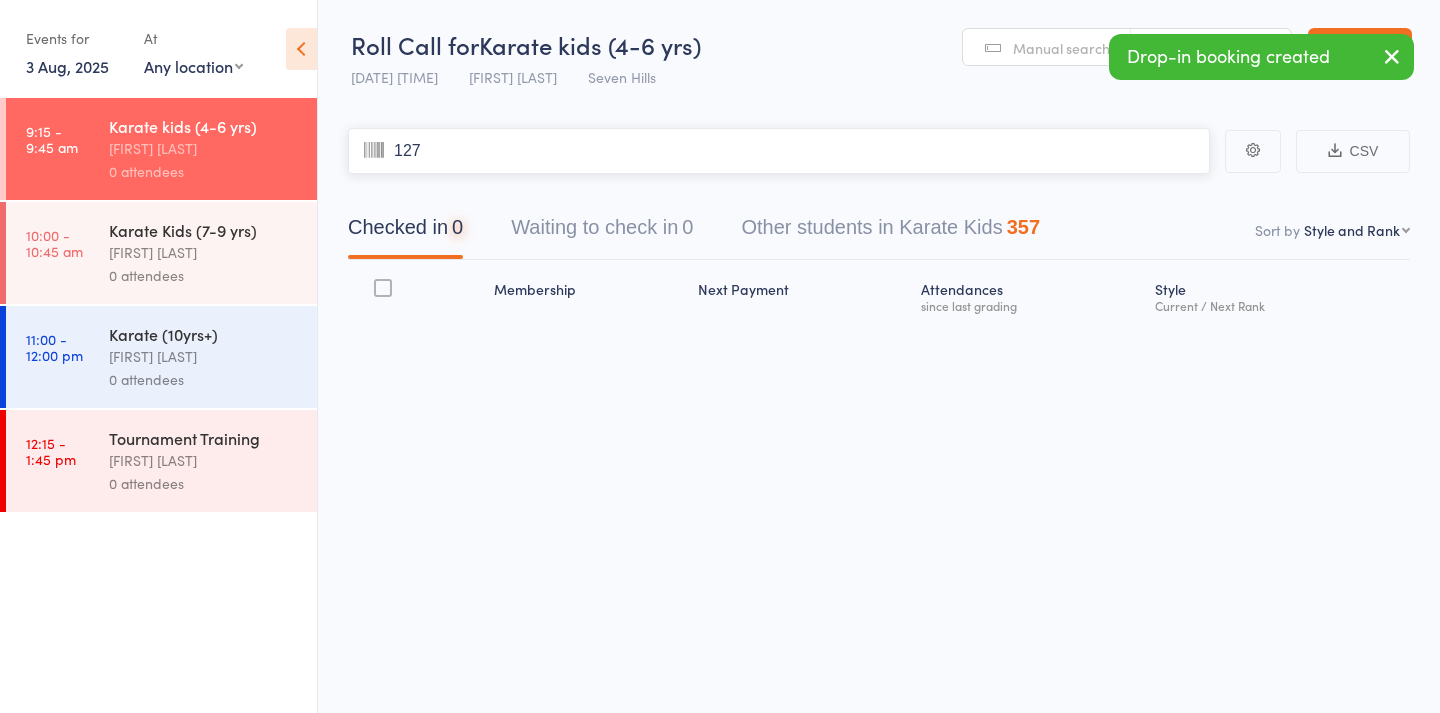 type on "1273" 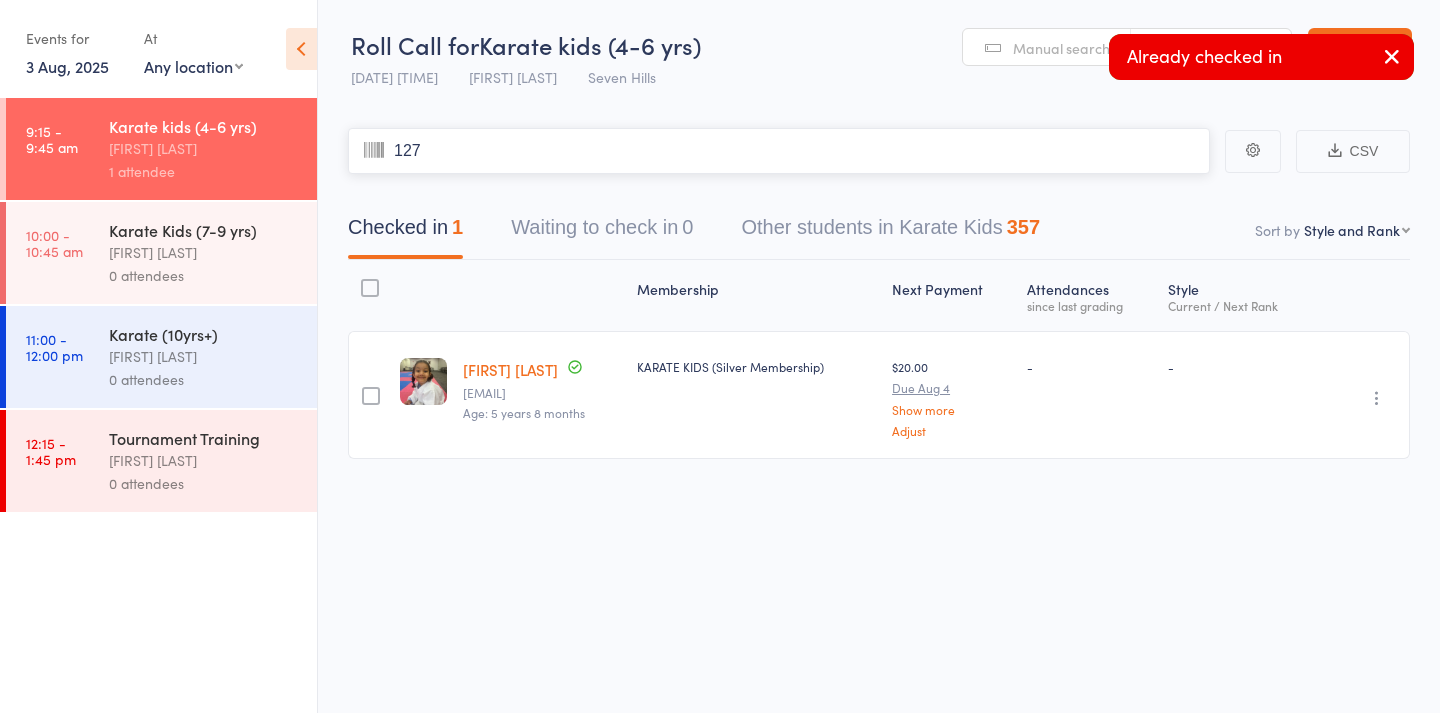 type on "1274" 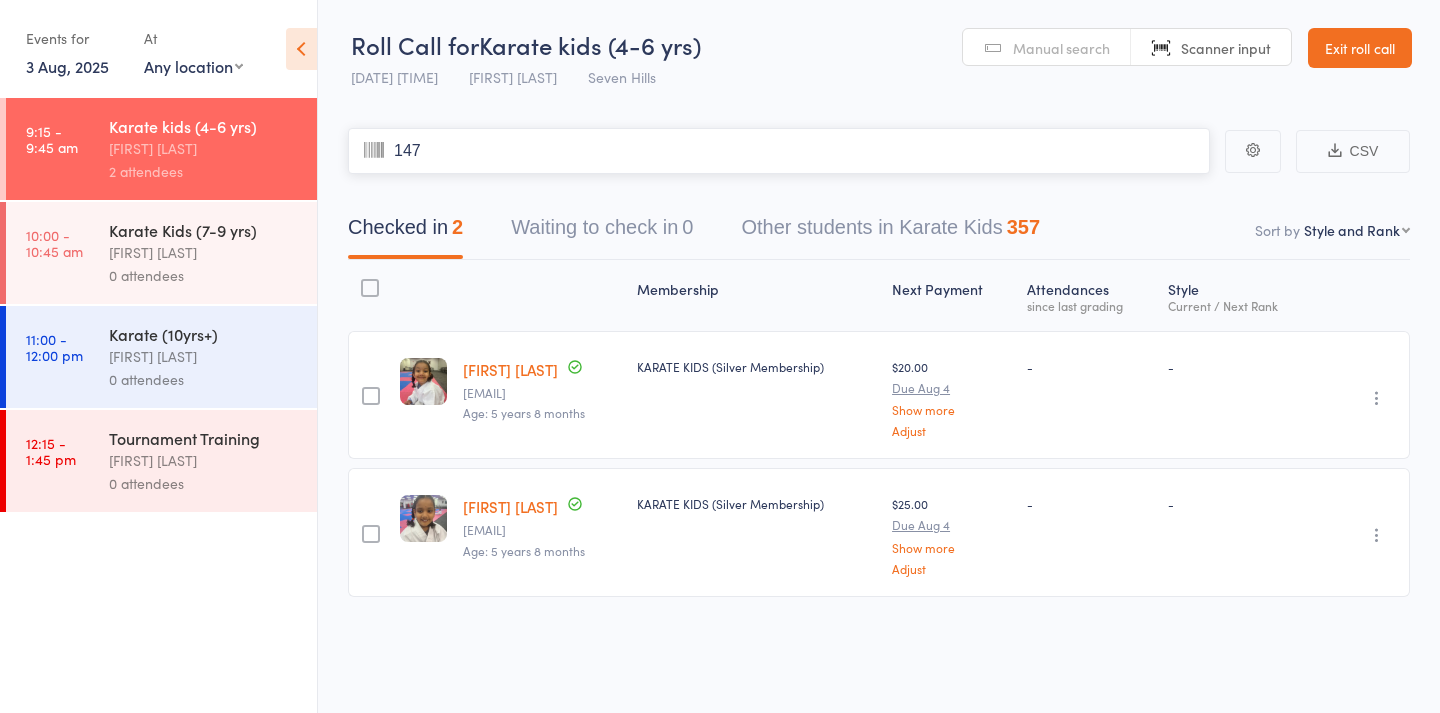 type on "1478" 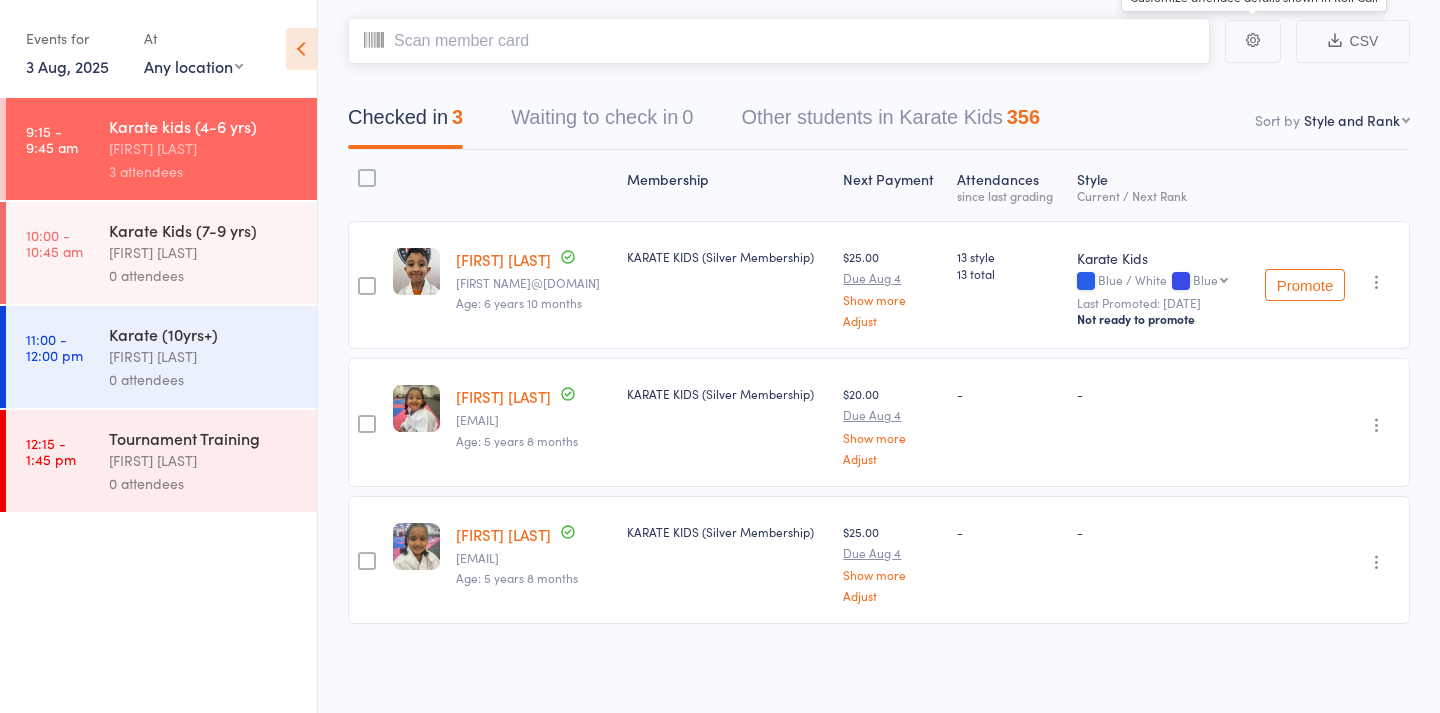 scroll, scrollTop: 109, scrollLeft: 0, axis: vertical 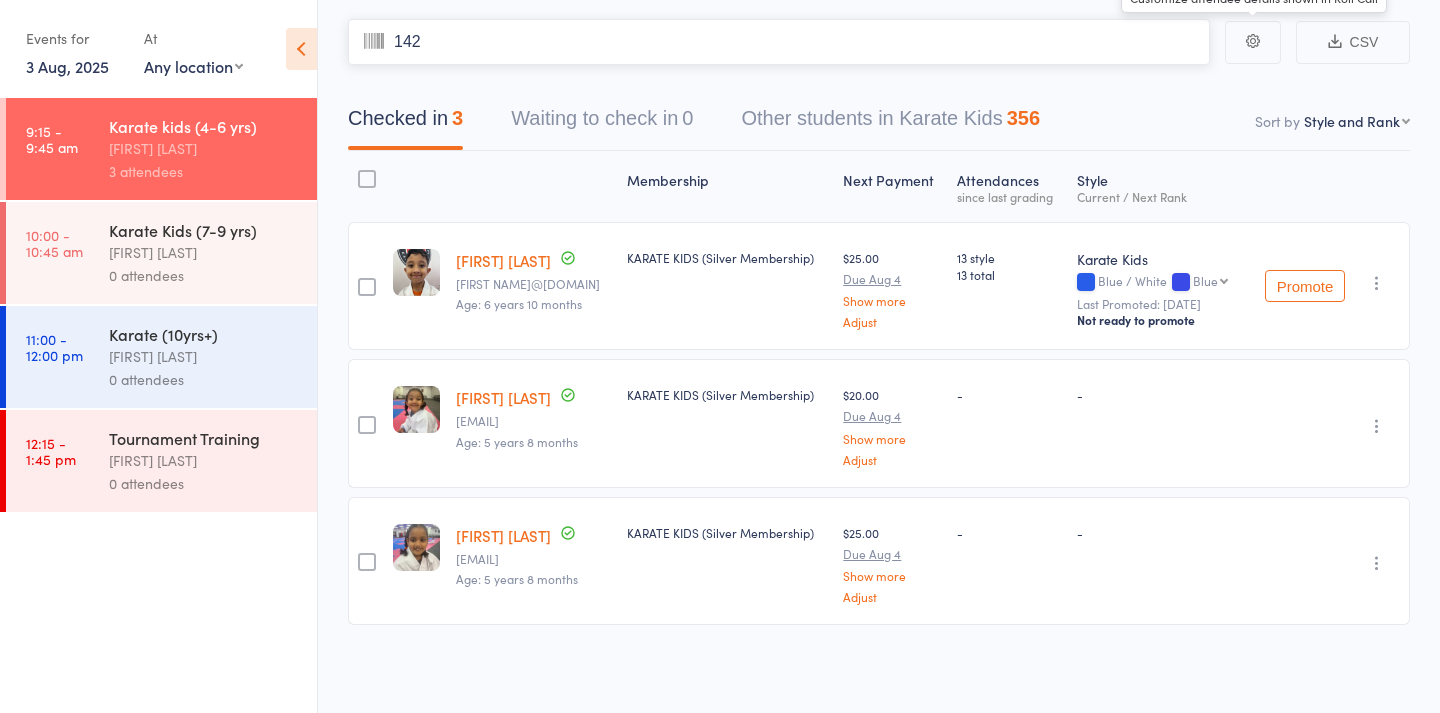 type on "1428" 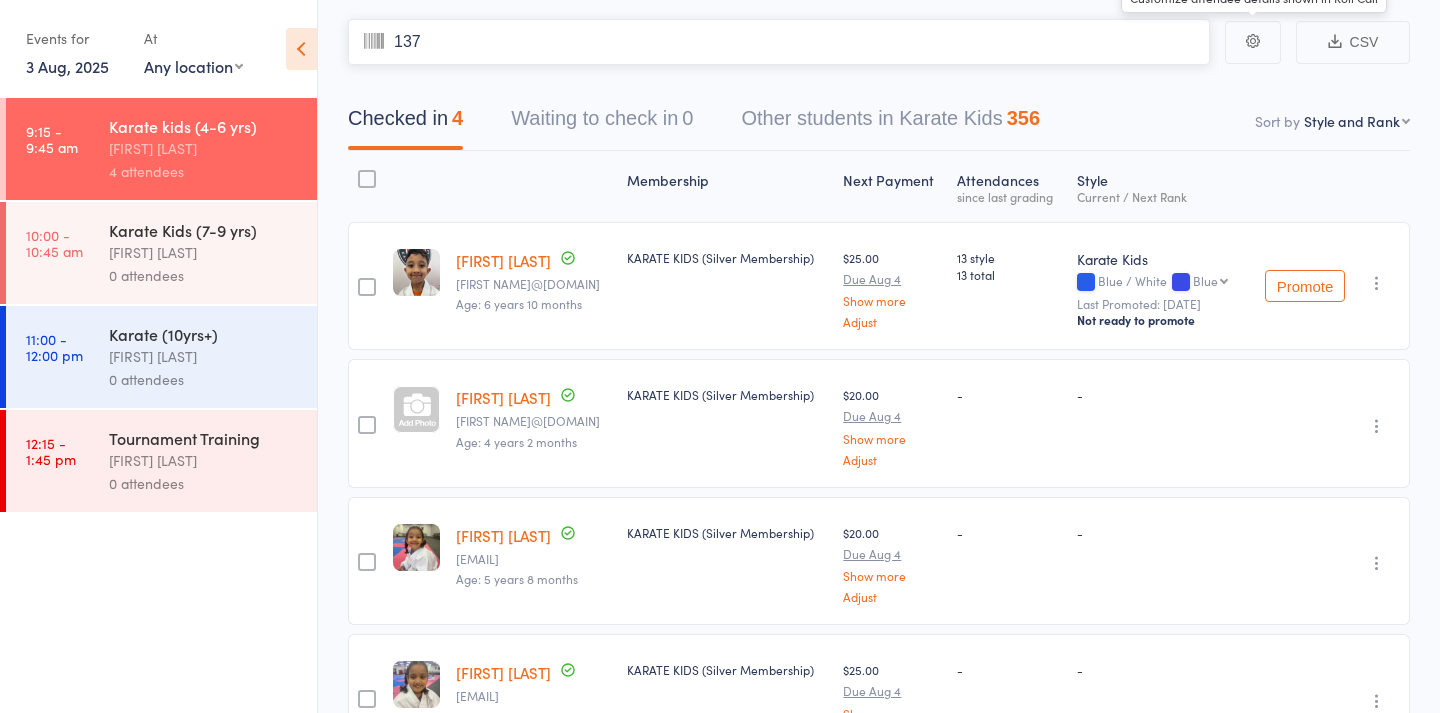 type on "1379" 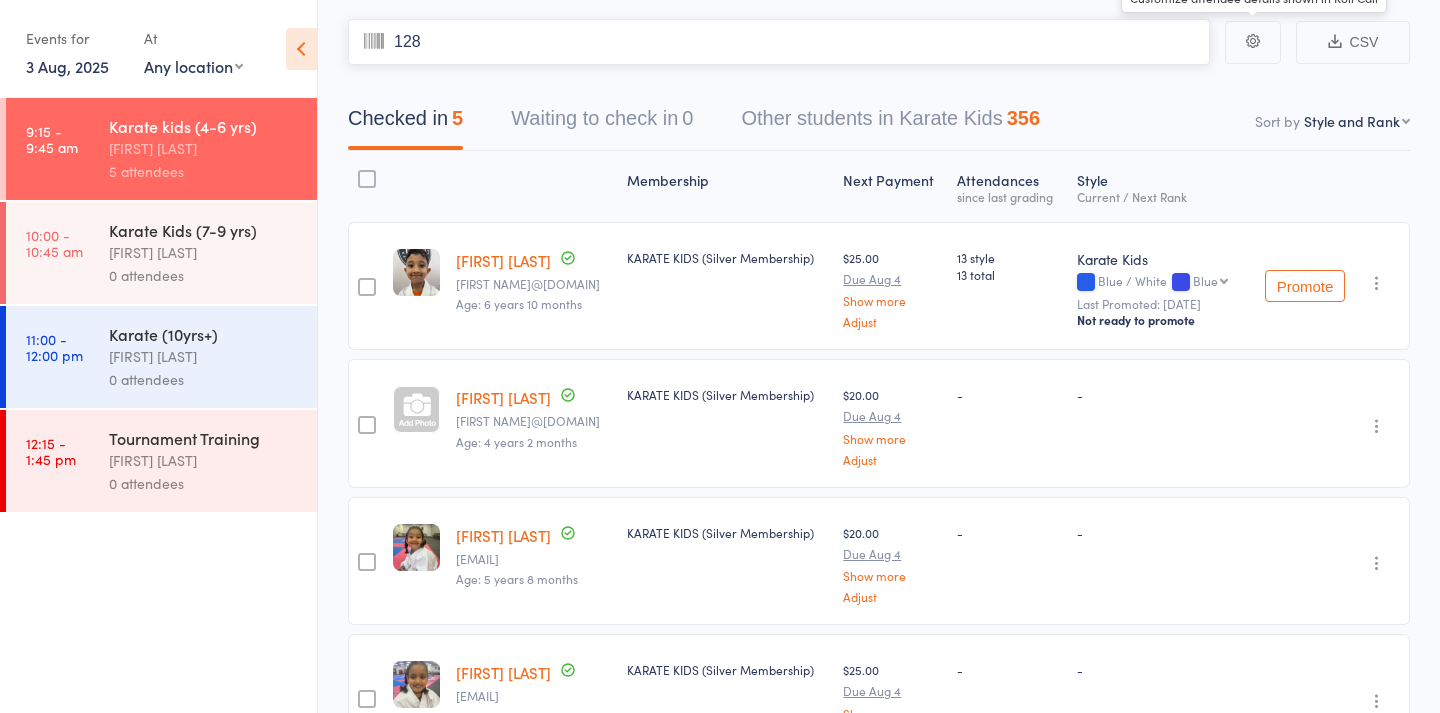 type on "1282" 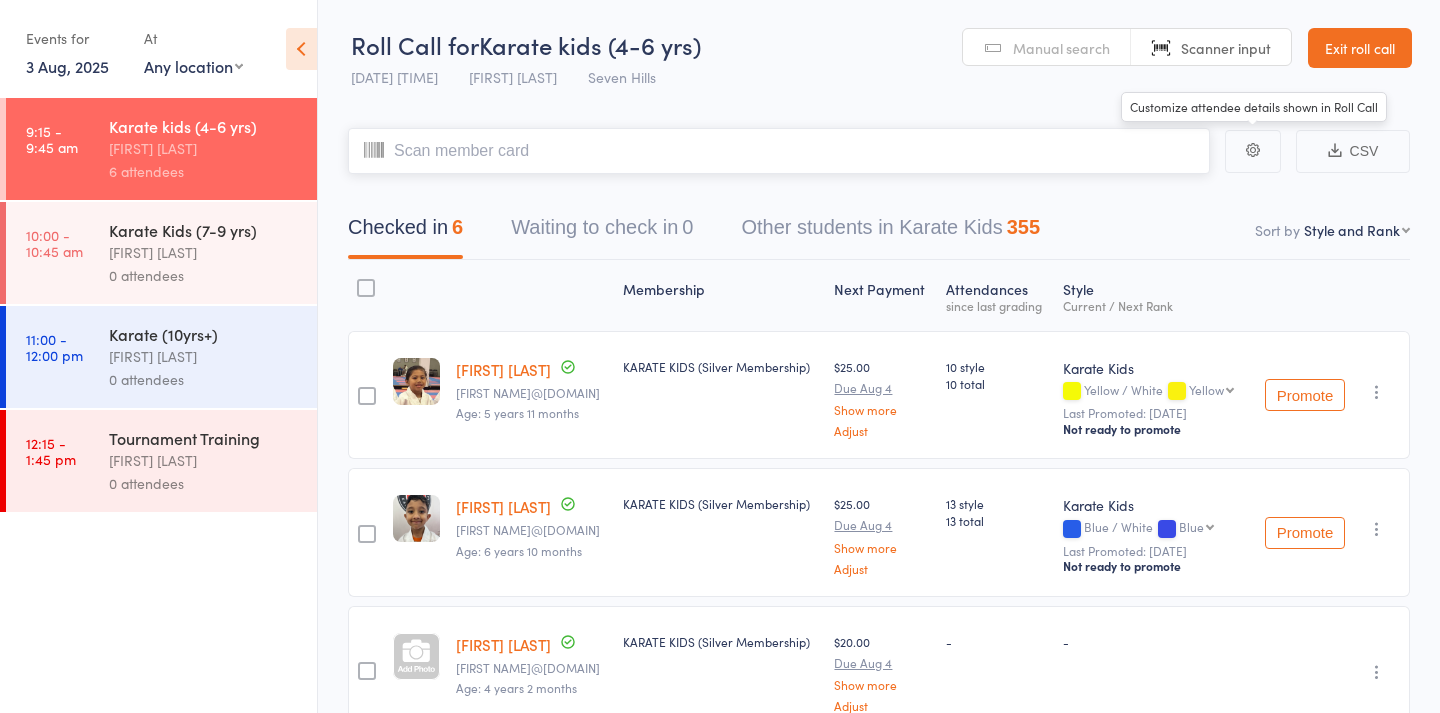 scroll, scrollTop: 0, scrollLeft: 0, axis: both 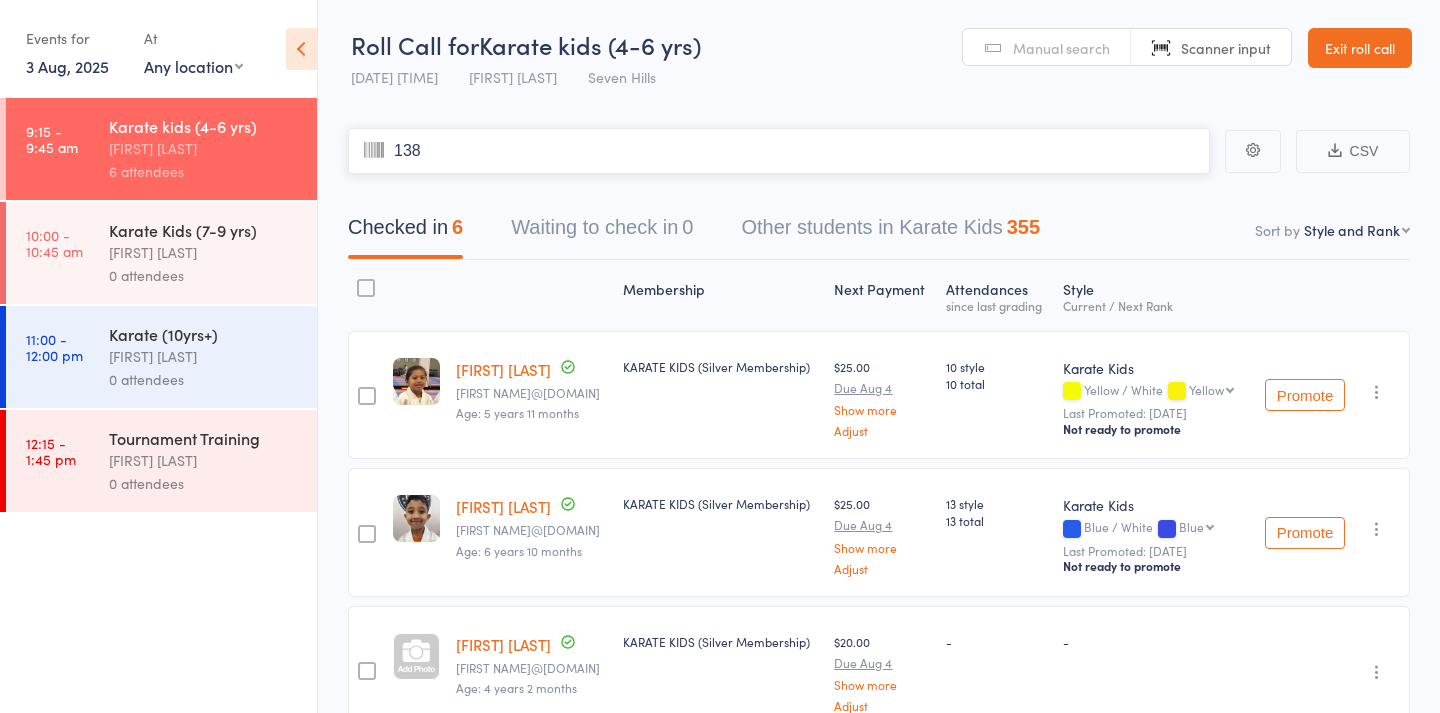 type on "1380" 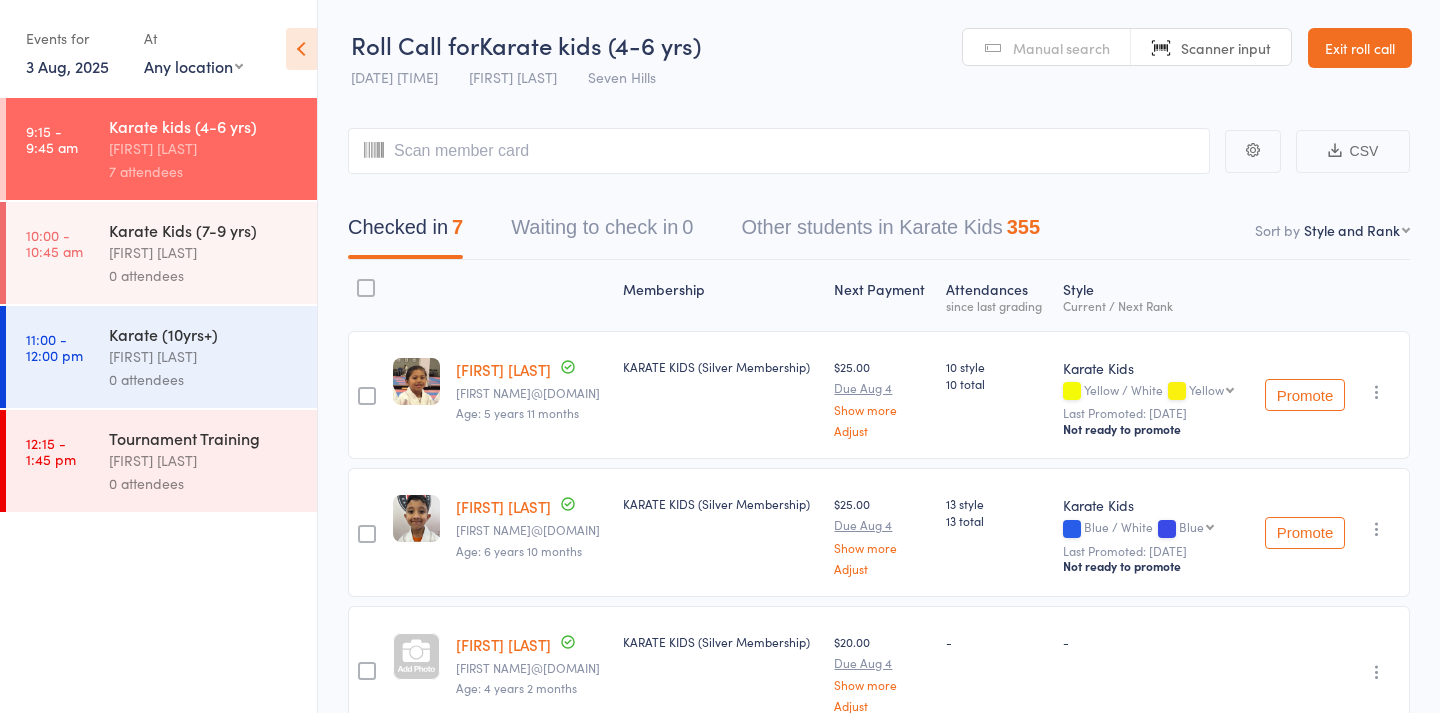 click on "Manual search" at bounding box center [1061, 48] 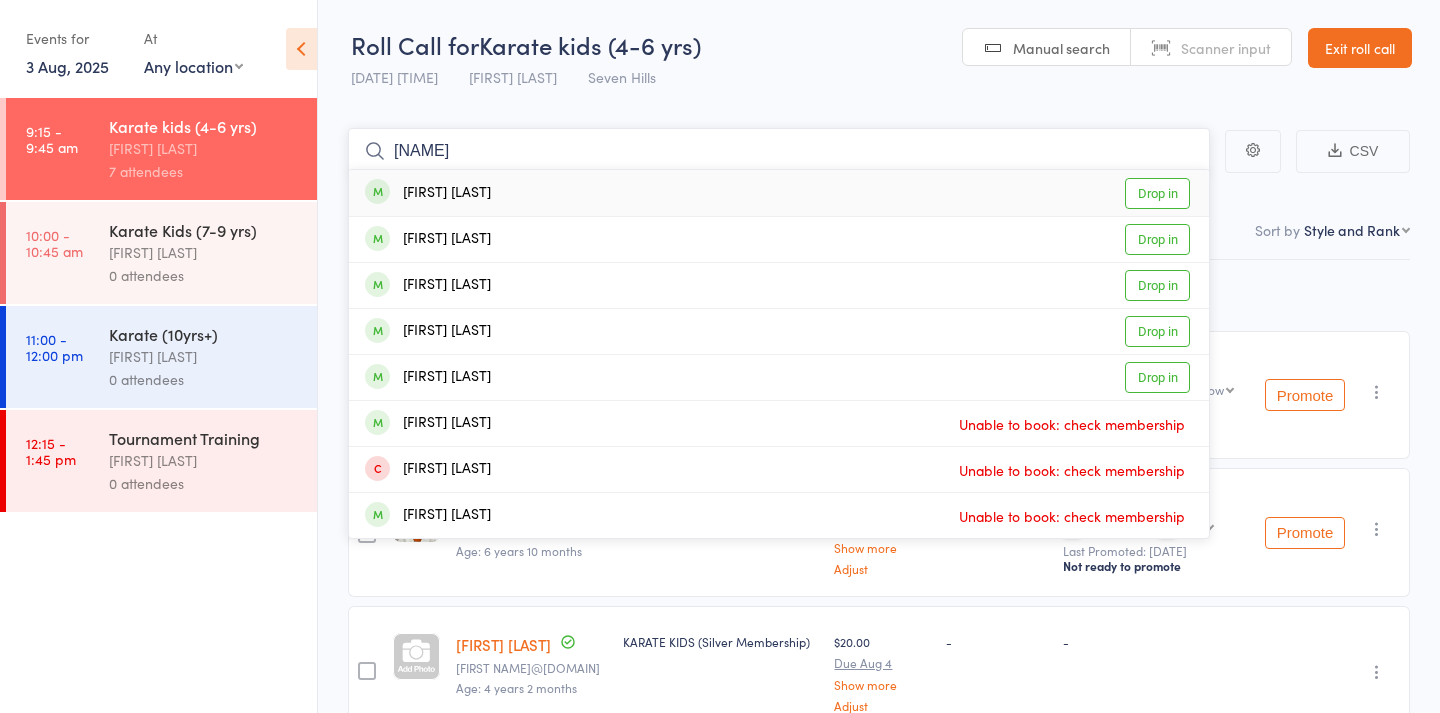 type on "[NAME]" 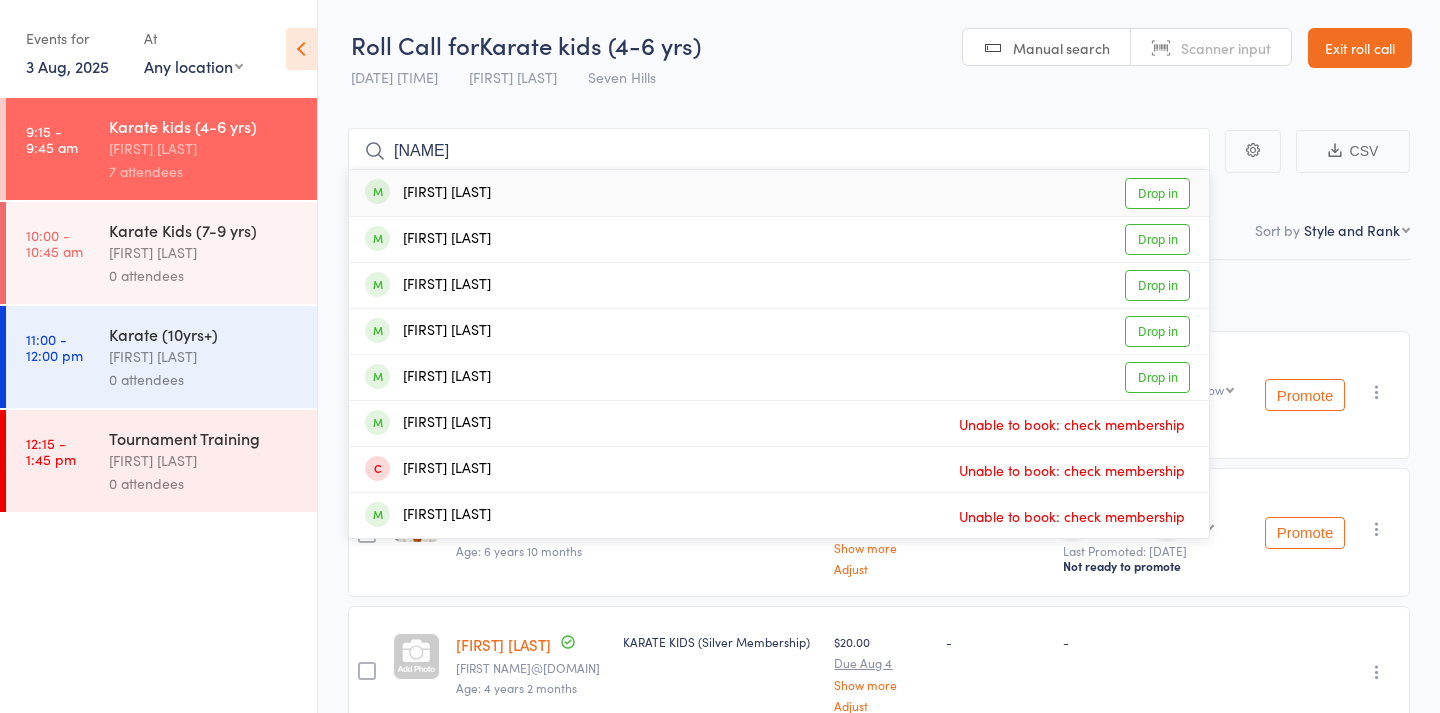 drag, startPoint x: 1069, startPoint y: 49, endPoint x: 882, endPoint y: 186, distance: 231.81458 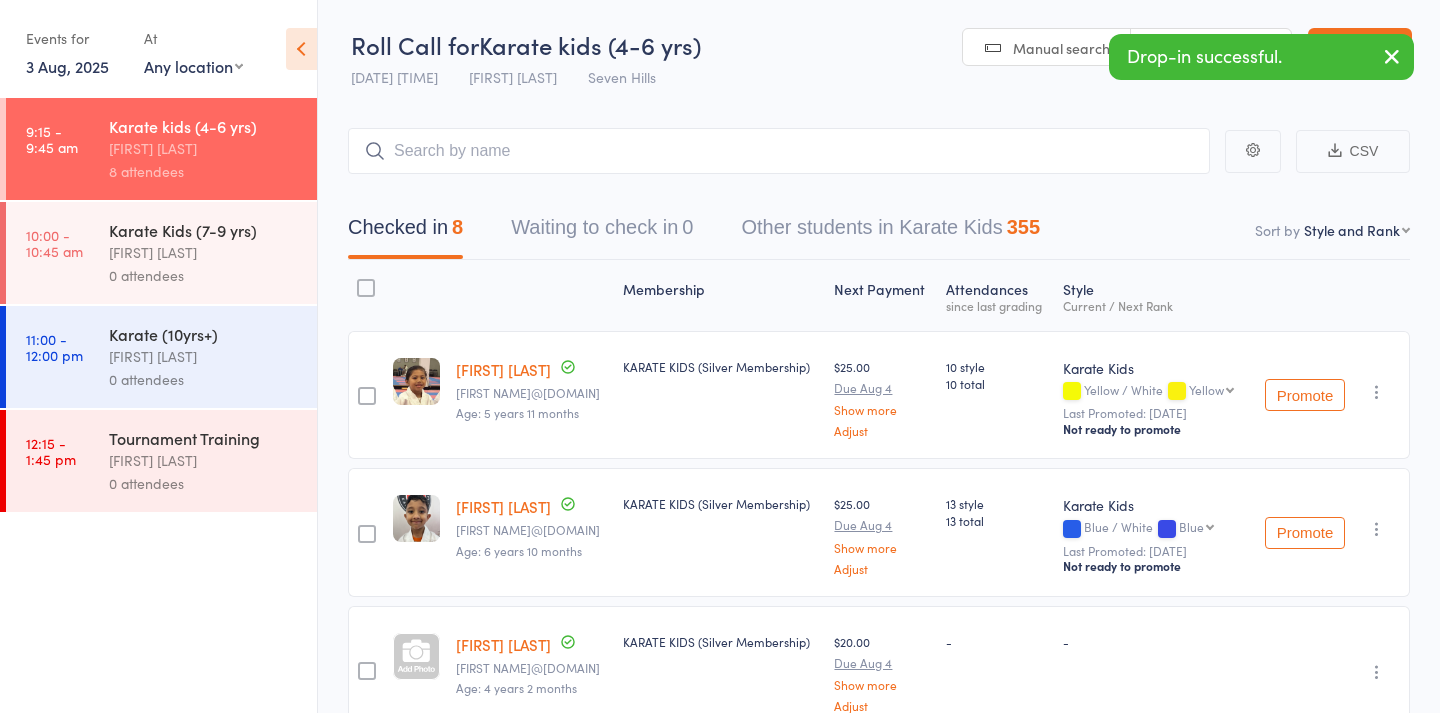 drag, startPoint x: 882, startPoint y: 186, endPoint x: 937, endPoint y: 108, distance: 95.44108 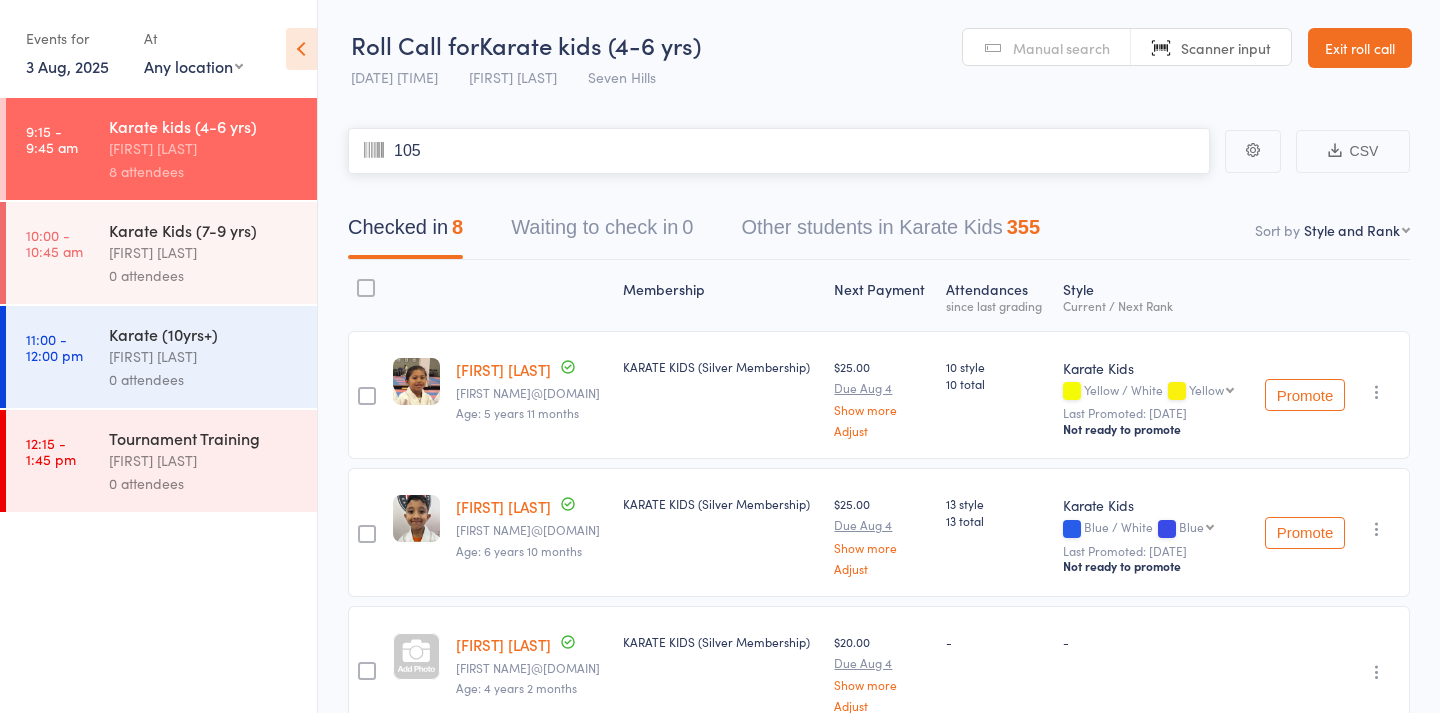 type on "1054" 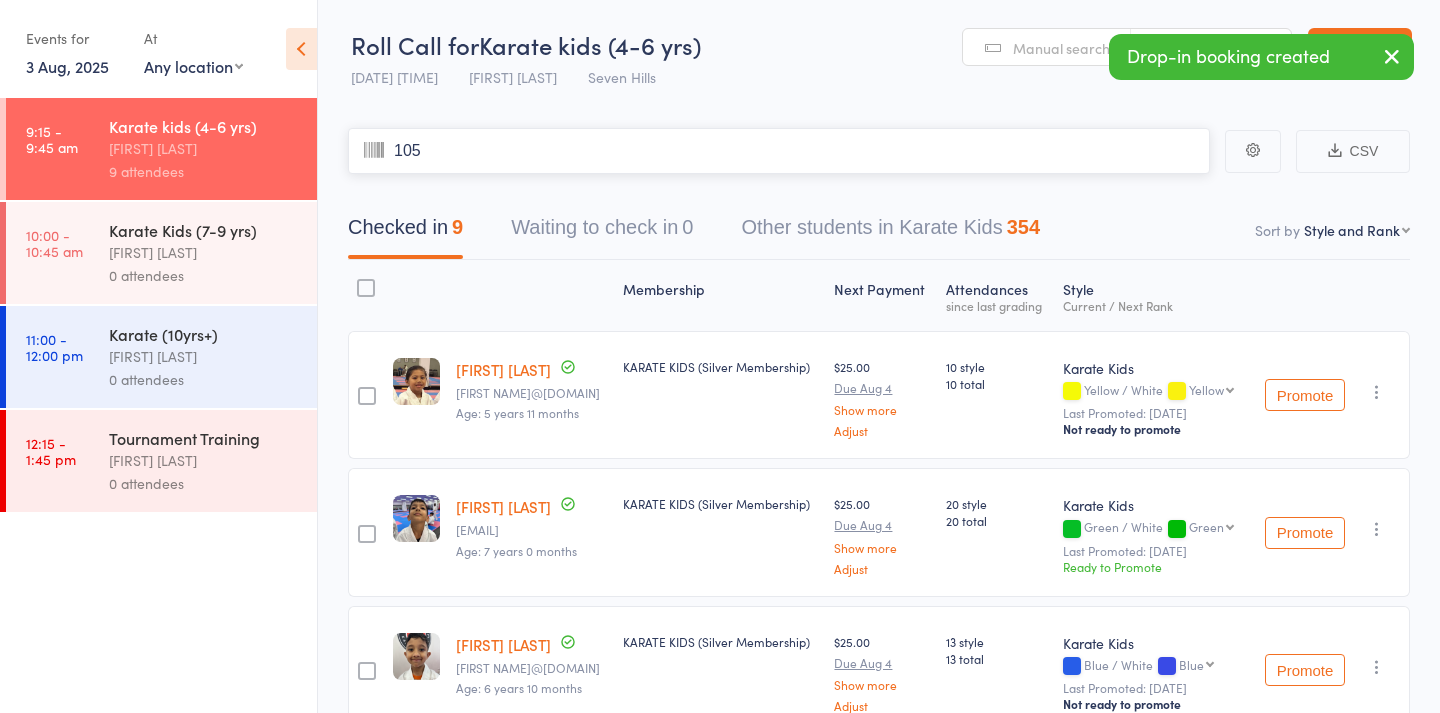 type on "1053" 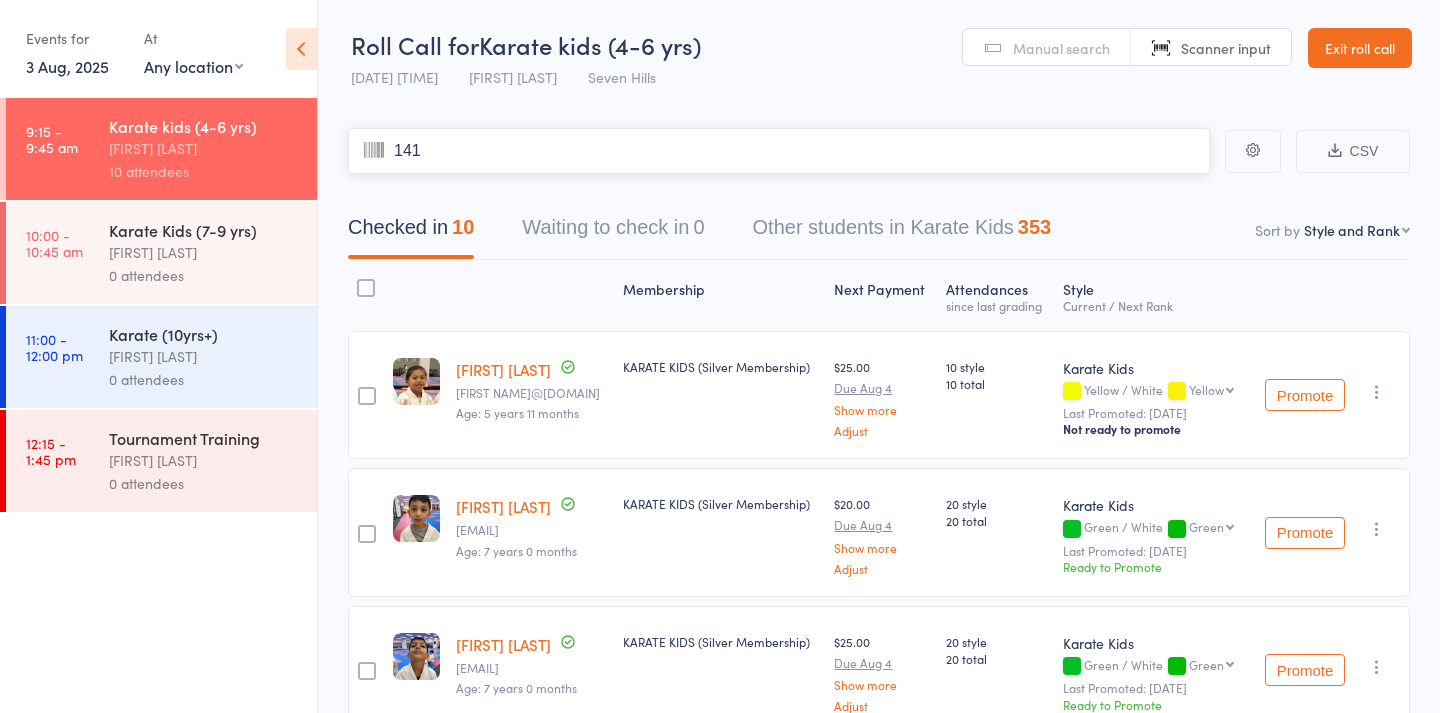 type on "1416" 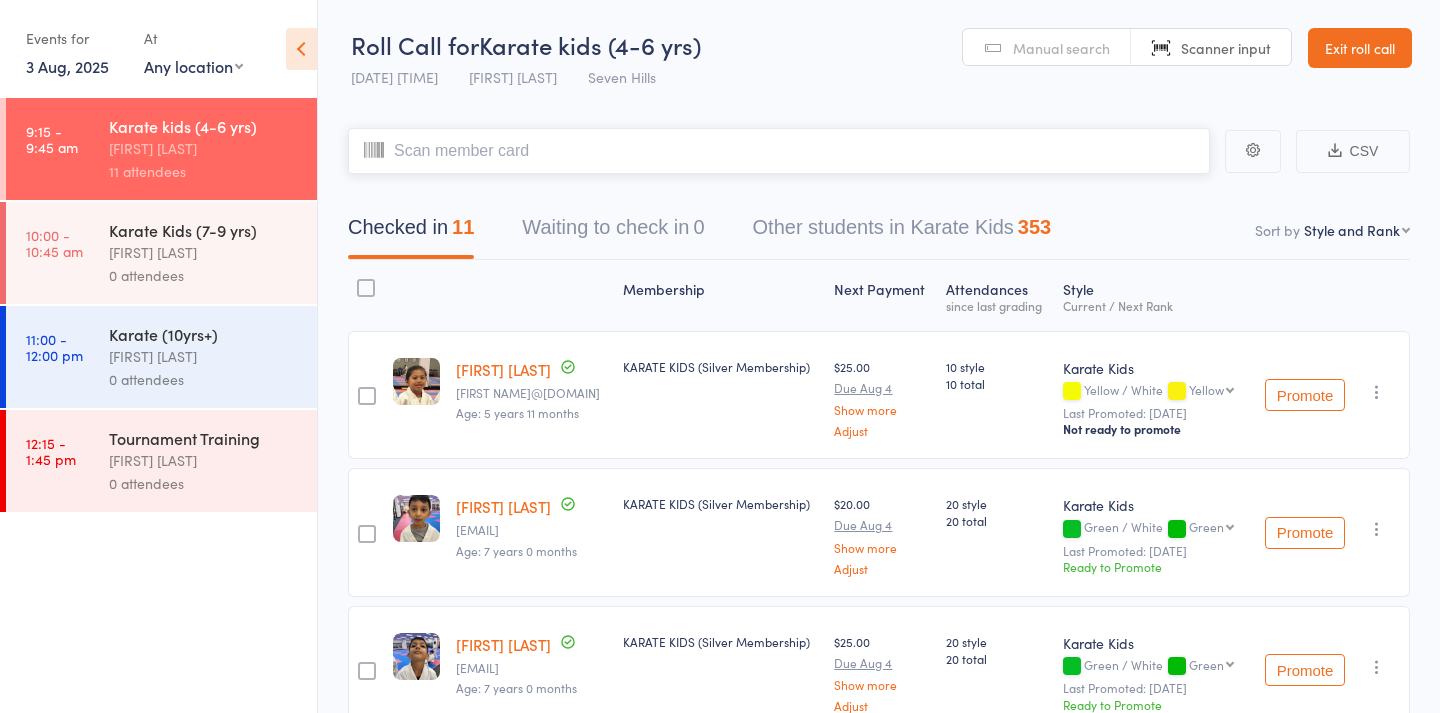 click at bounding box center [779, 151] 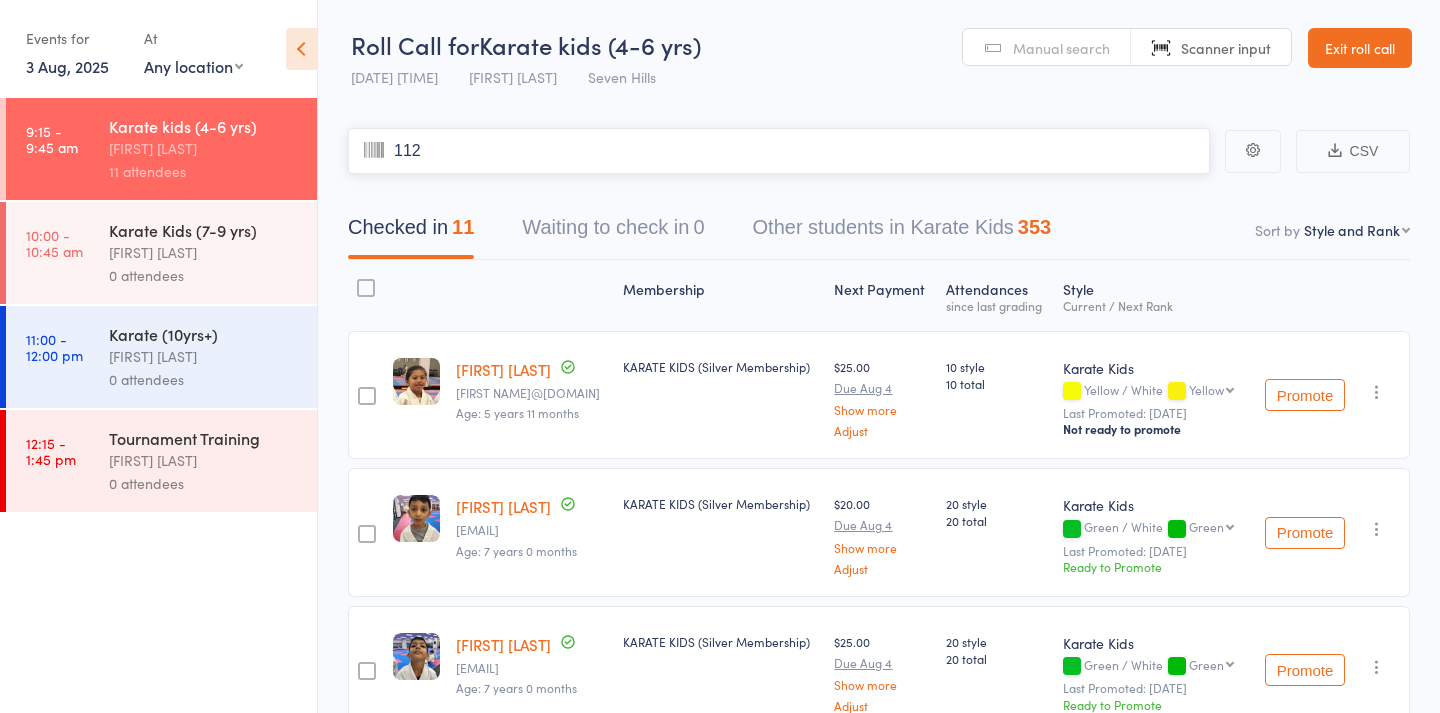 type on "1124" 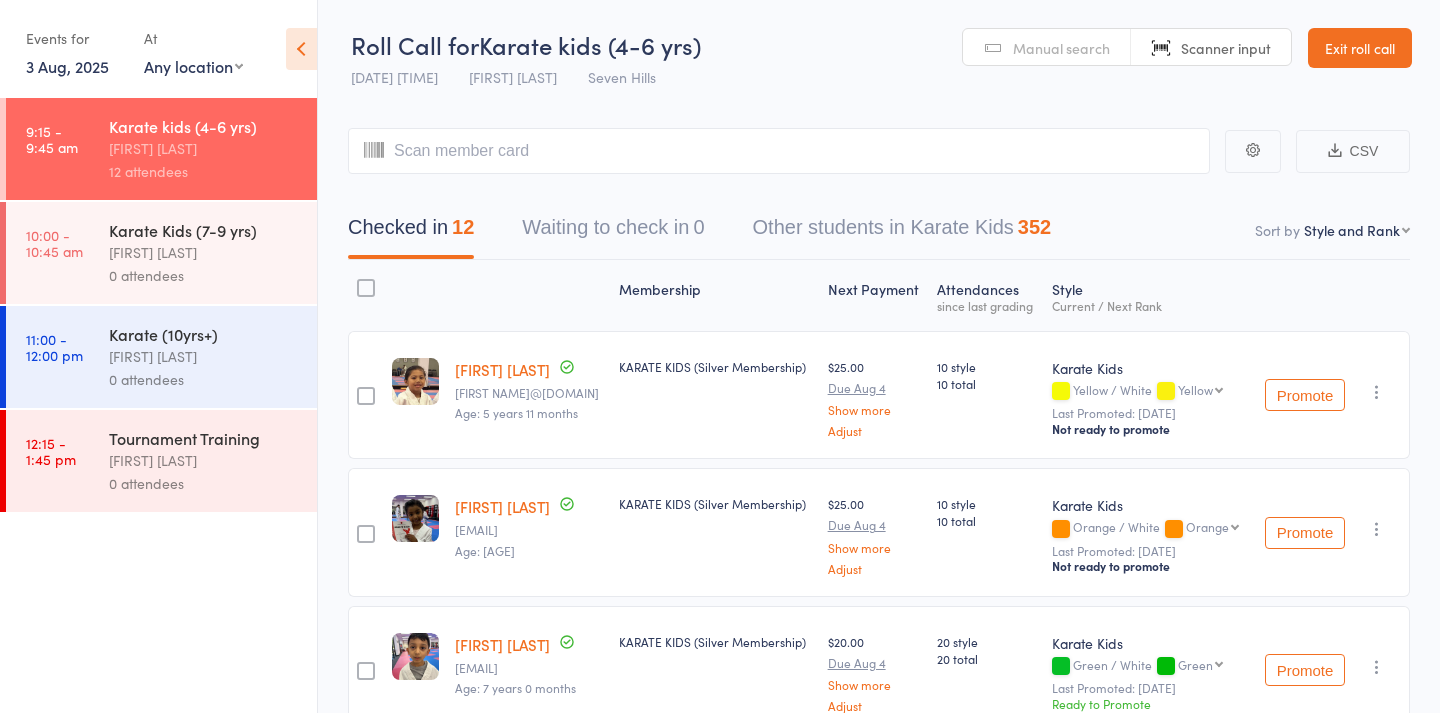click on "Manual search" at bounding box center [1061, 48] 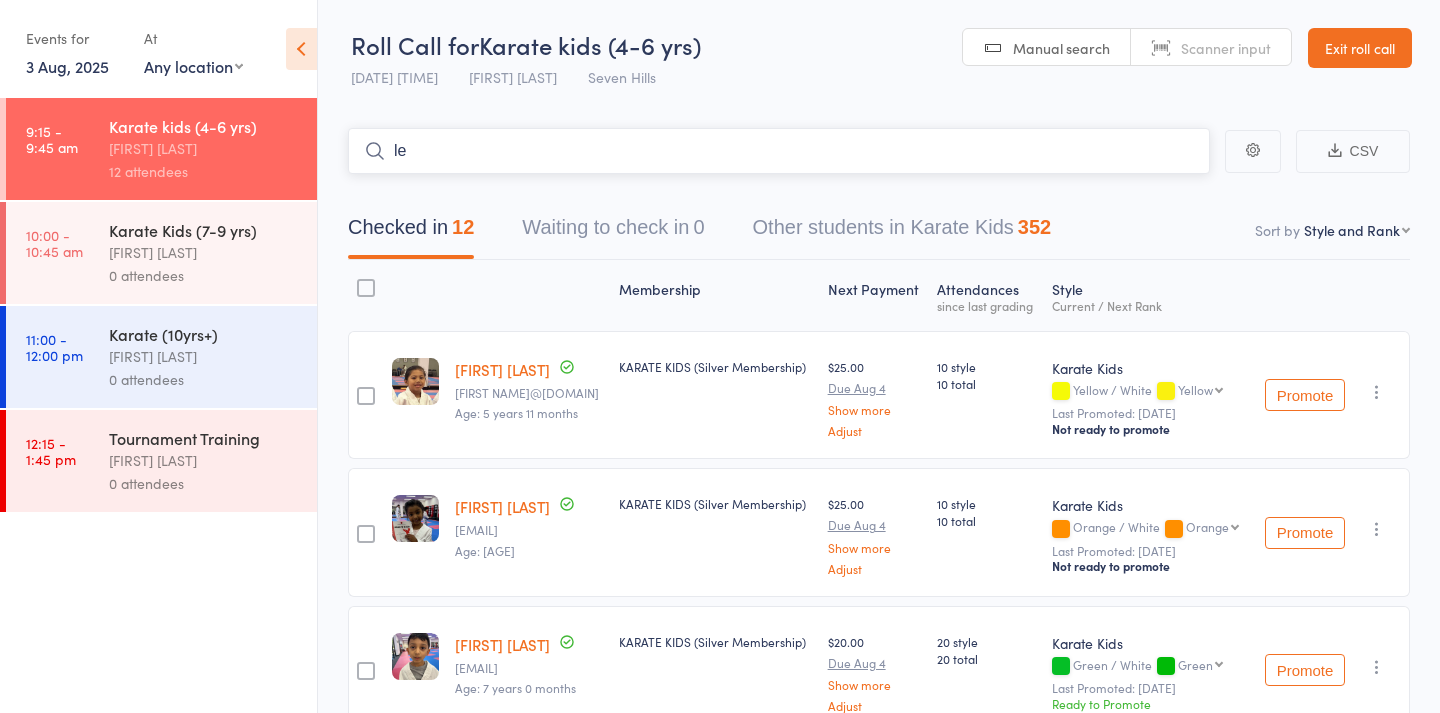 type on "leo" 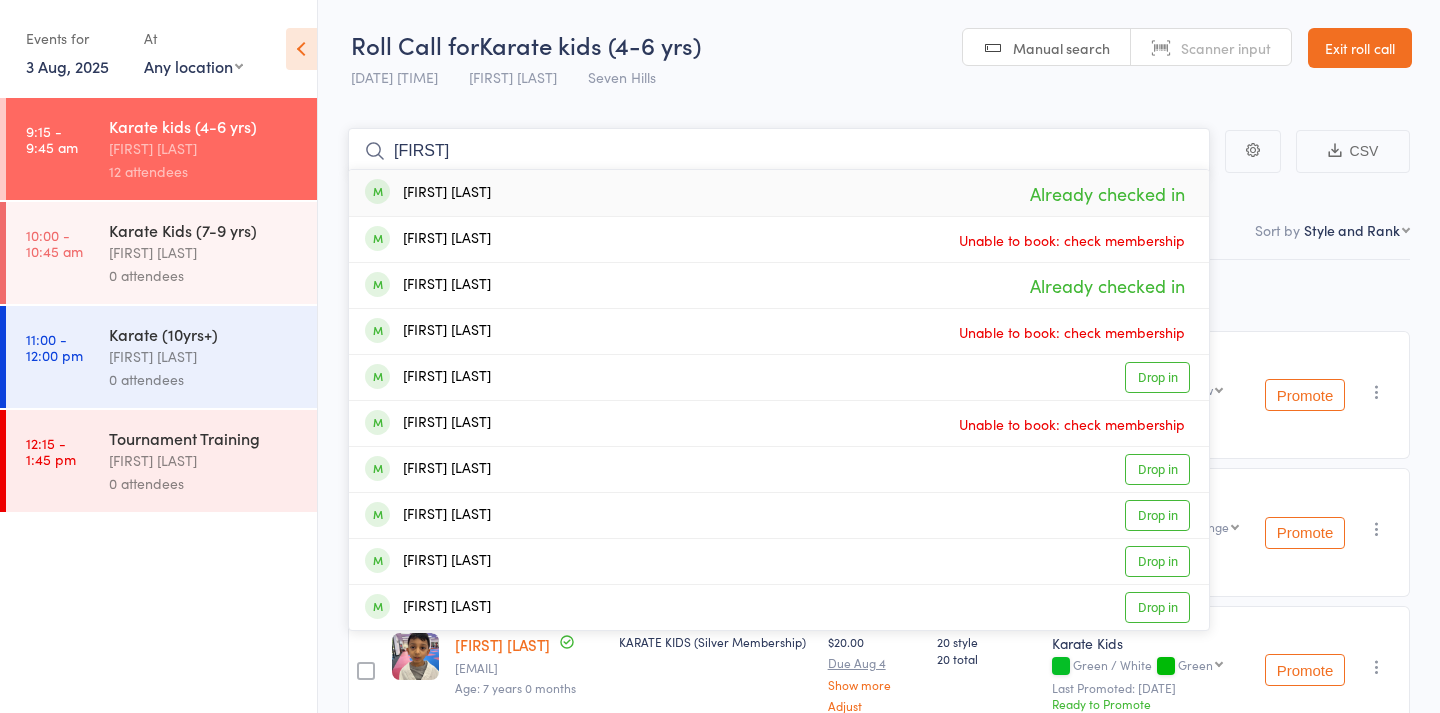 type on "[FIRST]" 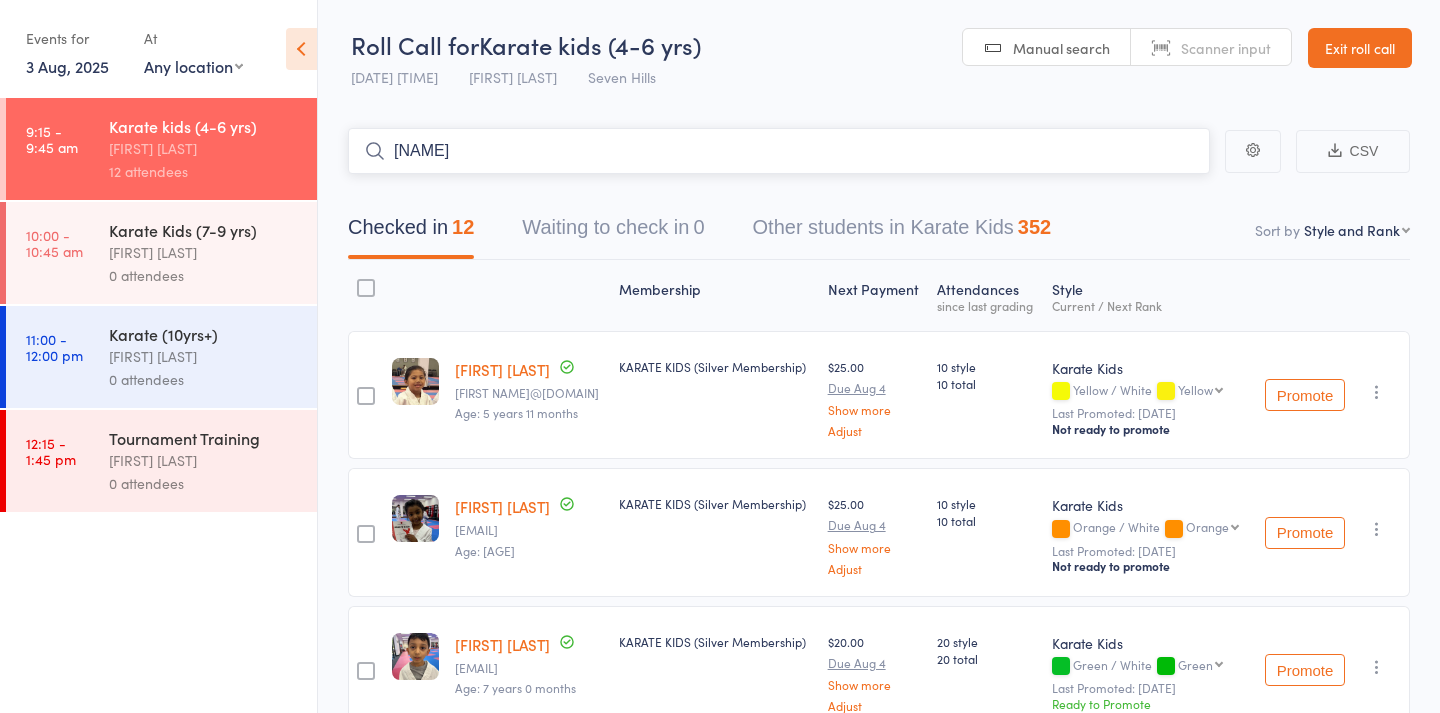 type on "[NAME]" 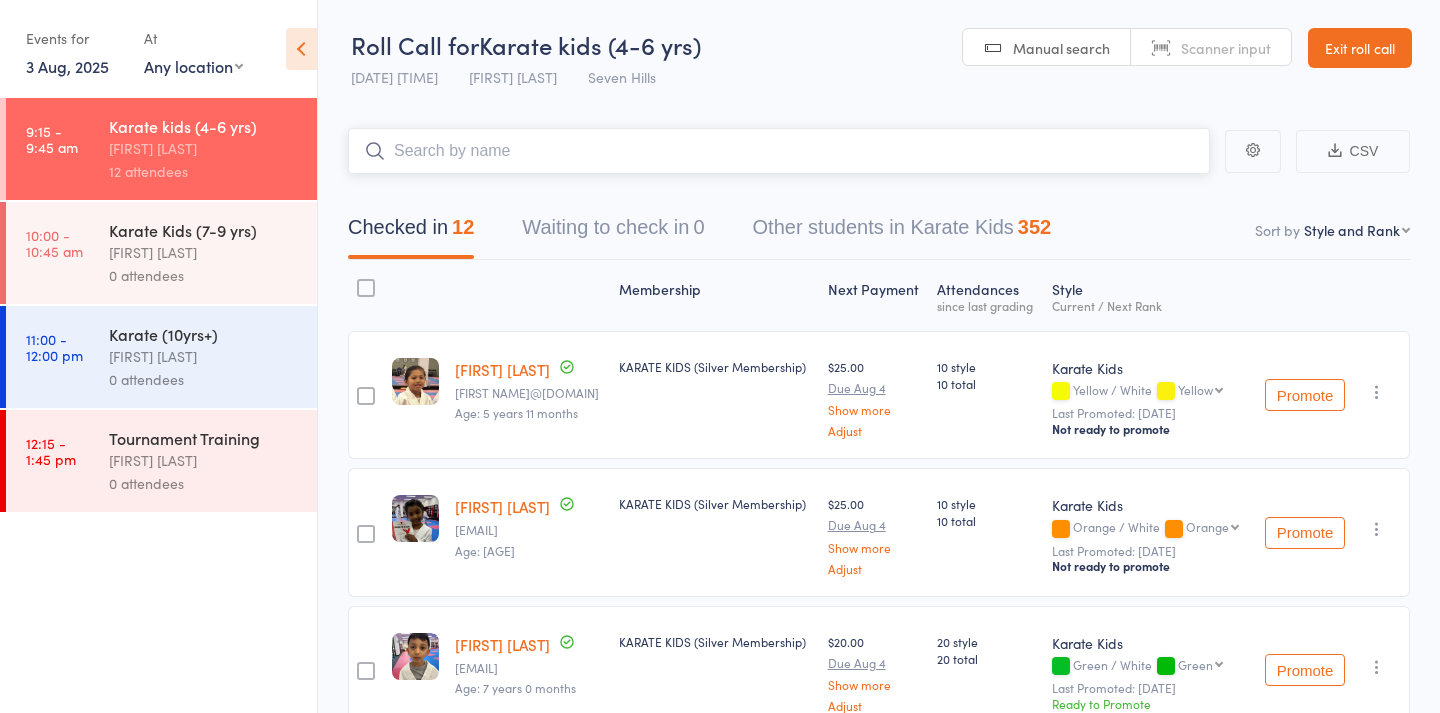 type on "a" 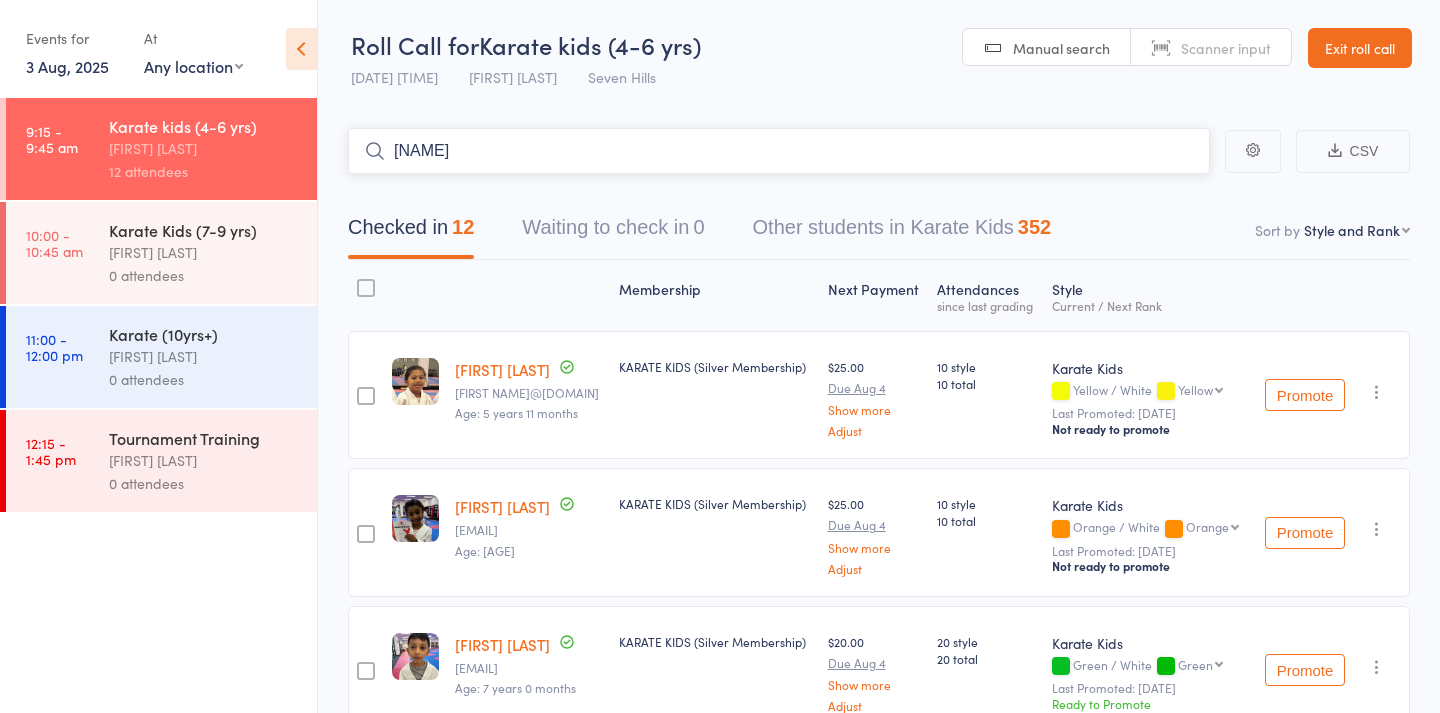 type on "[NAME]" 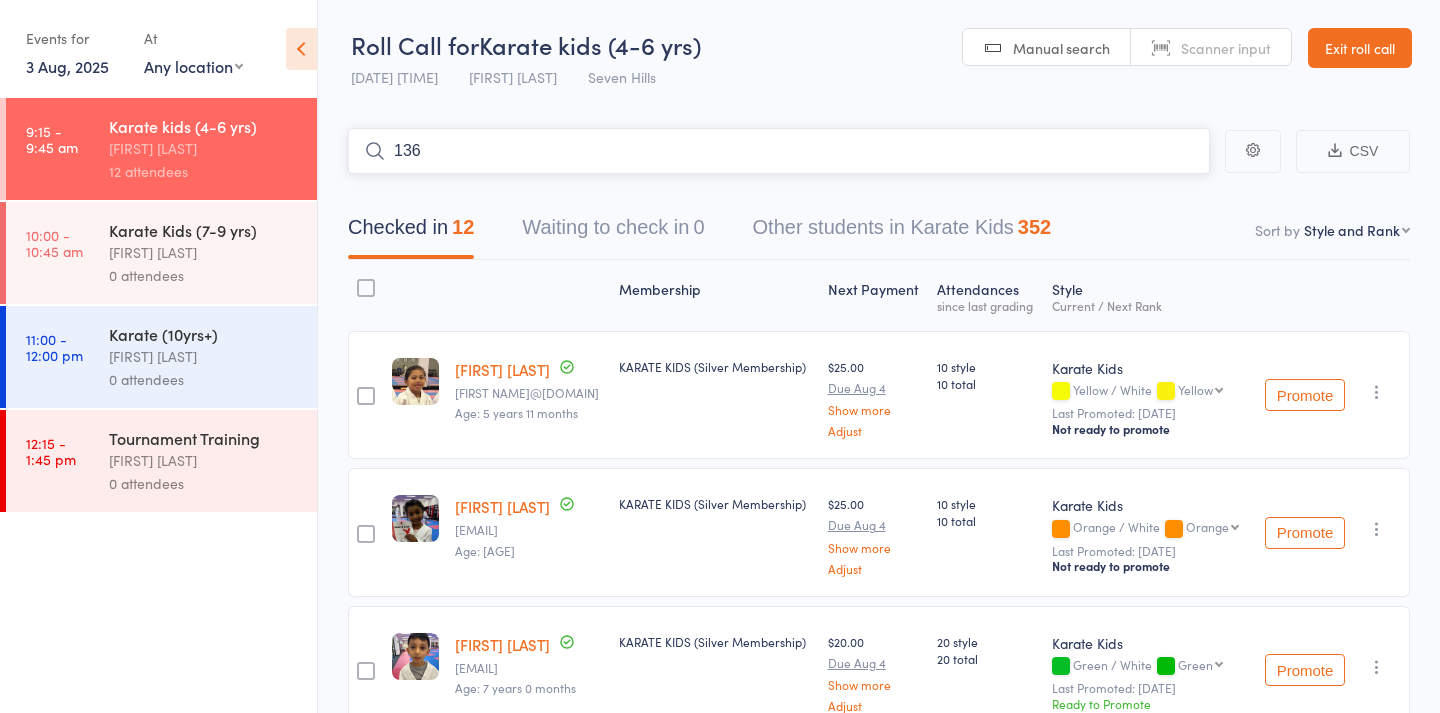 type on "1364" 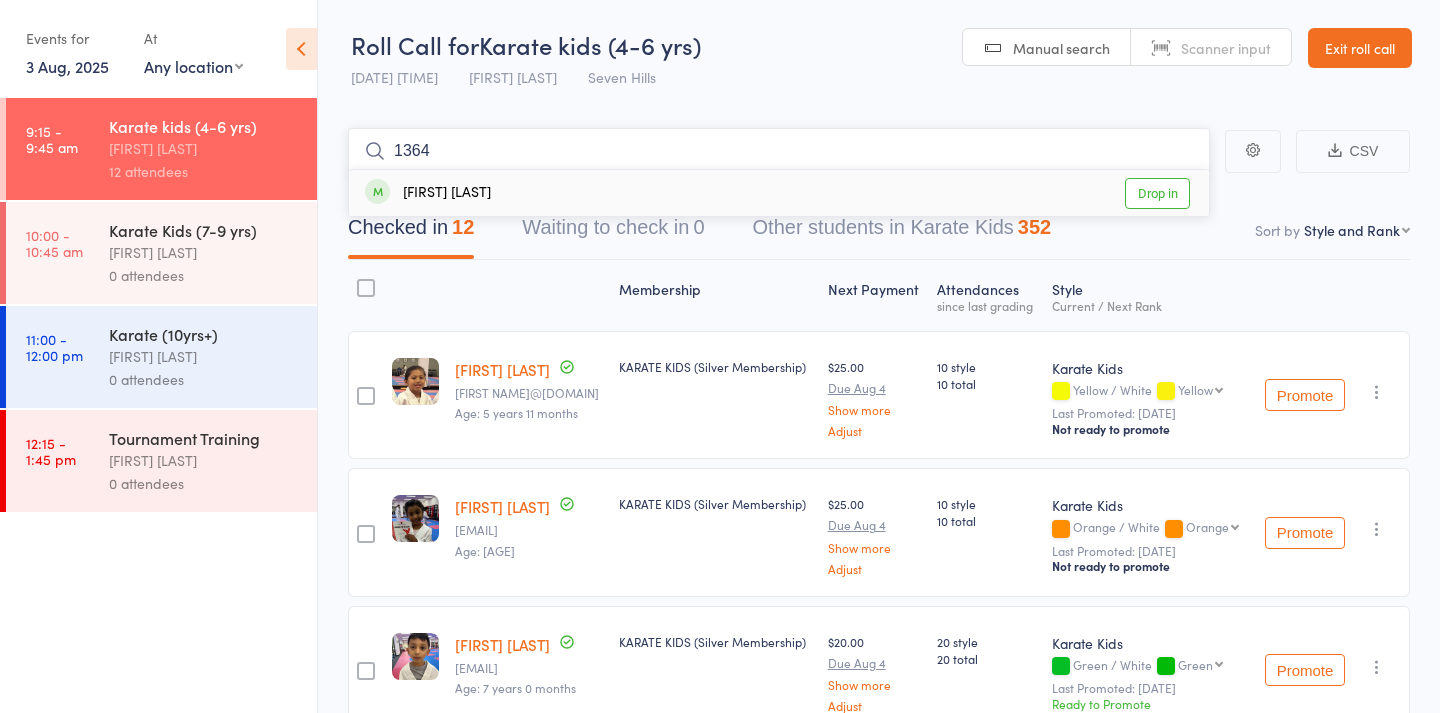 type 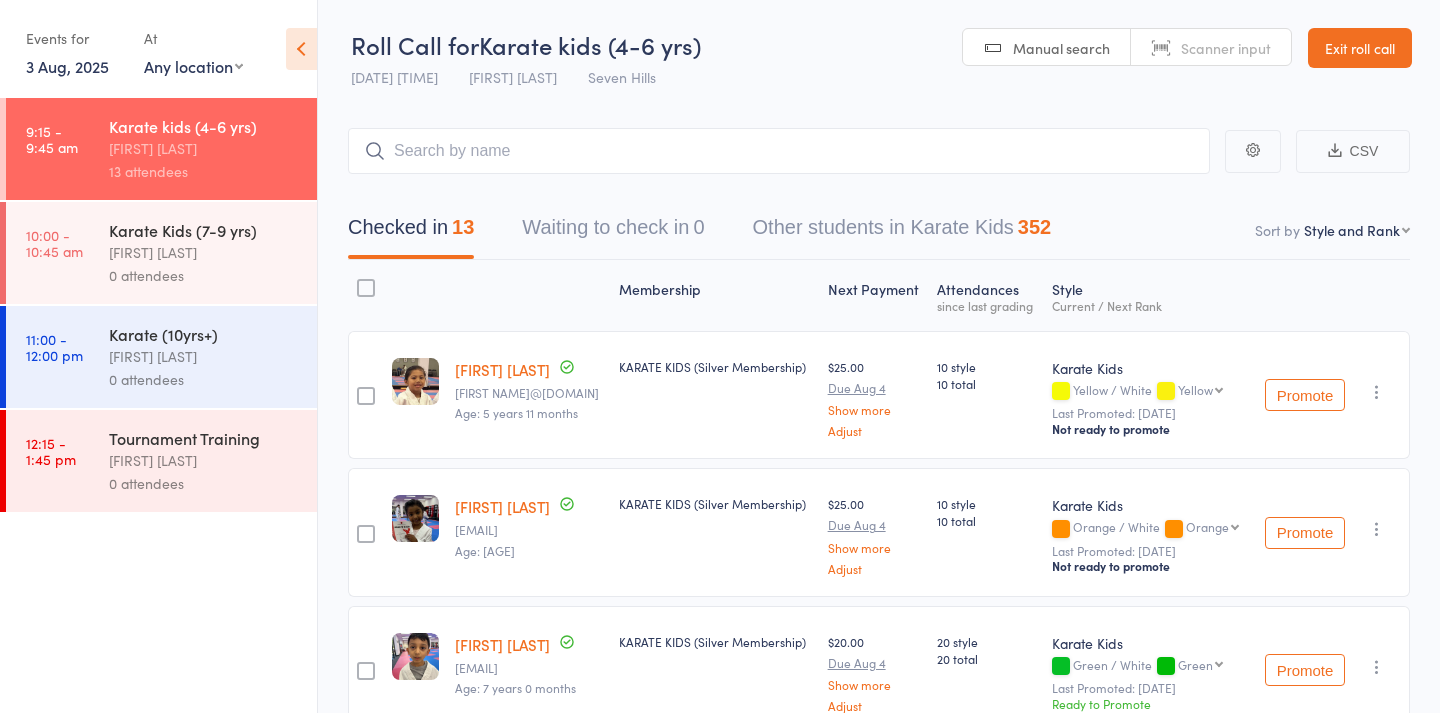 click on "[FIRST] [LAST]" at bounding box center [204, 252] 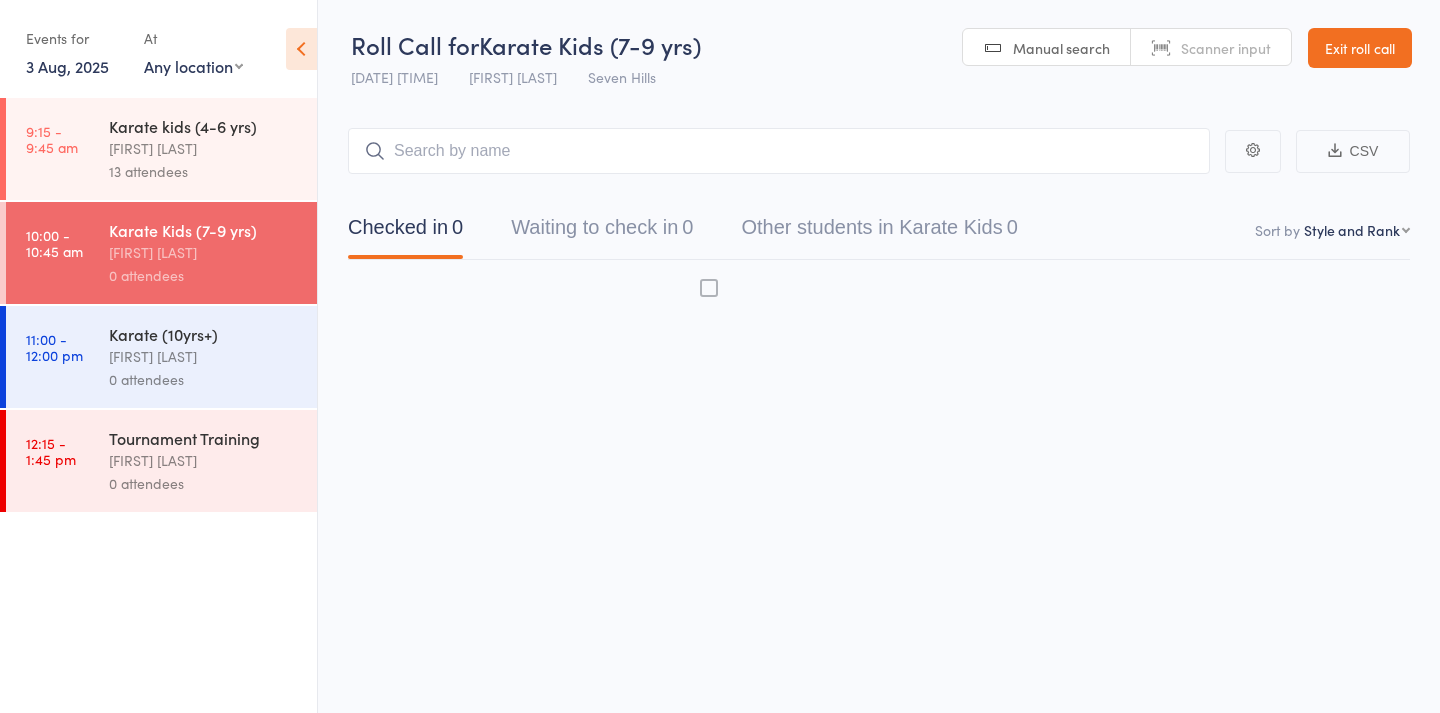 click on "[FIRST] [LAST]" at bounding box center (204, 252) 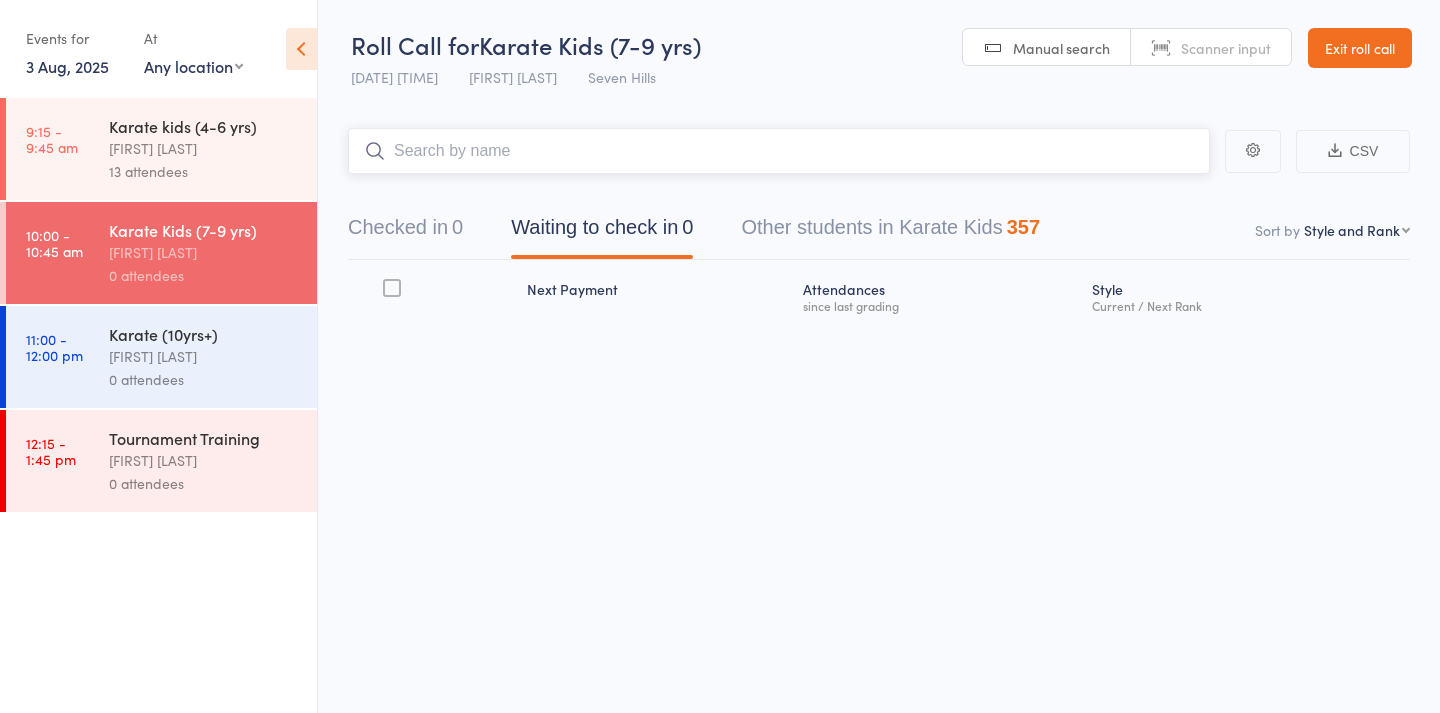 click at bounding box center [779, 151] 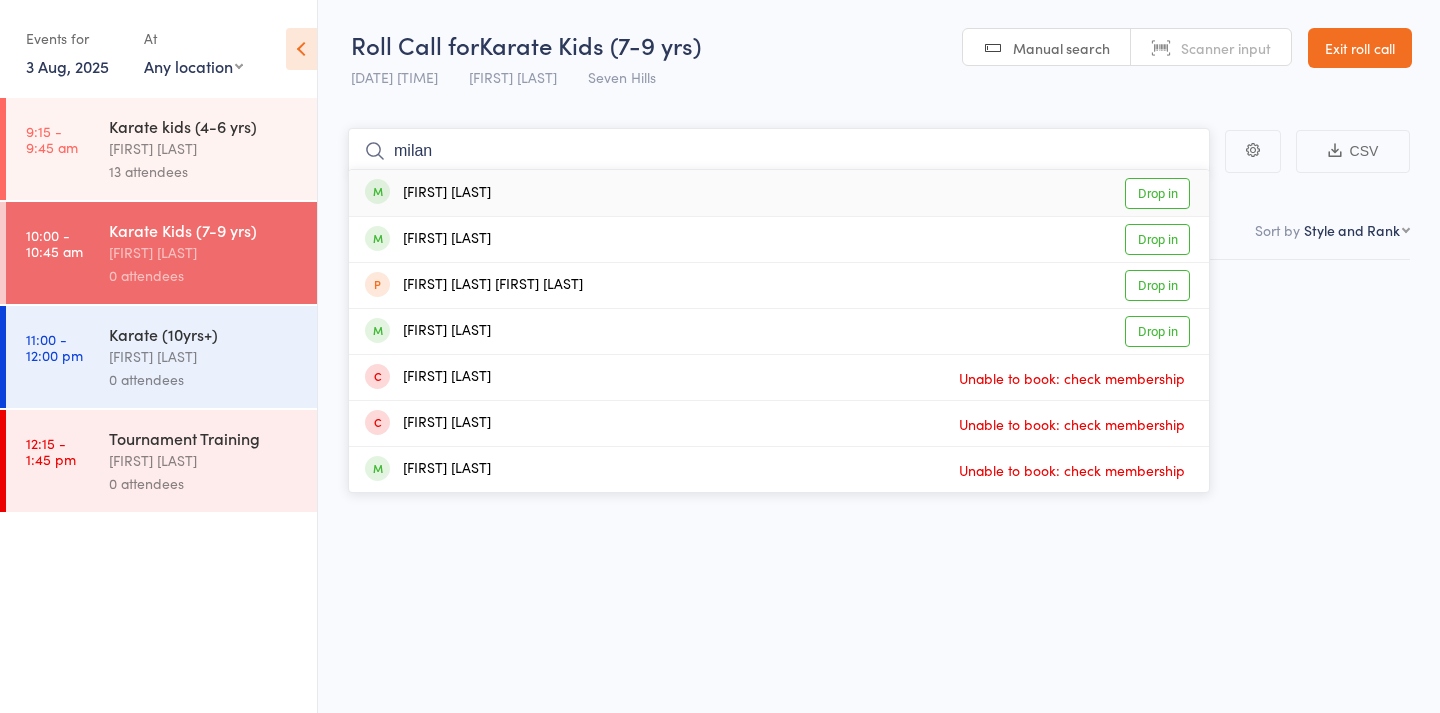 type on "milan" 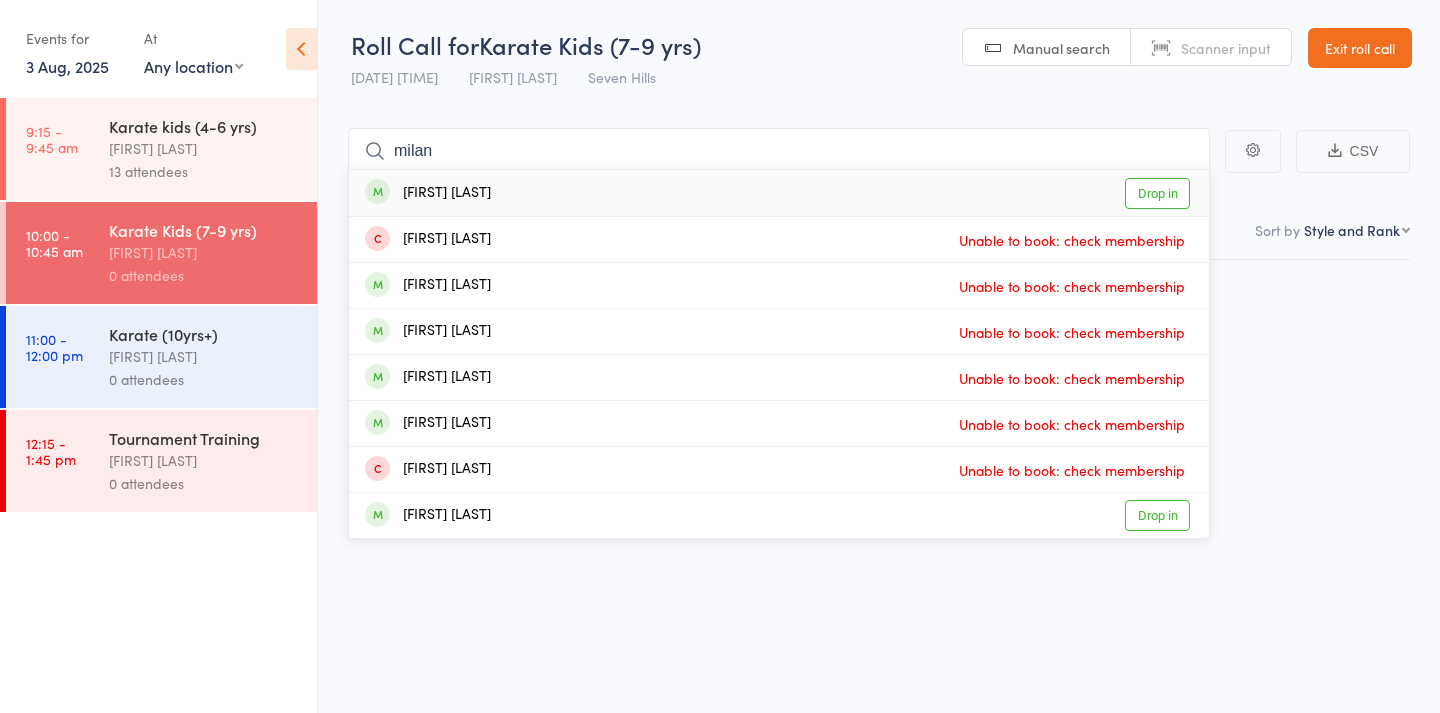 click on "[FIRST] [LAST] Drop in" at bounding box center (779, 193) 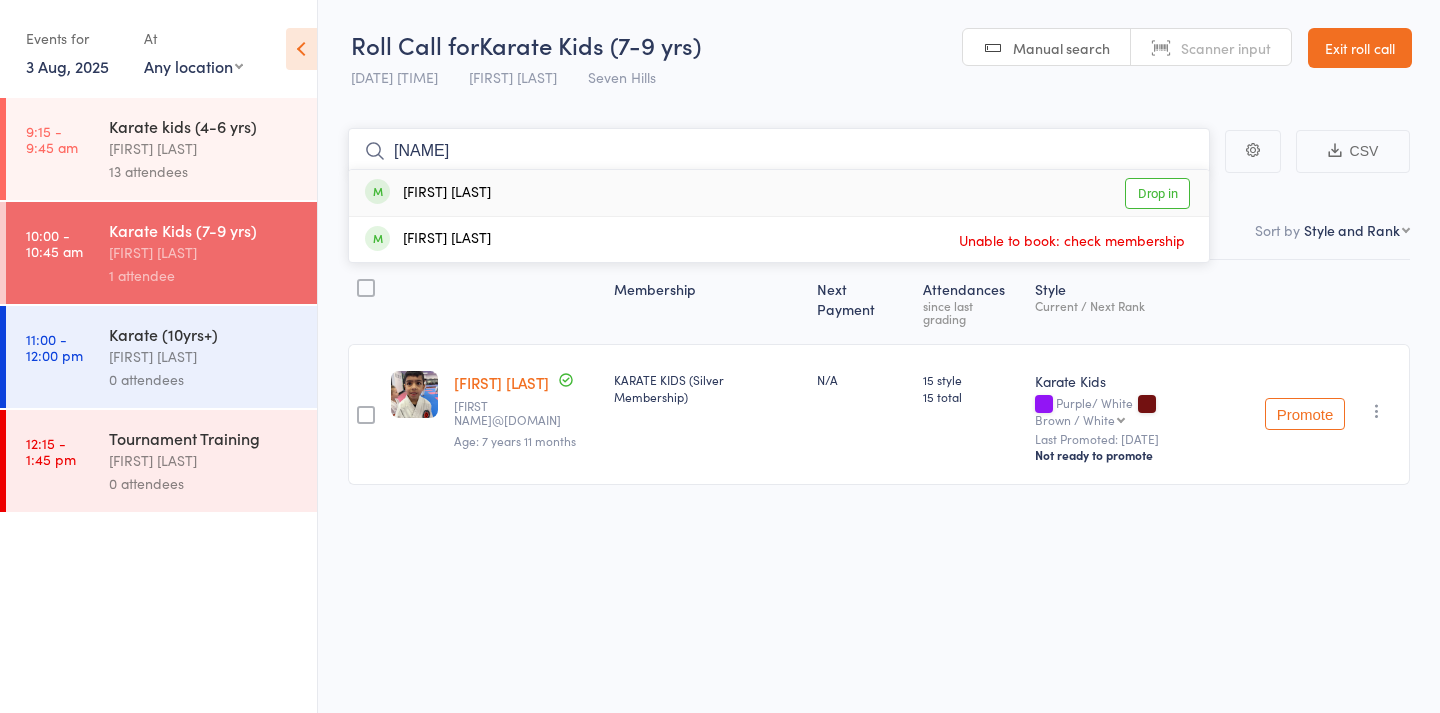 type on "[NAME]" 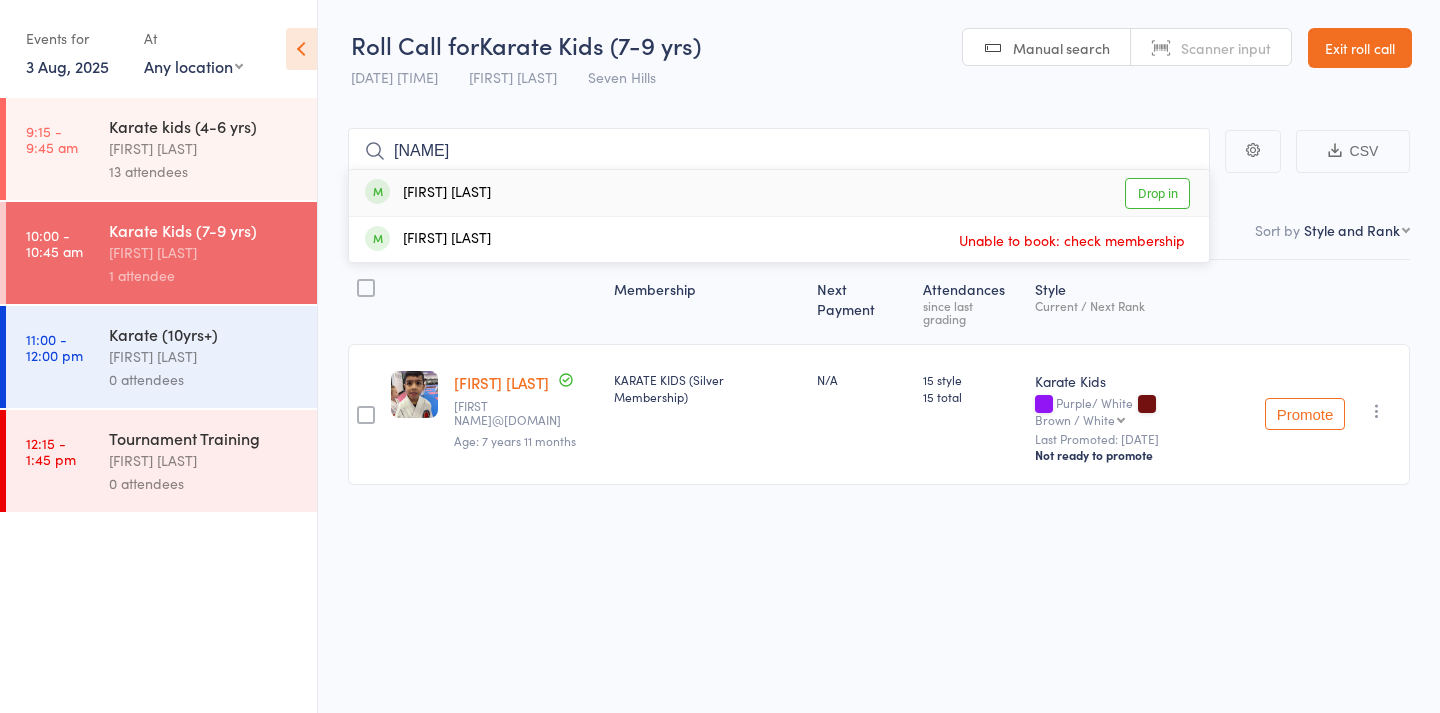 click on "[FIRST] [LAST] Drop in" at bounding box center (779, 193) 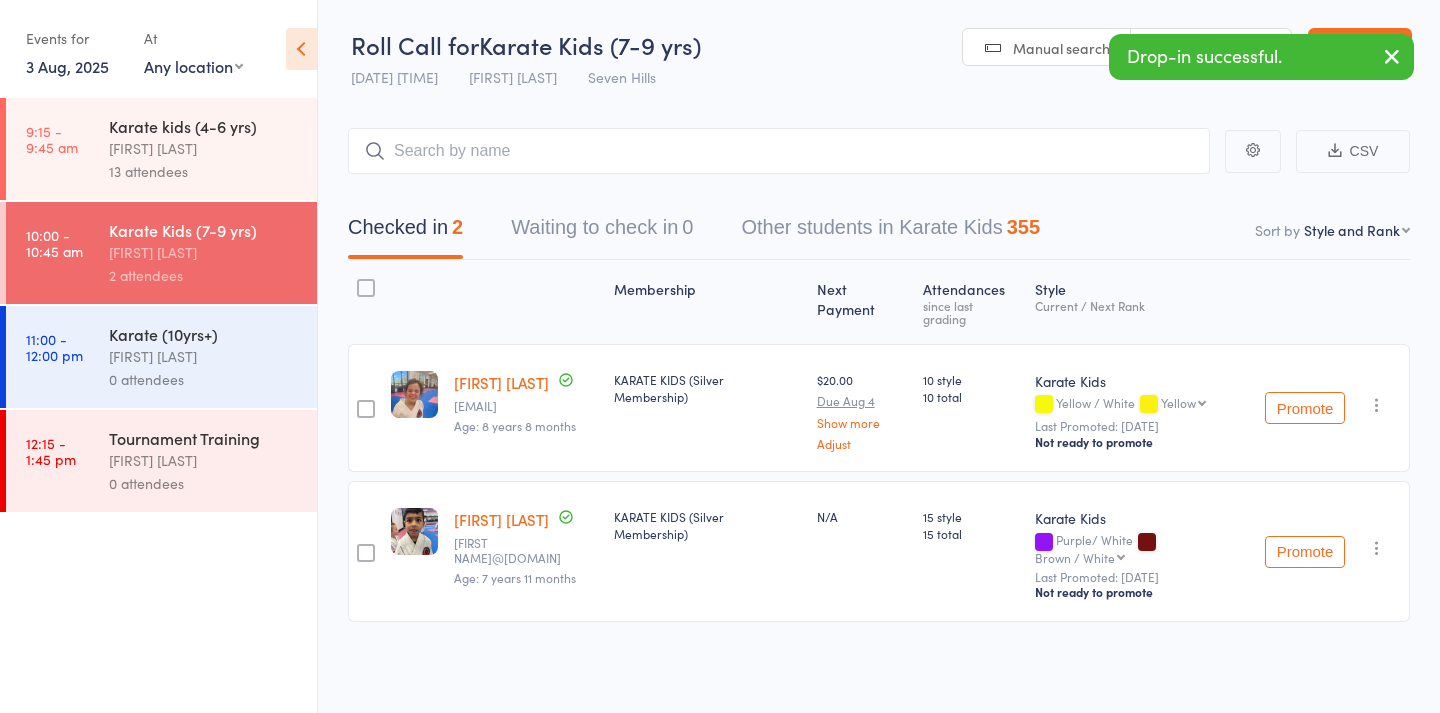 click on "Karate (10yrs+)" at bounding box center [204, 334] 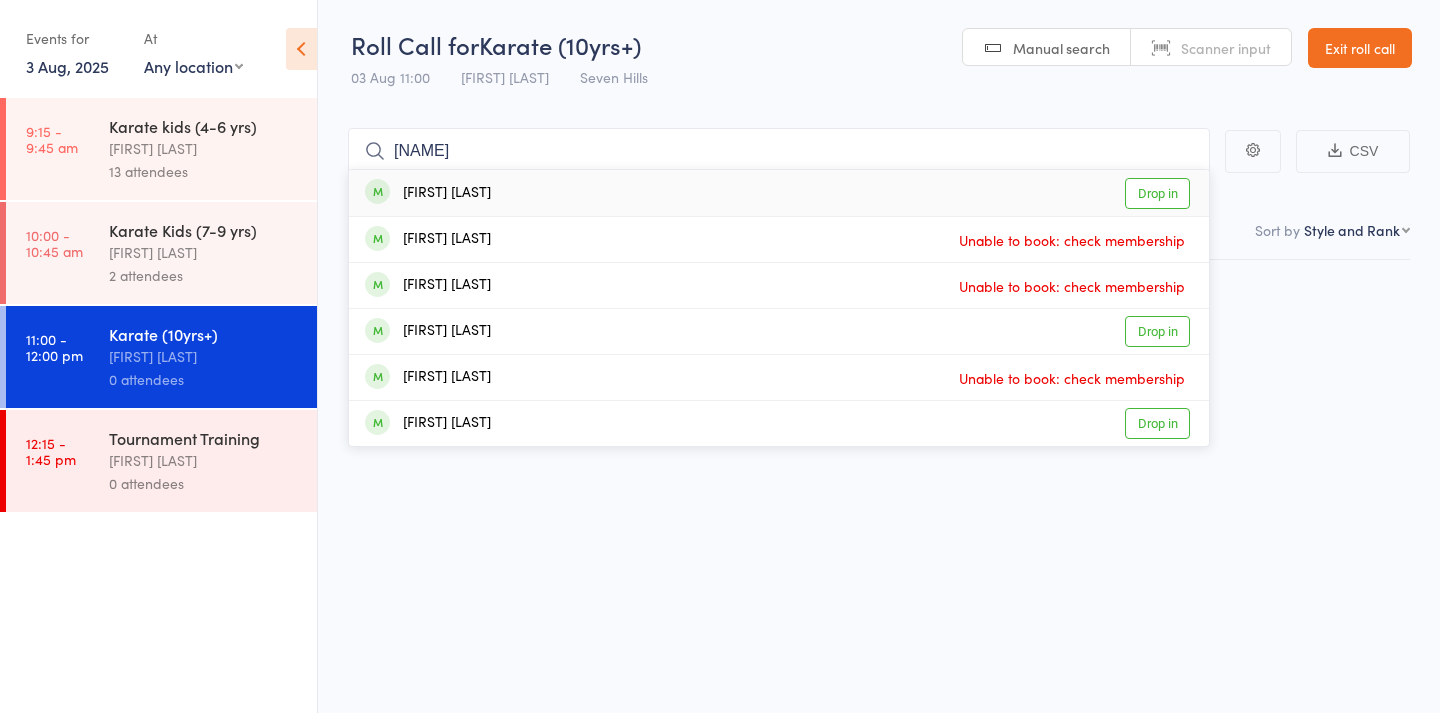 type on "[NAME]" 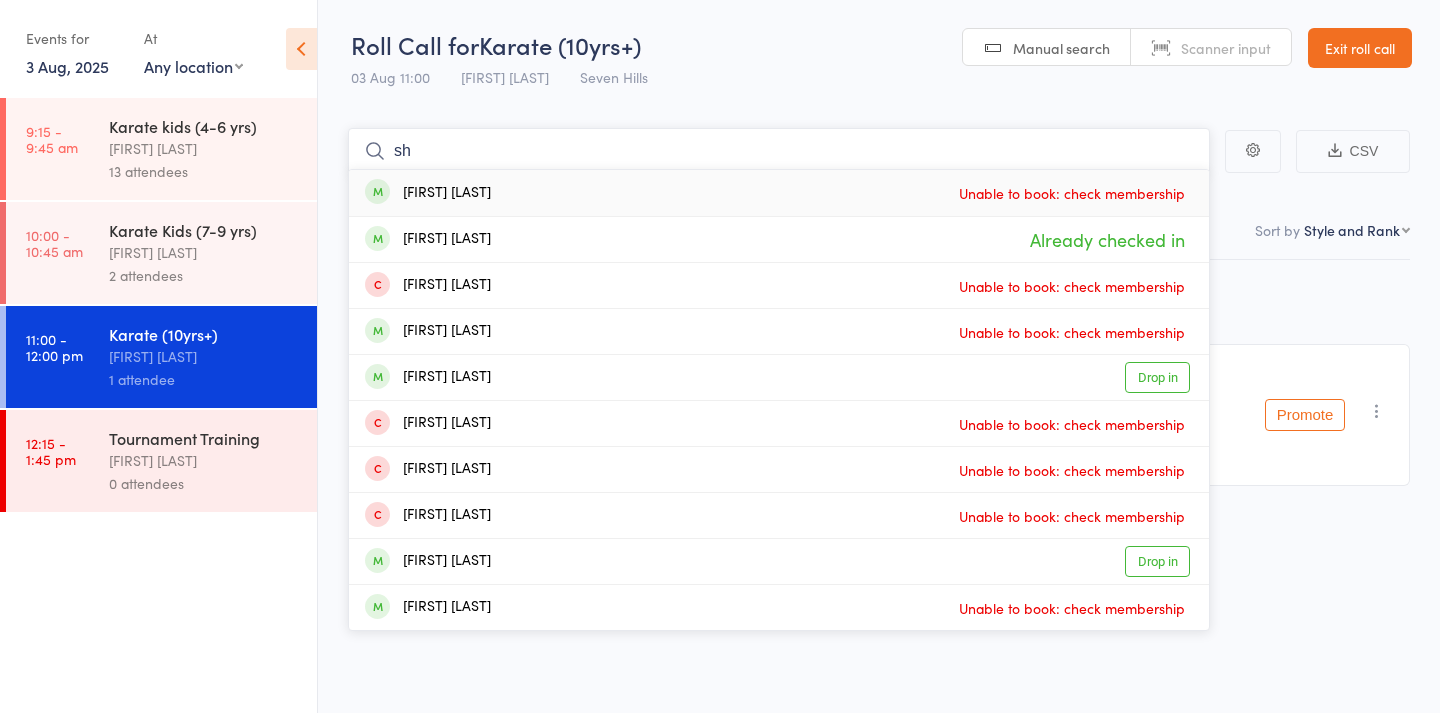 type on "s" 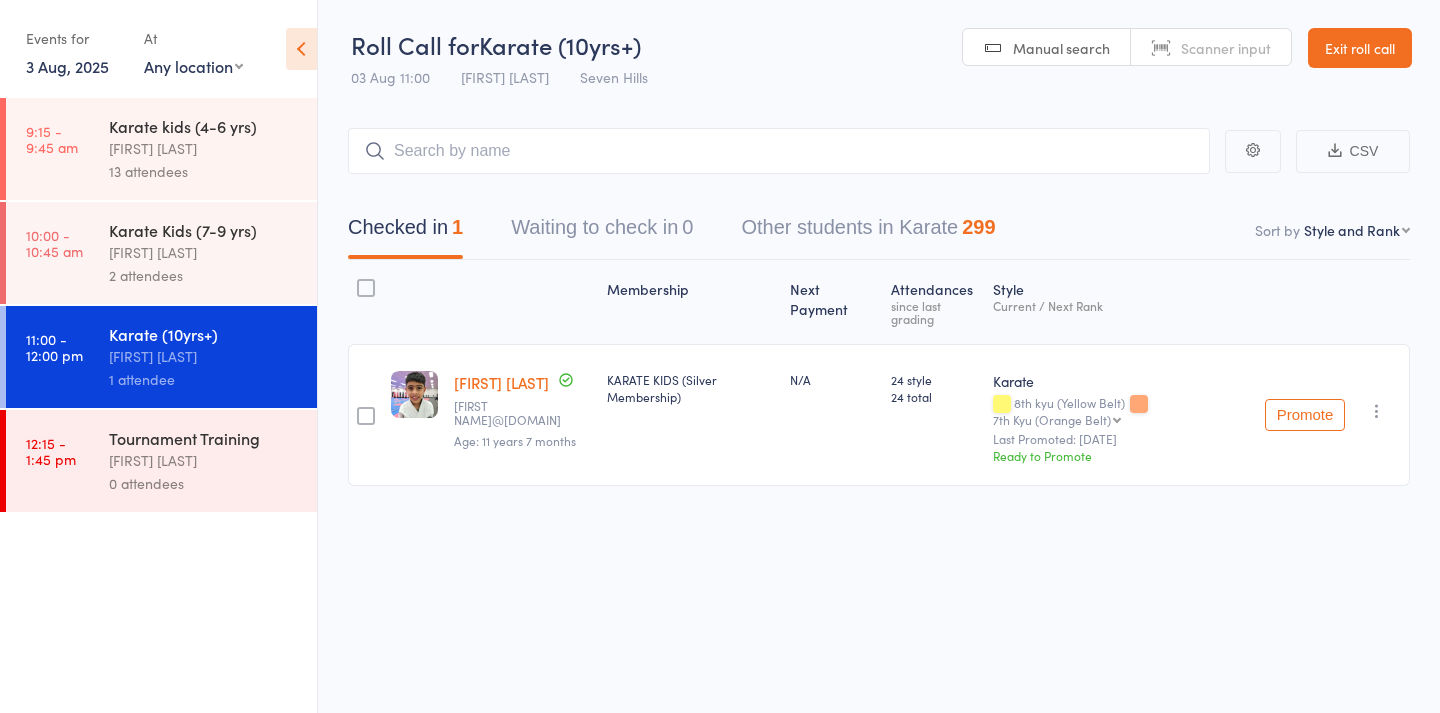 click at bounding box center [1377, 411] 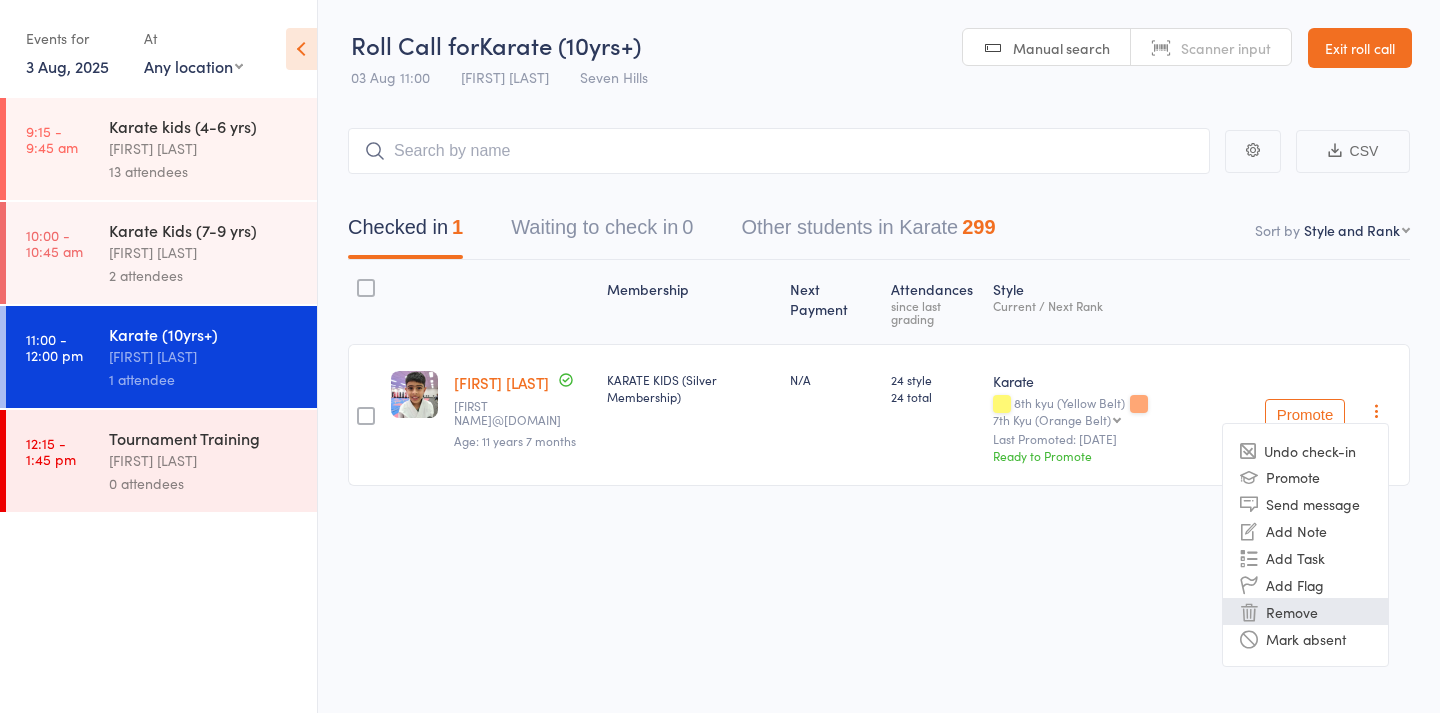 click on "Remove" at bounding box center [1305, 611] 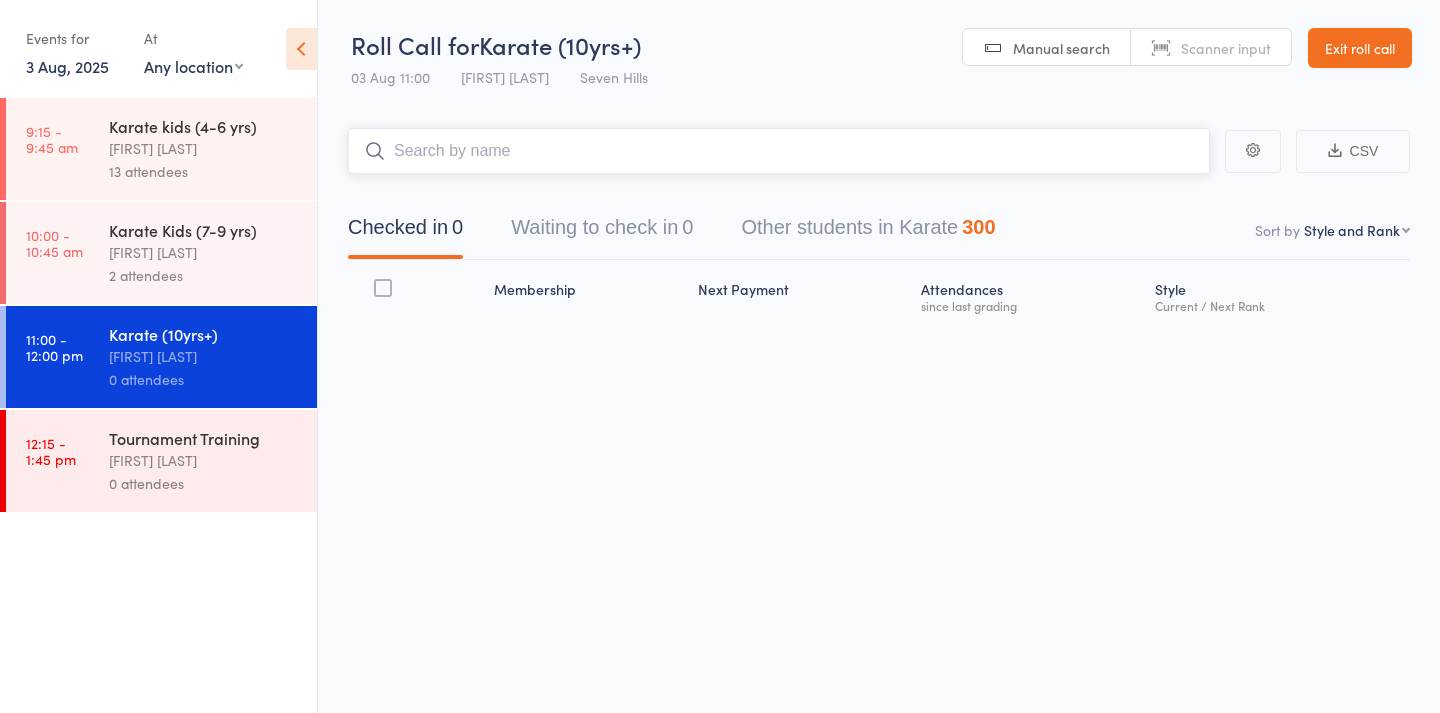 click at bounding box center (779, 151) 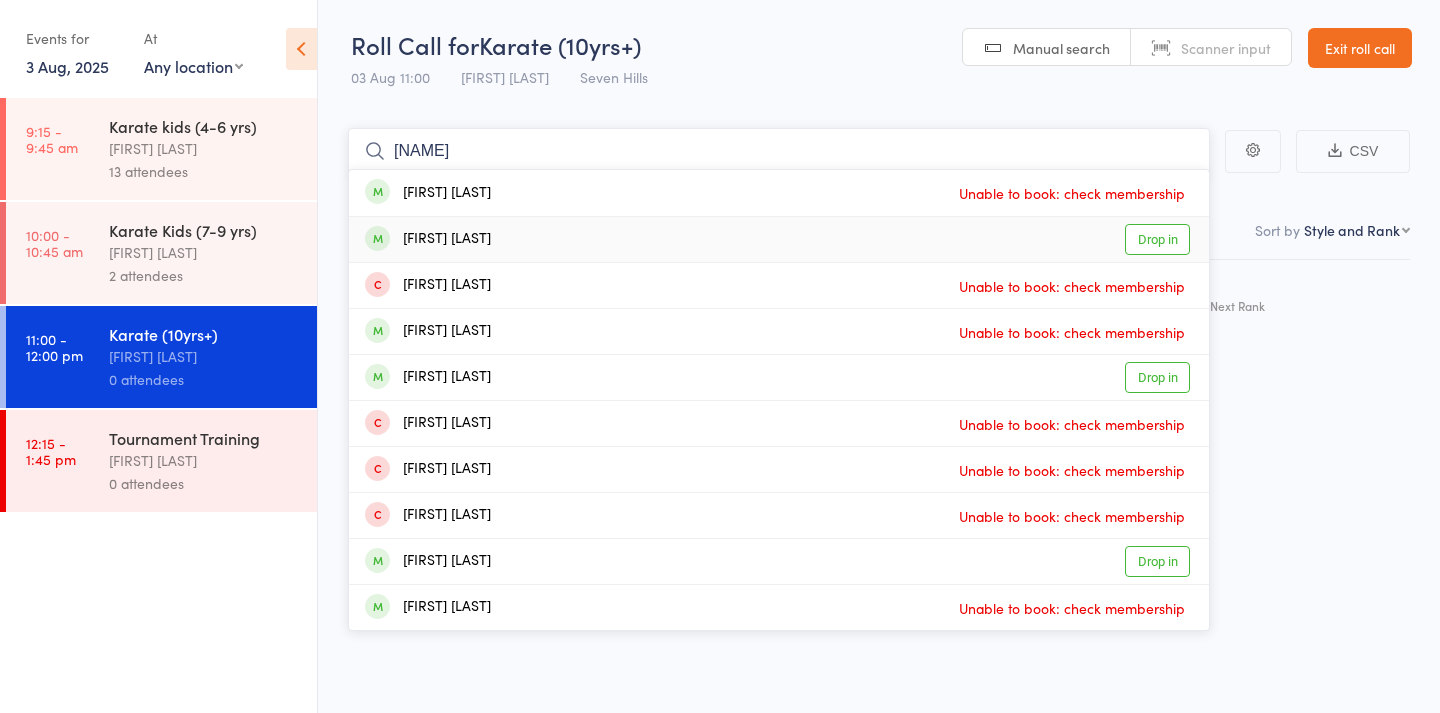 type on "[NAME]" 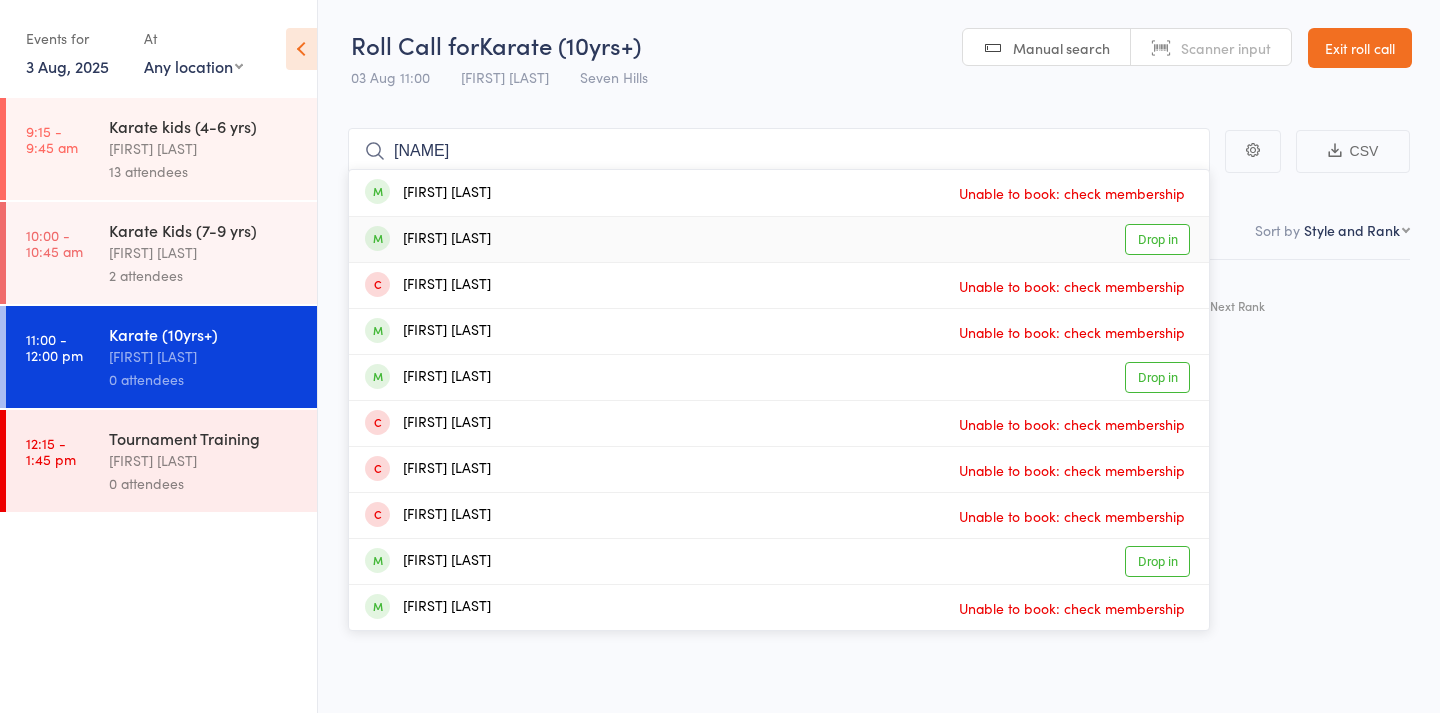 click on "[FIRST] [LAST] Drop in" at bounding box center [779, 239] 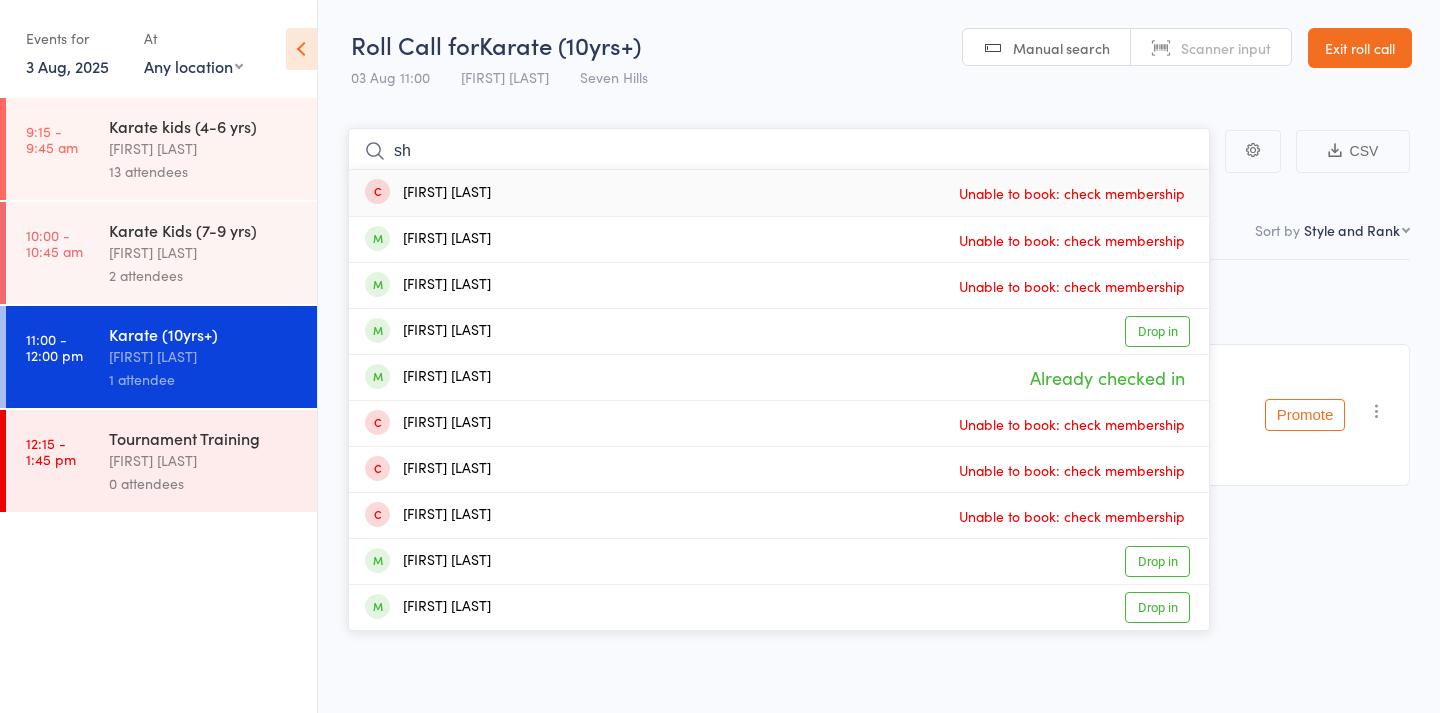 type on "s" 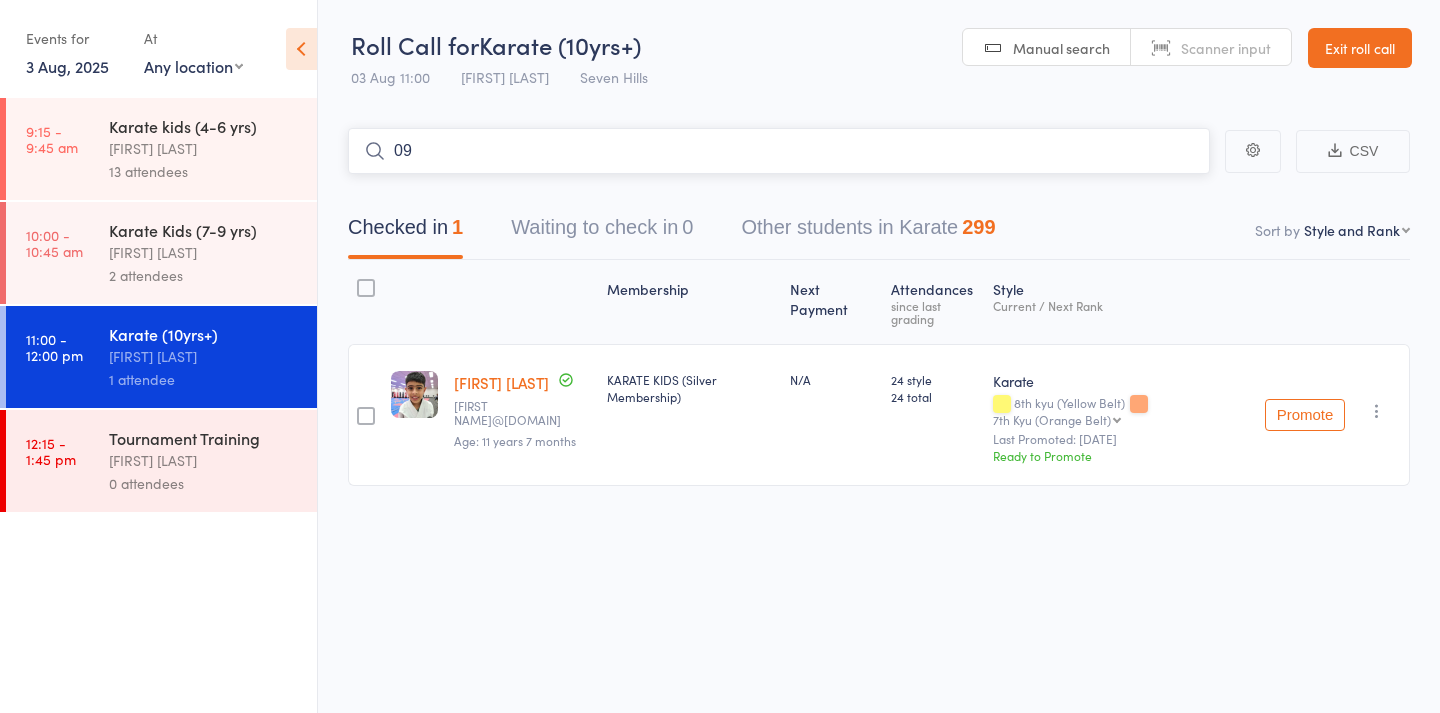 type on "098" 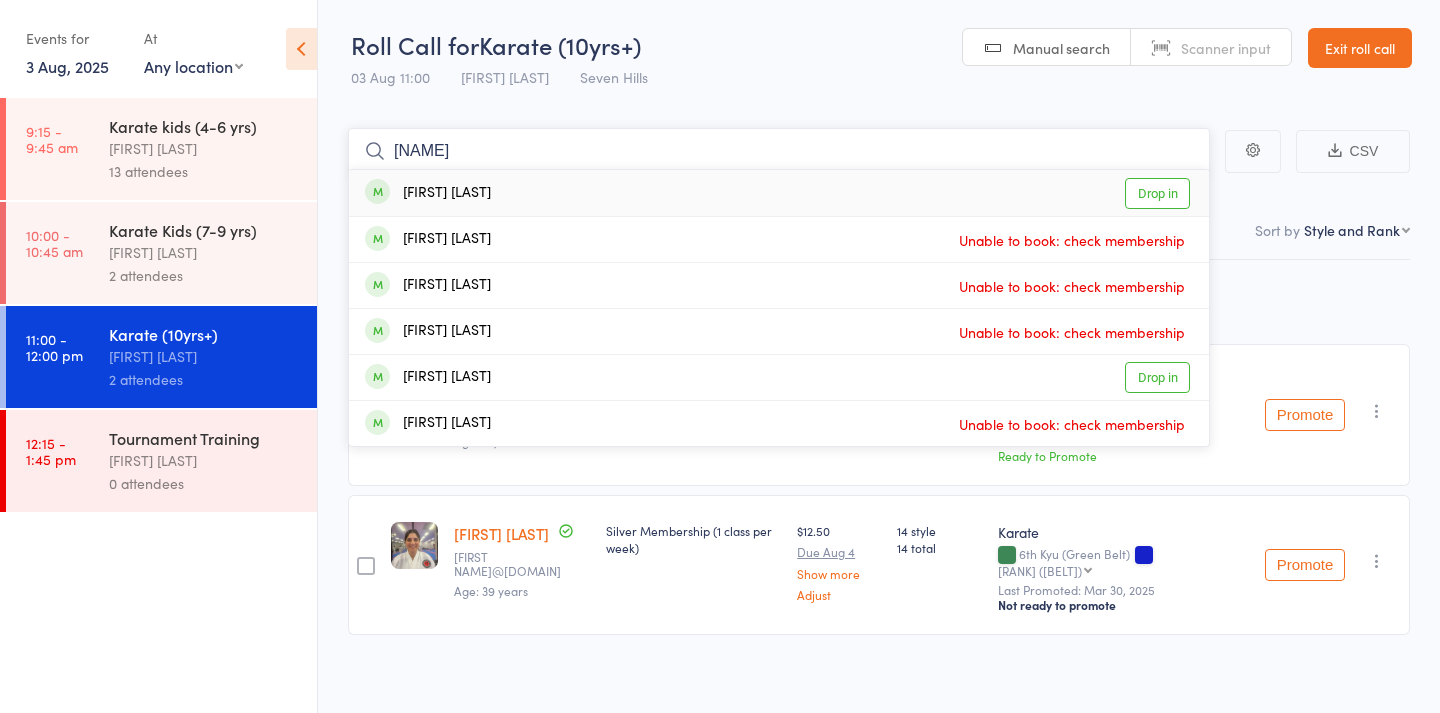 type on "[NAME]" 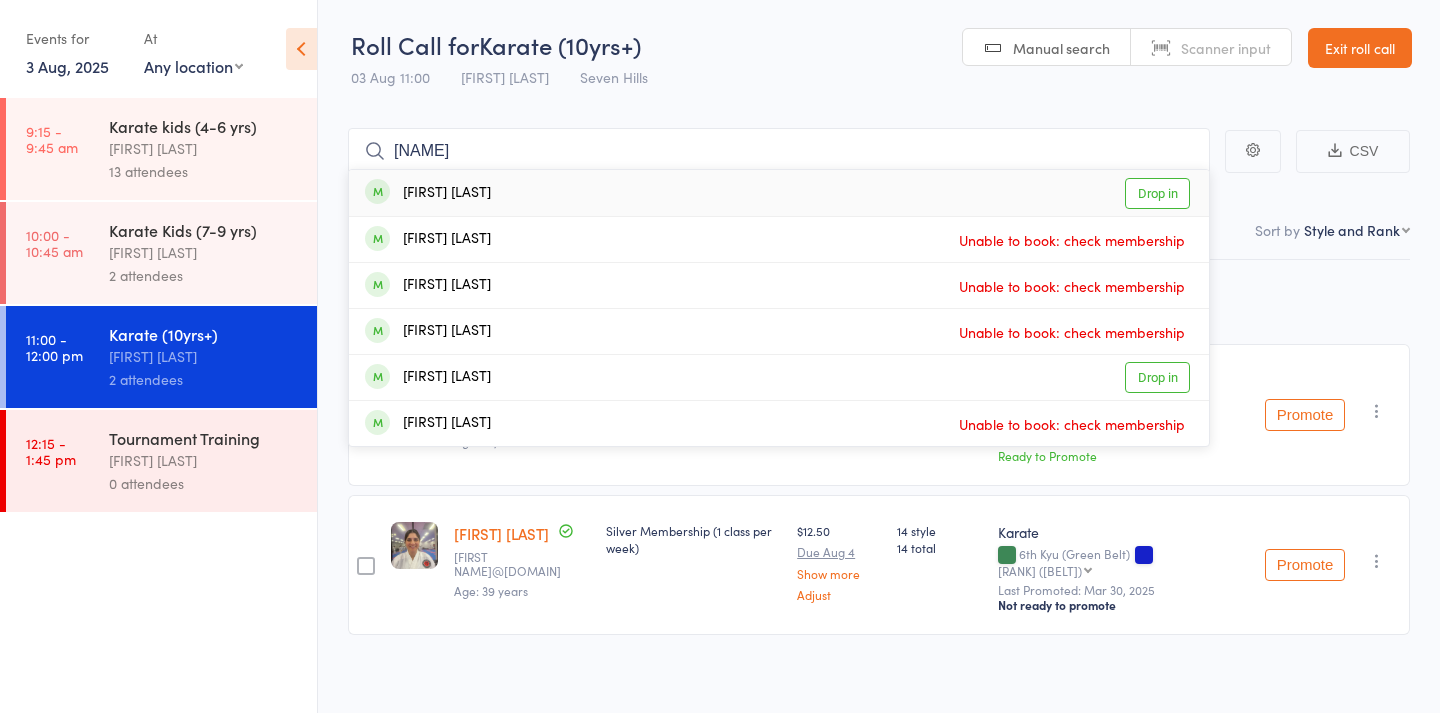 drag, startPoint x: 515, startPoint y: 153, endPoint x: 701, endPoint y: 197, distance: 191.13347 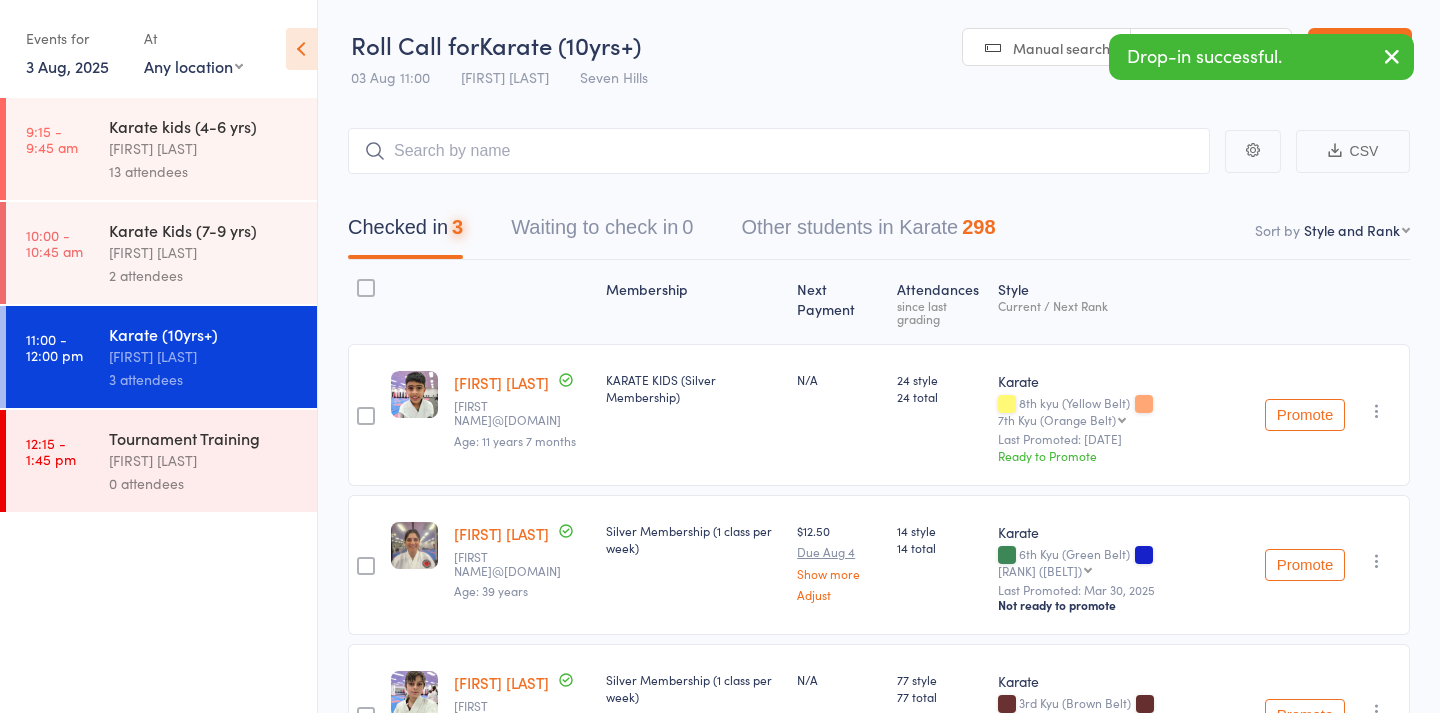 click on "[FIRST] [LAST]" at bounding box center (204, 252) 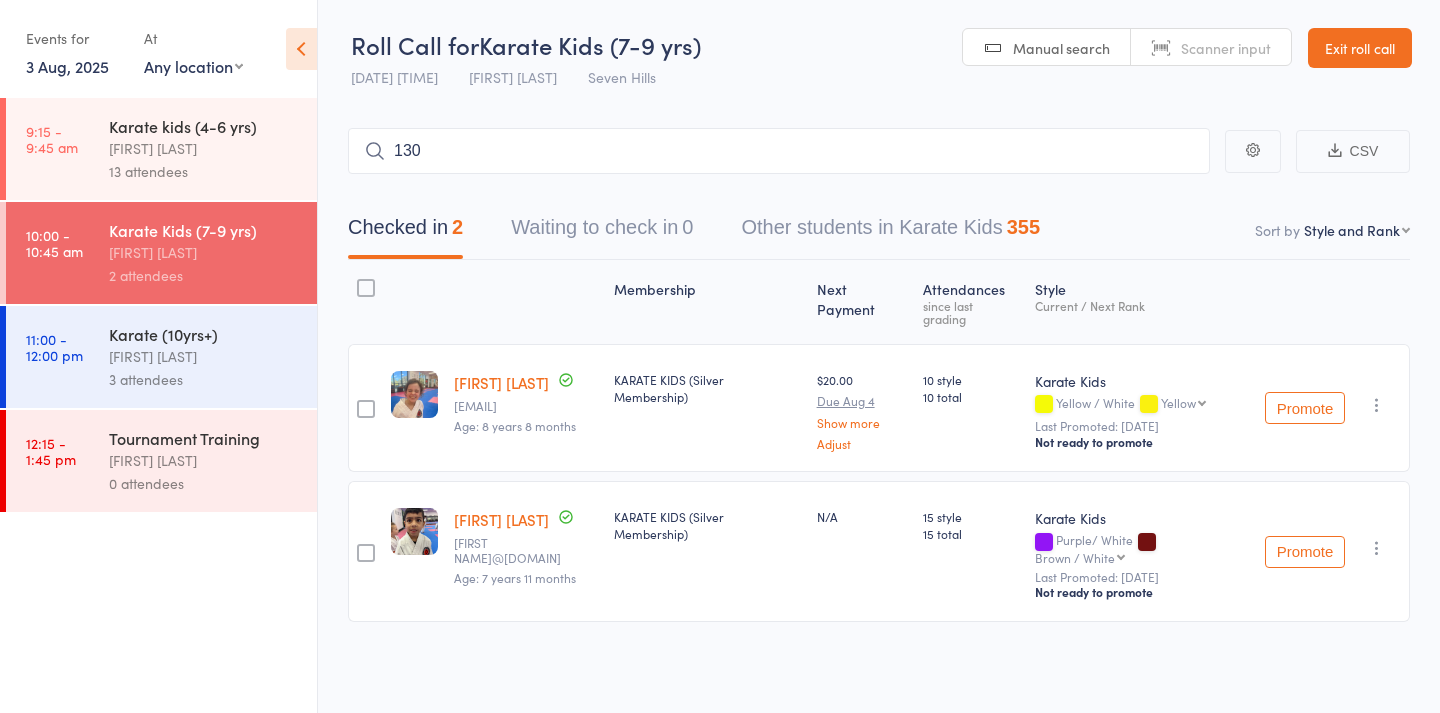 type on "1307" 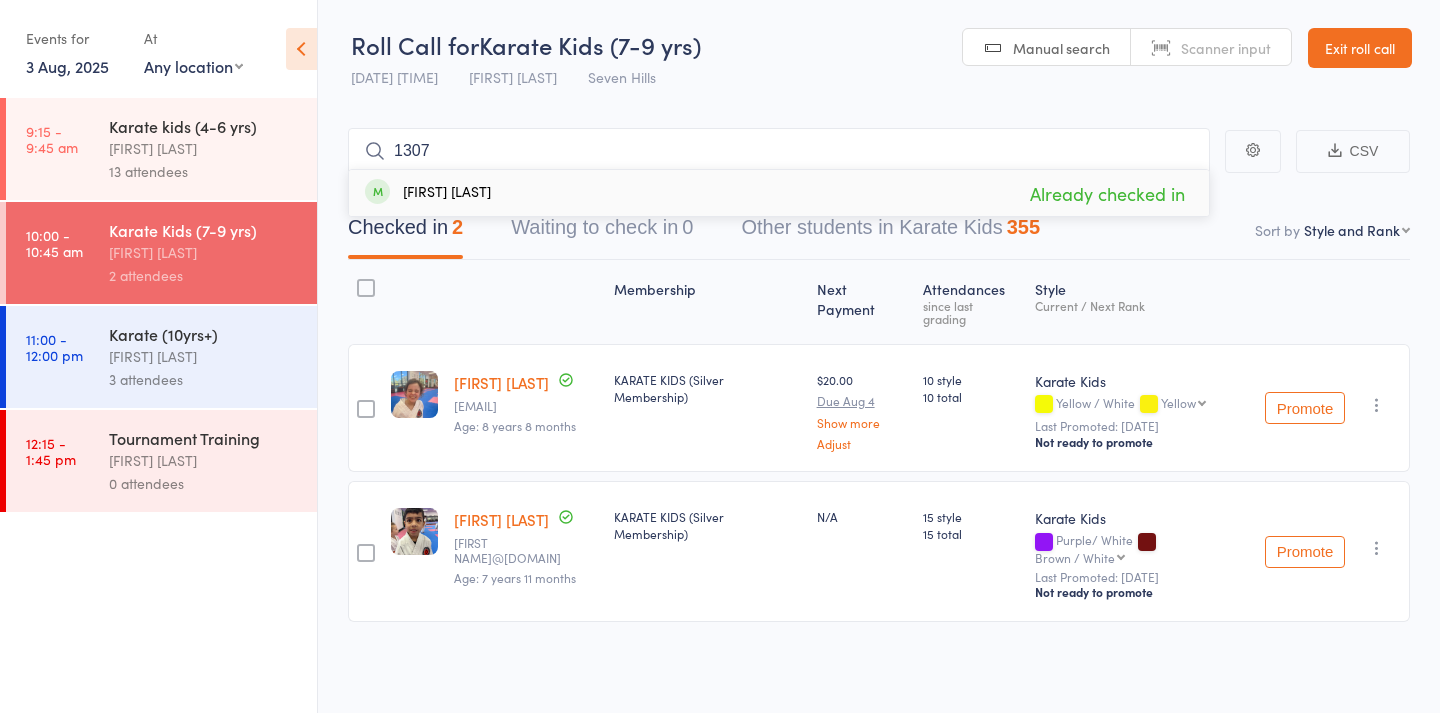 type 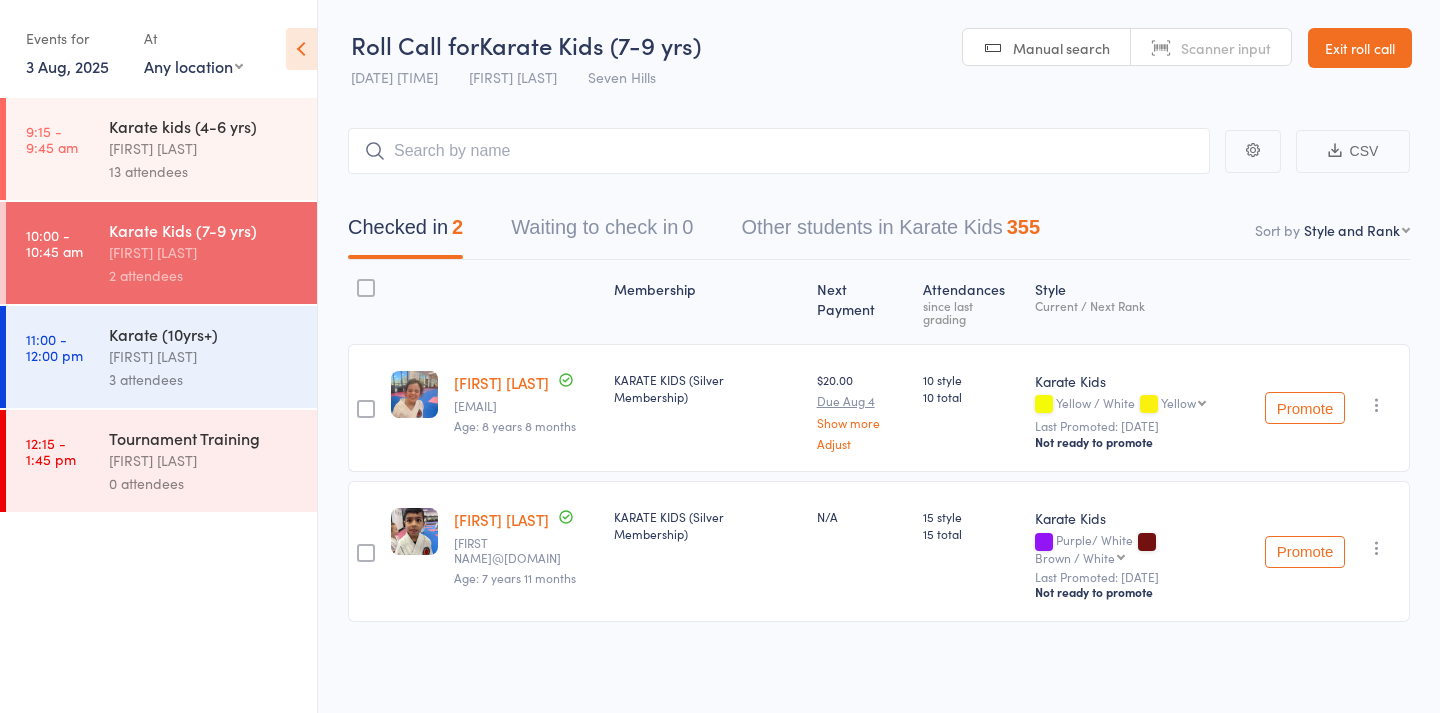 click on "[FIRST] [LAST]" at bounding box center [204, 356] 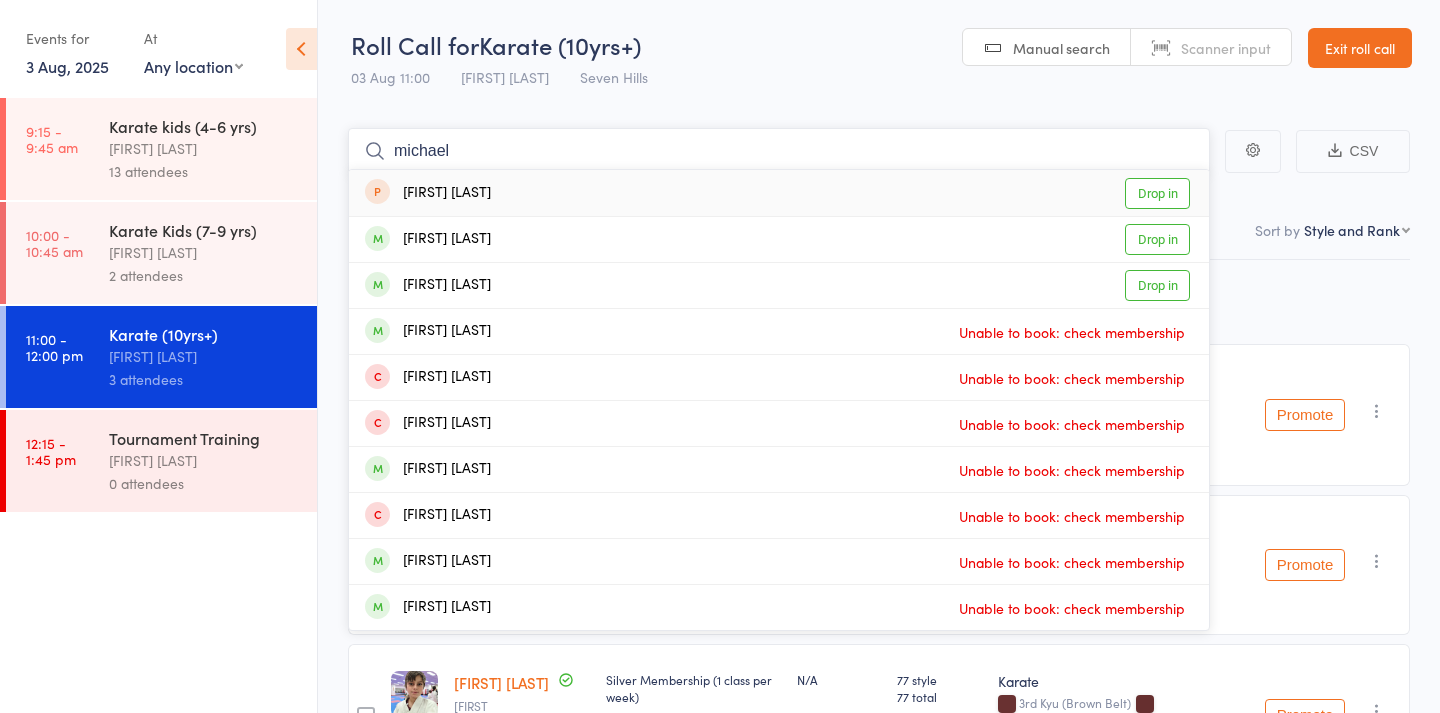 type on "[FIRST]" 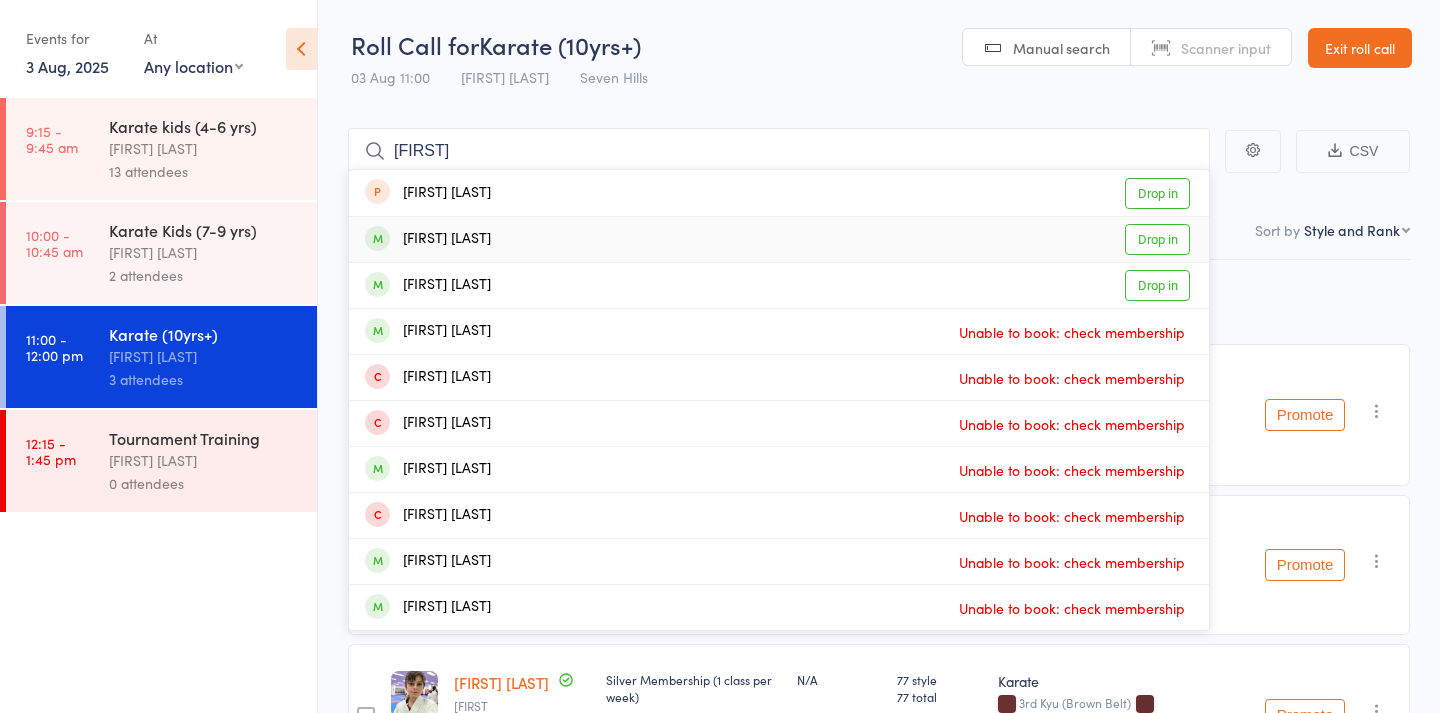 drag, startPoint x: 529, startPoint y: 175, endPoint x: 638, endPoint y: 242, distance: 127.9453 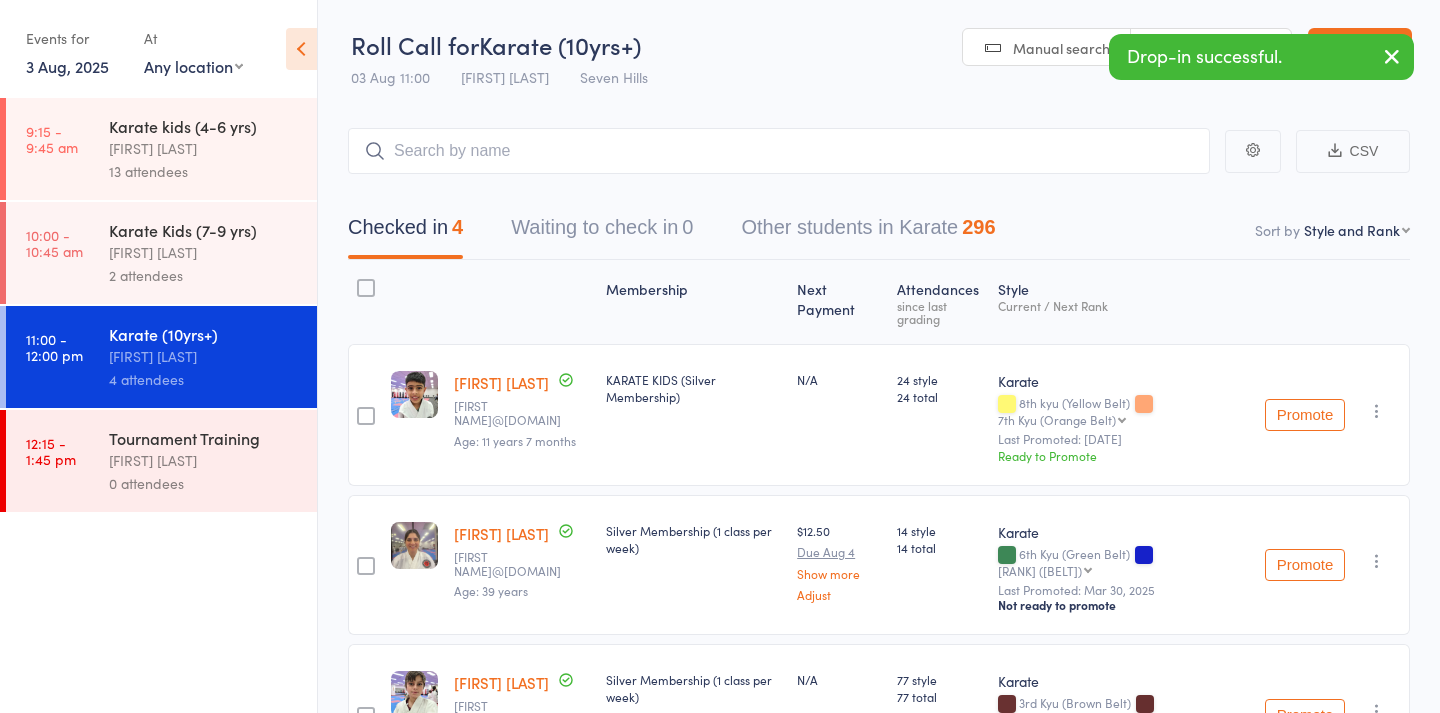 click on "2 attendees" at bounding box center [204, 275] 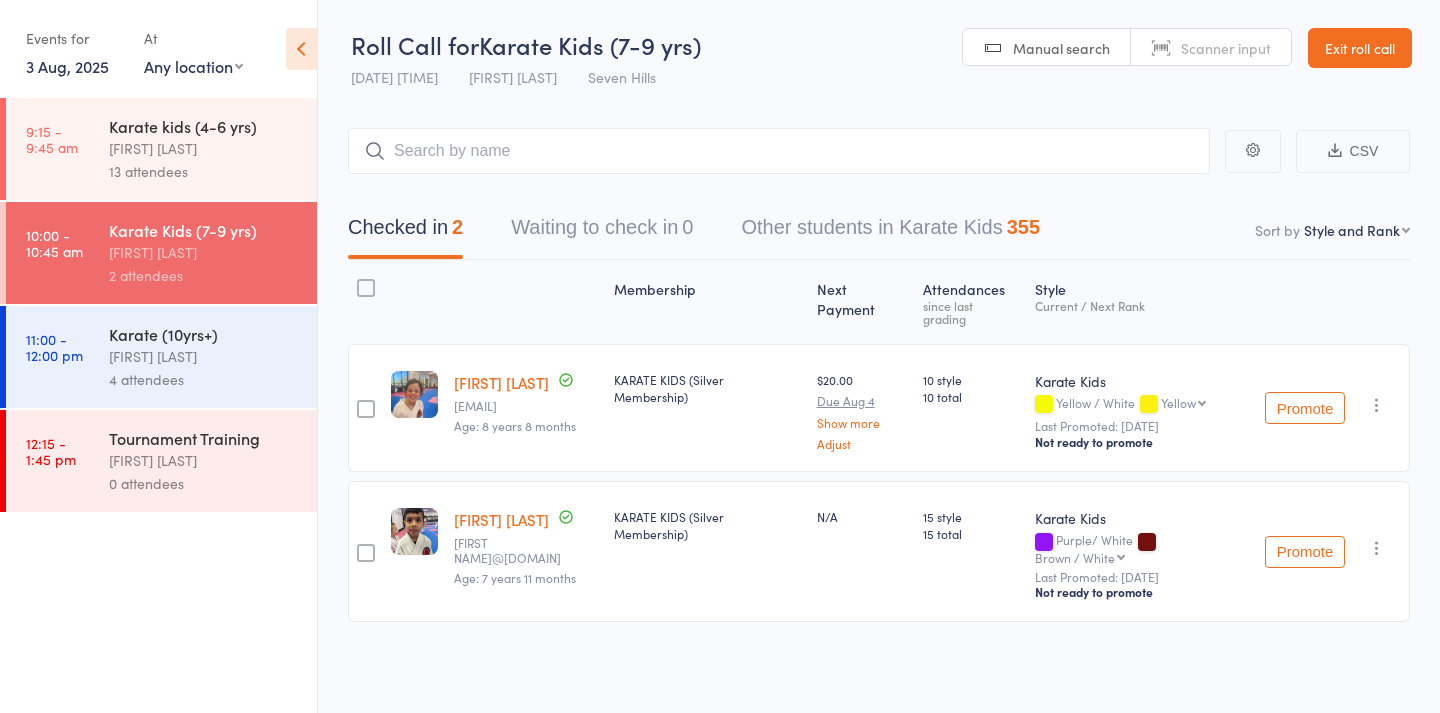 click on "Karate kids ([AGE]-[AGE]) [FIRST] [LAST] [ATTENDEES] attendees" at bounding box center (213, 149) 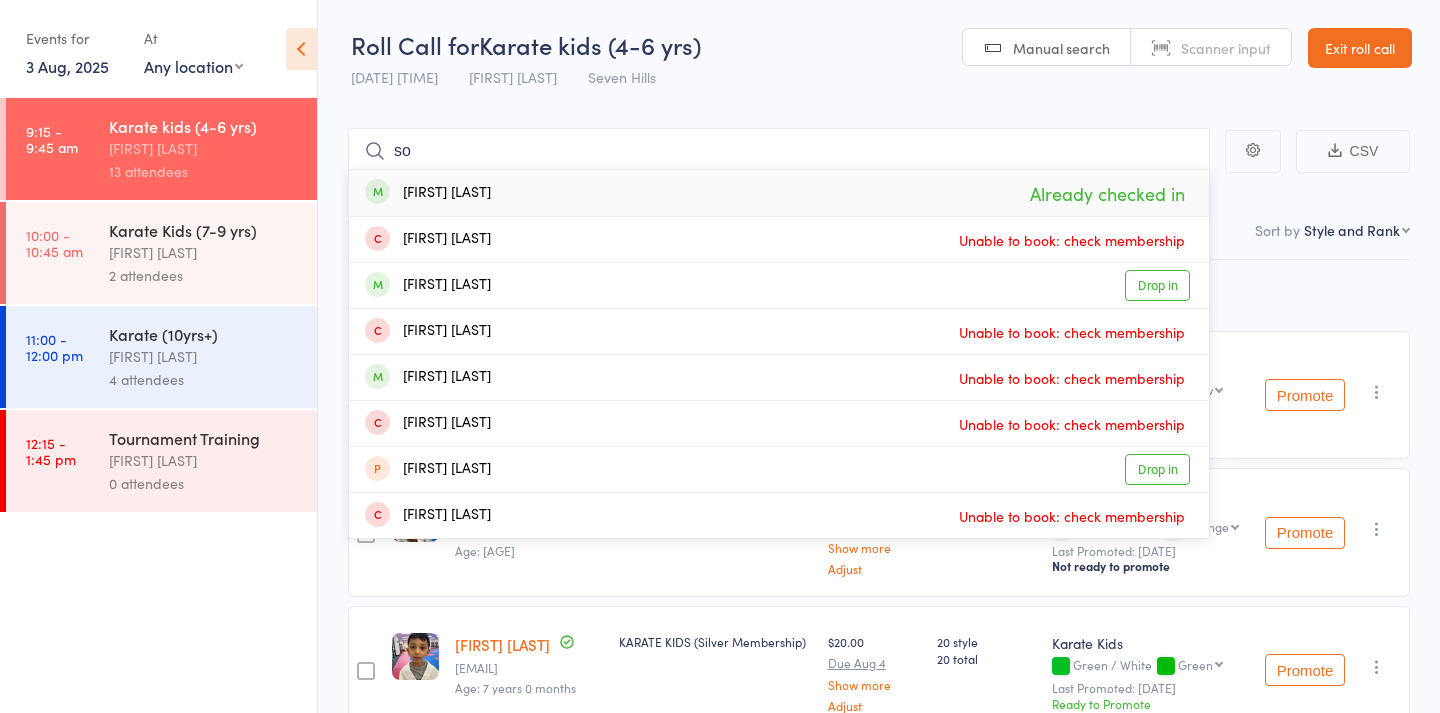 type on "s" 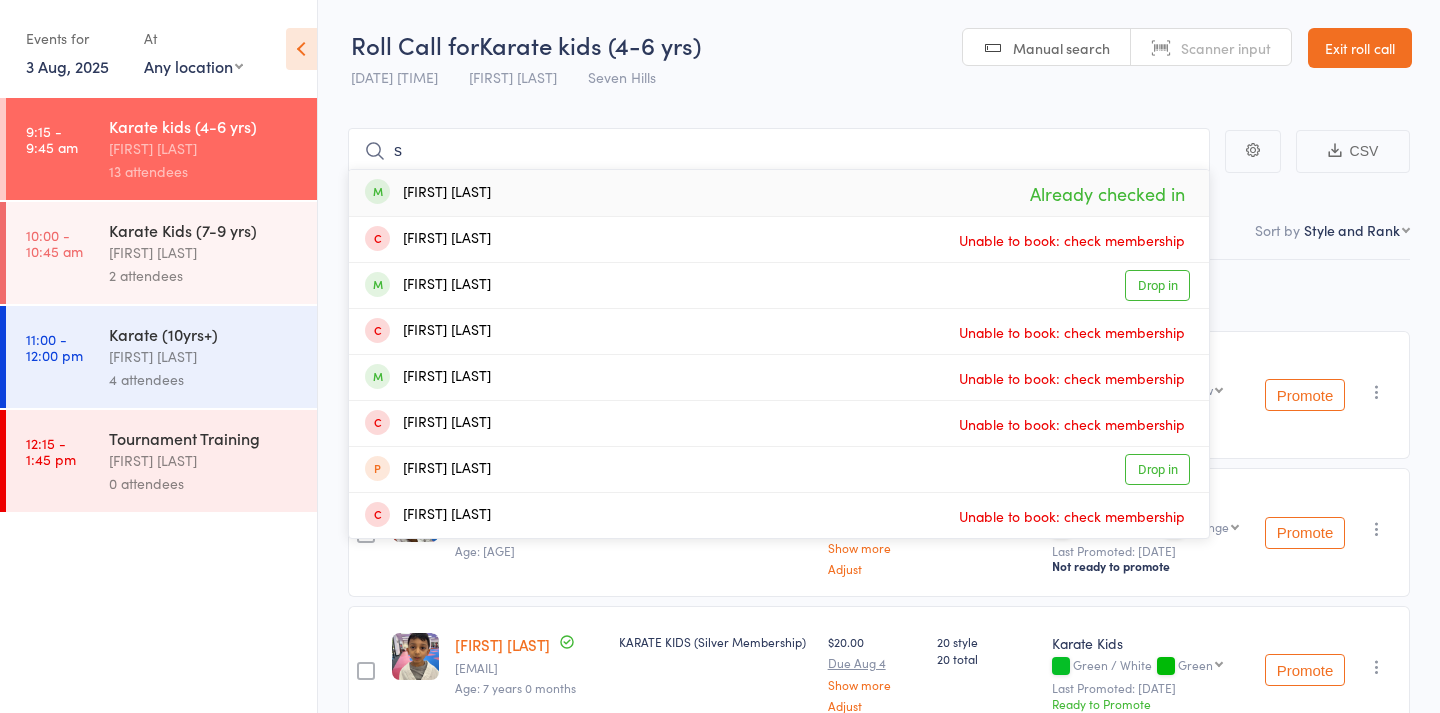 type 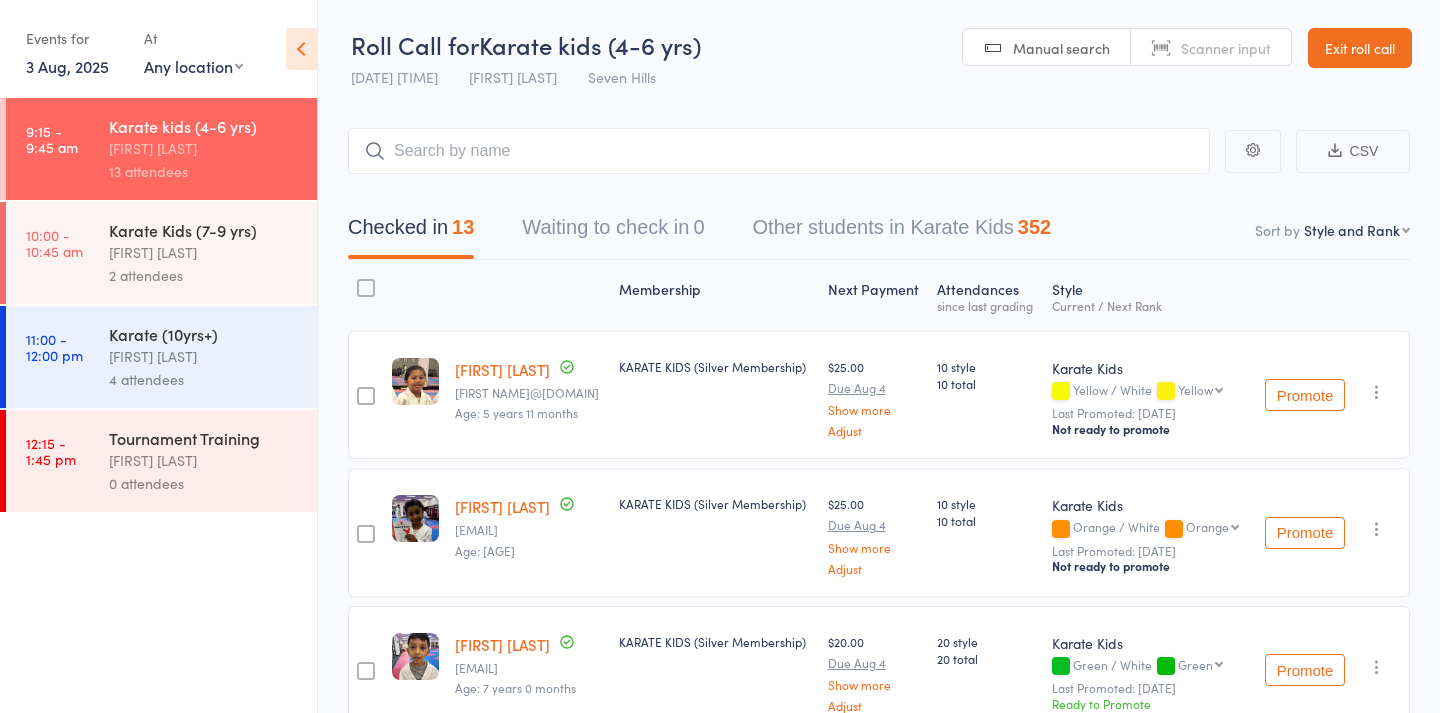 click on "[FIRST] [LAST]" at bounding box center [204, 252] 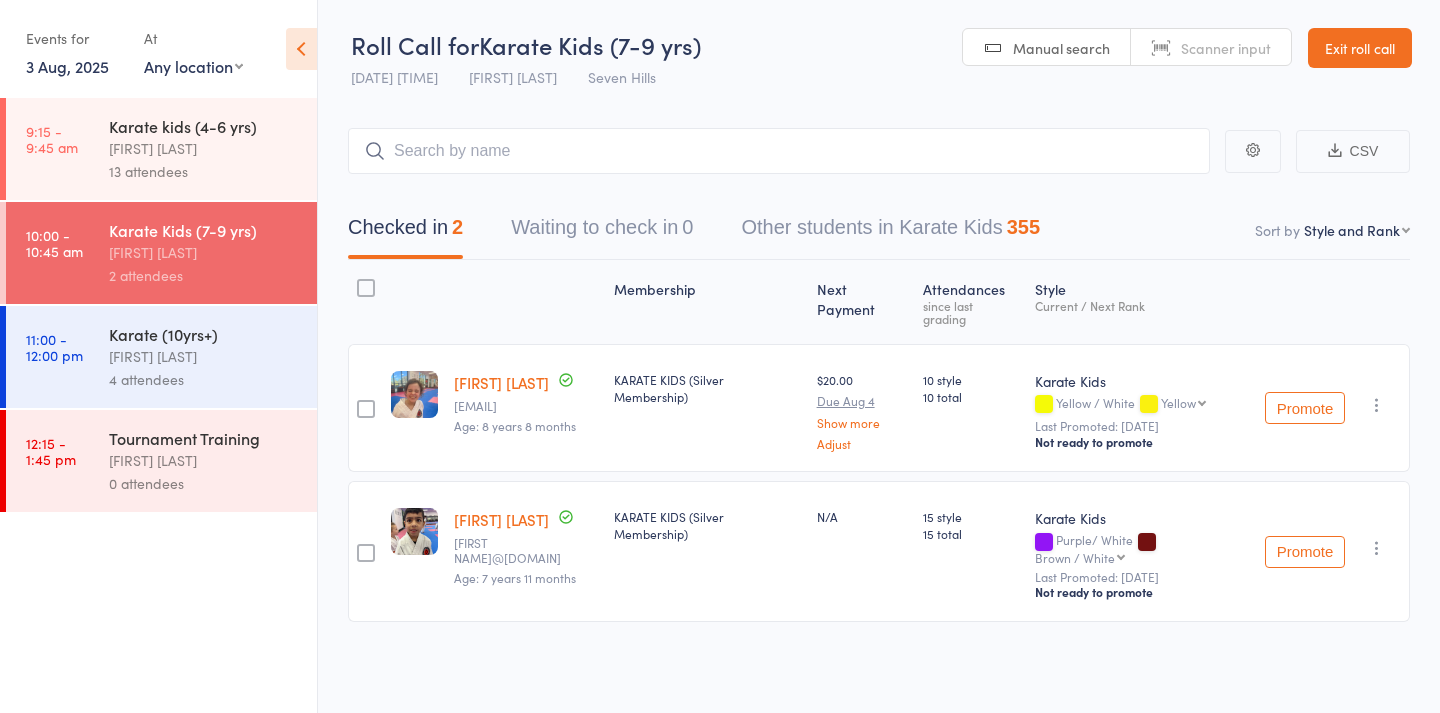 select on "4" 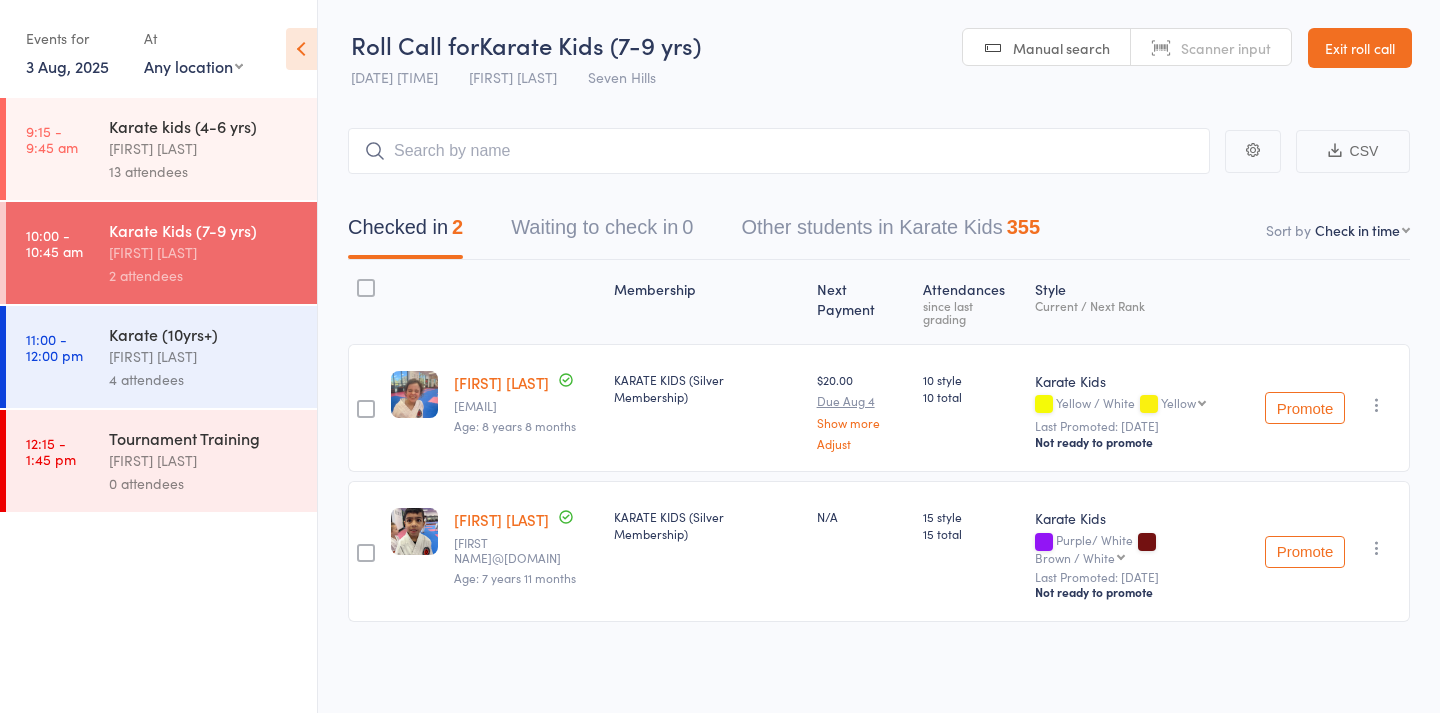 click on "[FIRST] [LAST]" at bounding box center (204, 148) 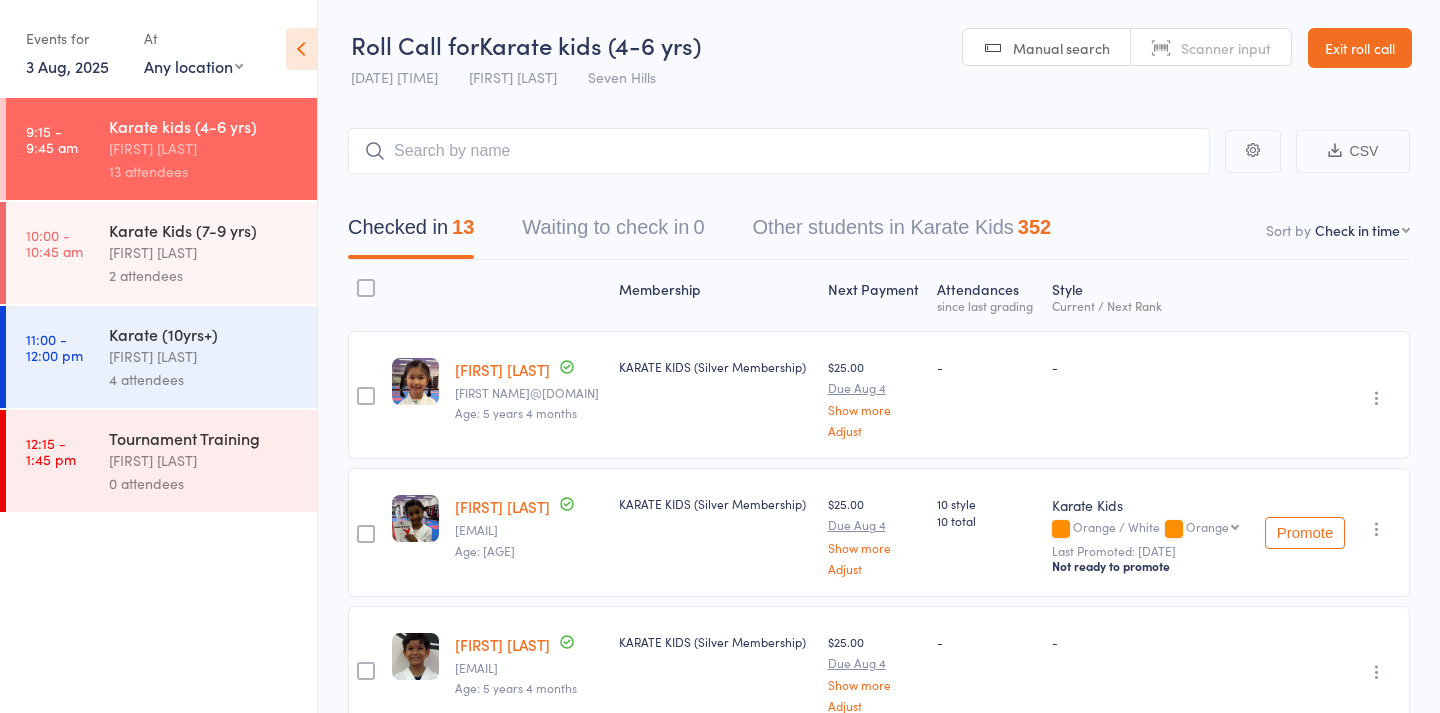 click on "Manual search" at bounding box center (1047, 48) 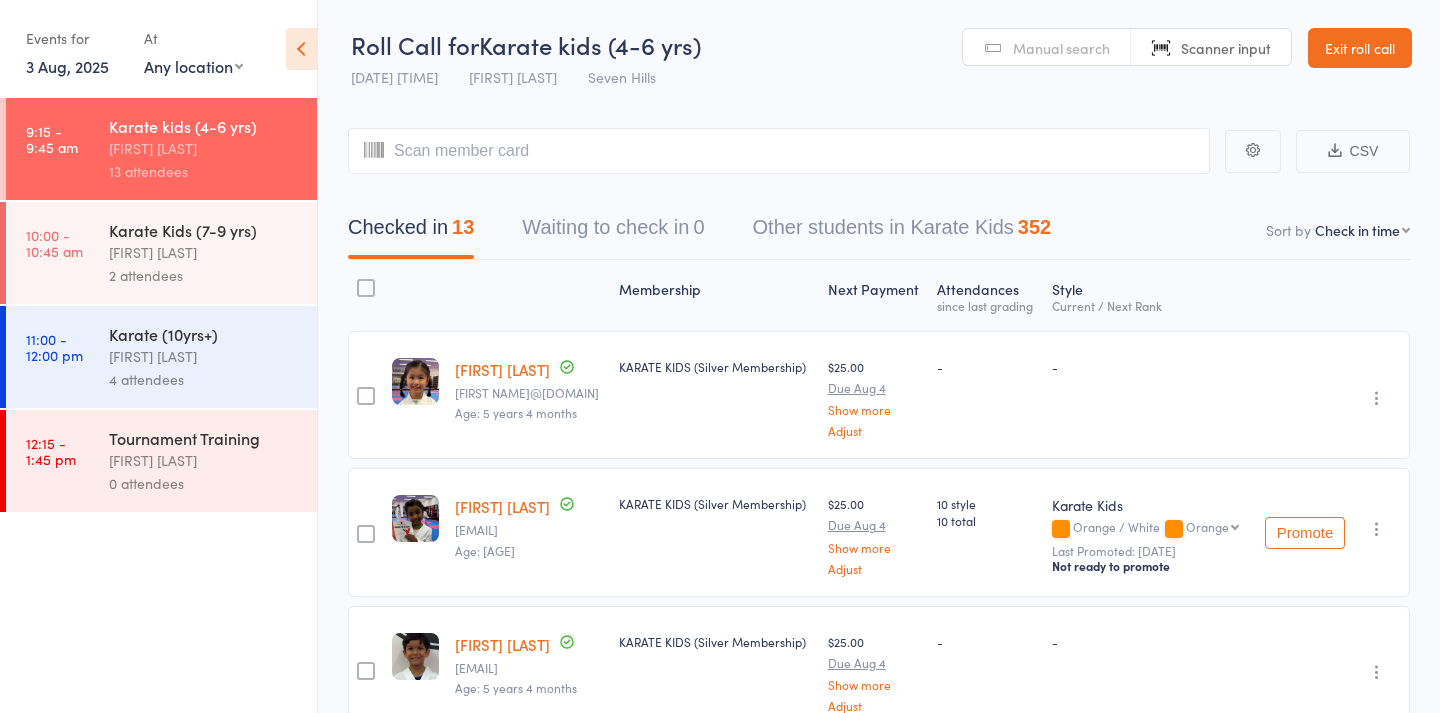 click on "[TIME] - [TIME] [ACTIVITY] ([AGE] yrs) [FIRST] [LAST] [NUMBER] attendees" at bounding box center (161, 253) 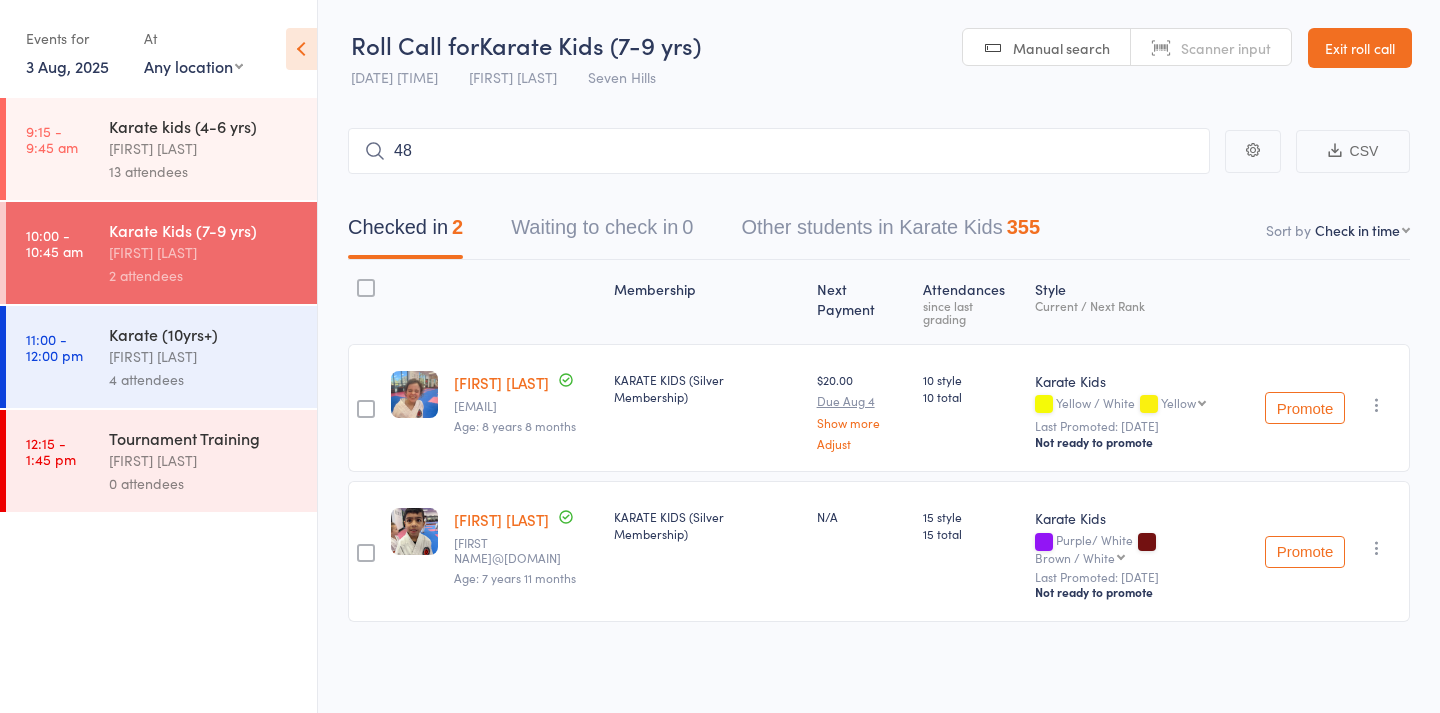 type on "482" 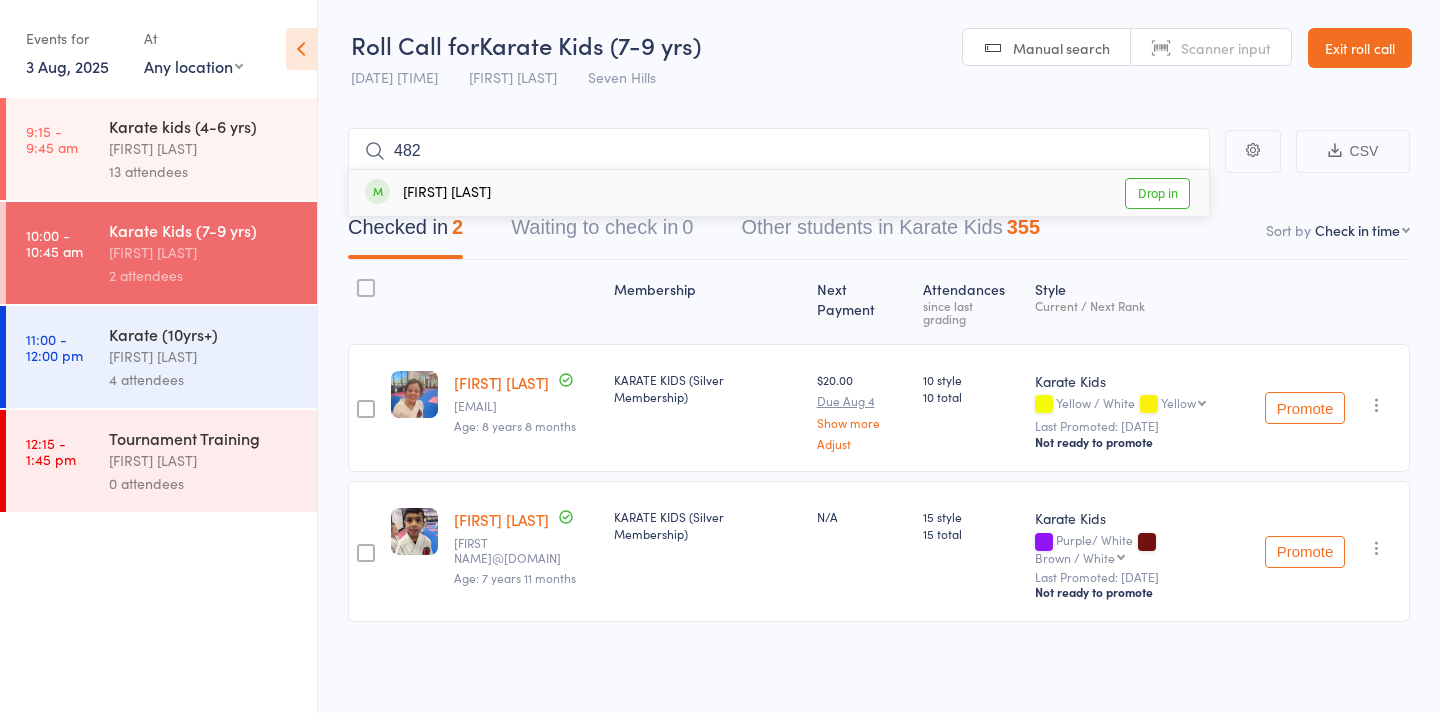 type 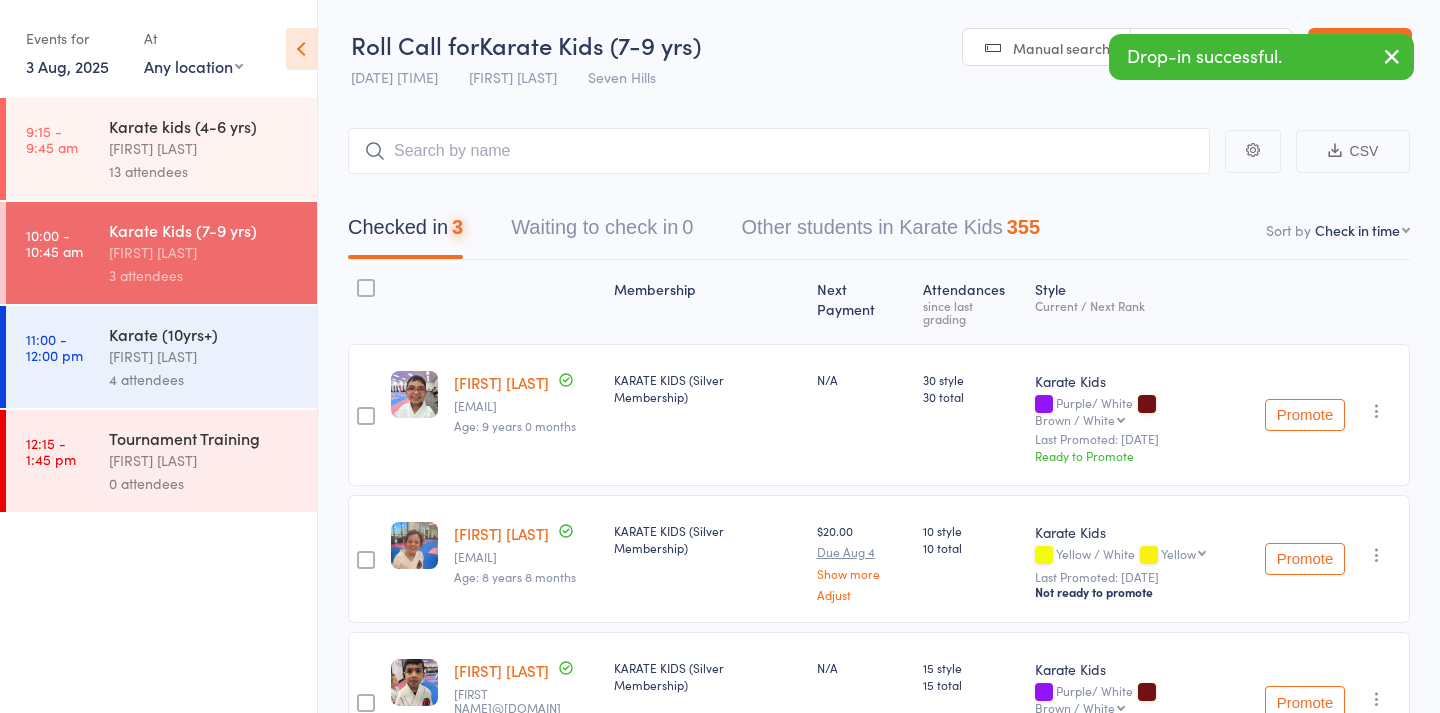 click on "[FIRST] [LAST]" at bounding box center [204, 356] 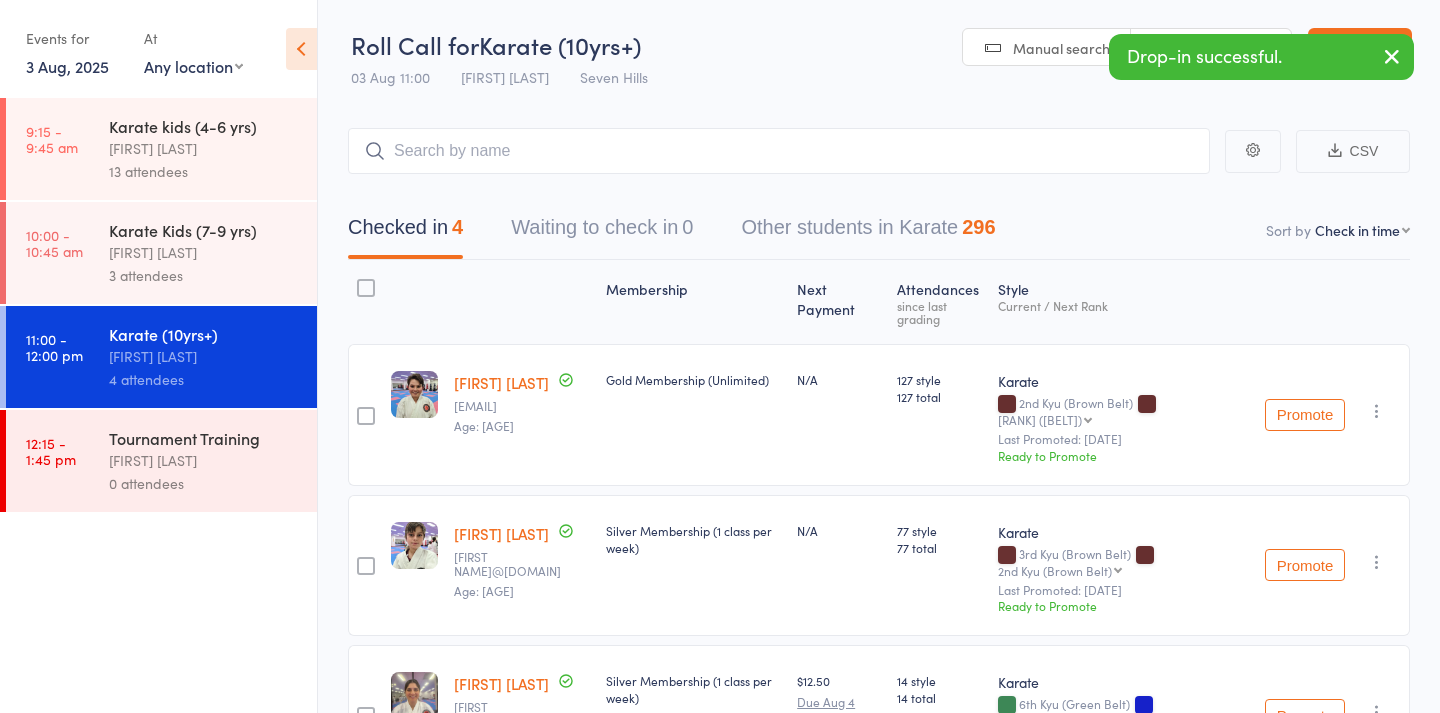click on "Manual search" at bounding box center (1047, 48) 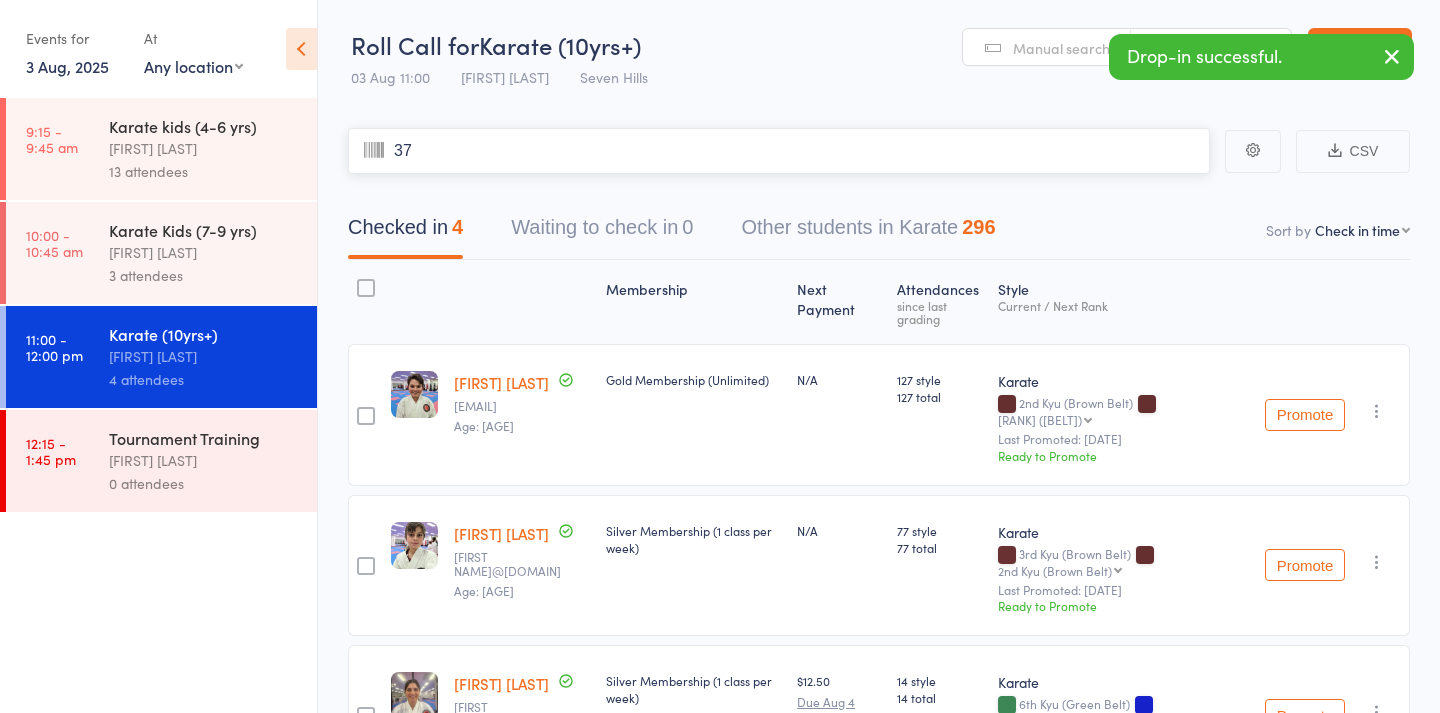 type on "375" 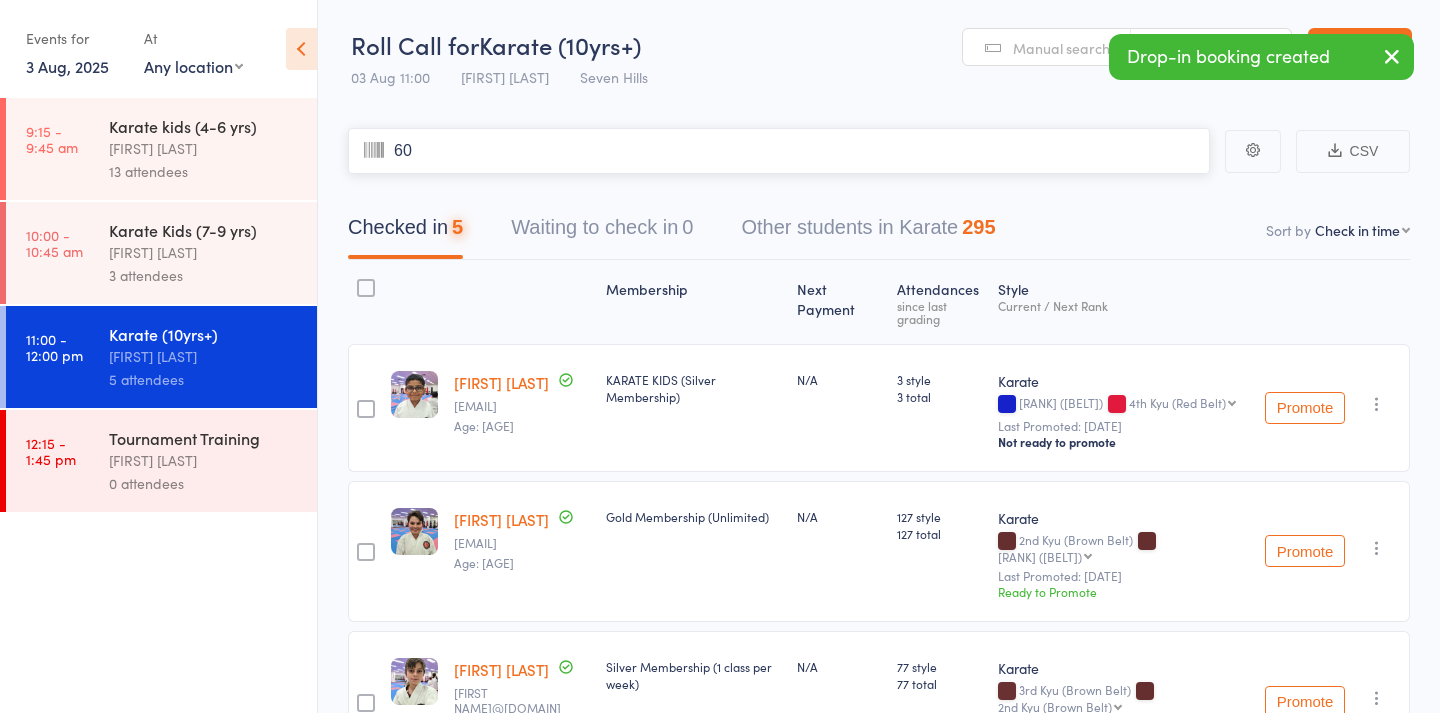 type on "609" 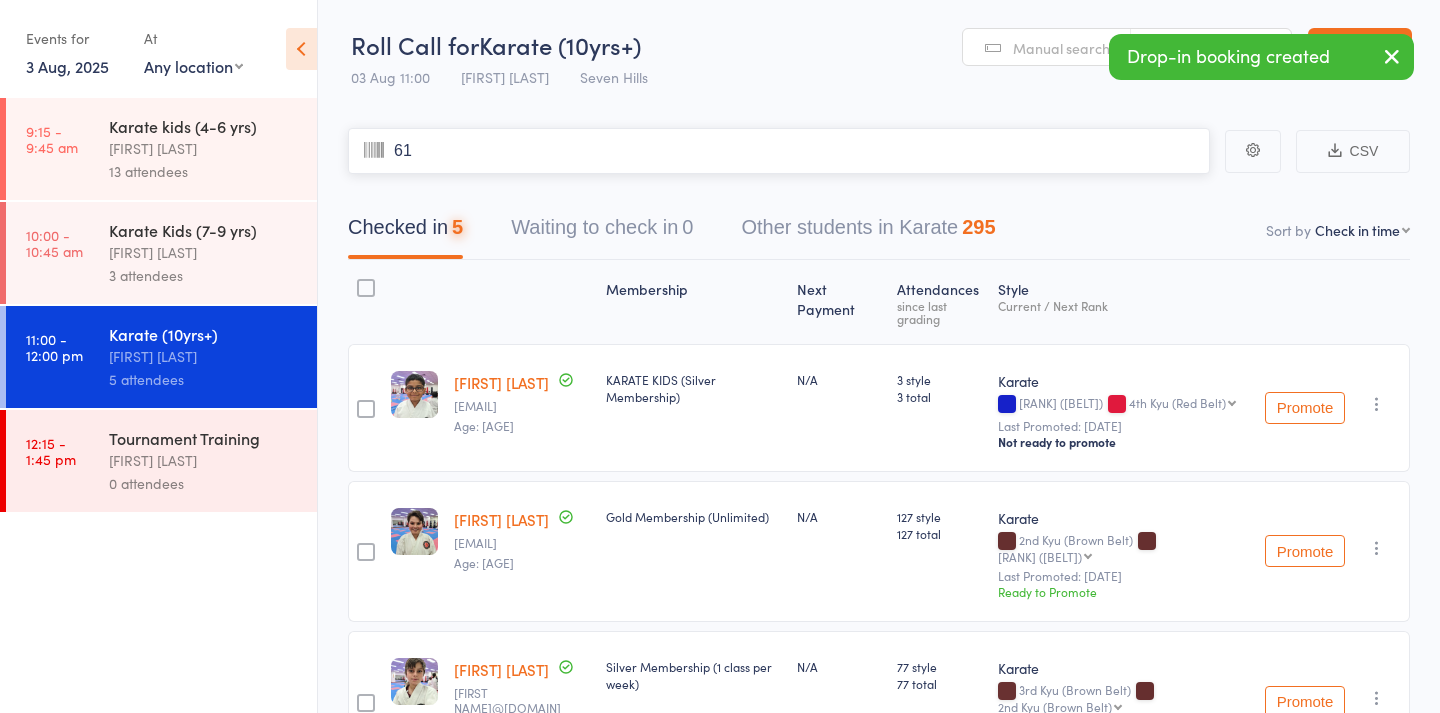 type on "610" 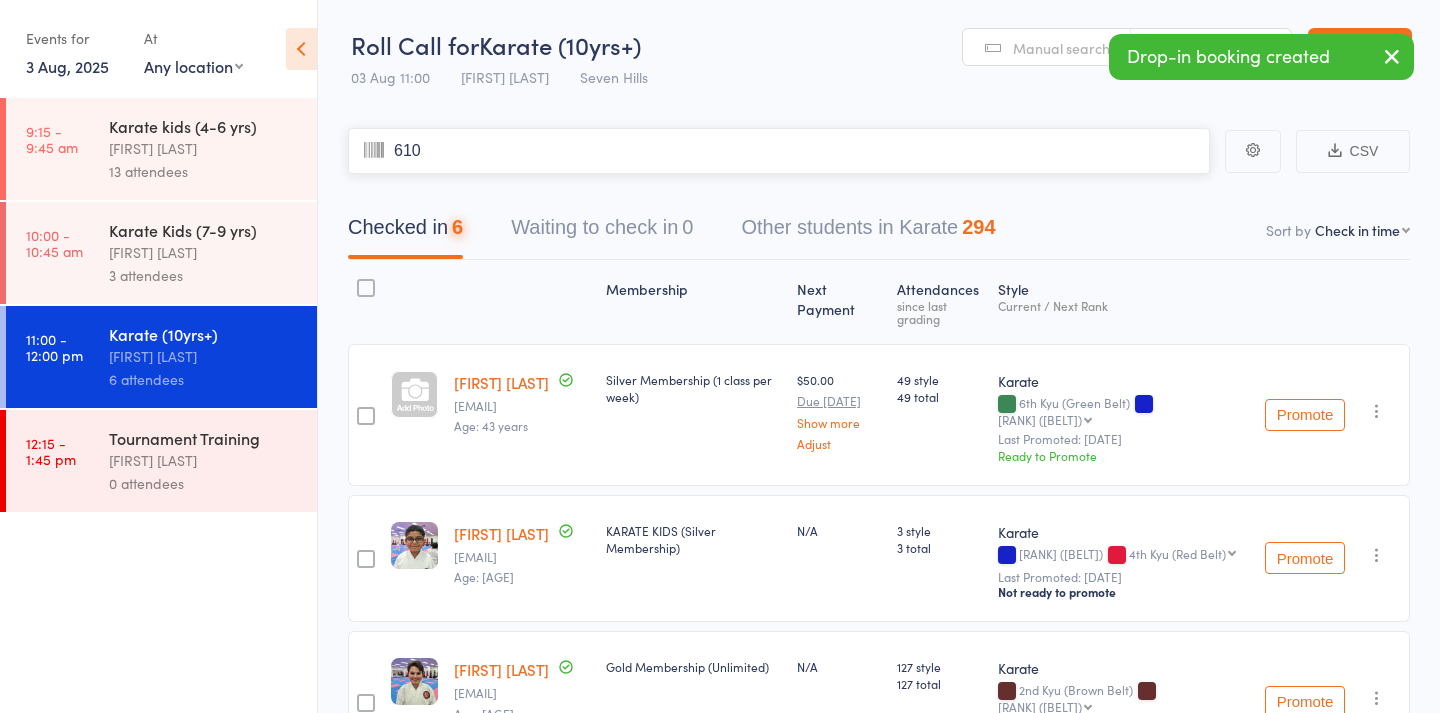 type 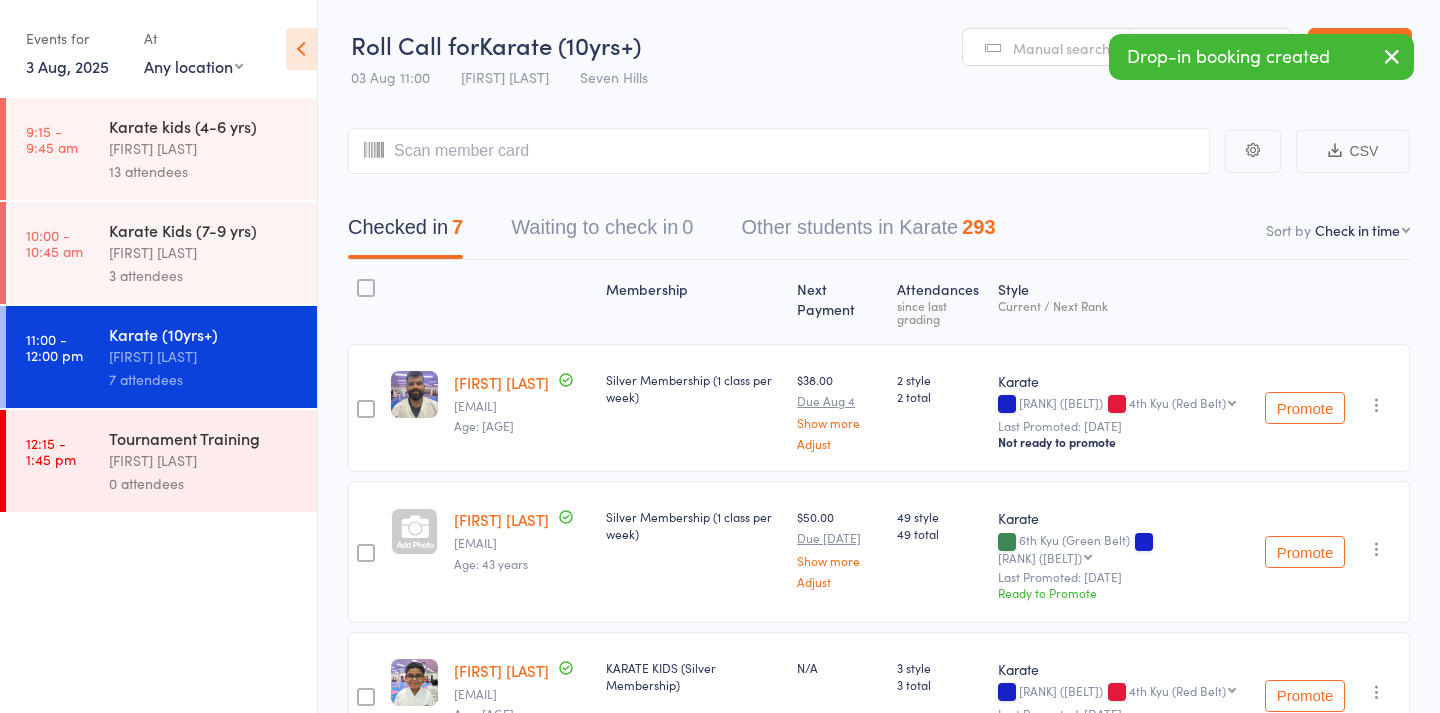 click on "Karate Kids (7-9 yrs)" at bounding box center (204, 230) 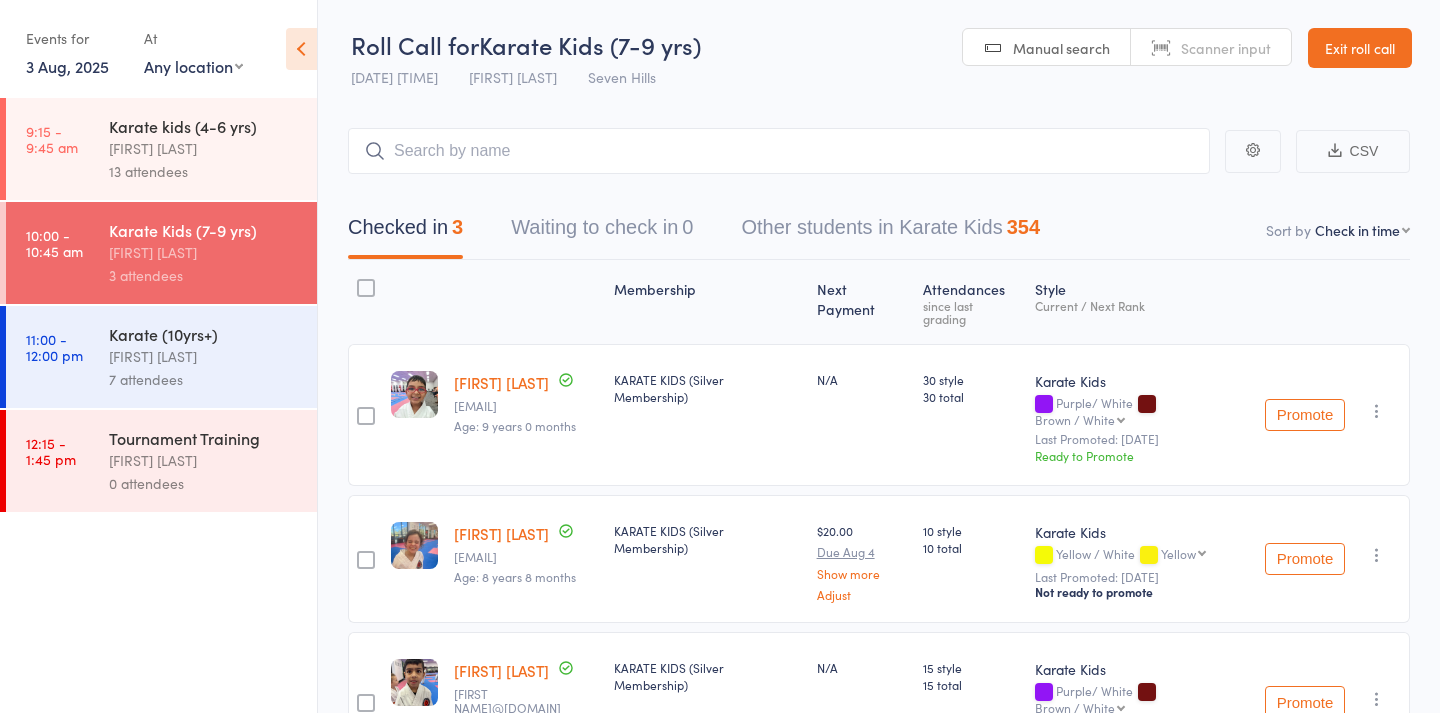 click on "Manual search" at bounding box center [1047, 48] 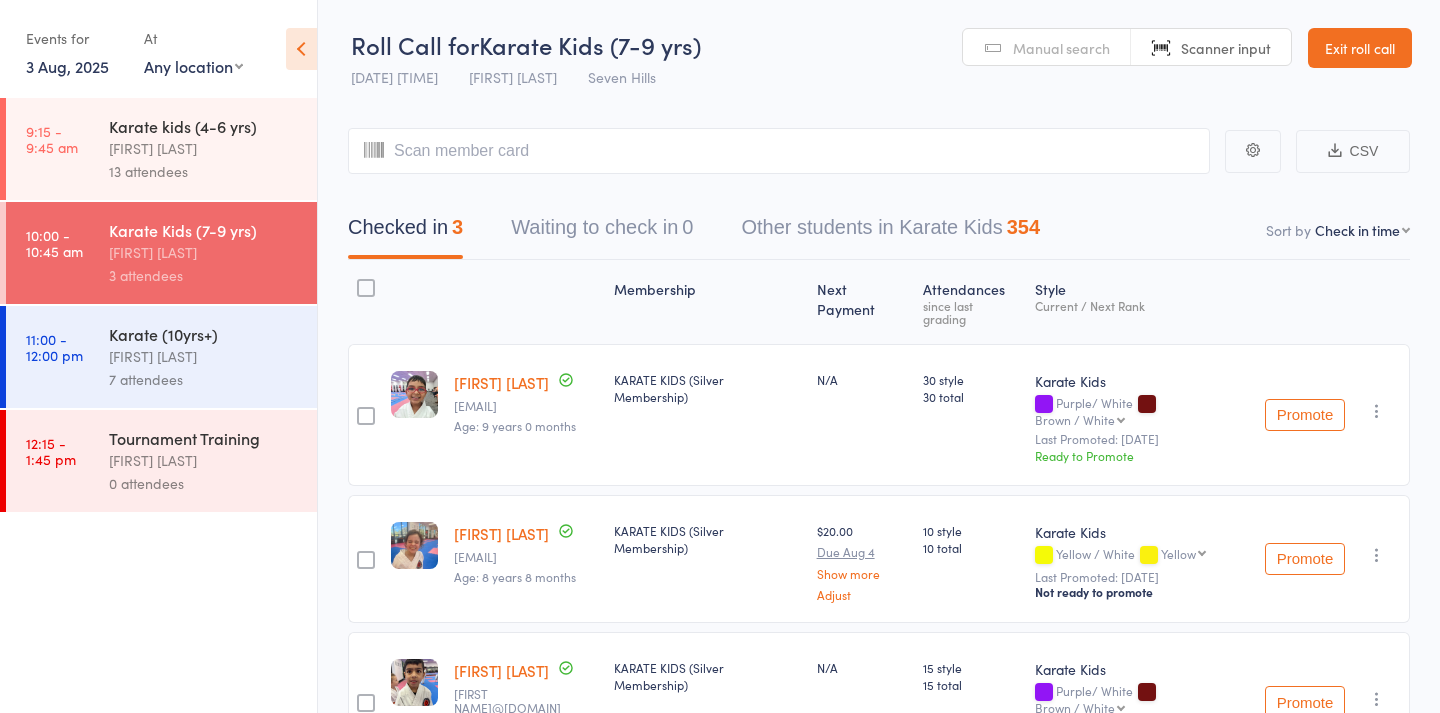 click on "Manual search" at bounding box center (1047, 48) 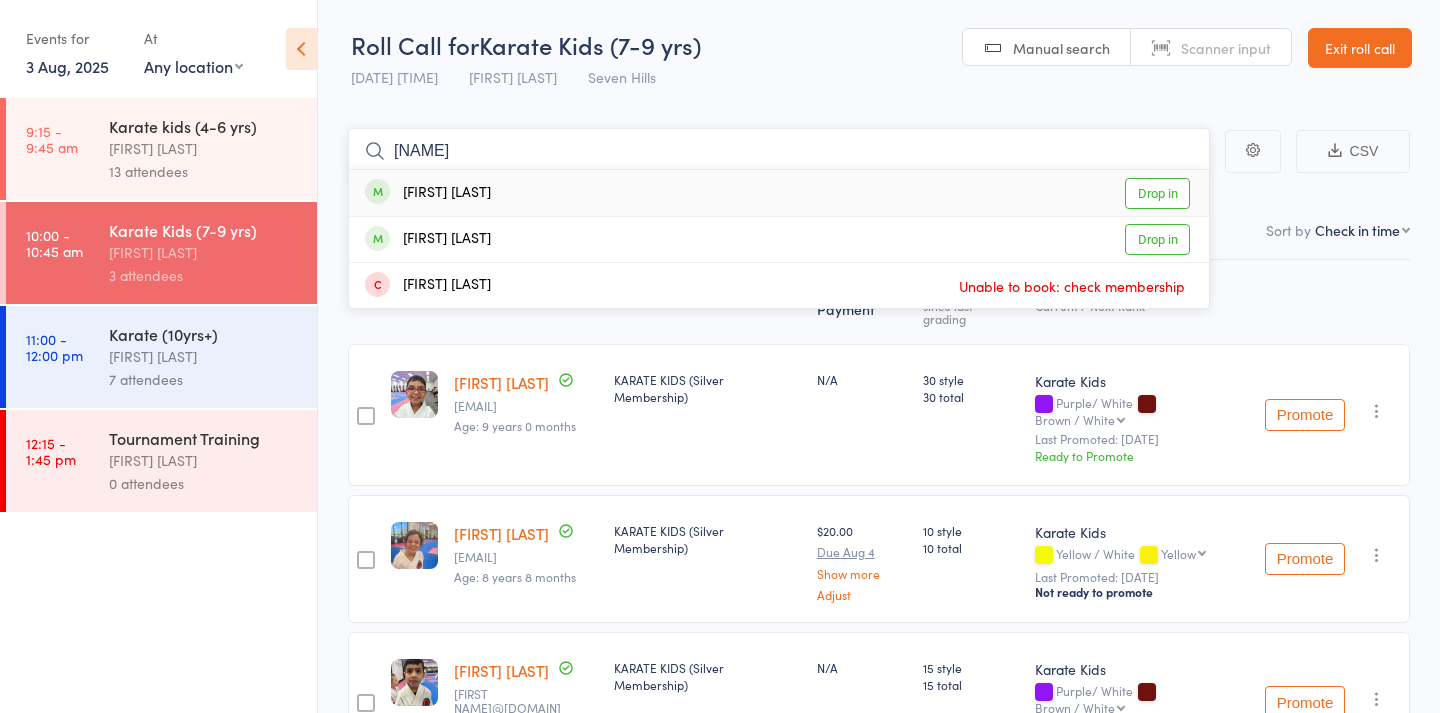 type on "[NAME]" 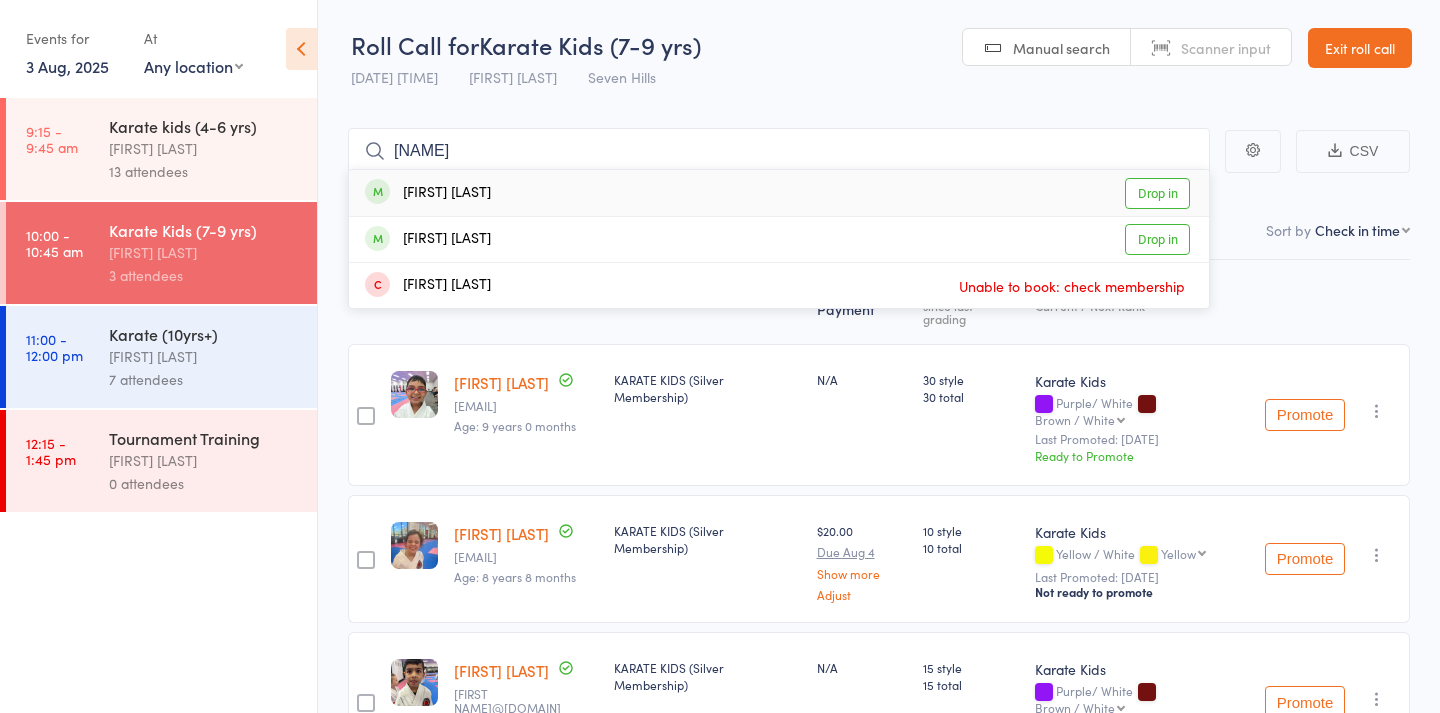 click on "[FIRST] [LAST] Drop in" at bounding box center [779, 193] 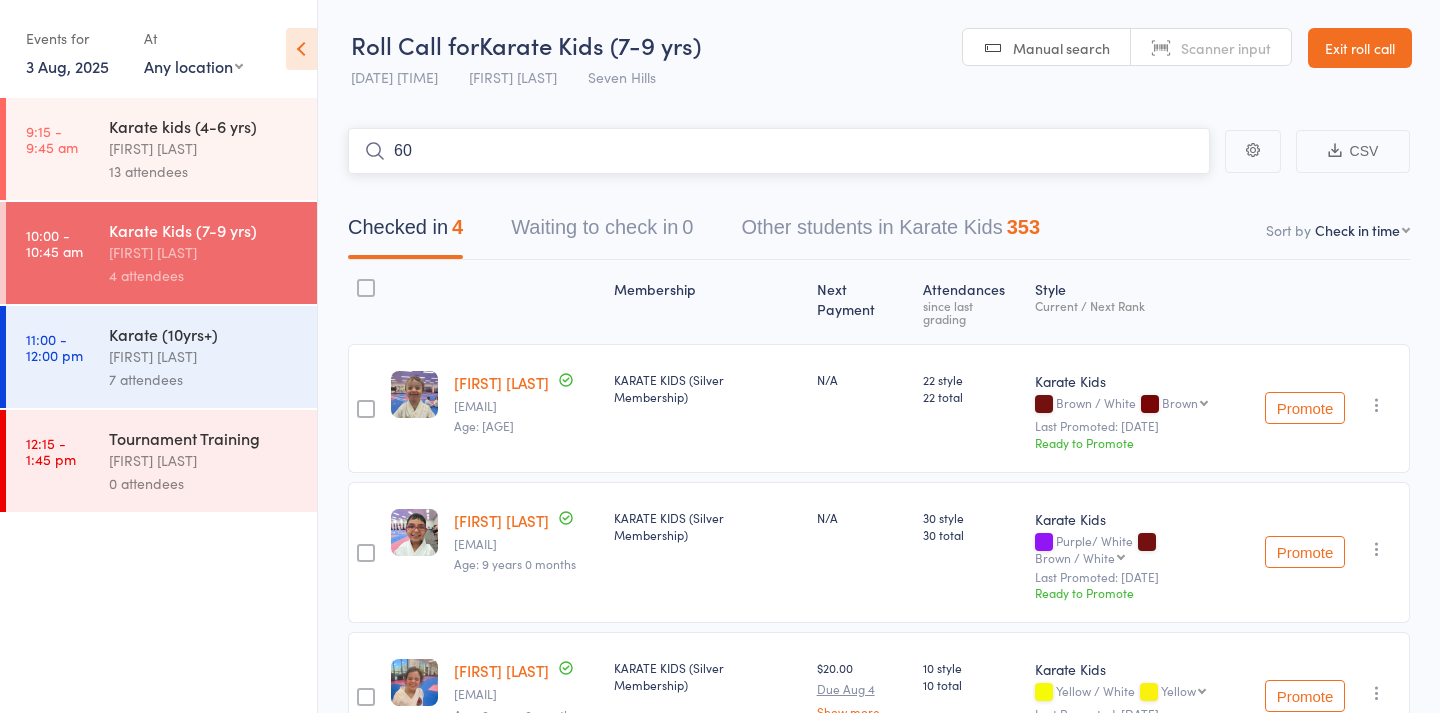 type on "603" 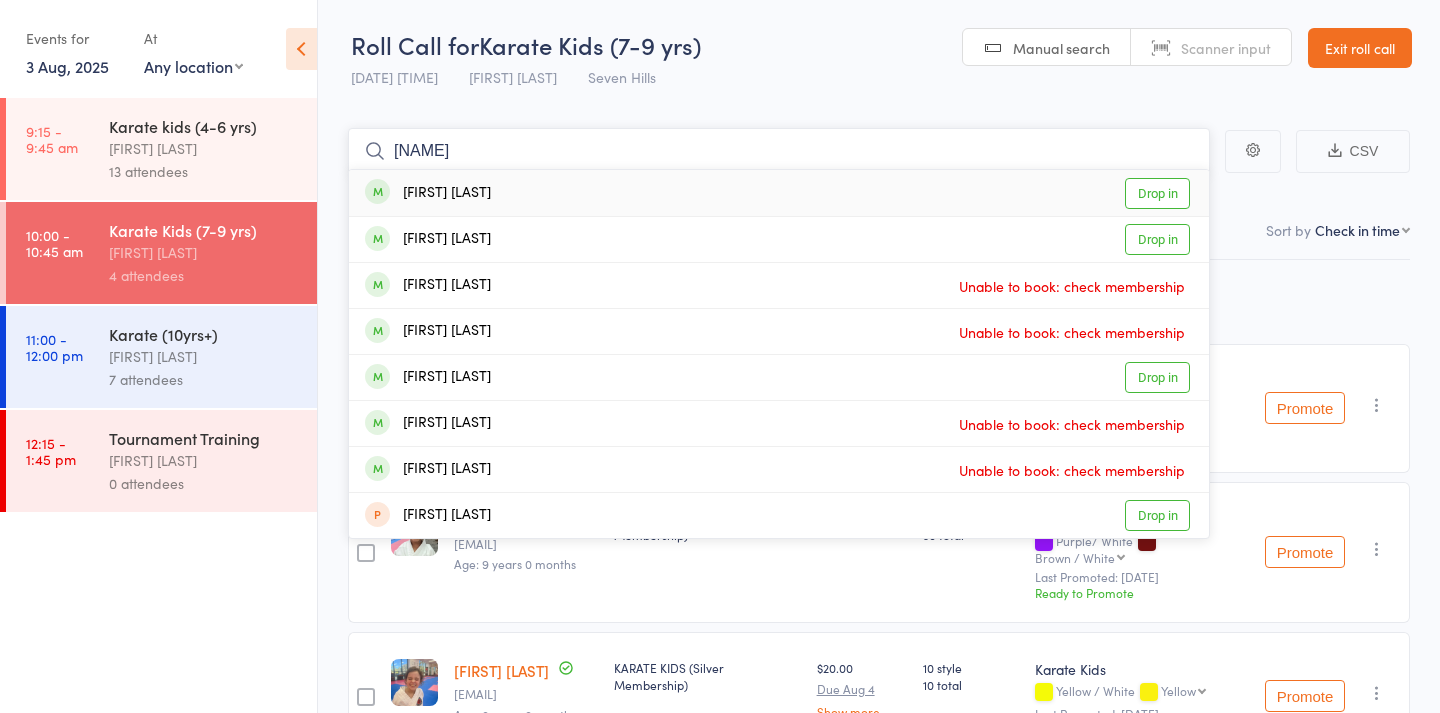 type on "[FIRST]" 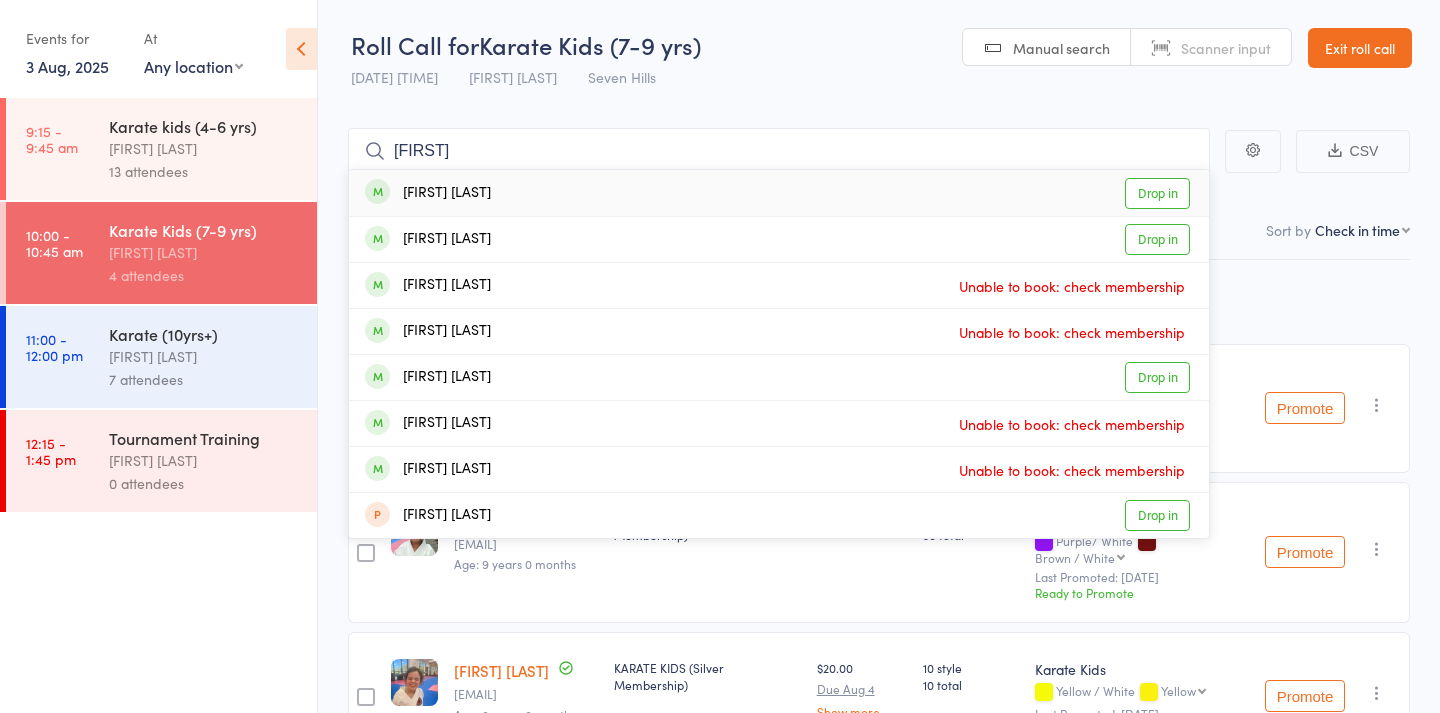 drag, startPoint x: 1074, startPoint y: 42, endPoint x: 770, endPoint y: 182, distance: 334.68793 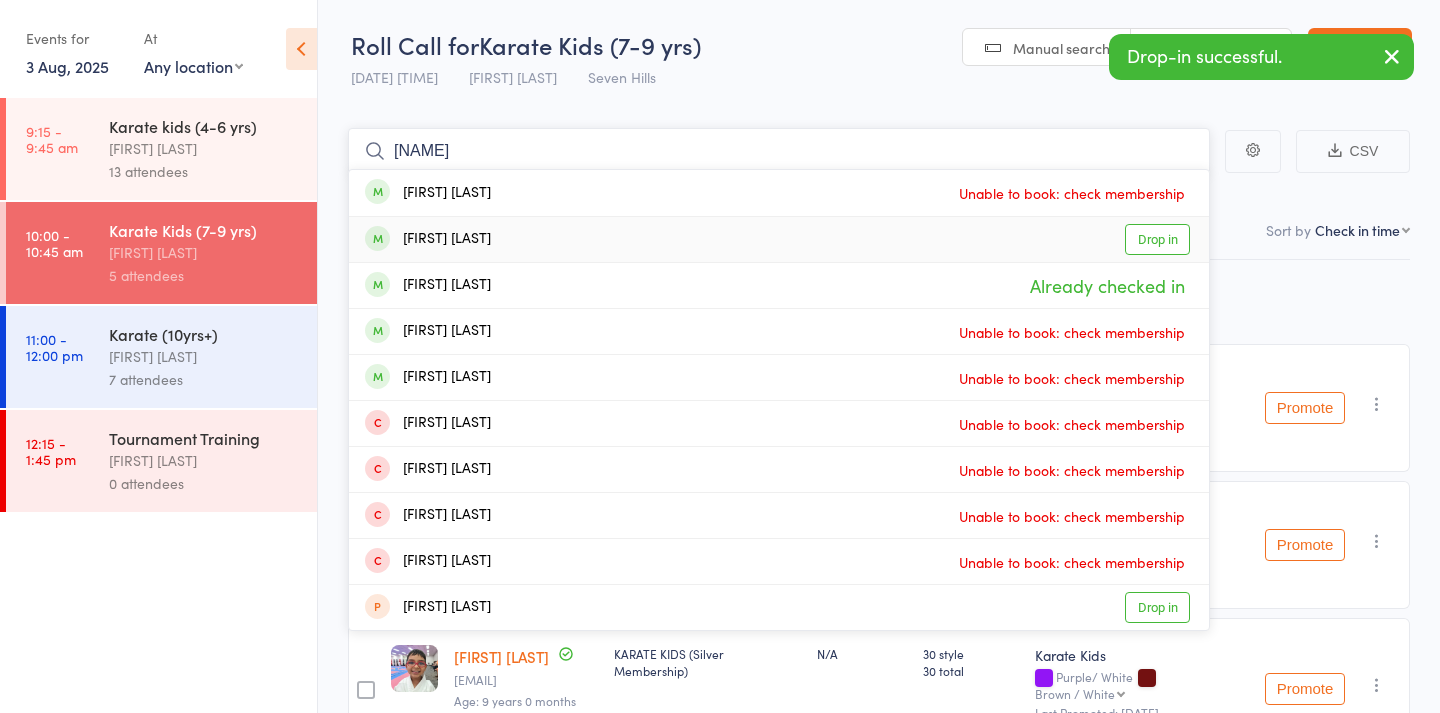 type on "[NAME]" 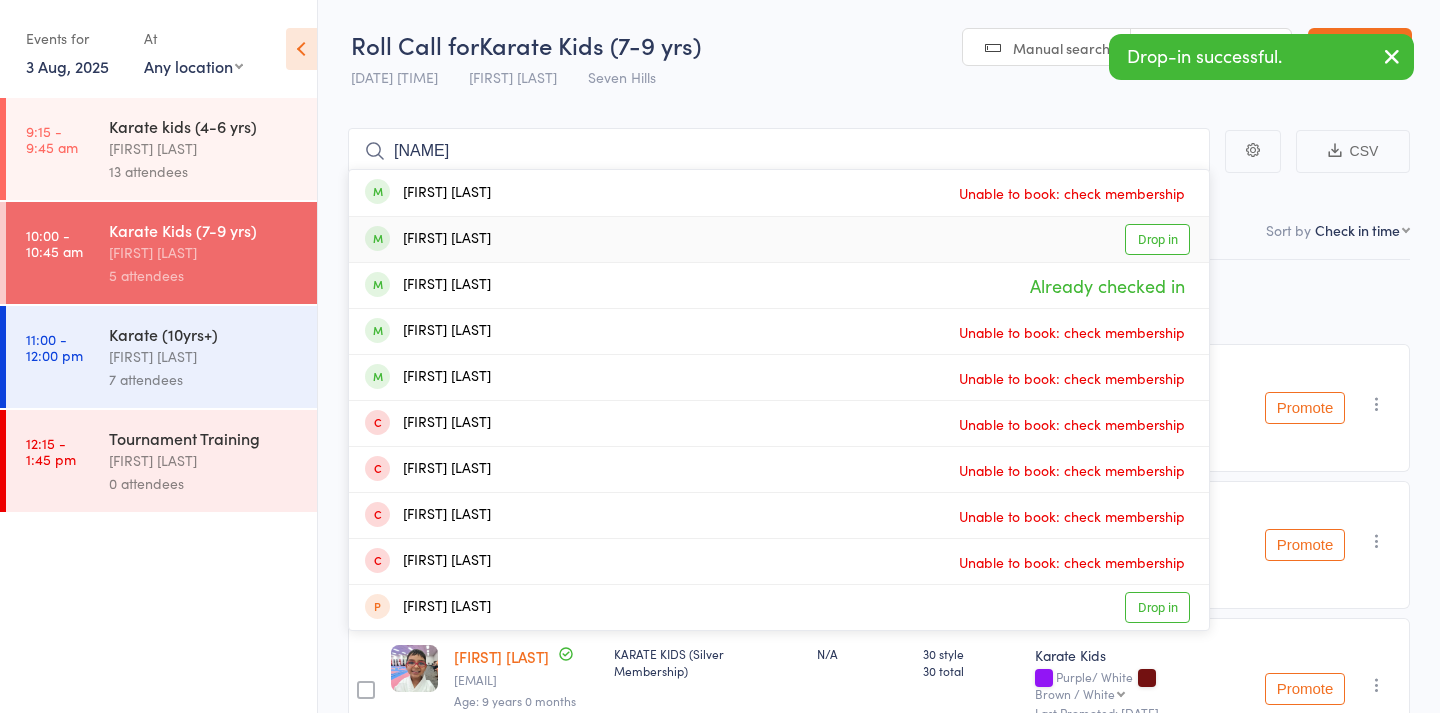 click on "[FIRST] [LAST] Drop in" at bounding box center (779, 239) 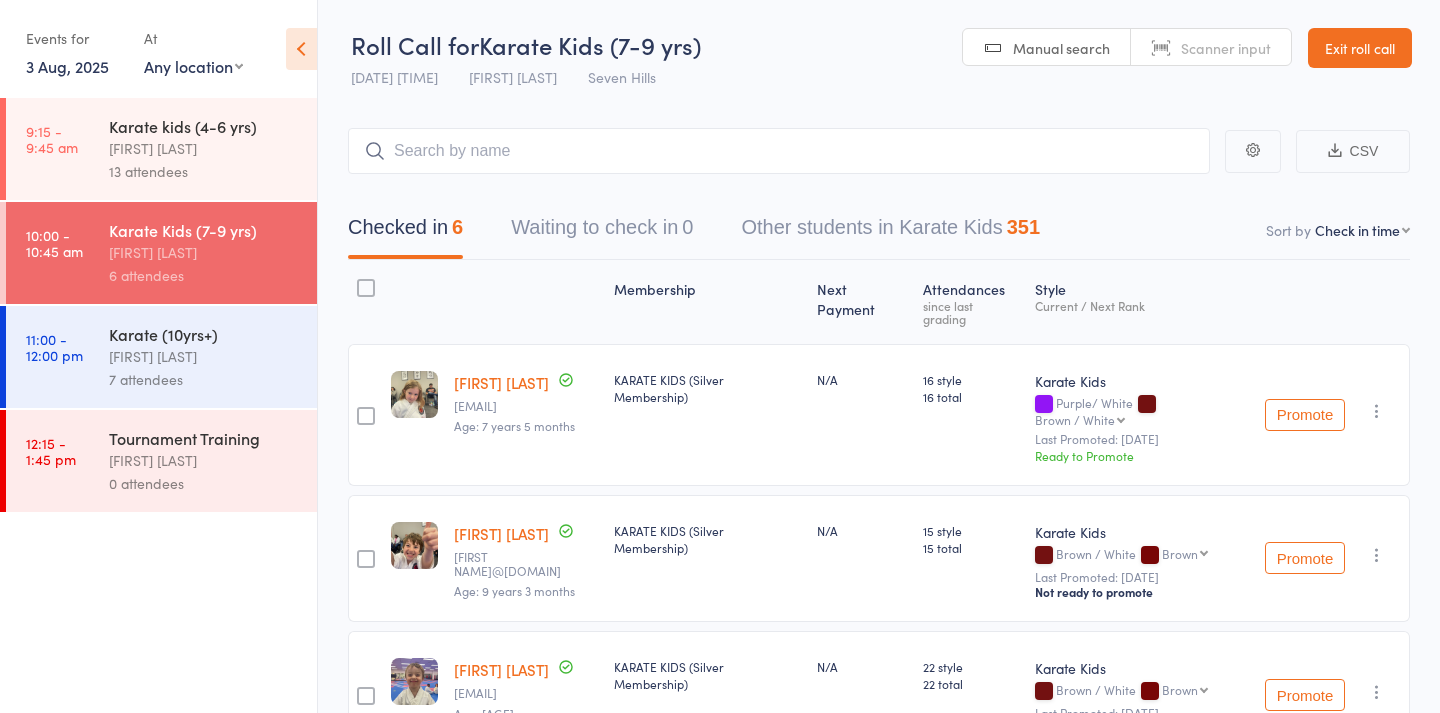 click on "Manual search" at bounding box center (1047, 48) 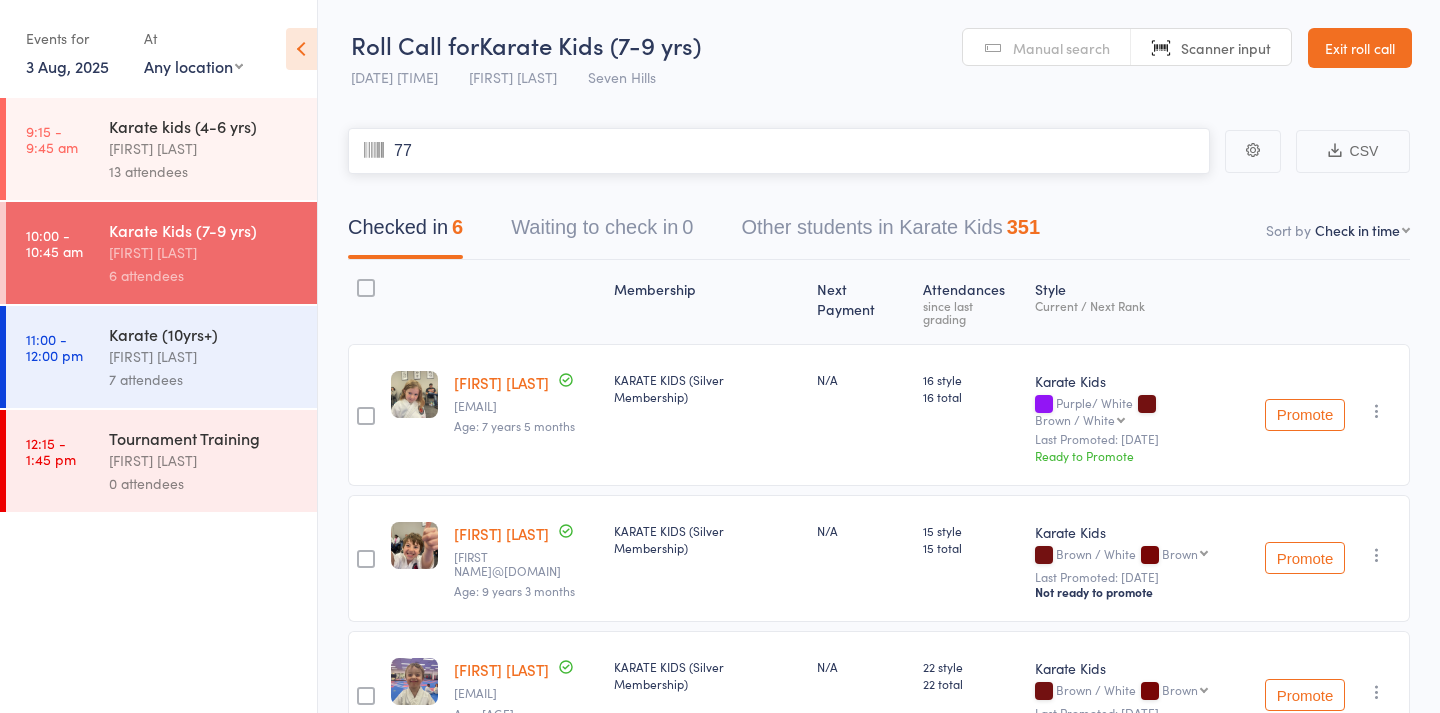 type on "773" 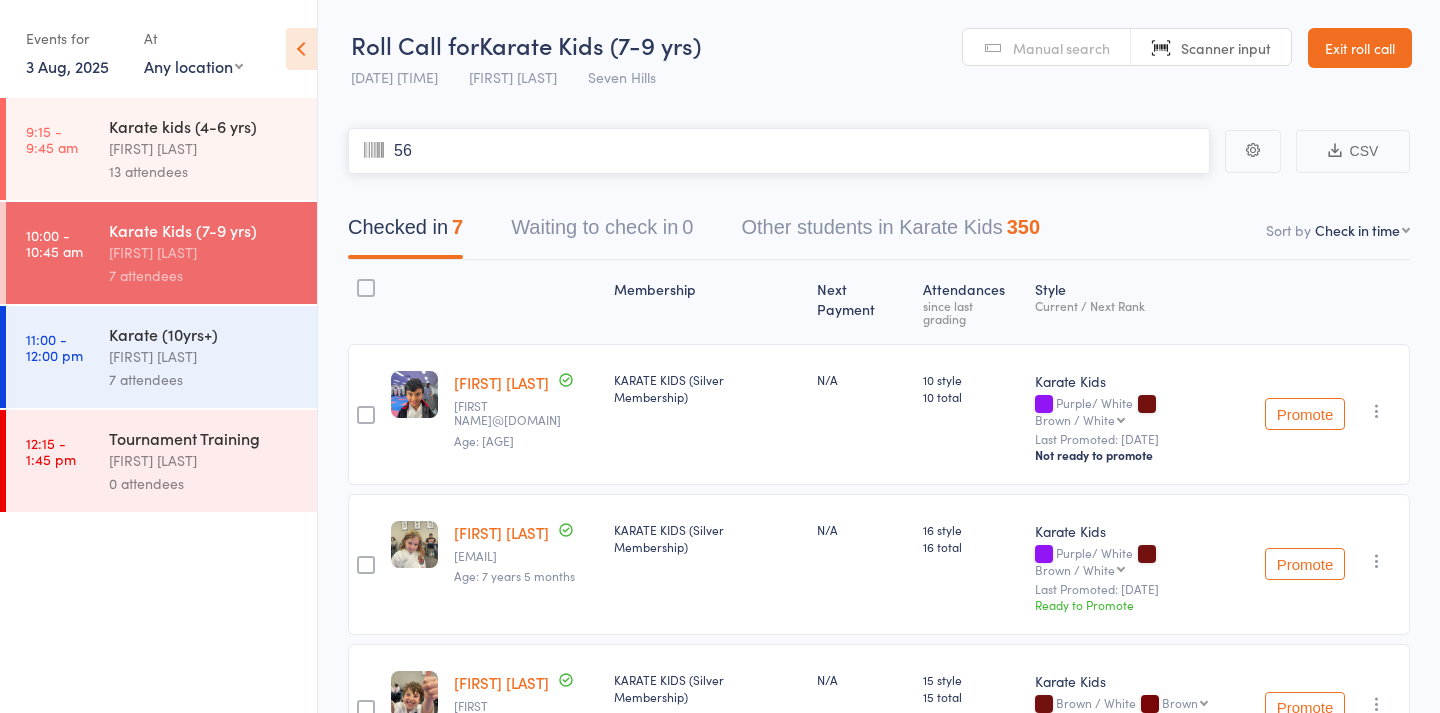 type on "560" 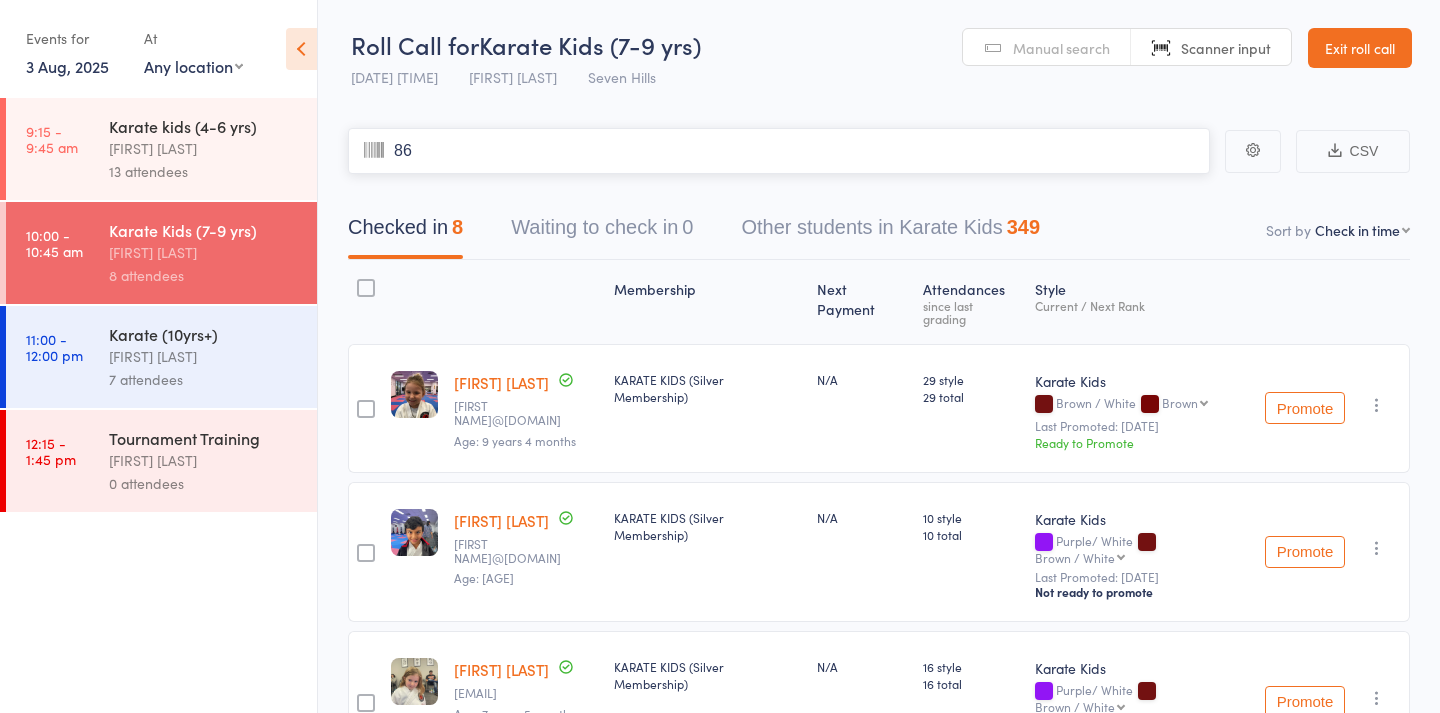 type on "869" 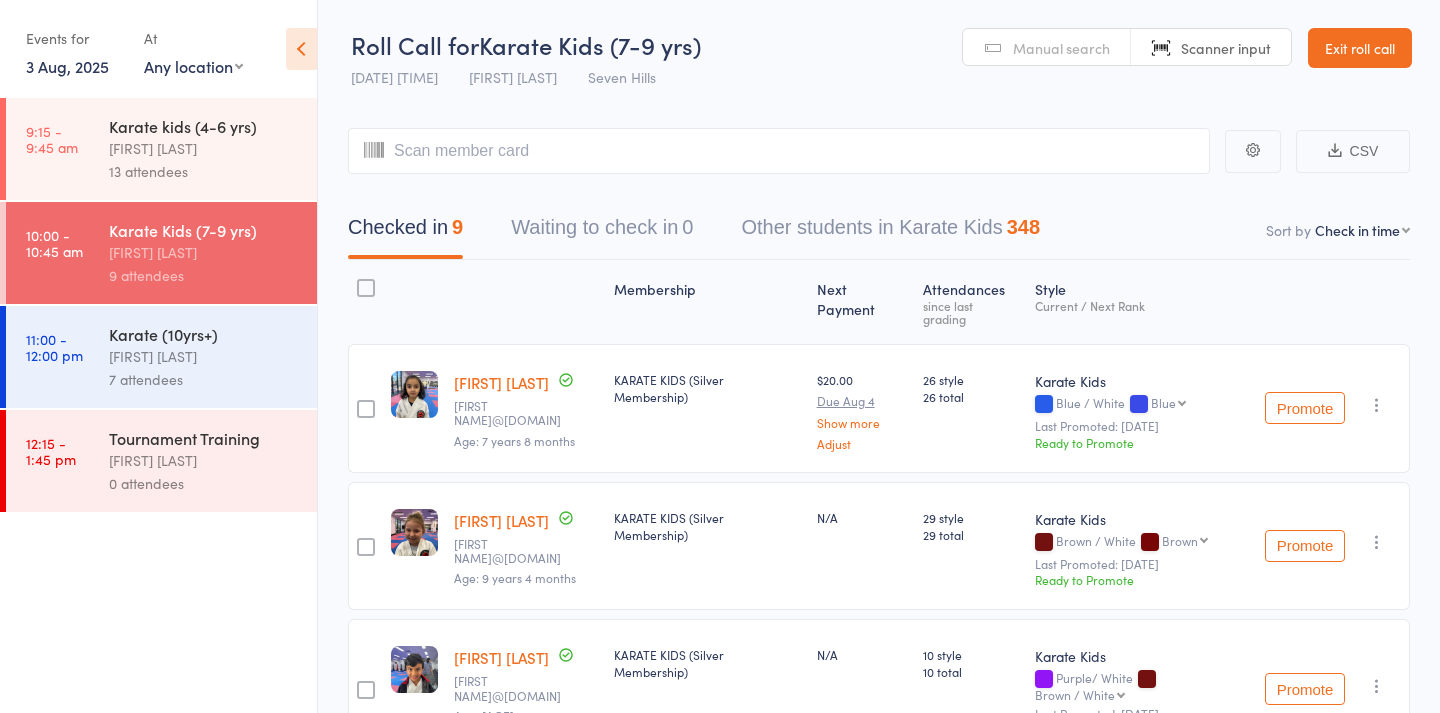click on "Manual search" at bounding box center [1047, 48] 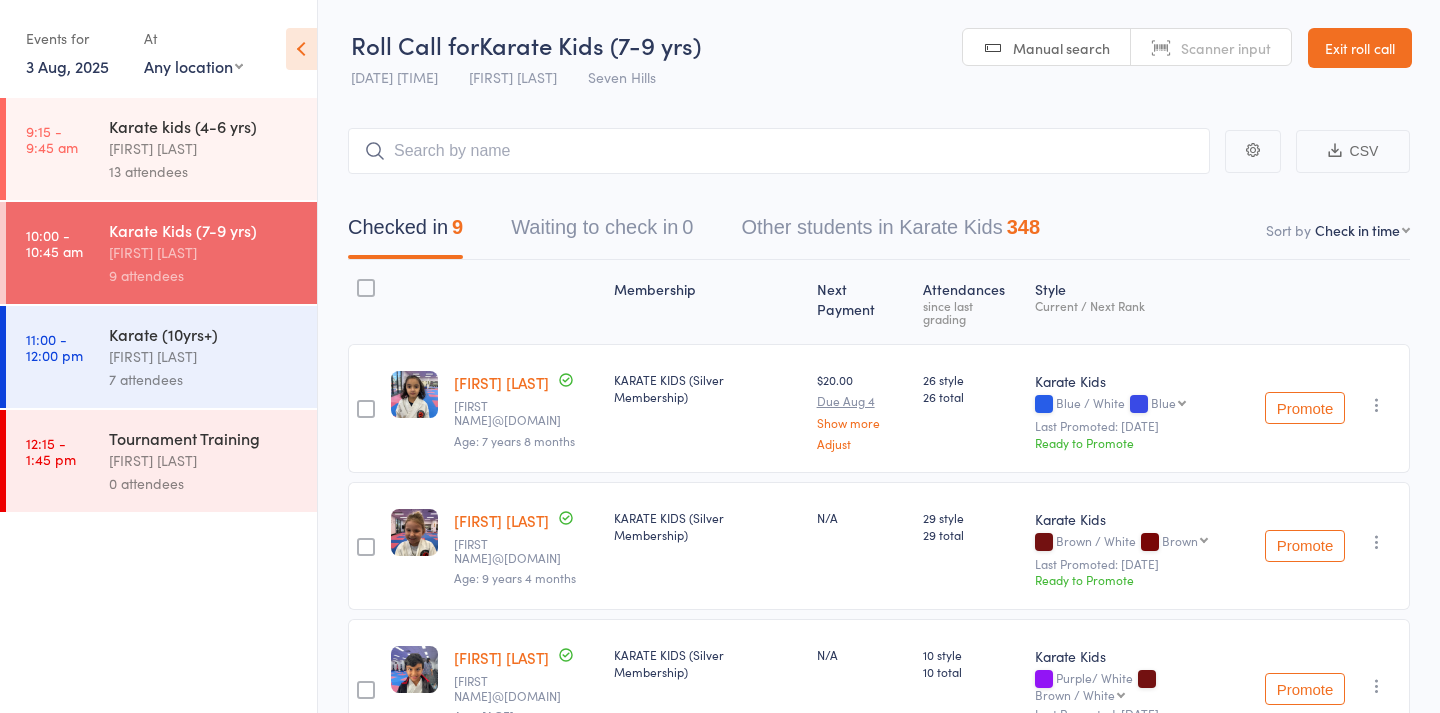 click on "Manual search" at bounding box center (1047, 48) 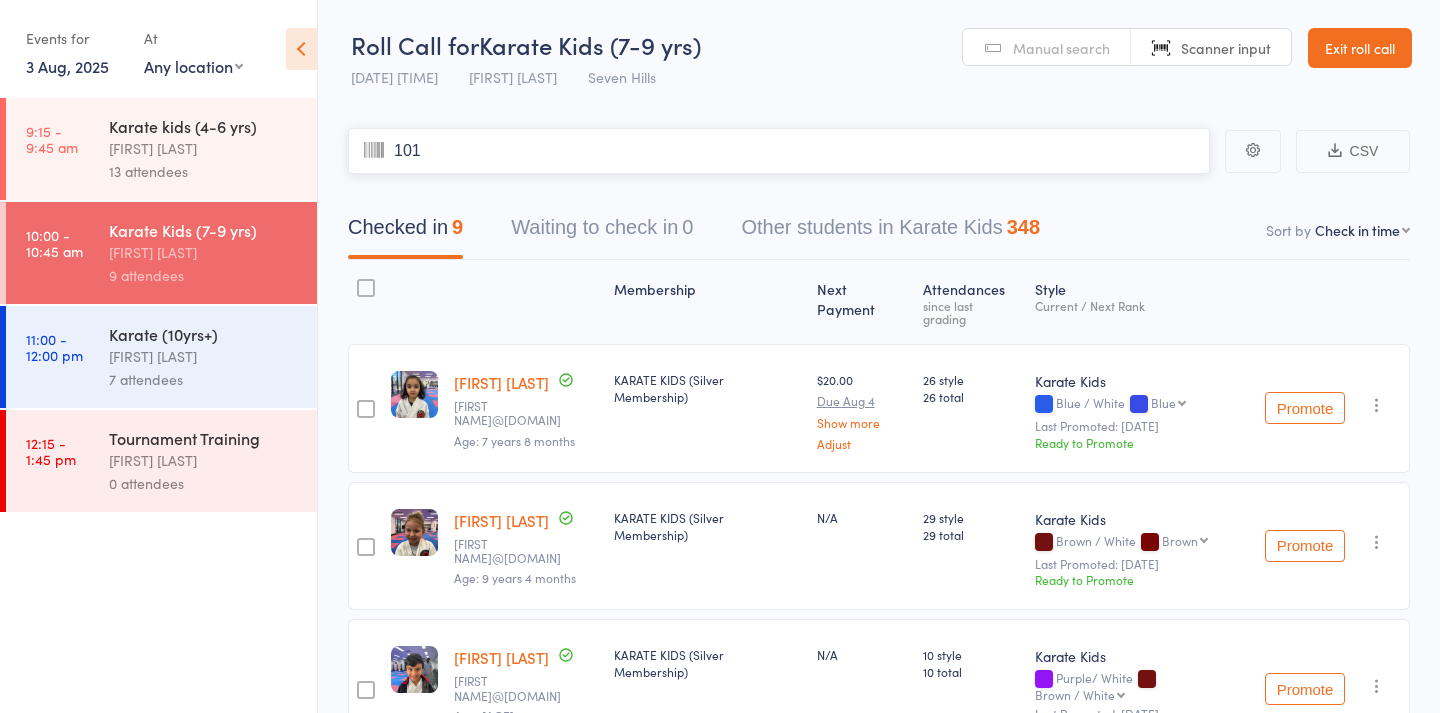 type on "1014" 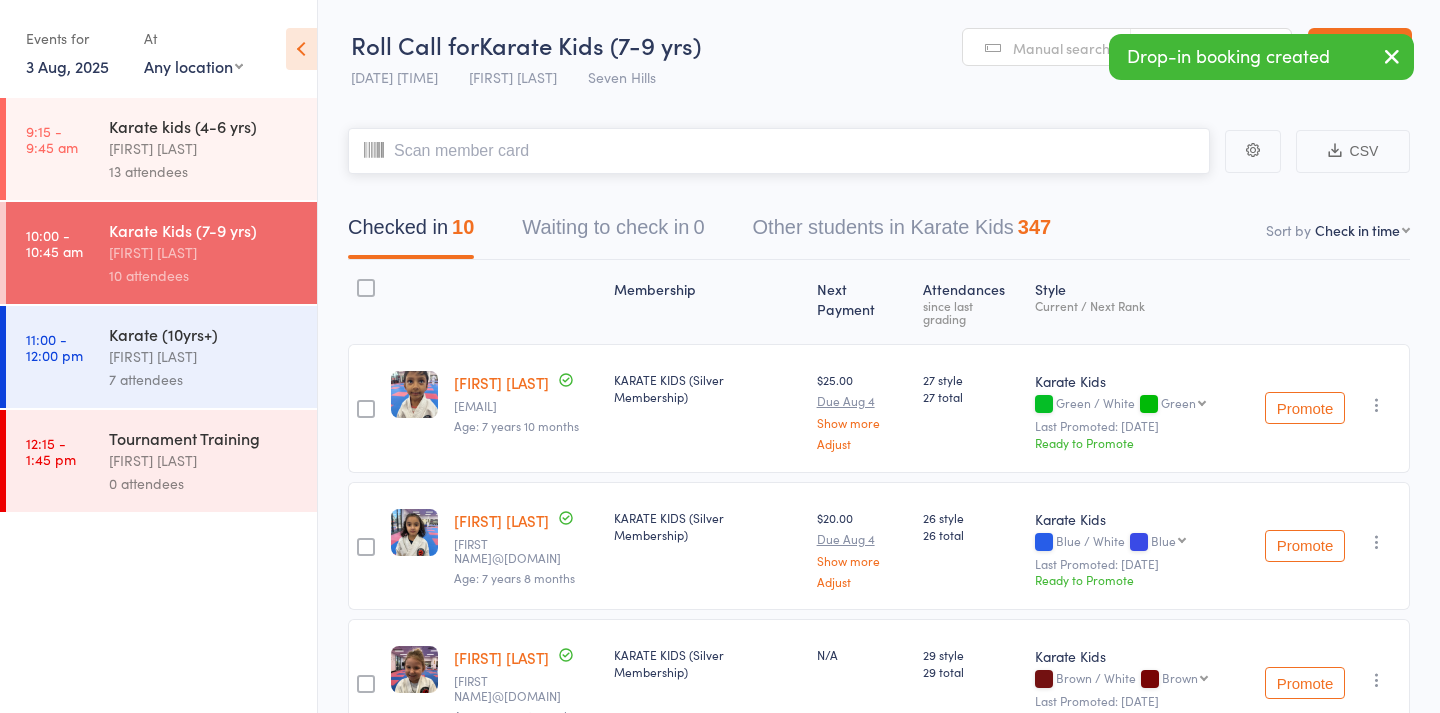 click at bounding box center (779, 151) 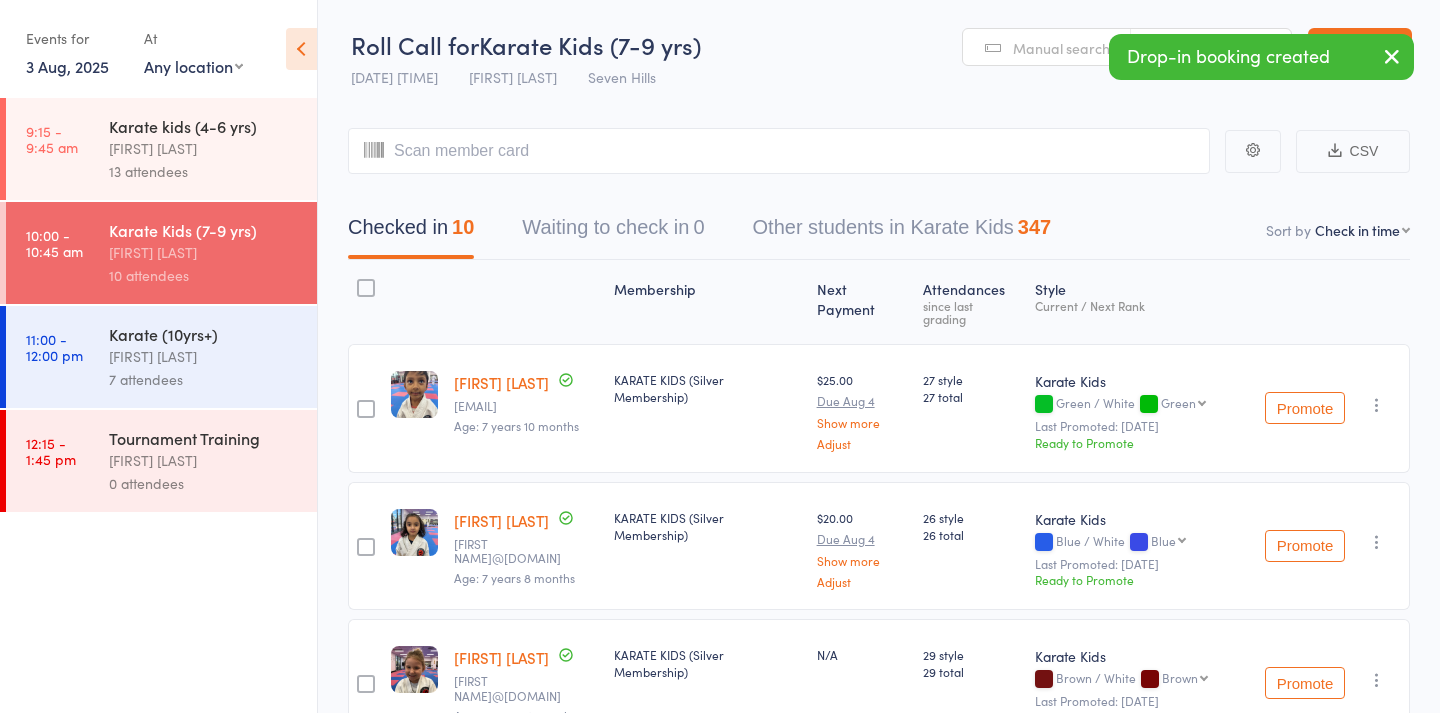 click on "Manual search" at bounding box center (1047, 48) 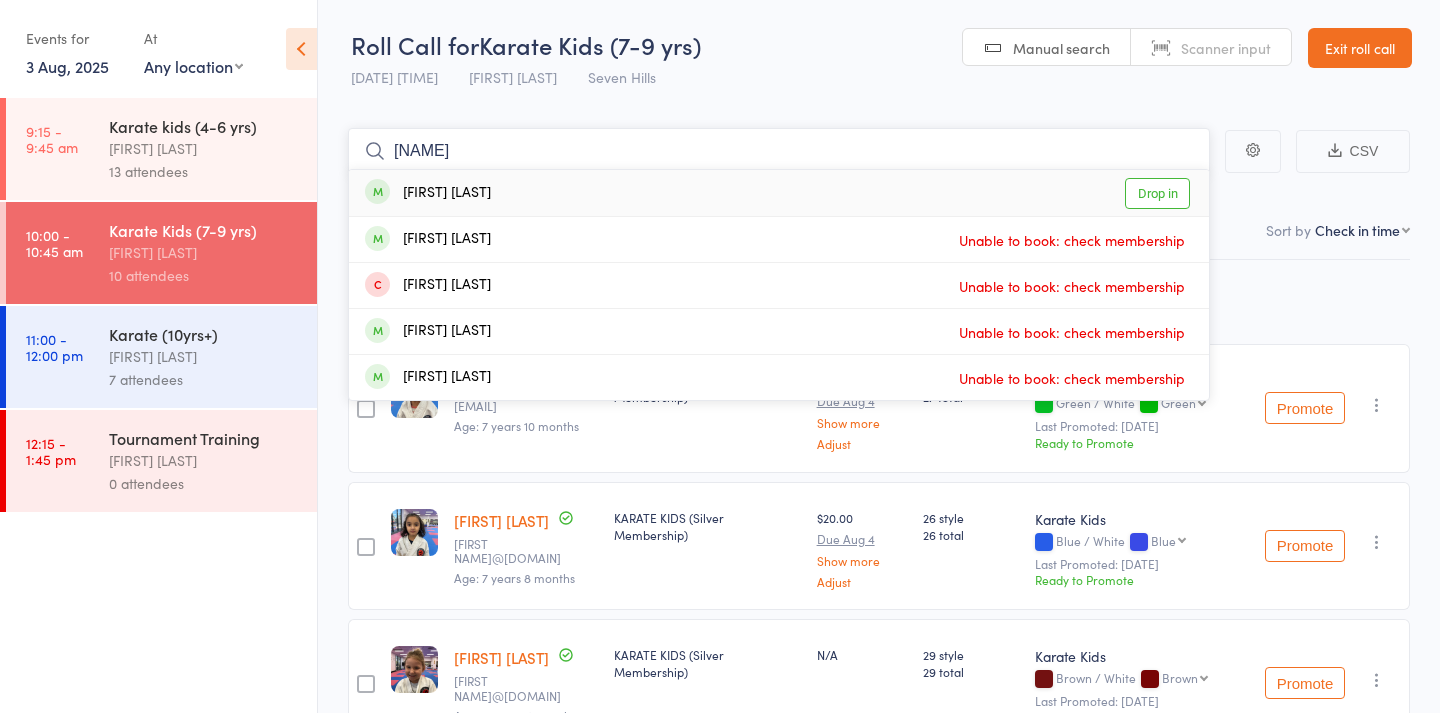 type on "[NAME]" 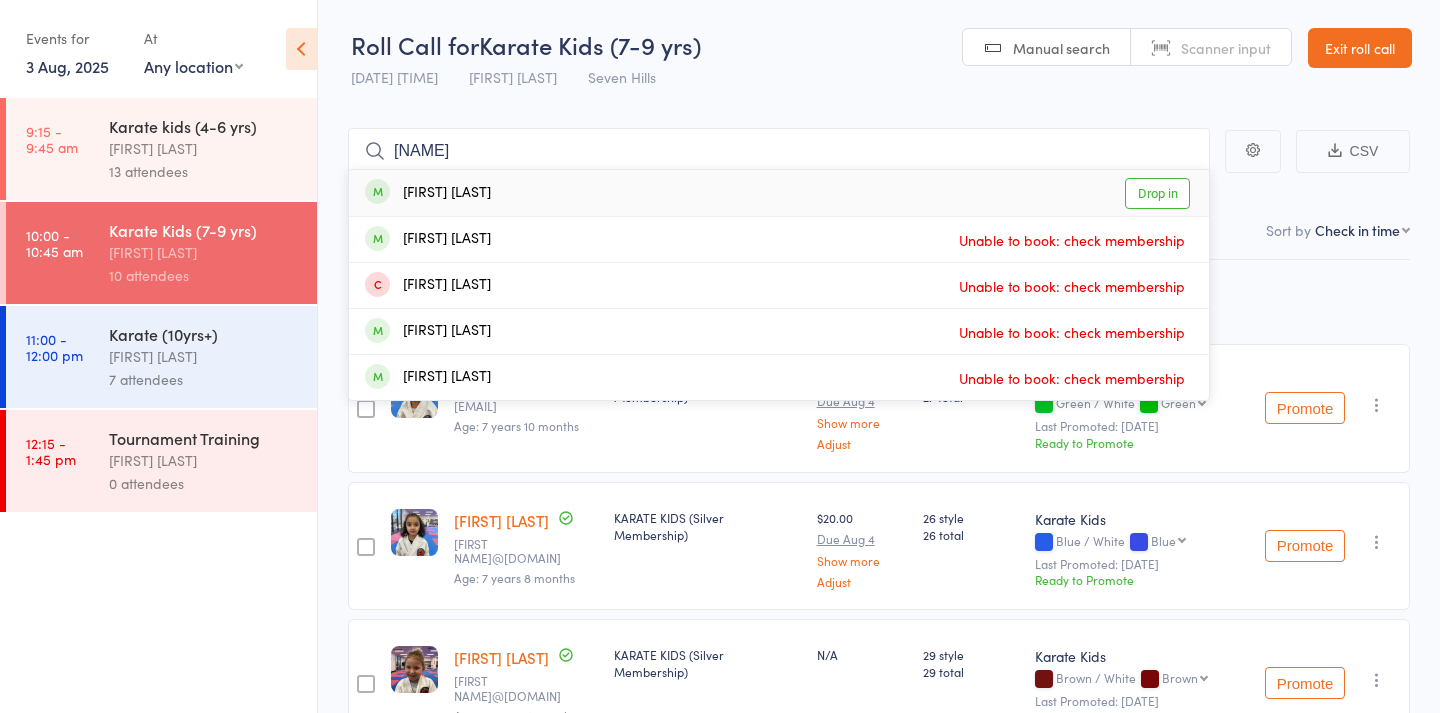 click on "[FIRST] [LAST] Drop in" at bounding box center [779, 193] 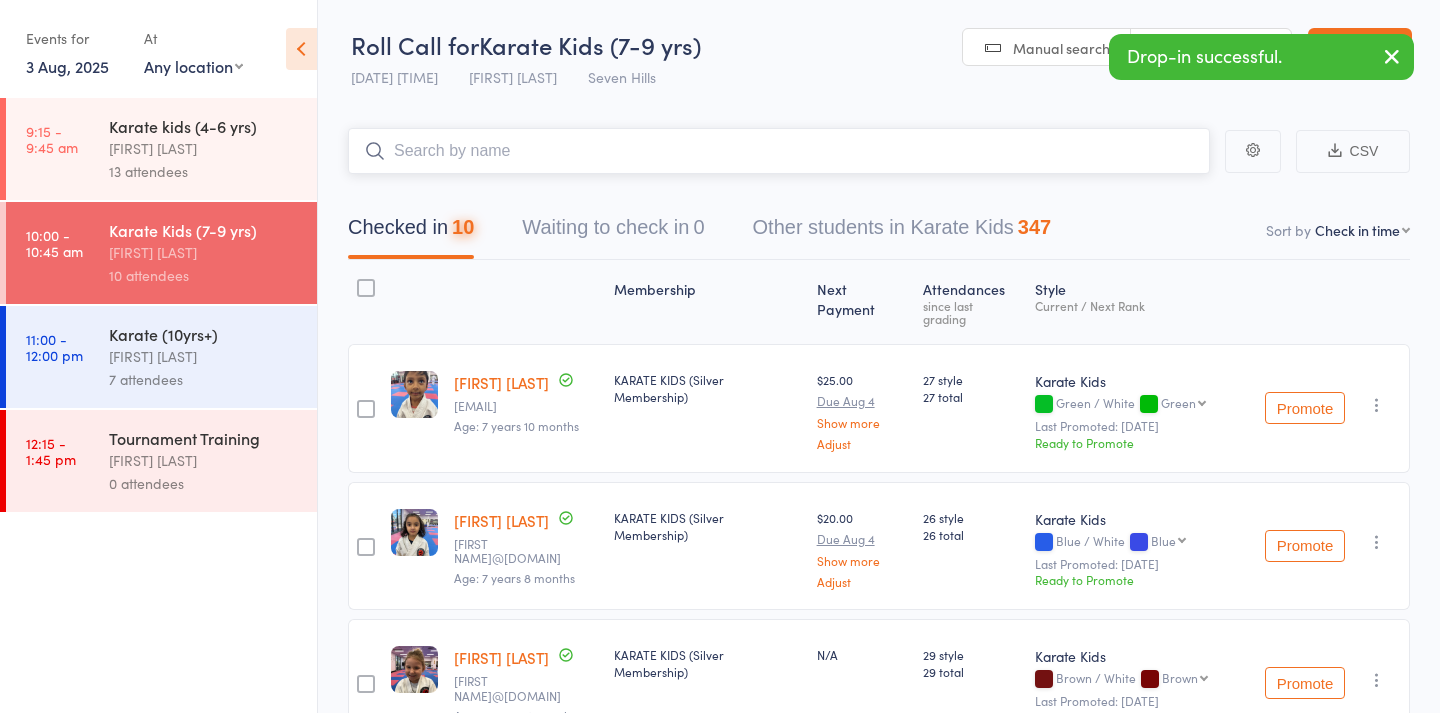 click at bounding box center [779, 151] 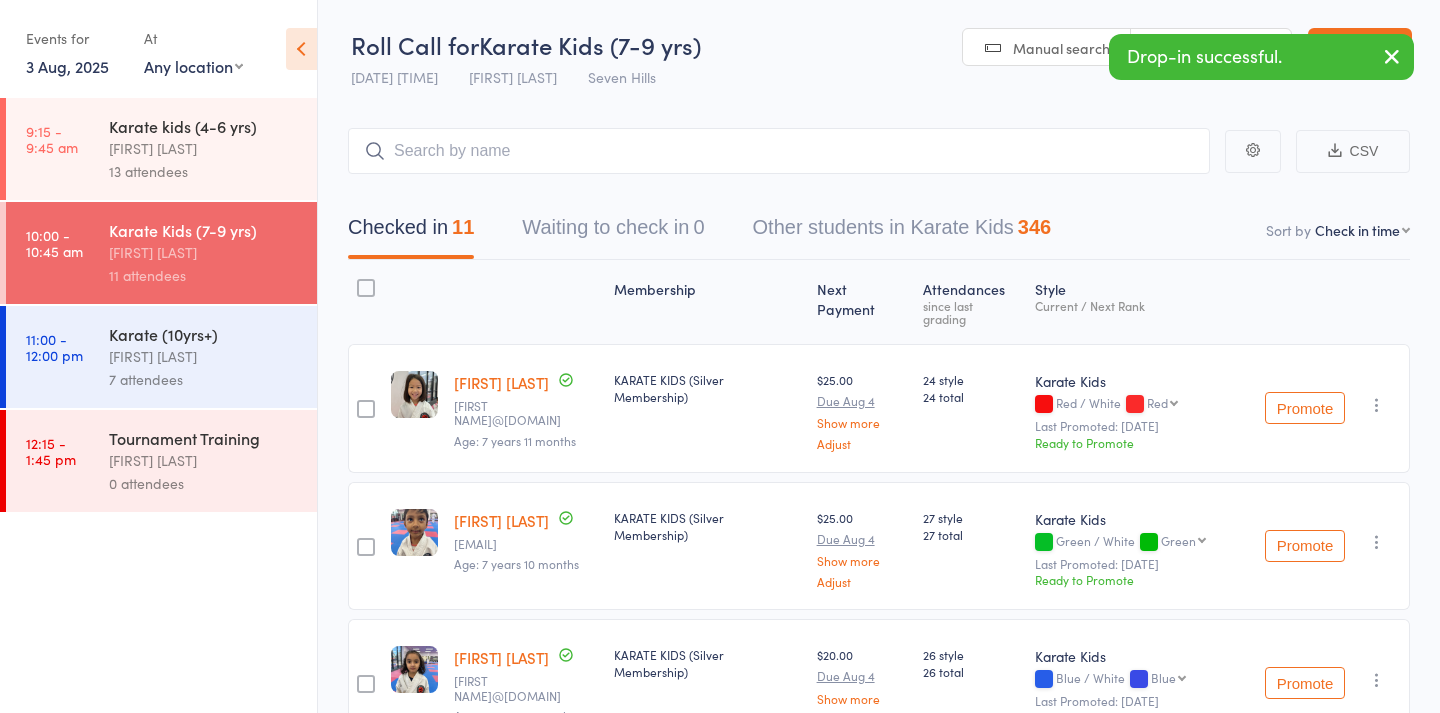 click on "Manual search" at bounding box center [1047, 48] 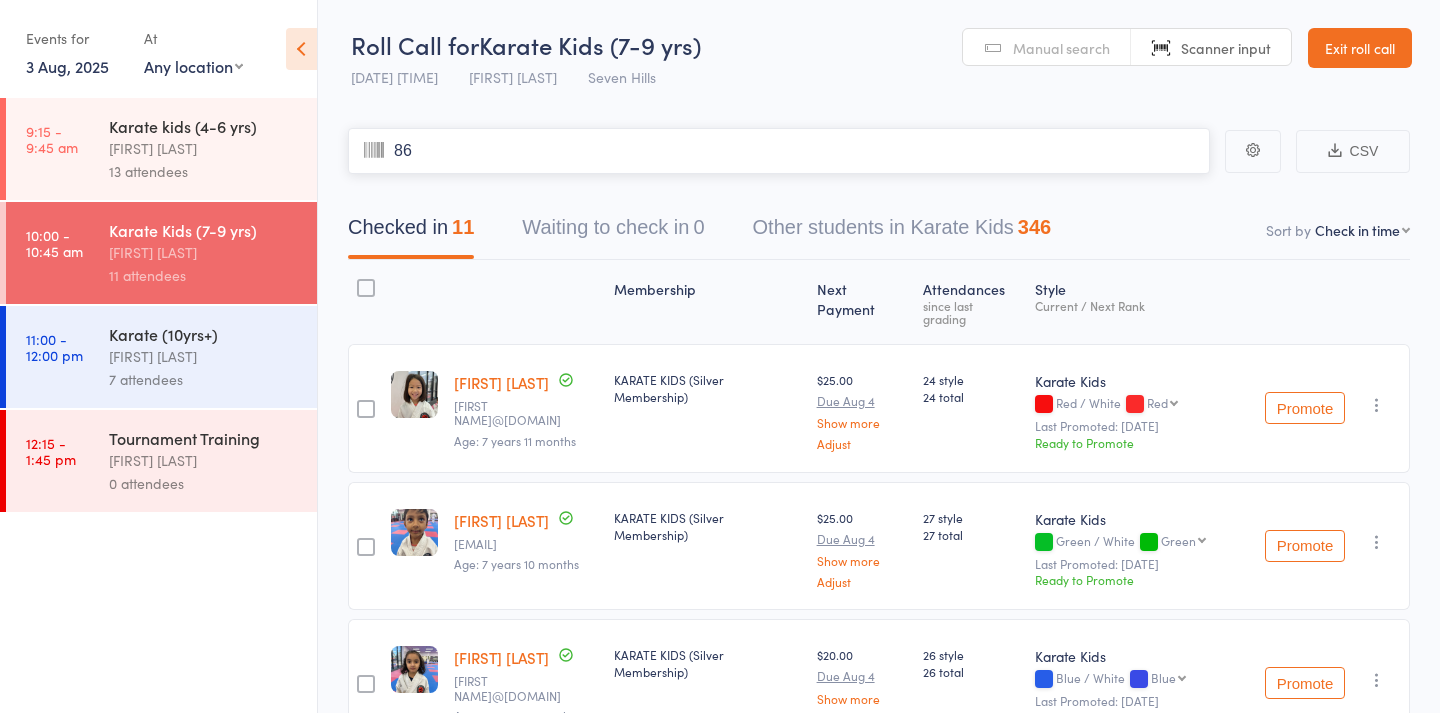 type on "861" 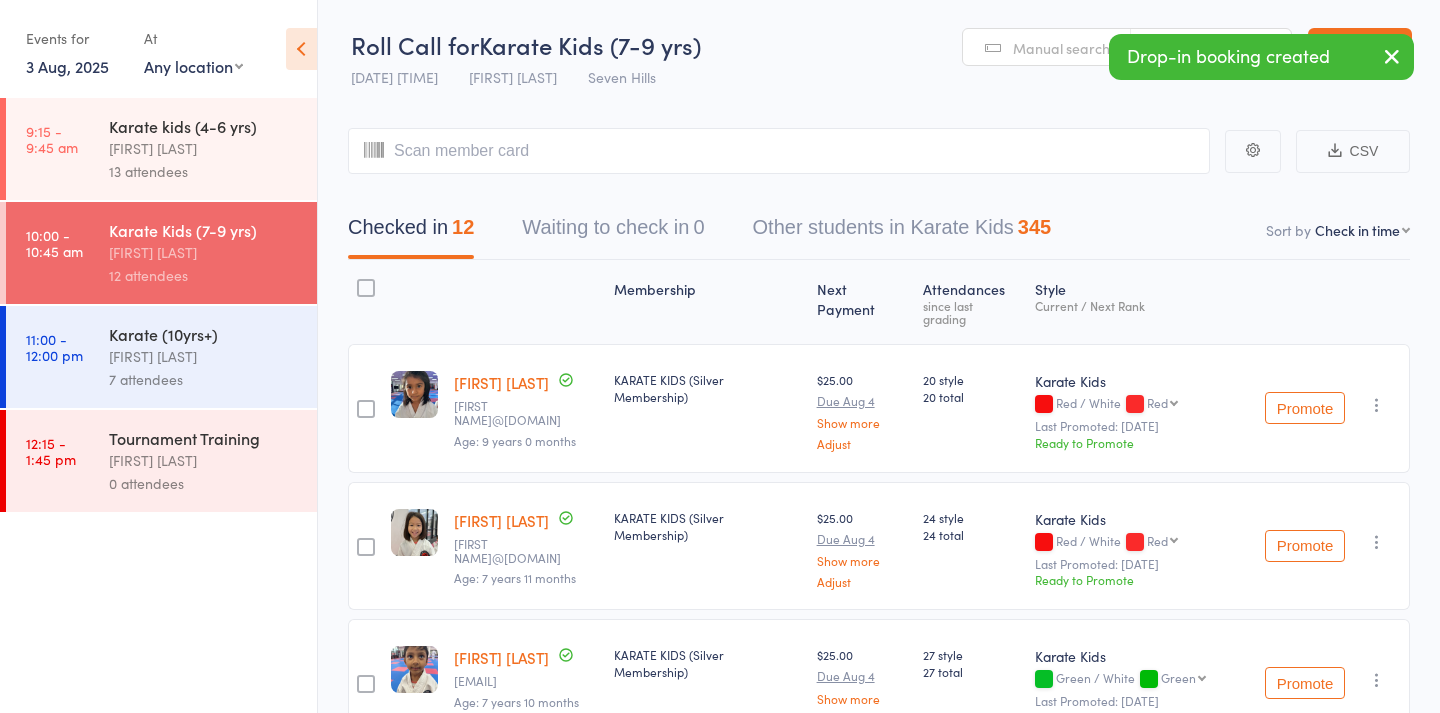 click on "Manual search" at bounding box center (1047, 48) 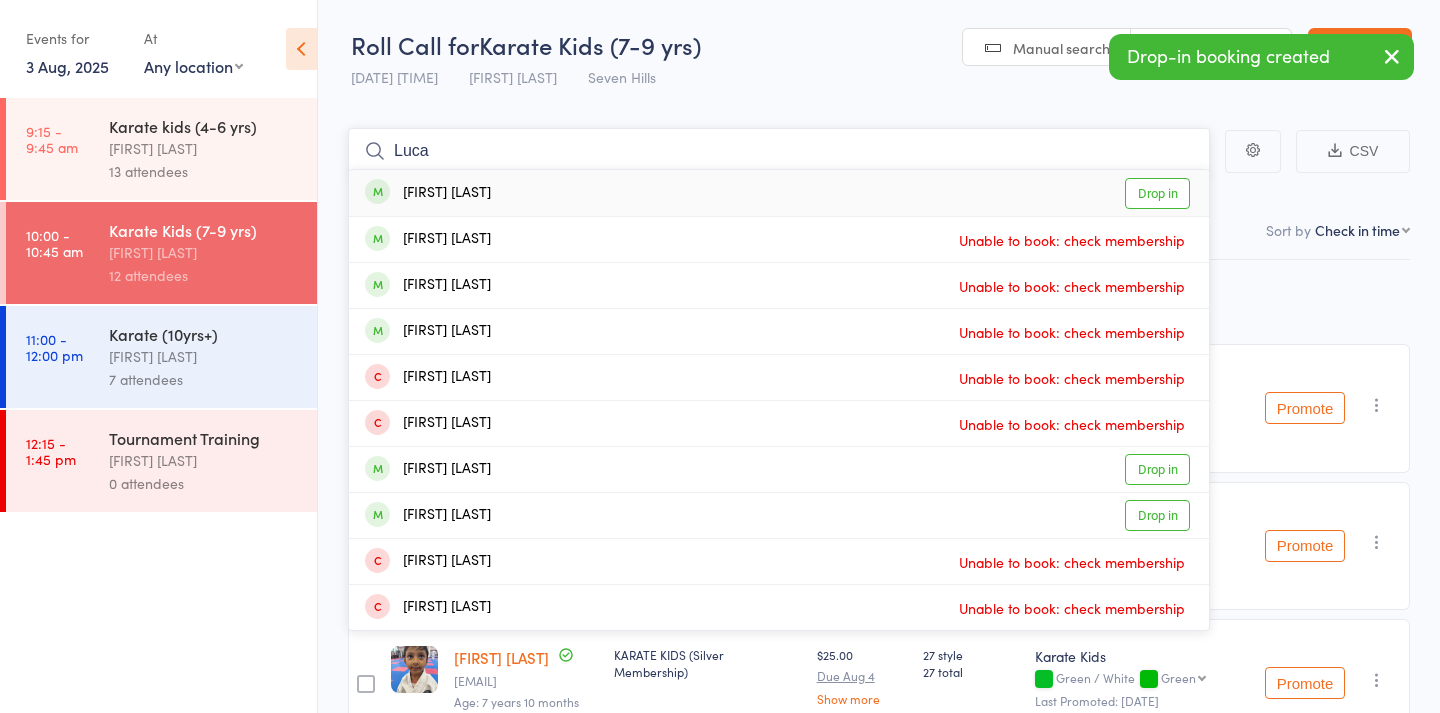 type on "Luca" 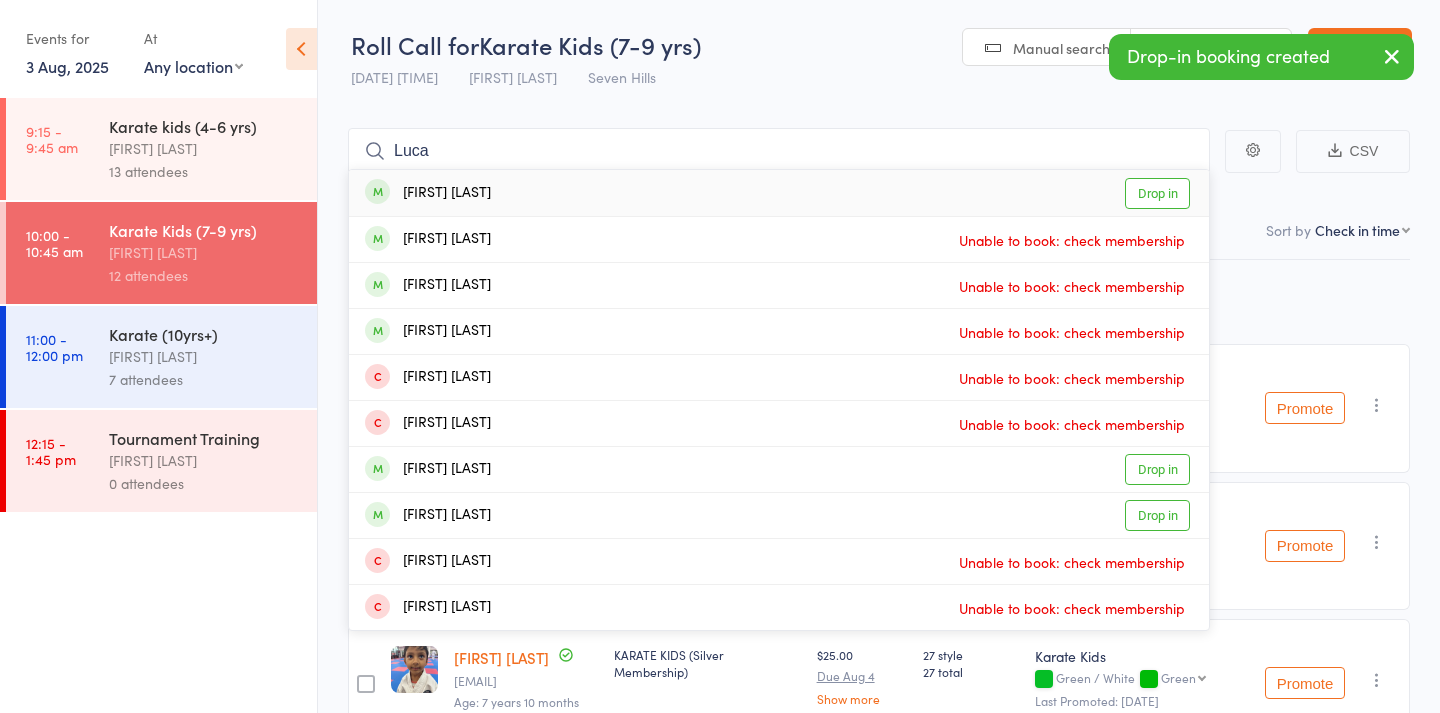 drag, startPoint x: 979, startPoint y: 47, endPoint x: 692, endPoint y: 190, distance: 320.65247 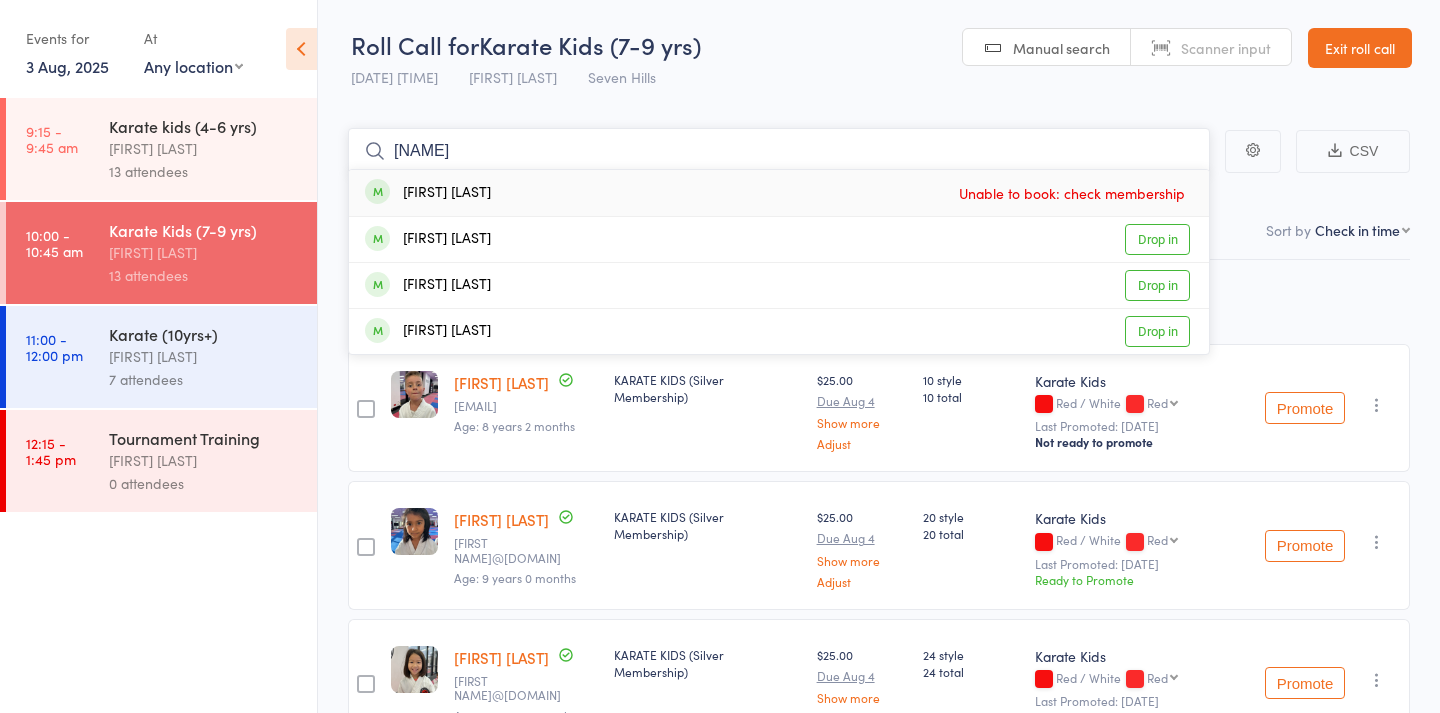 type on "[NAME]" 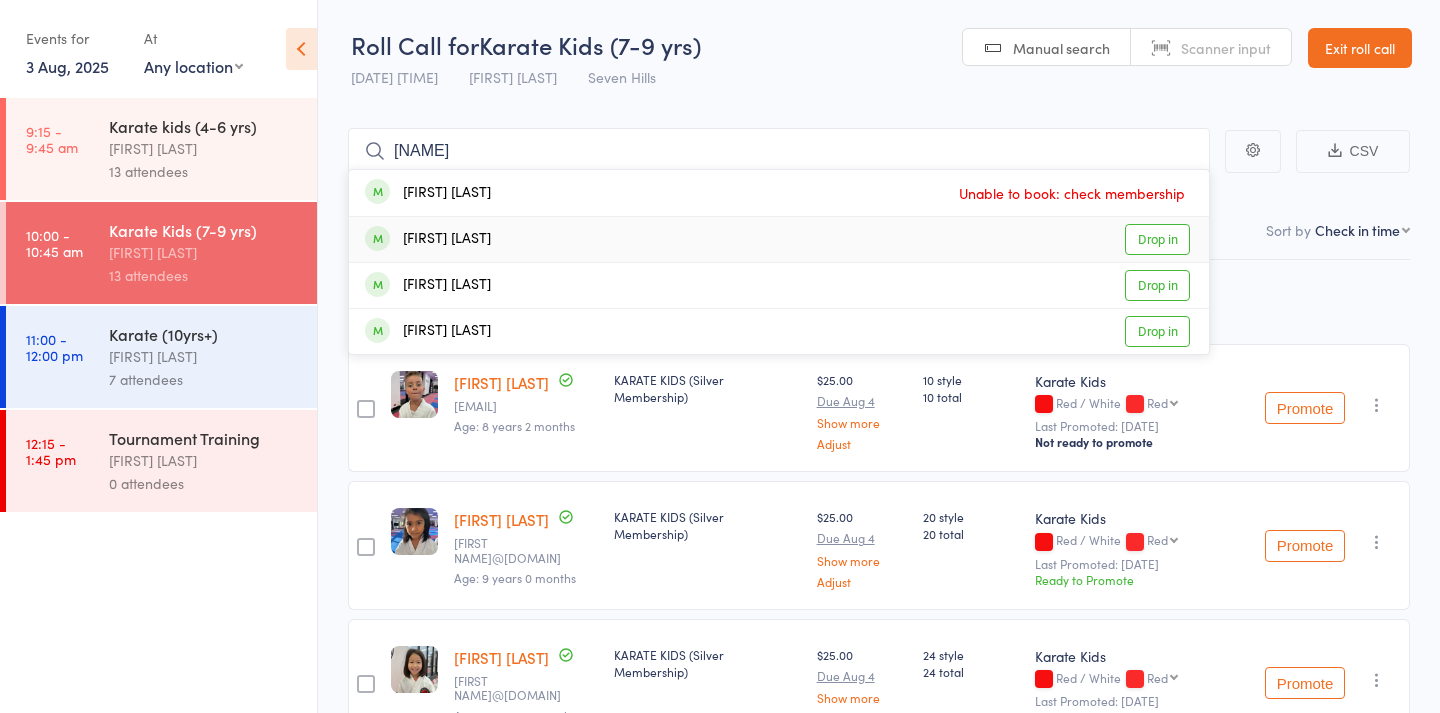 drag, startPoint x: 692, startPoint y: 190, endPoint x: 545, endPoint y: 239, distance: 154.9516 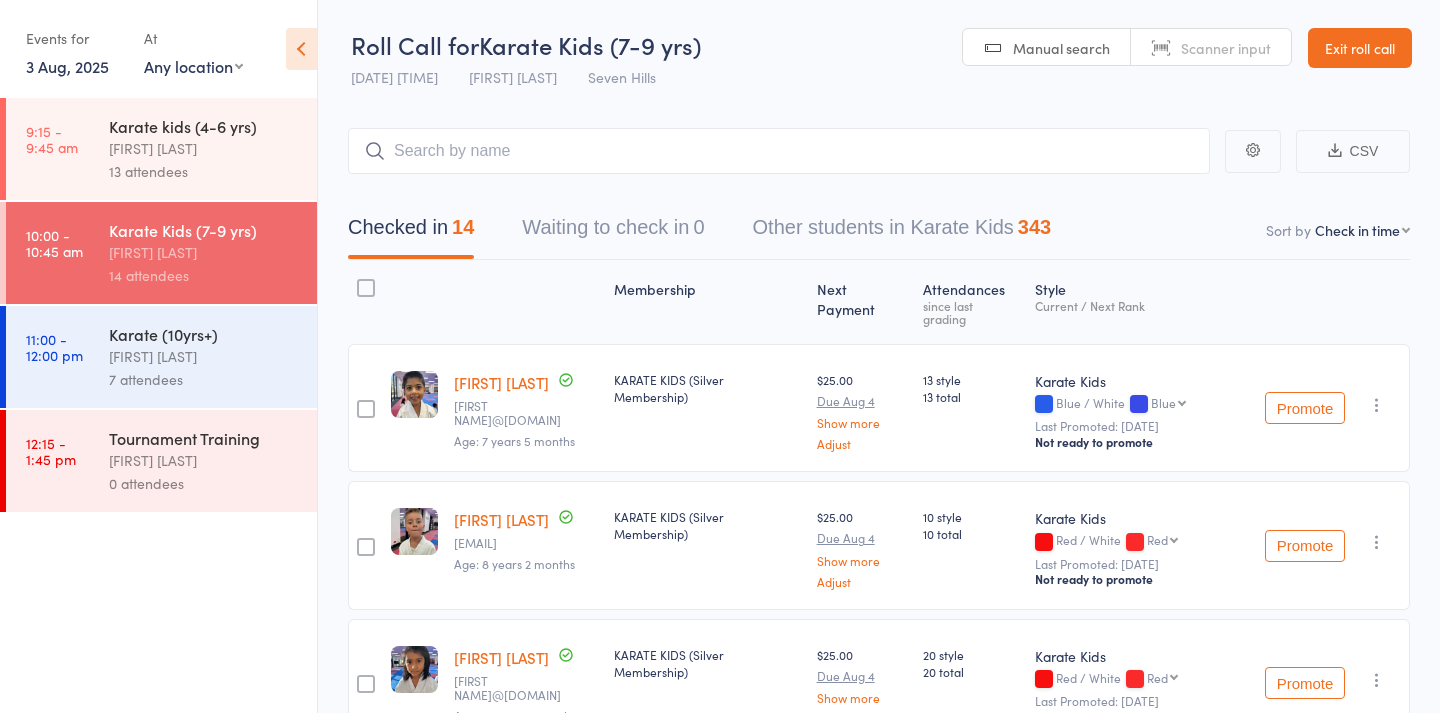 click on "Manual search" at bounding box center [1047, 48] 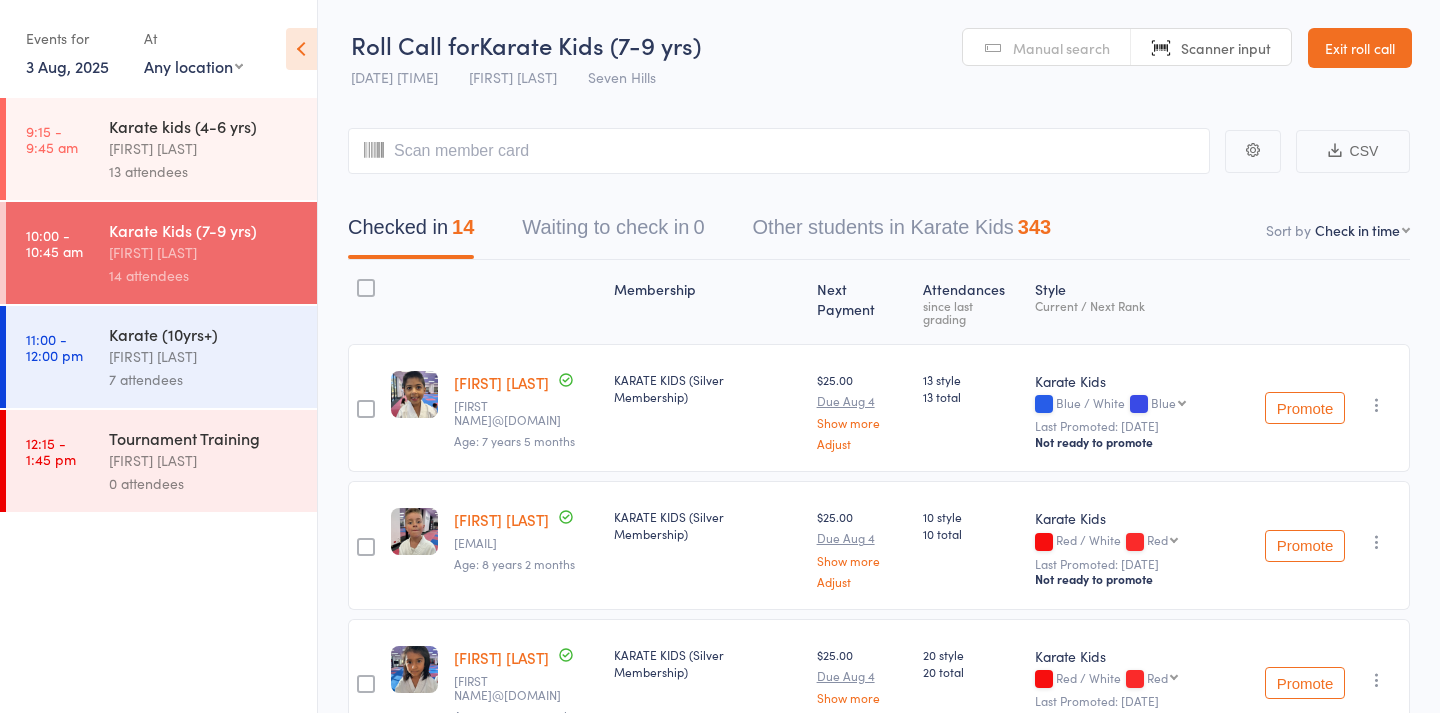 click on "Manual search" at bounding box center [1061, 48] 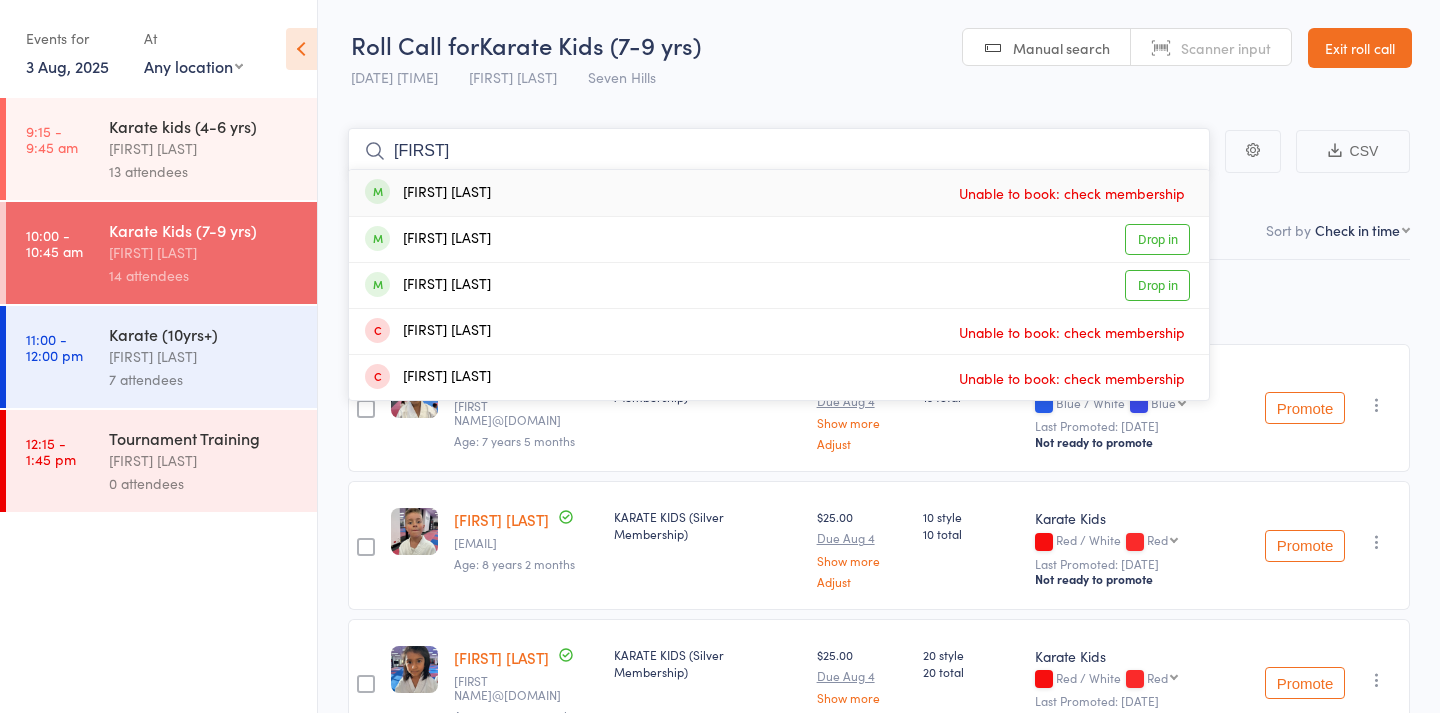 type on "[FIRST]" 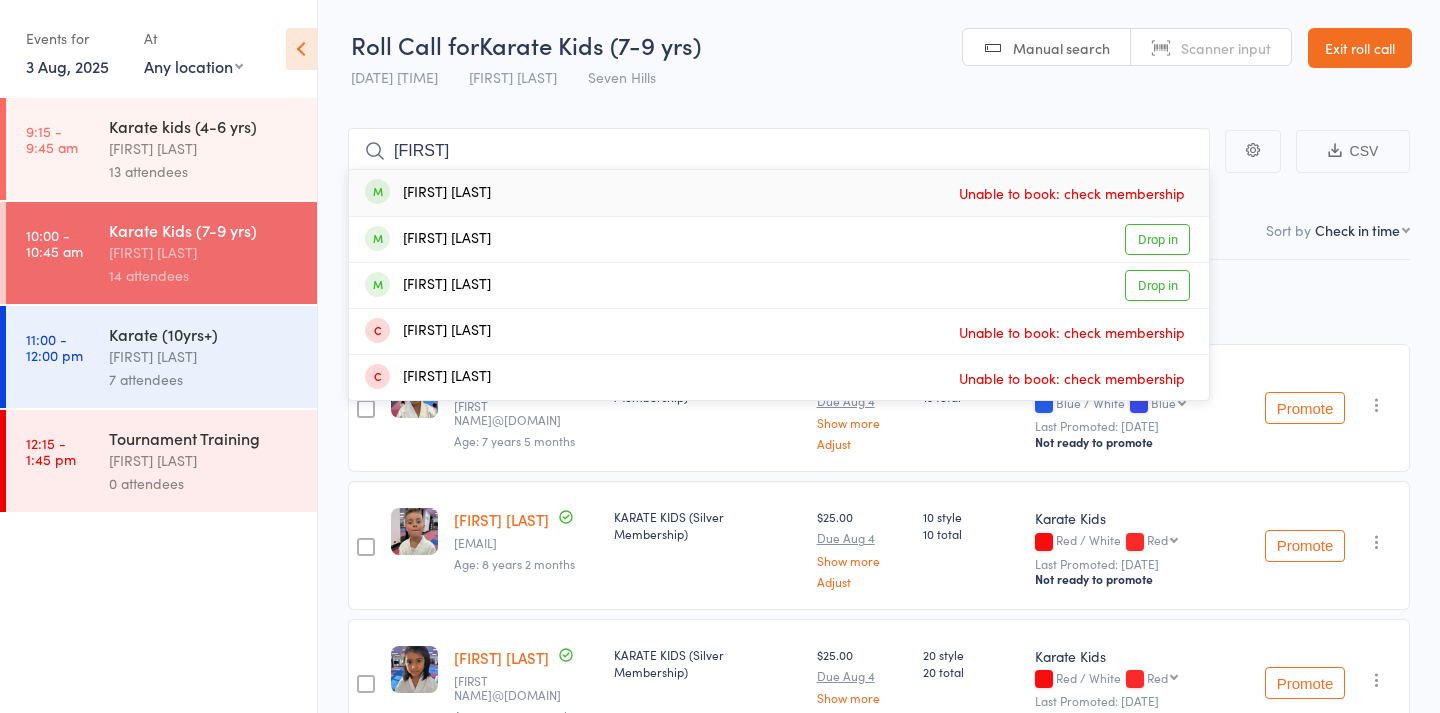 drag, startPoint x: 1063, startPoint y: 46, endPoint x: 746, endPoint y: 244, distance: 373.75528 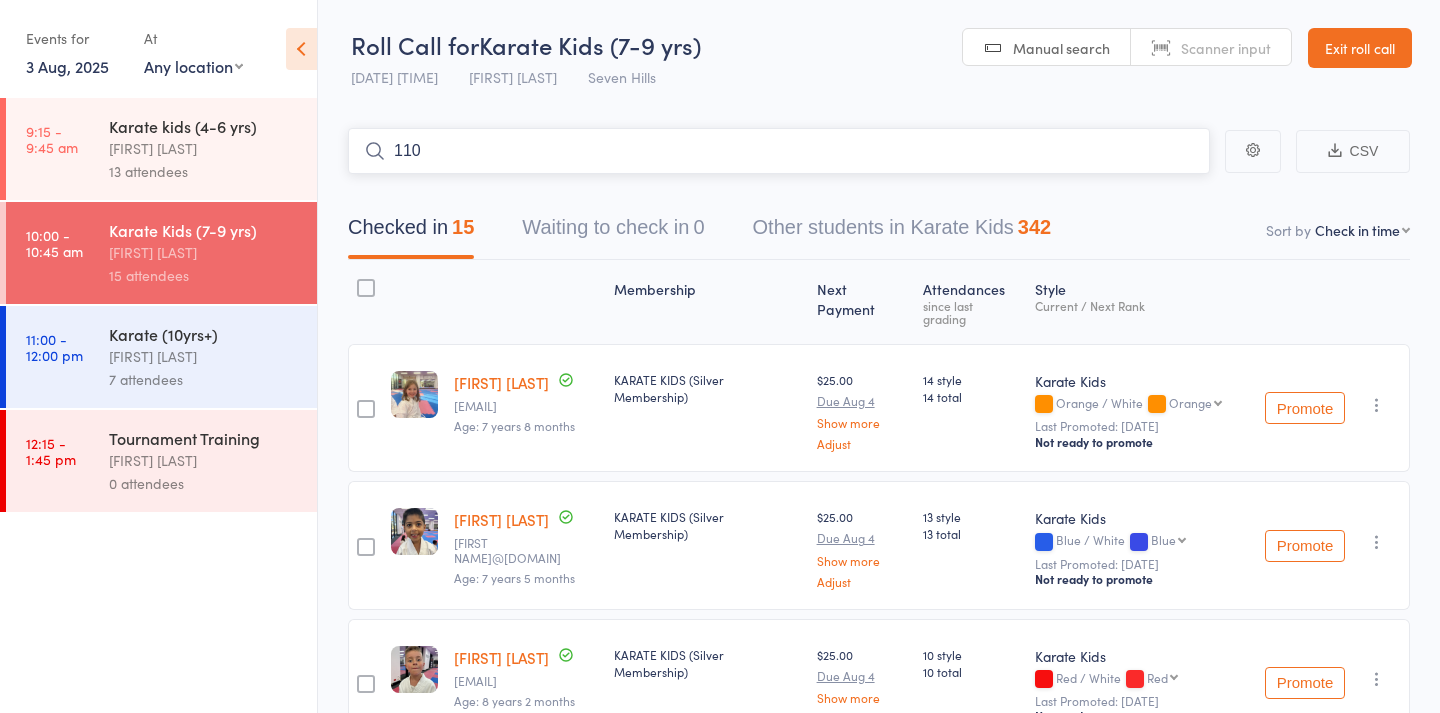 type on "1104" 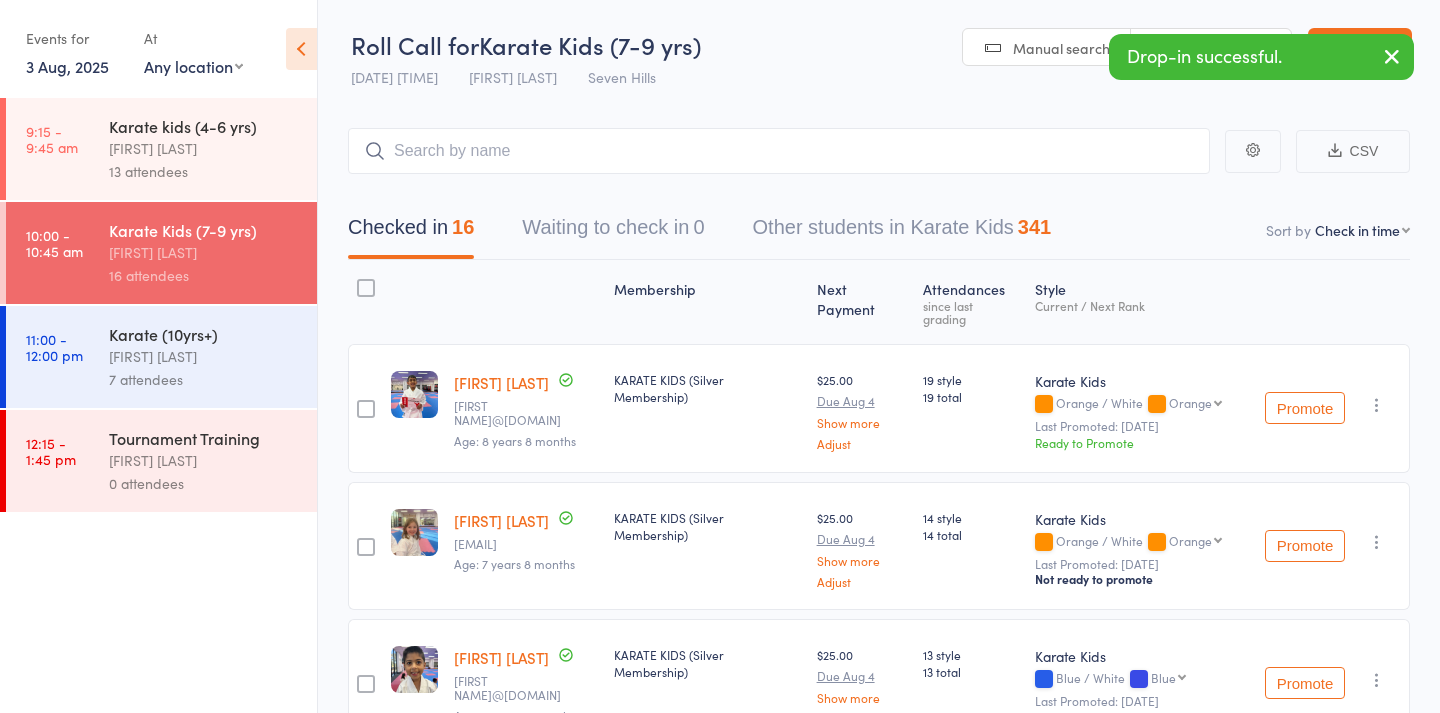 click on "Manual search" at bounding box center (1047, 48) 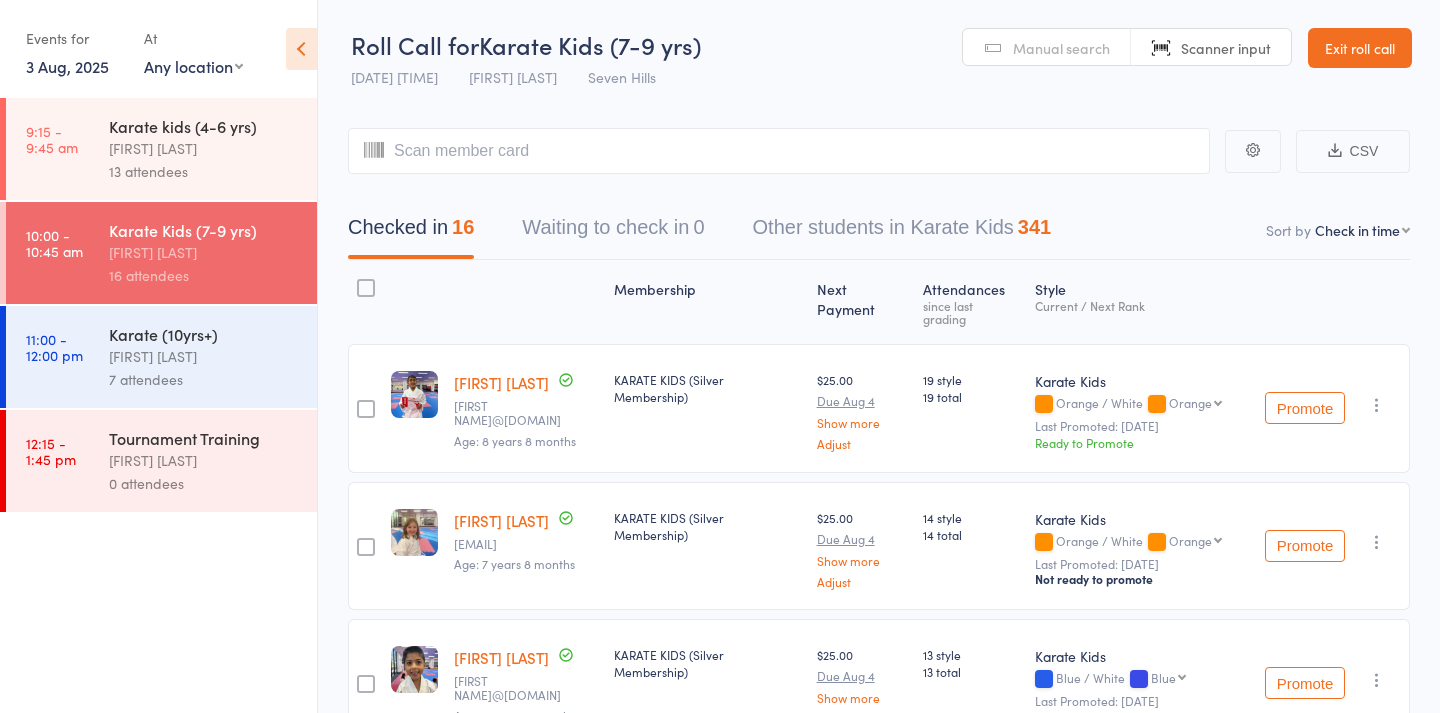 click on "[FIRST] search Scanner input" at bounding box center [1127, 47] 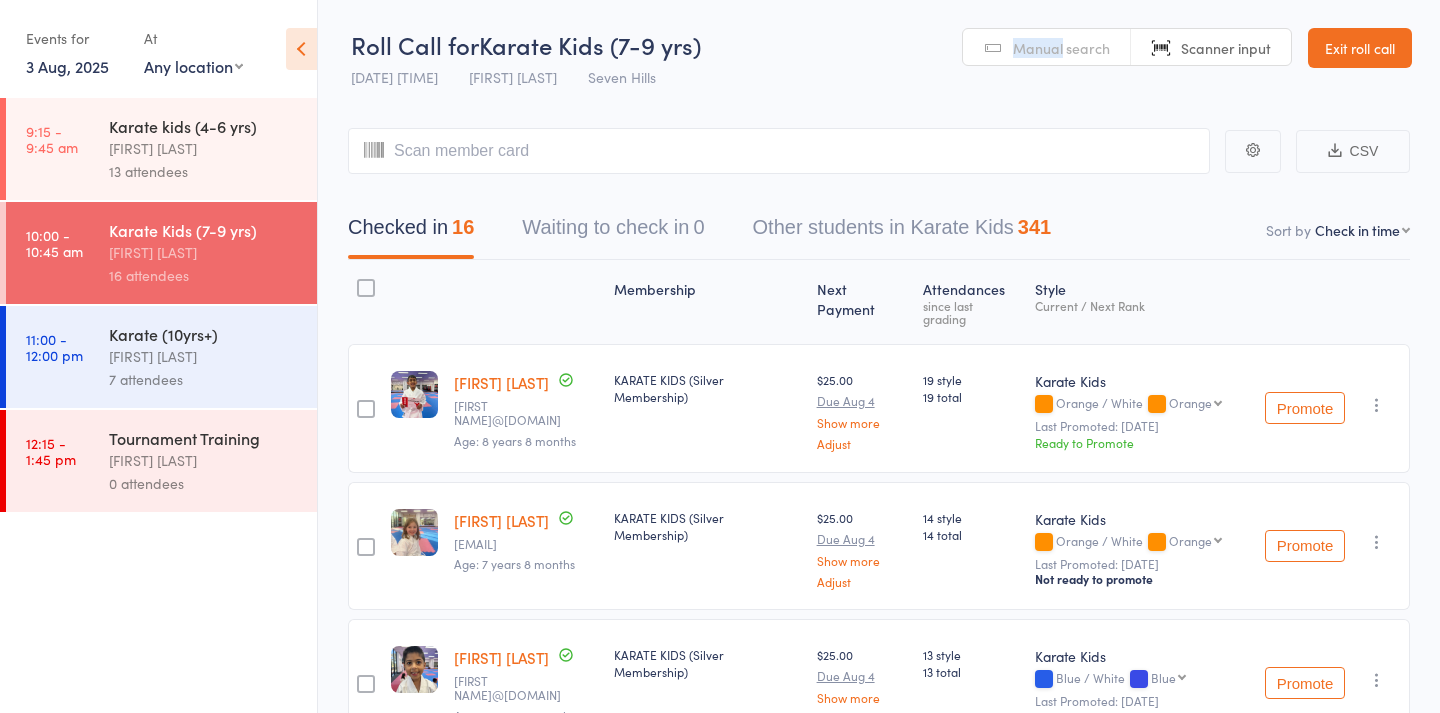 click on "Manual search" at bounding box center [1047, 48] 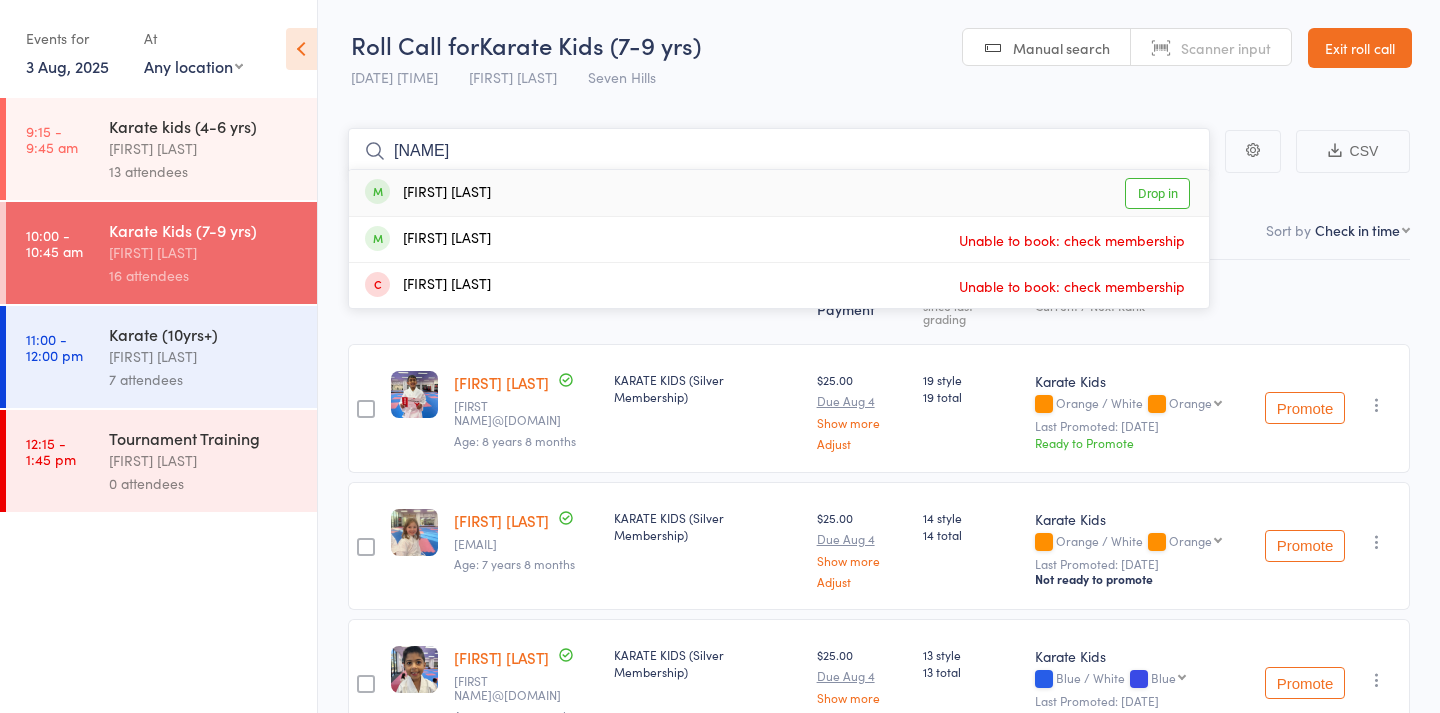 type on "[NAME]" 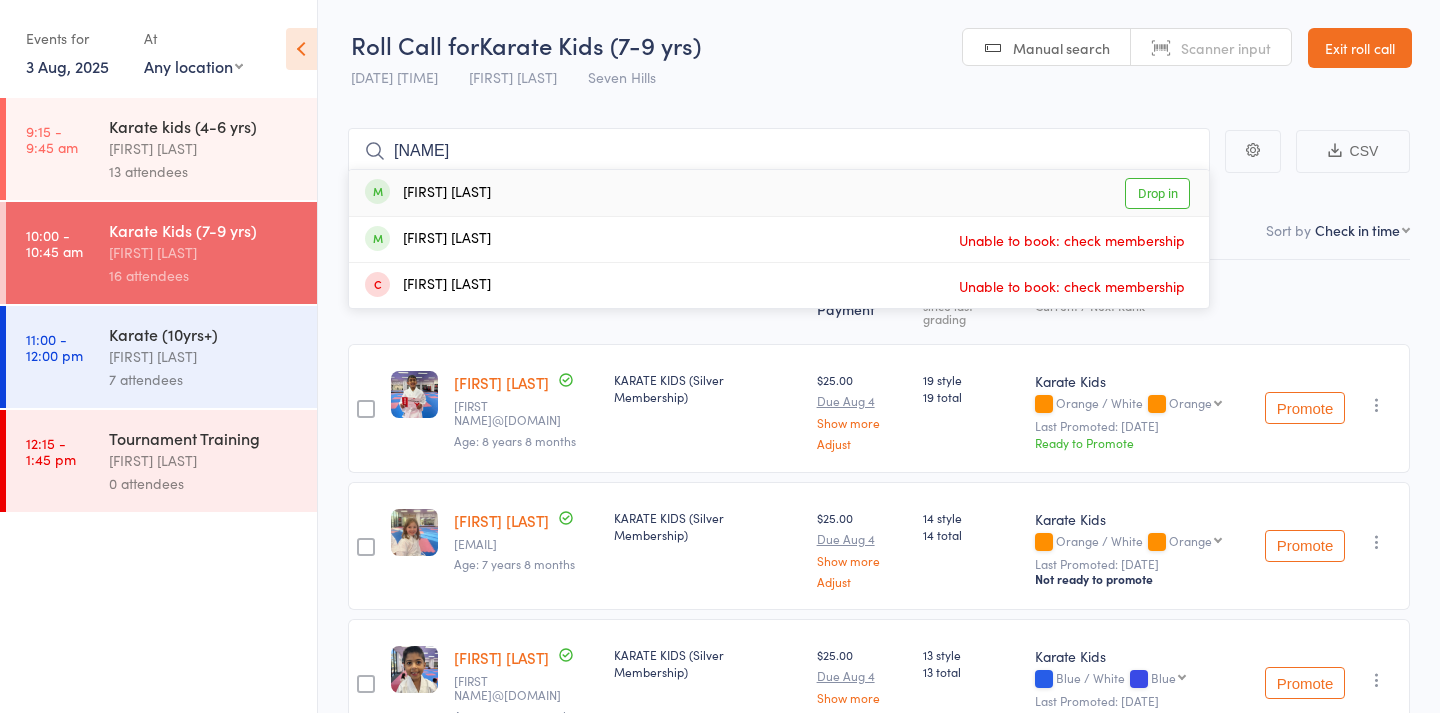 click on "[FIRST] [LAST] Drop in" at bounding box center [779, 193] 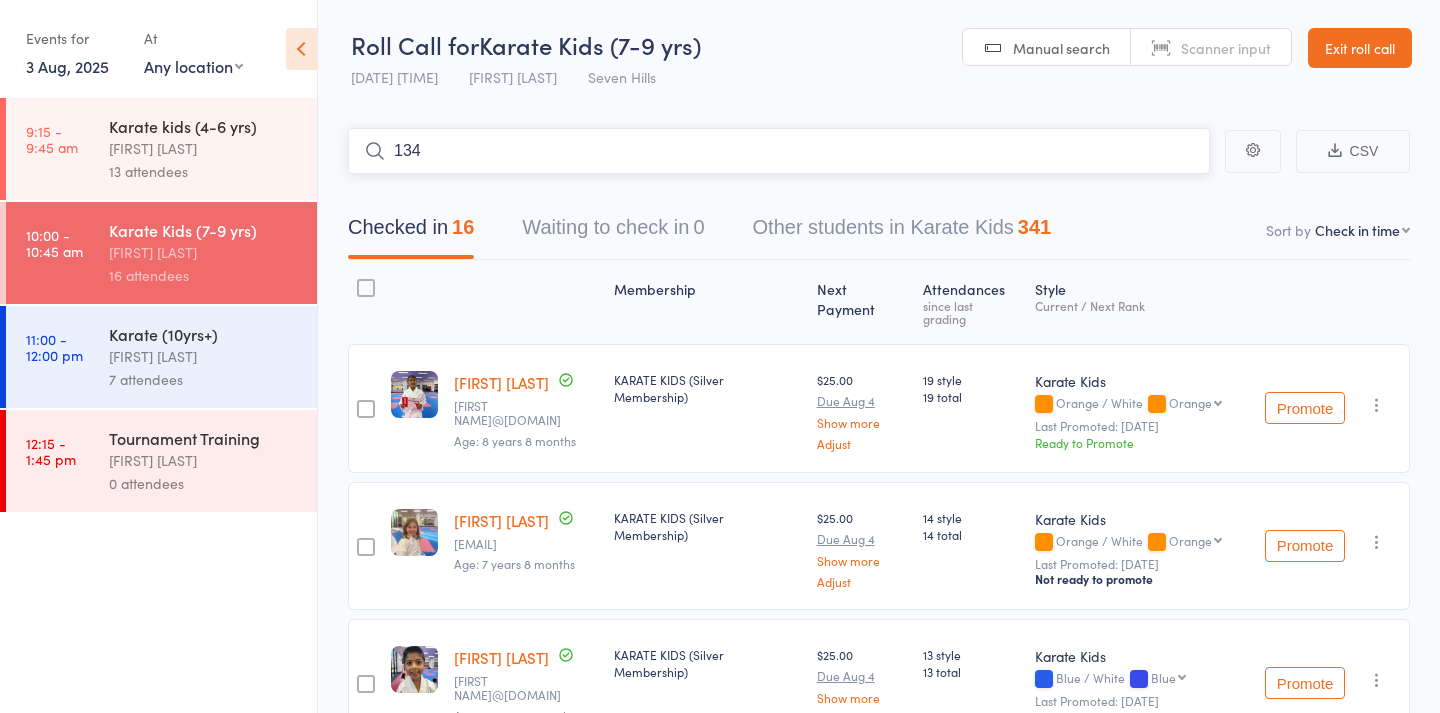 type on "1345" 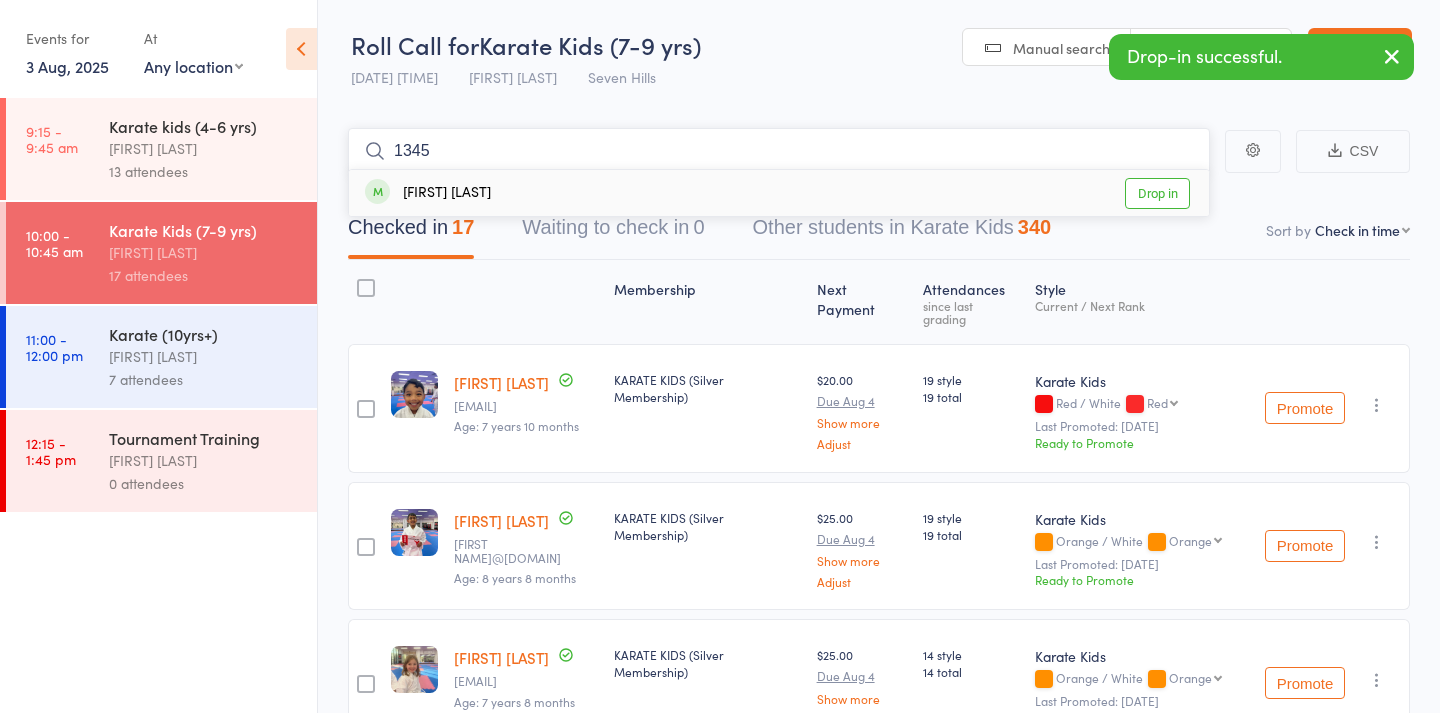 type 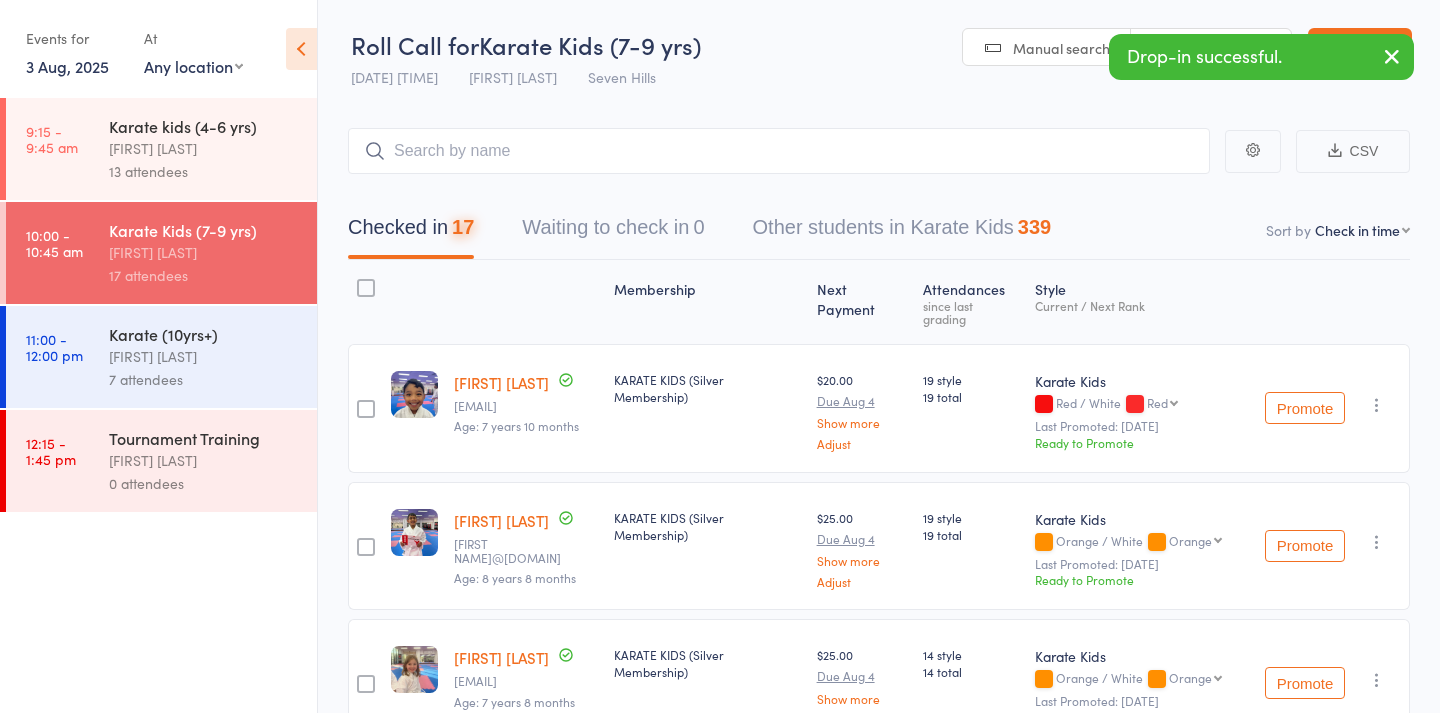 click on "Karate (10yrs+)" at bounding box center [204, 334] 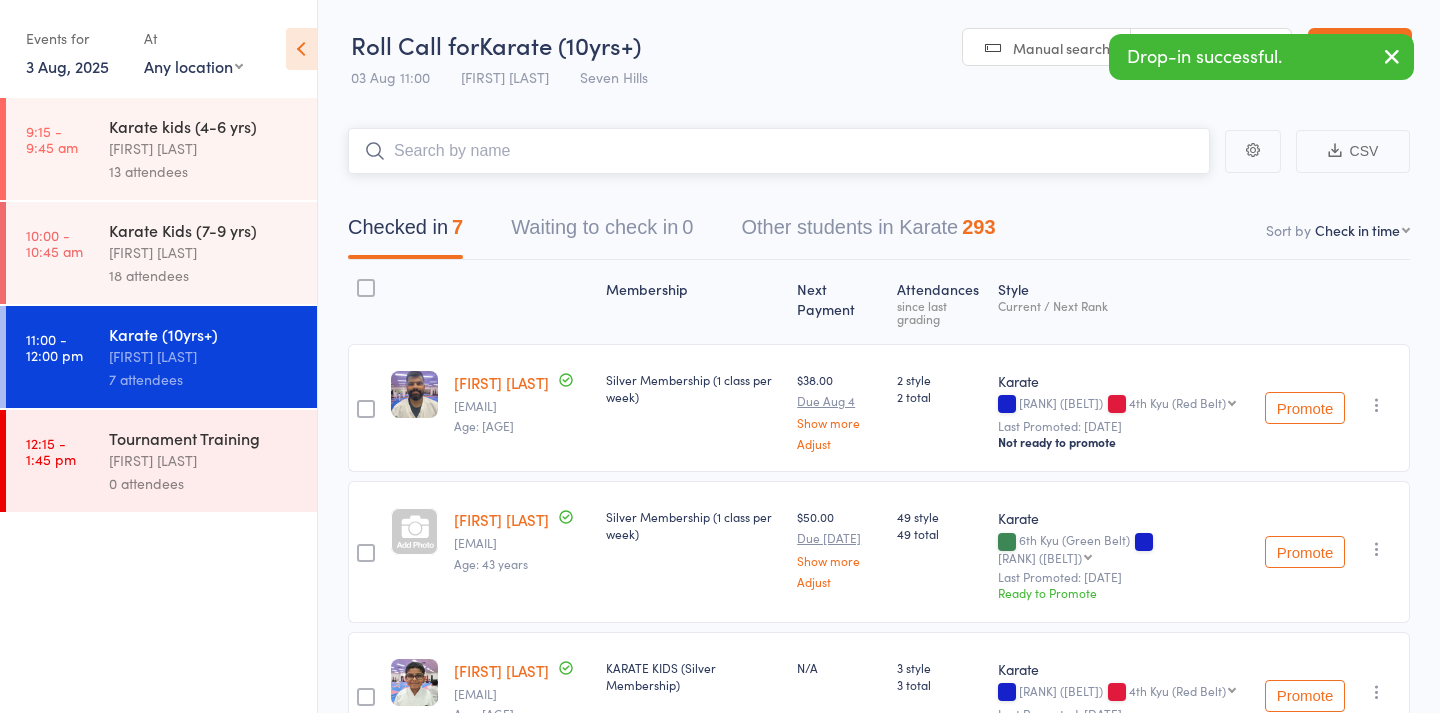 click at bounding box center (779, 151) 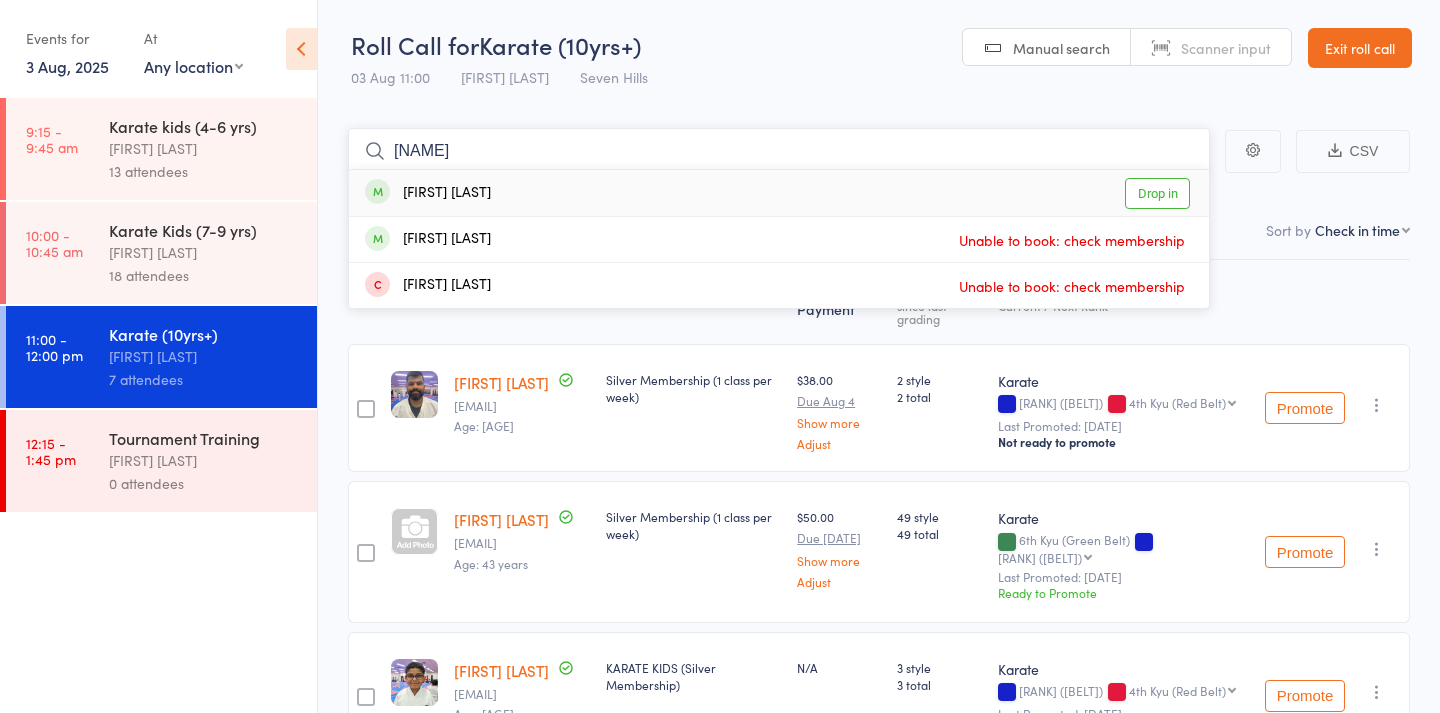 type on "[NAME]" 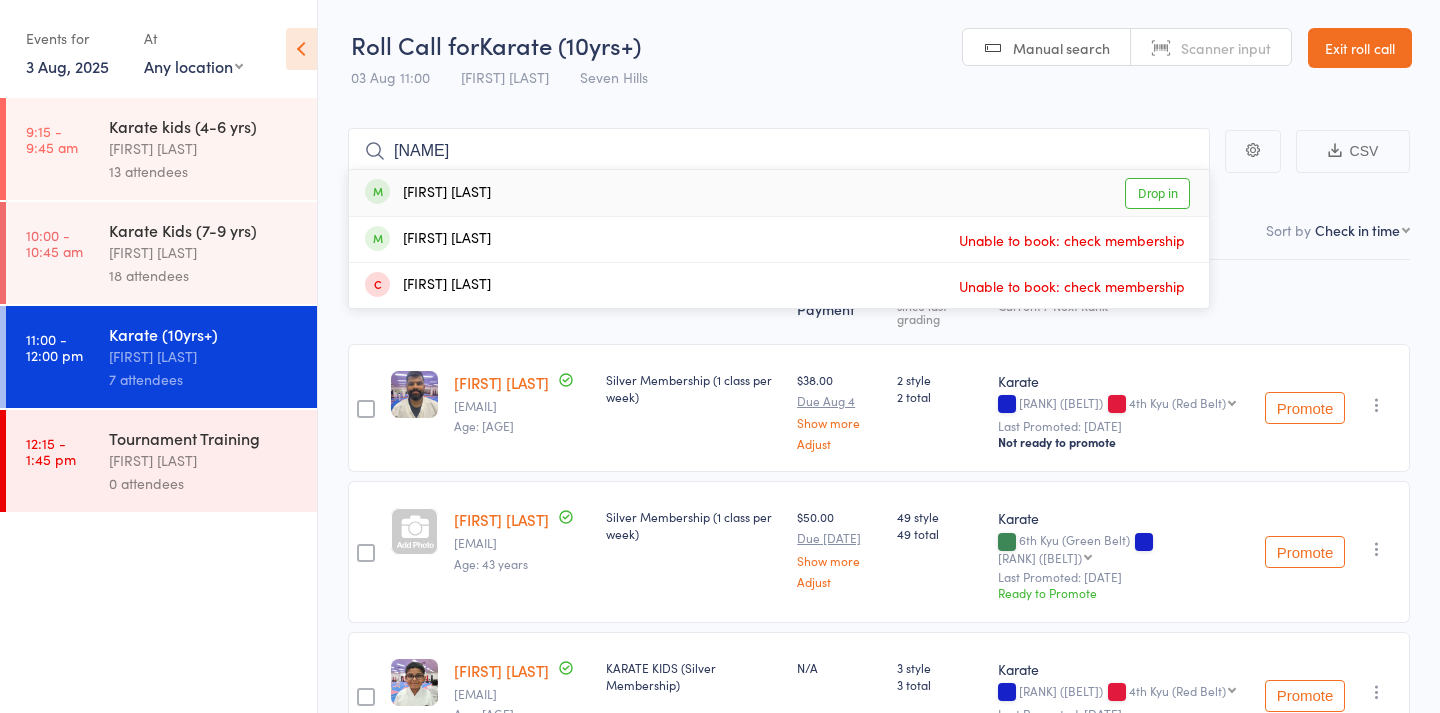 click on "[FIRST] [LAST]" at bounding box center (428, 193) 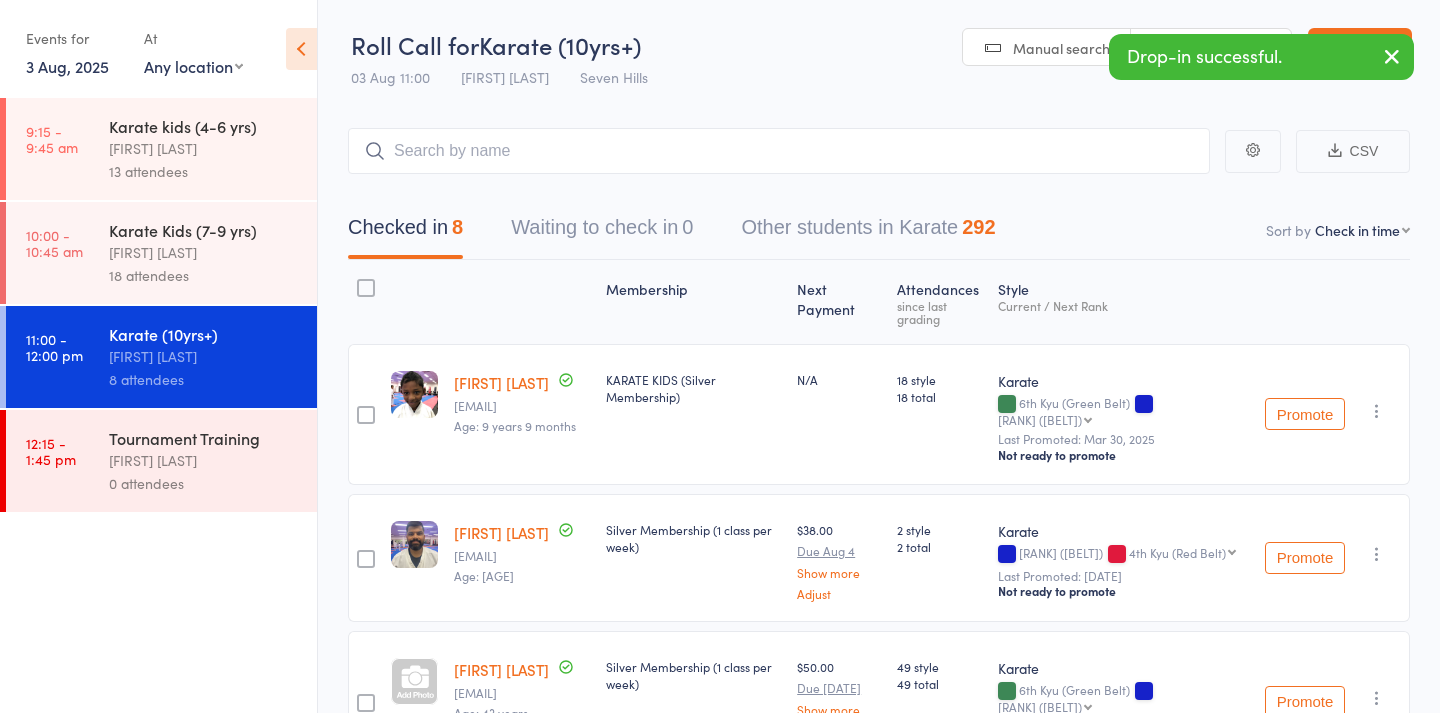 click on "[FIRST] [LAST]" at bounding box center (204, 252) 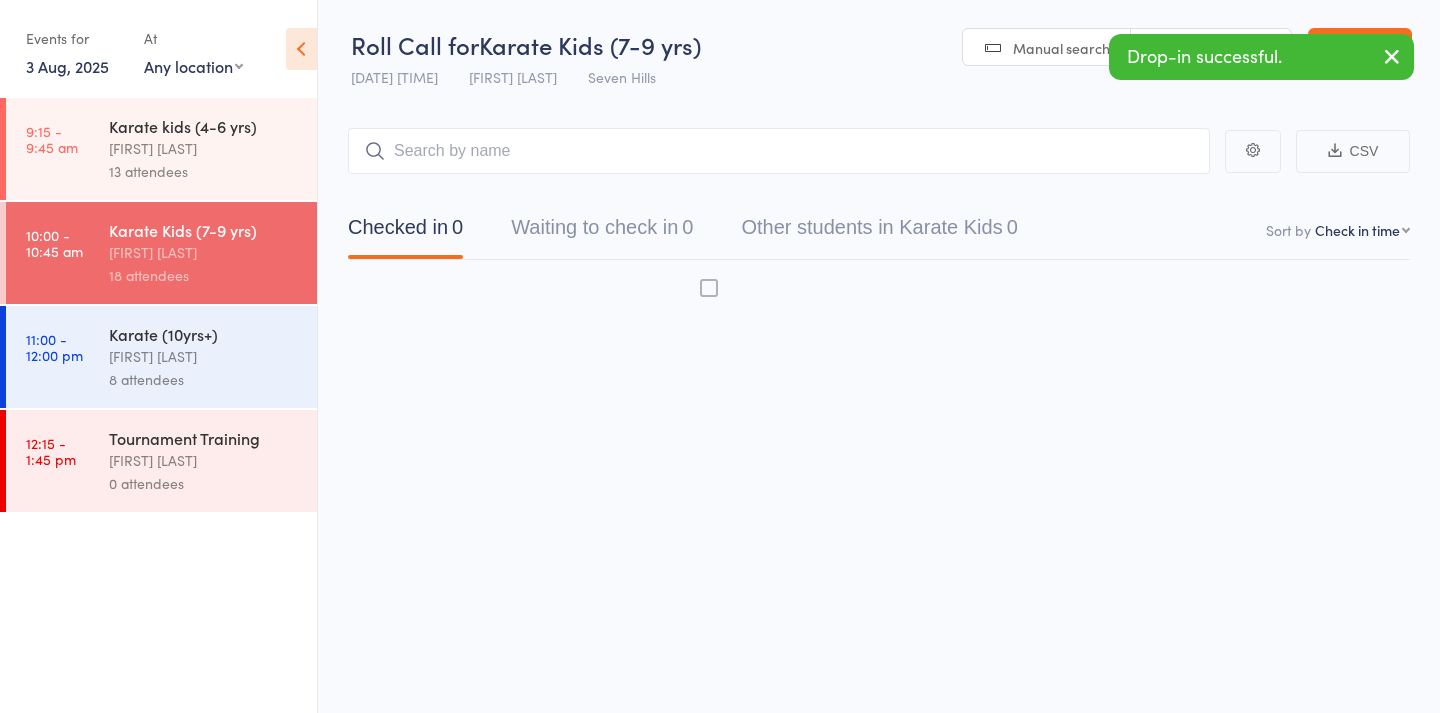 click on "[FIRST] [LAST]" at bounding box center (204, 252) 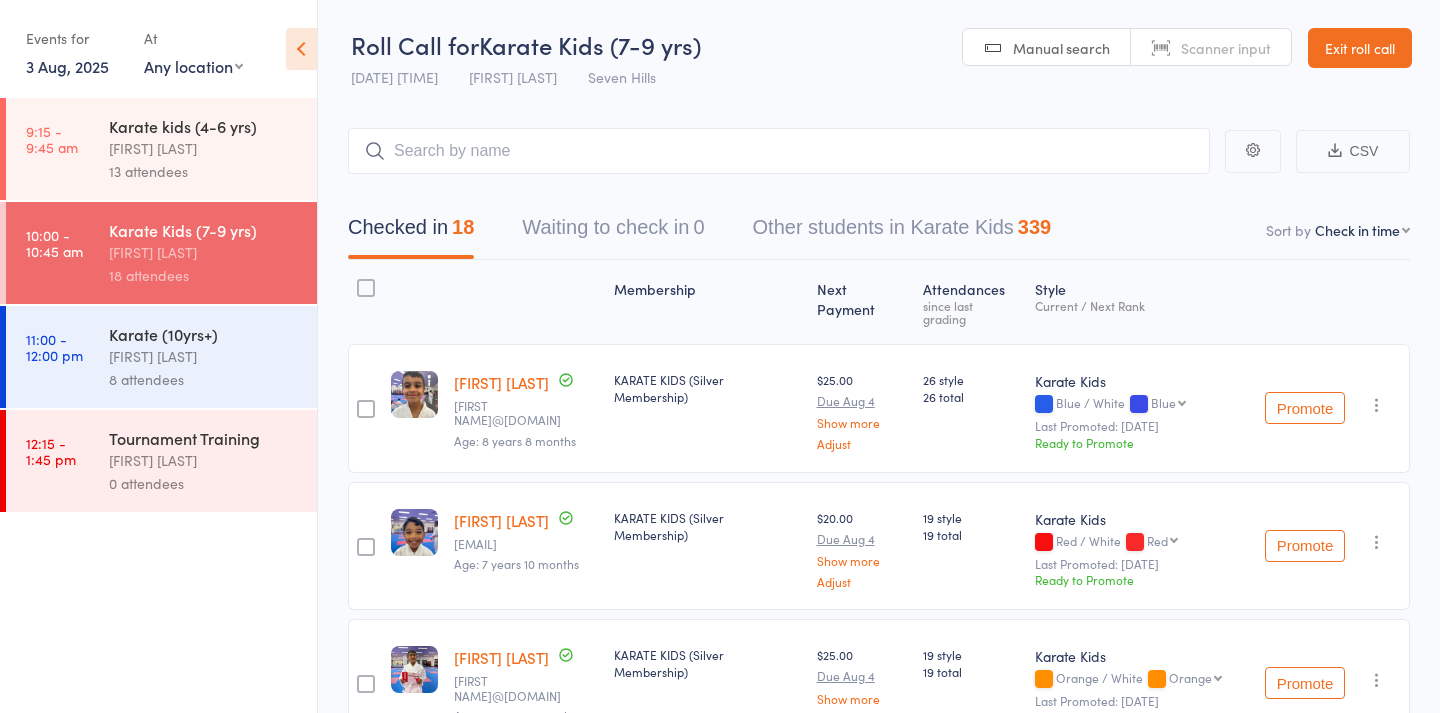 click on "[TIME] - [TIME] [ACTIVITY] ([AGE]+) [FIRST] [LAST] [ATTENDEES] attendees" at bounding box center [161, 357] 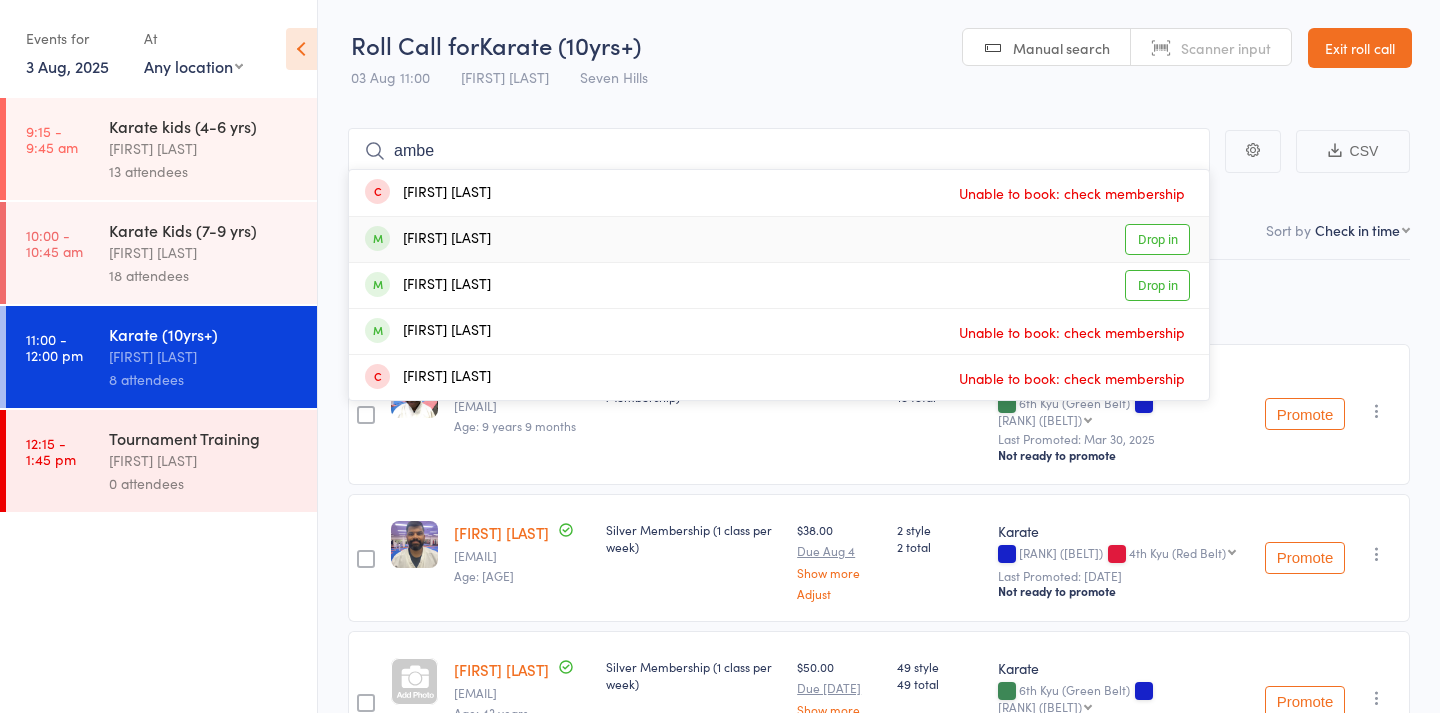 type on "ambe" 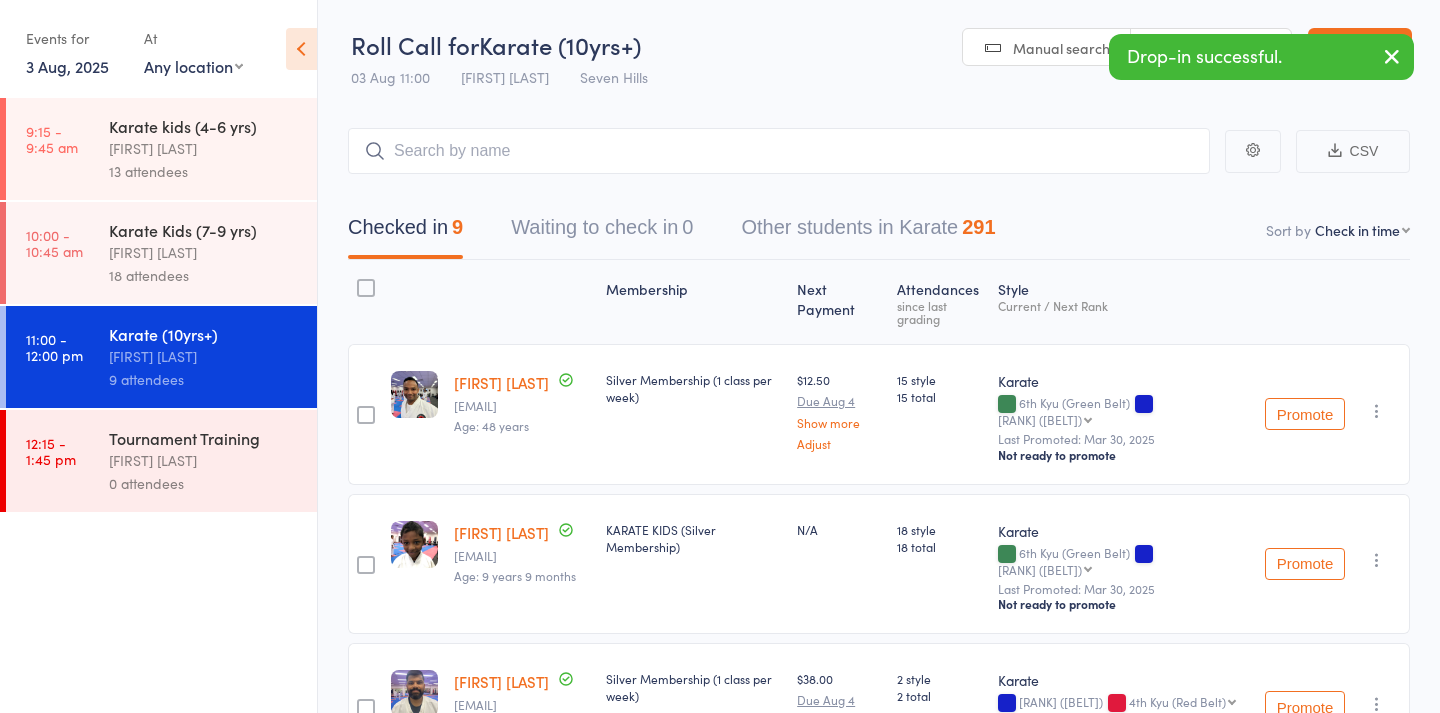 click on "[FIRST] [LAST]" at bounding box center [204, 252] 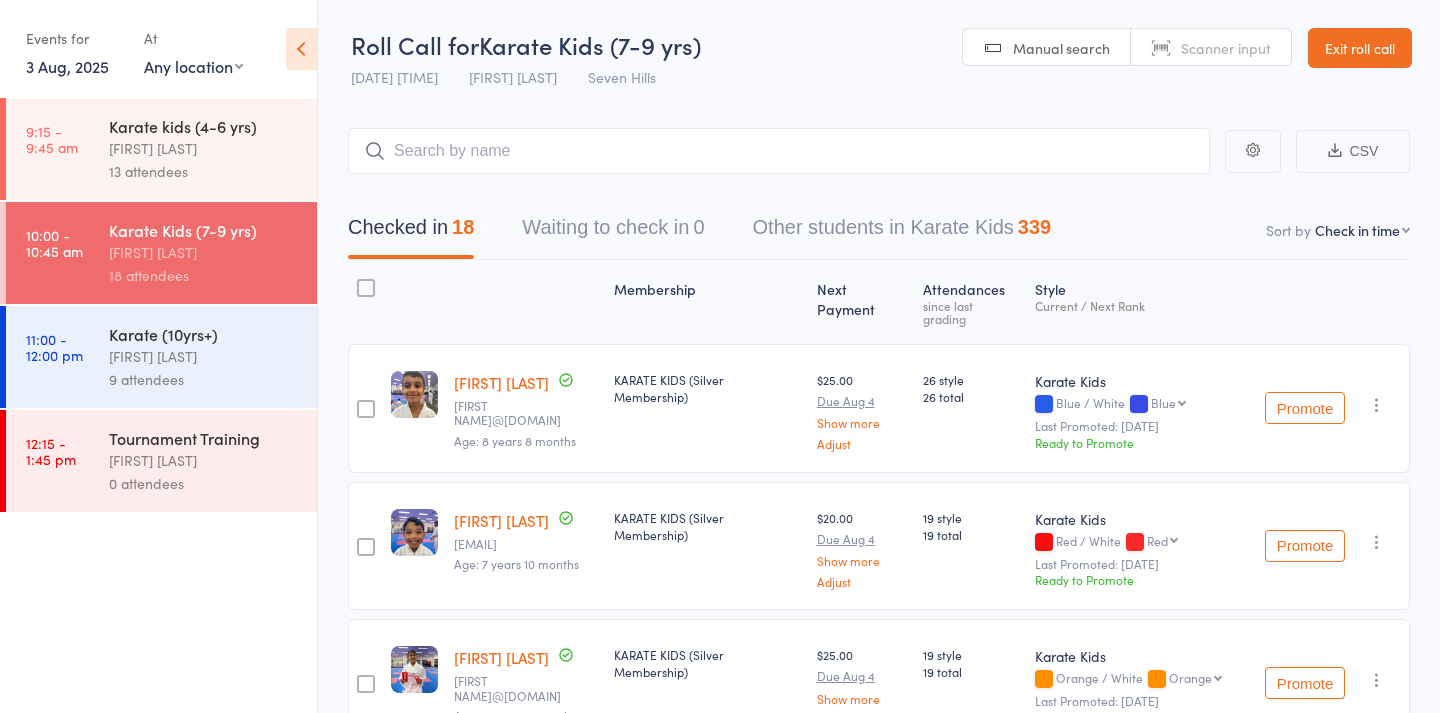 click on "Manual search" at bounding box center (1047, 48) 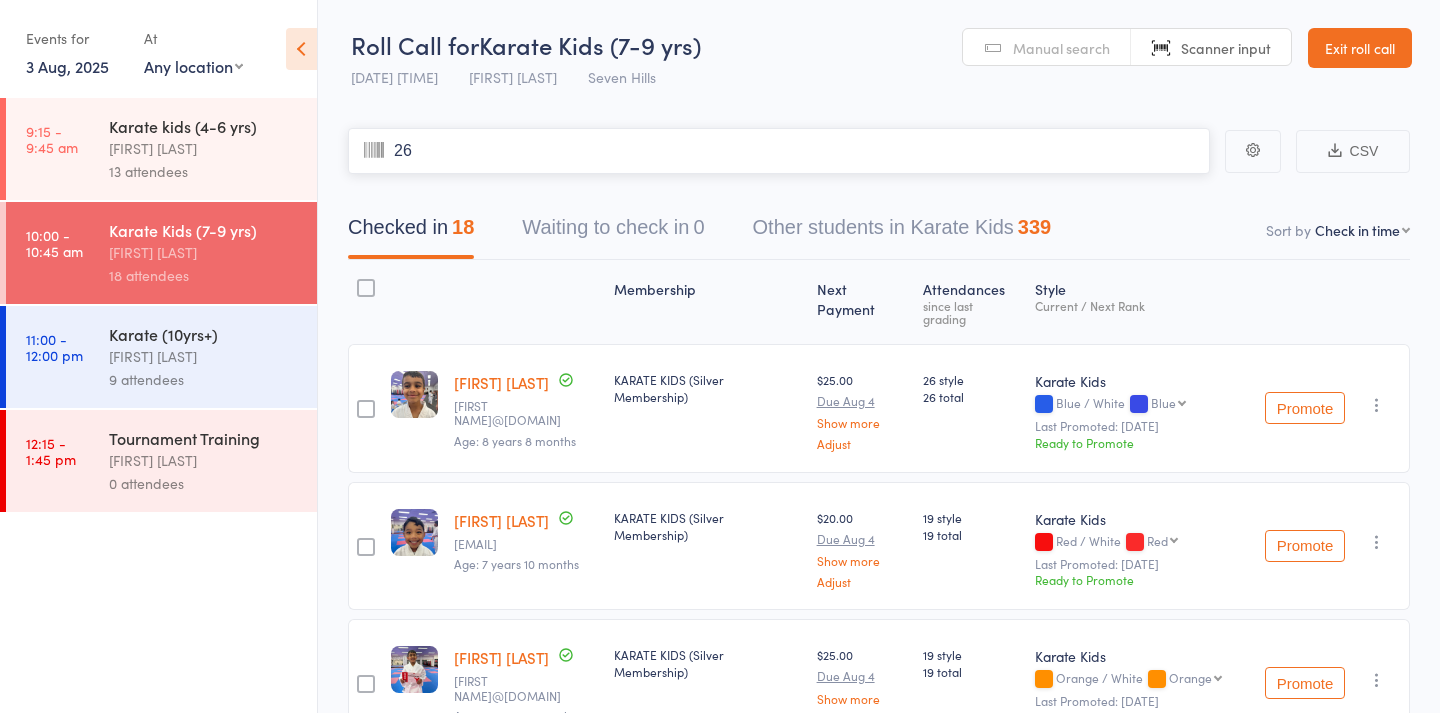 type on "269" 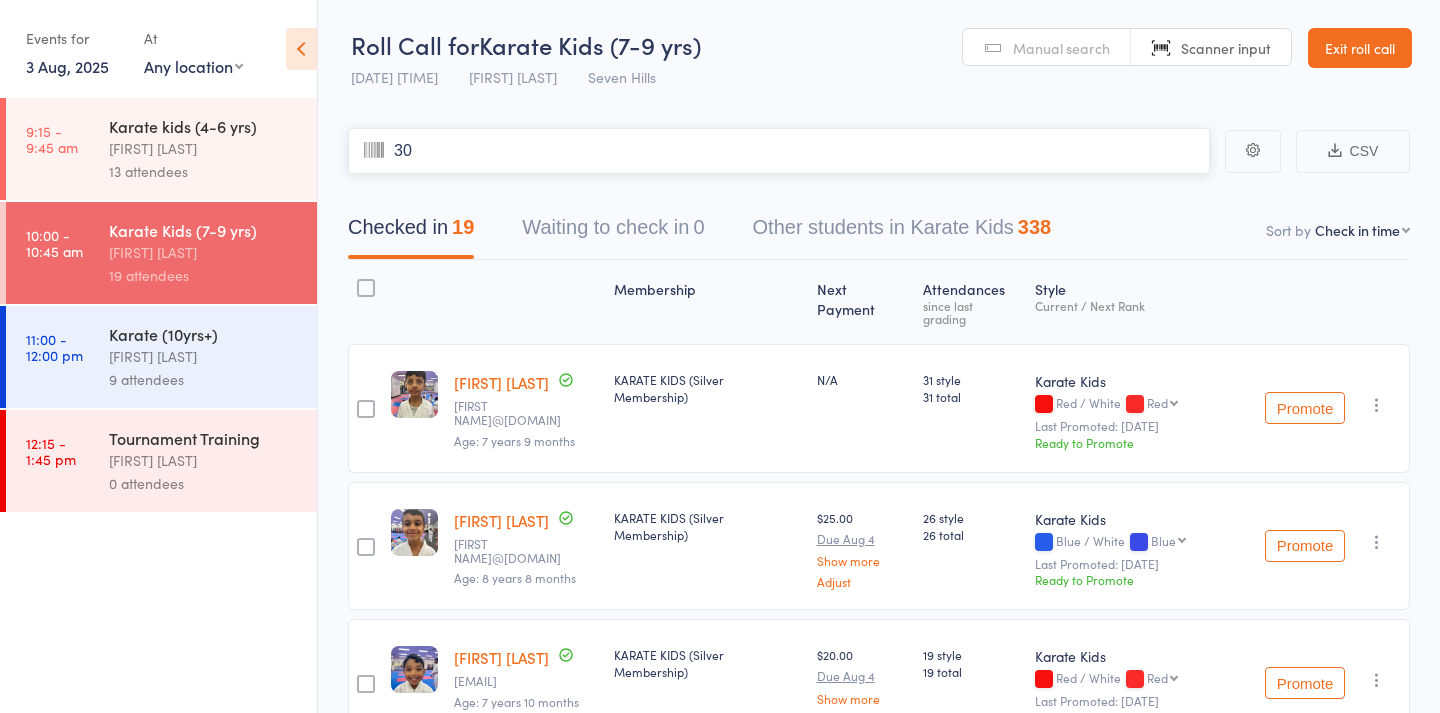 type on "304" 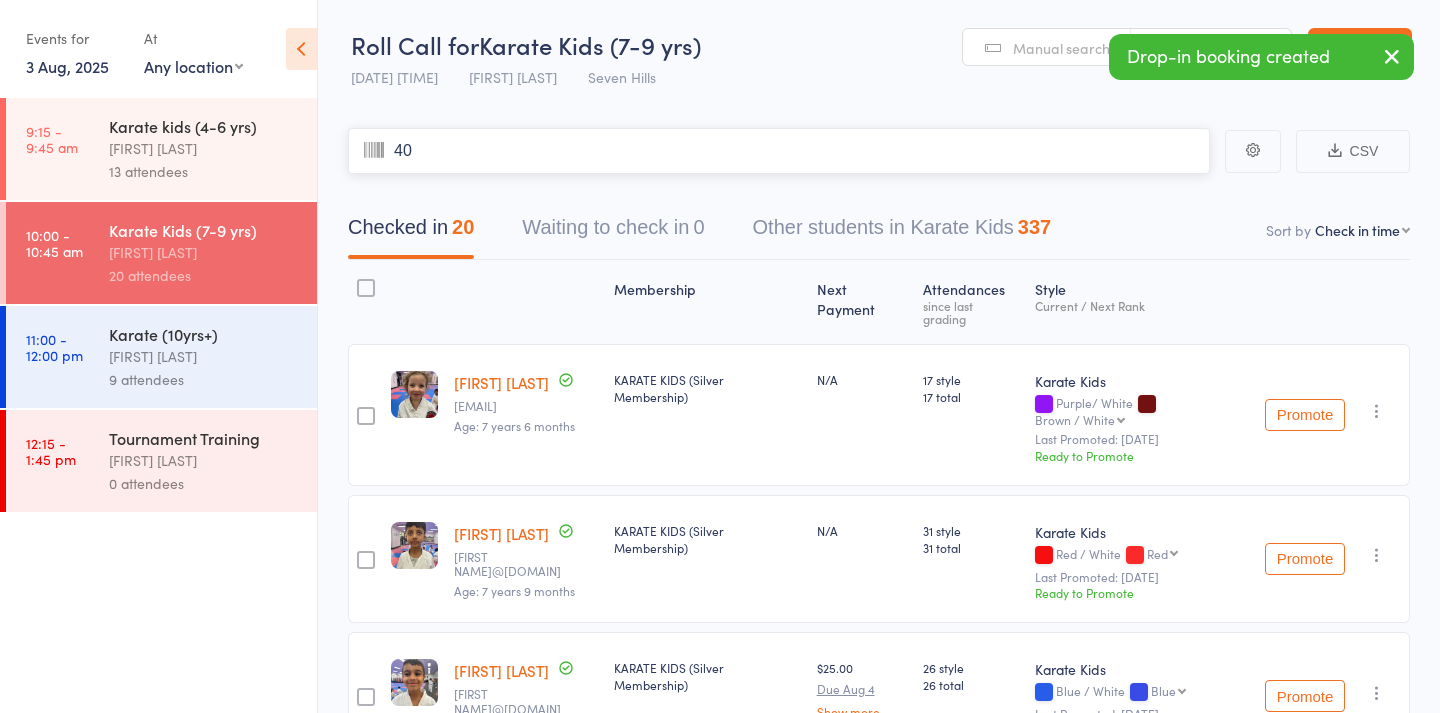 type on "406" 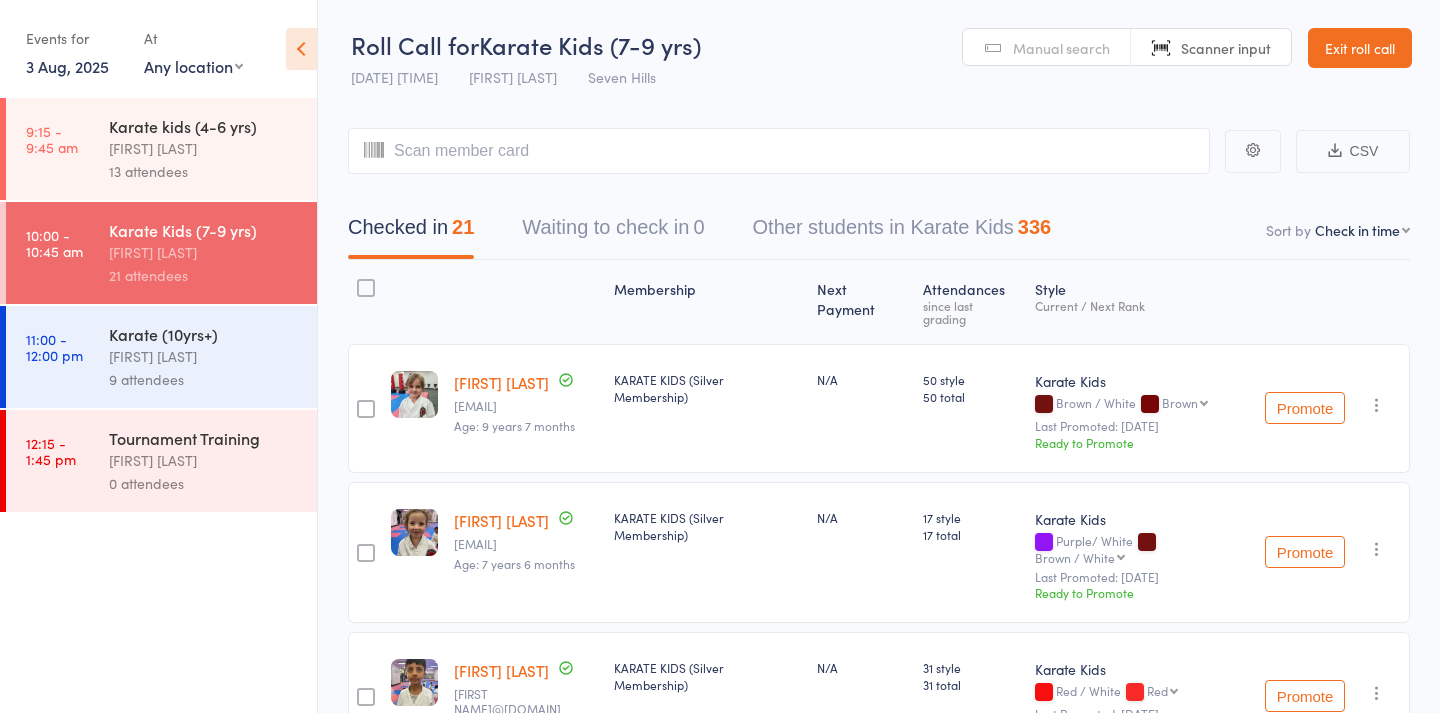 click on "Manual search" at bounding box center (1047, 48) 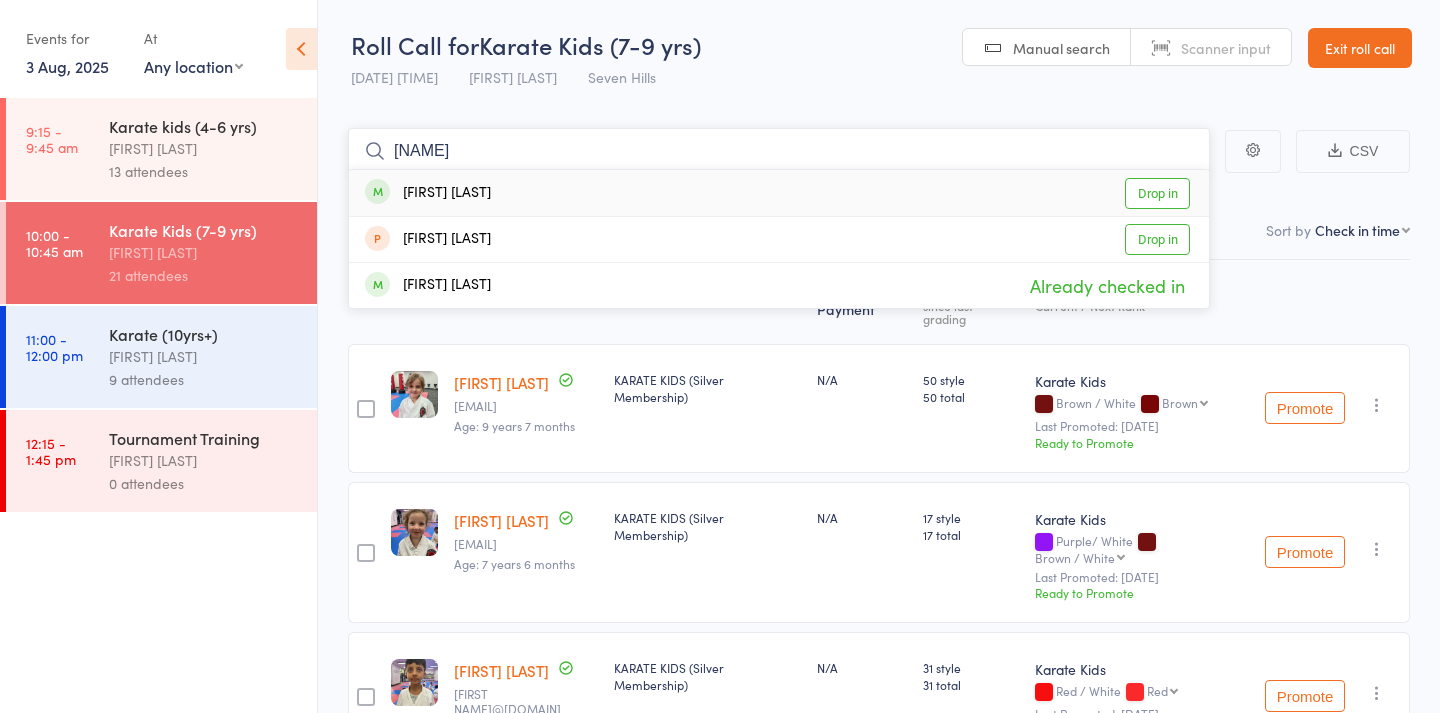 type on "Ajay" 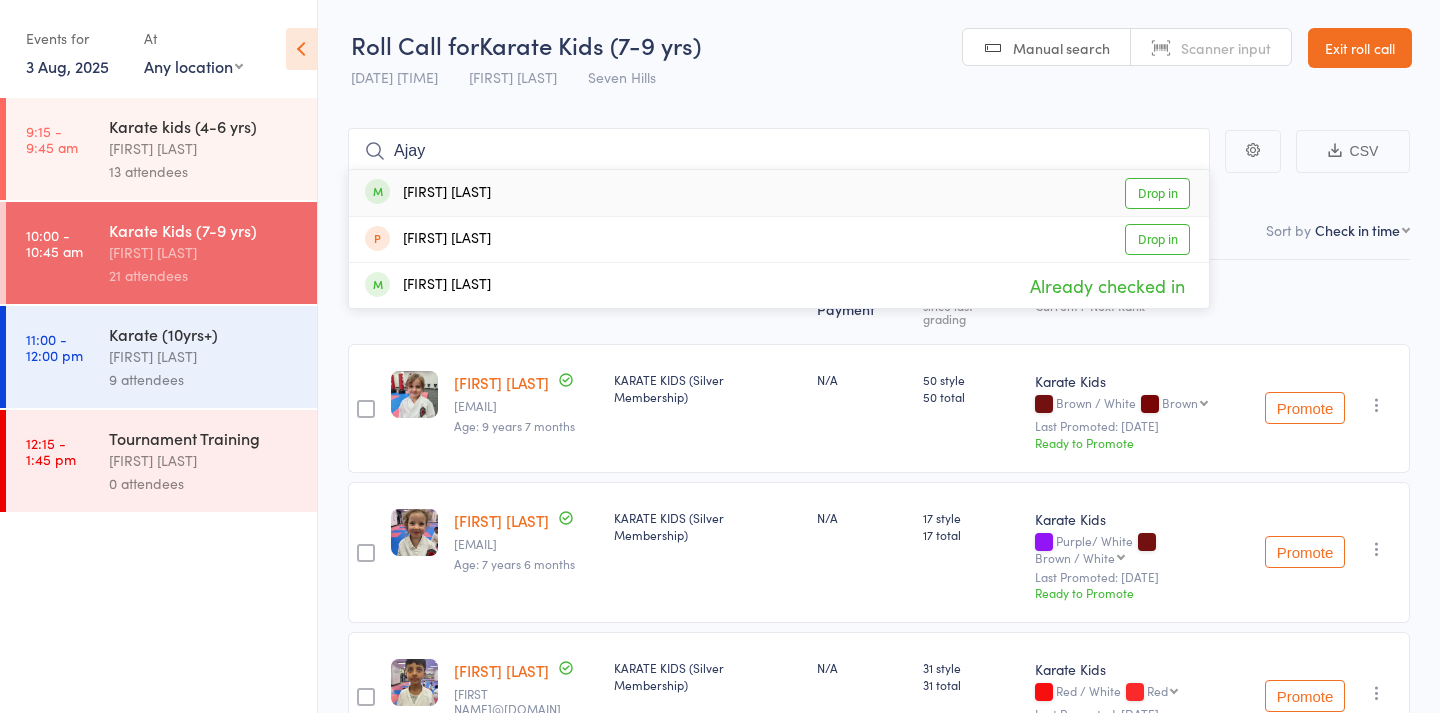 drag, startPoint x: 982, startPoint y: 54, endPoint x: 727, endPoint y: 192, distance: 289.94653 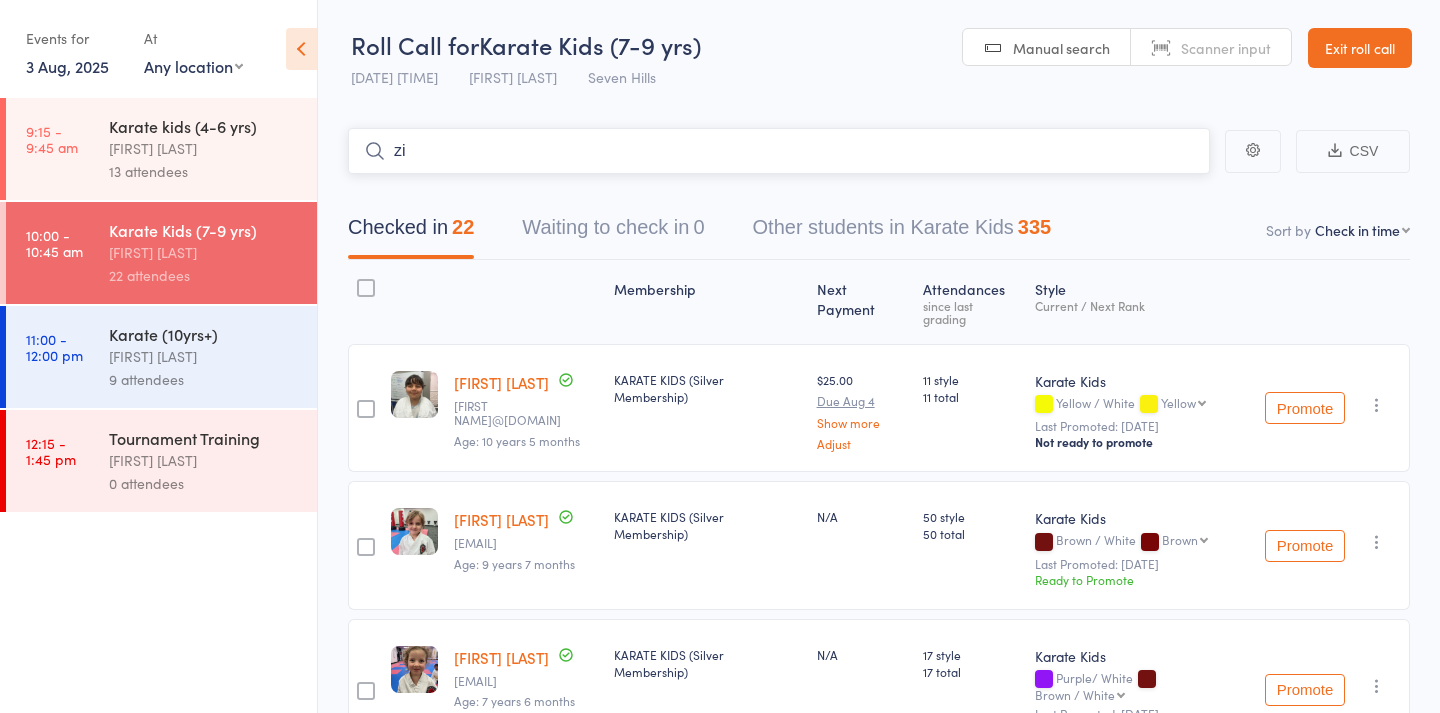 type on "z" 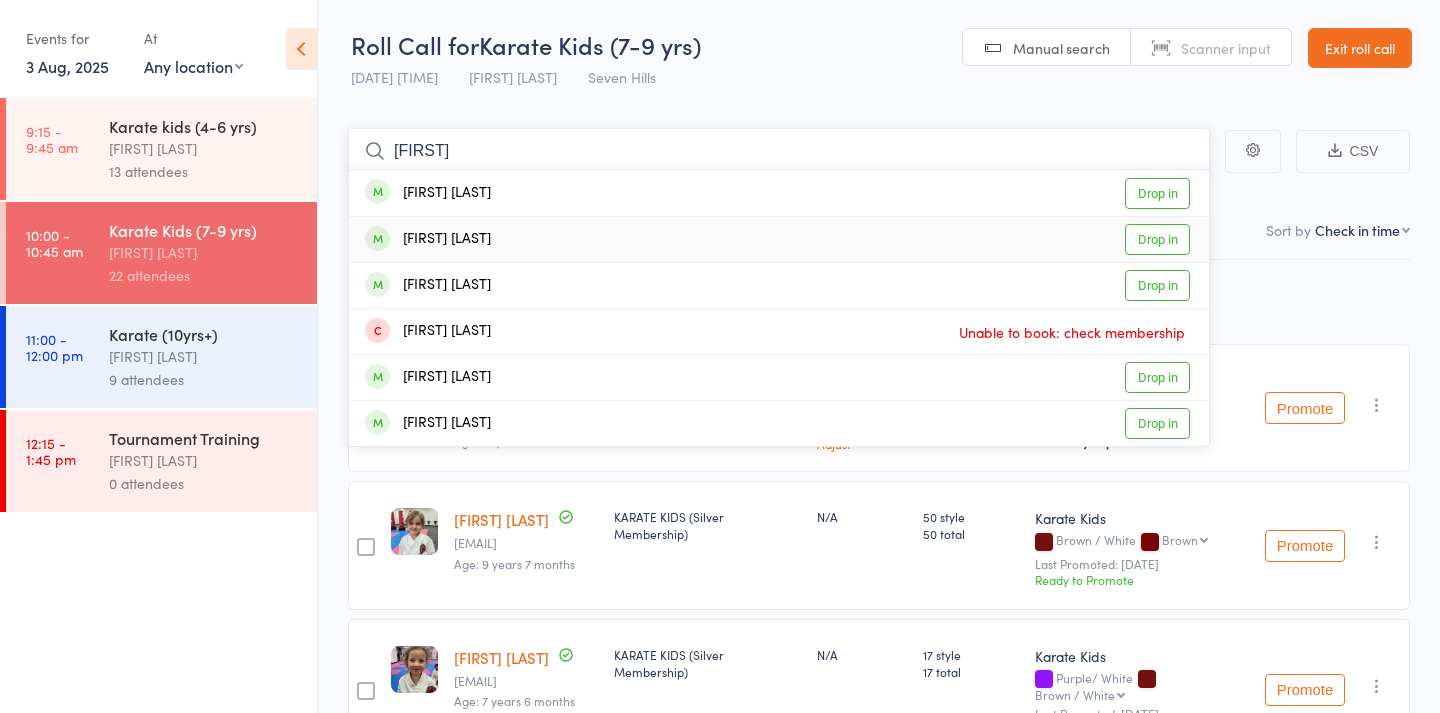 type on "[FIRST]" 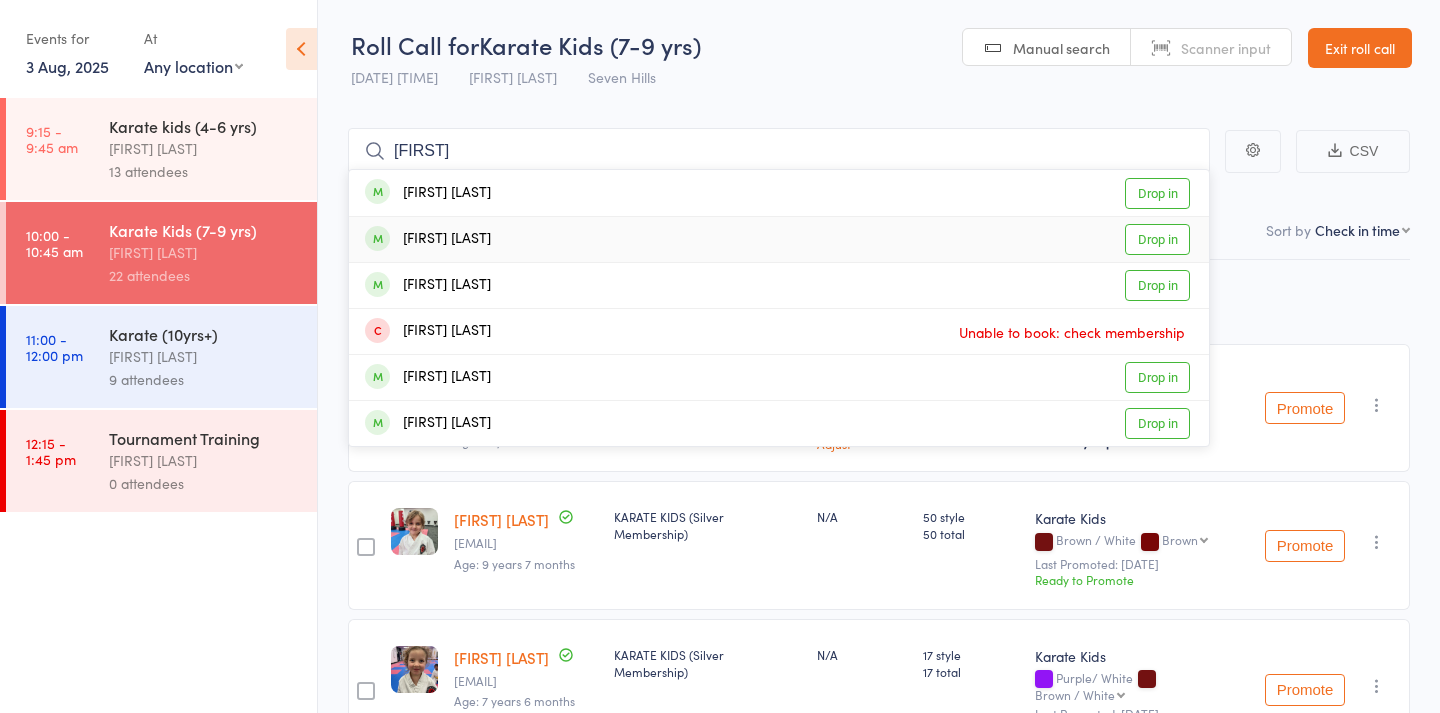 click on "[FIRST] [LAST] Drop in" at bounding box center (779, 239) 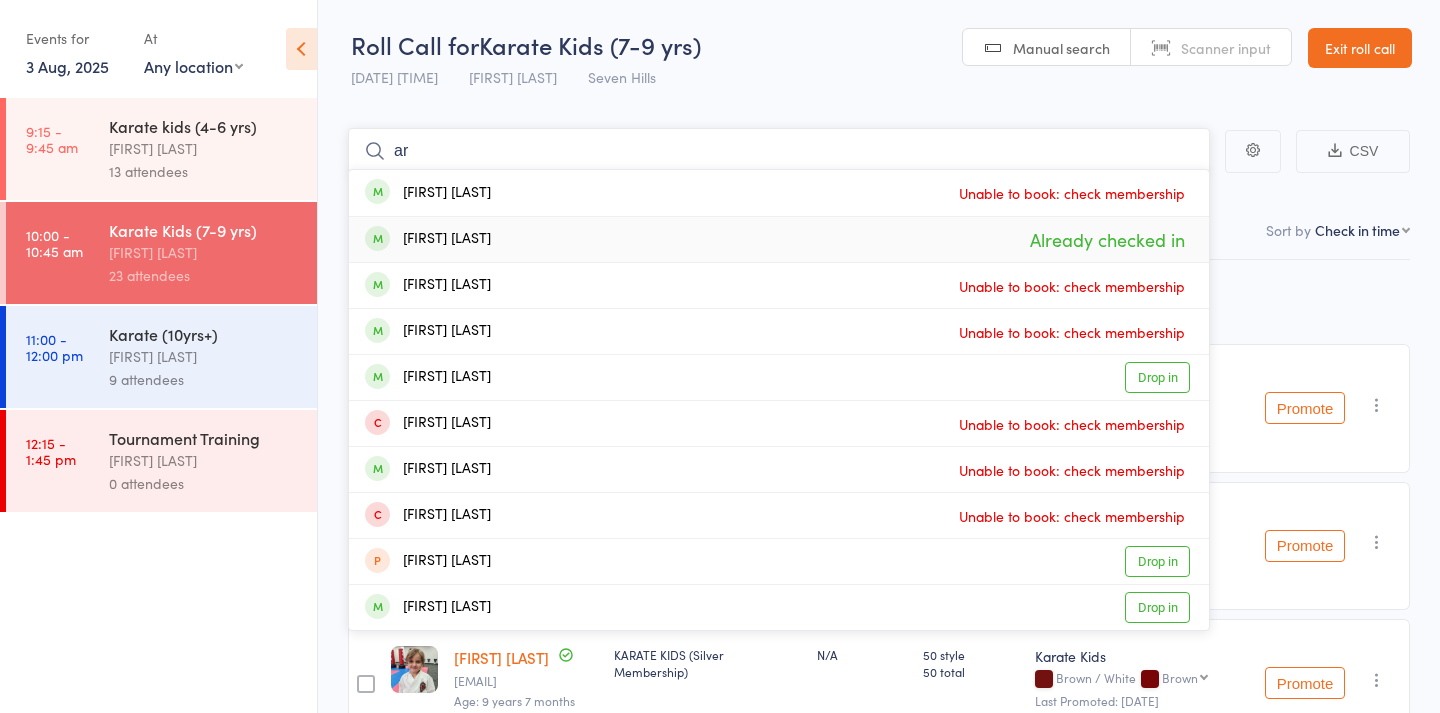 type on "a" 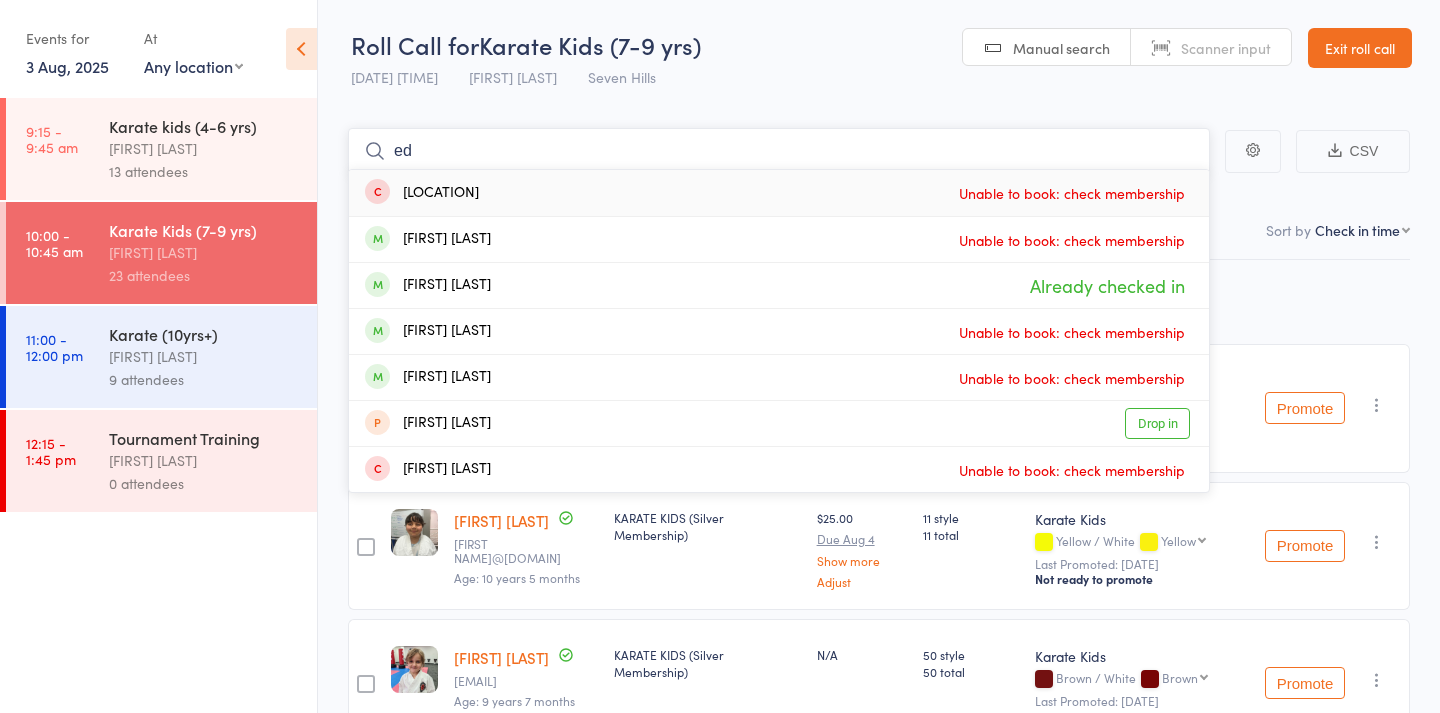 type on "e" 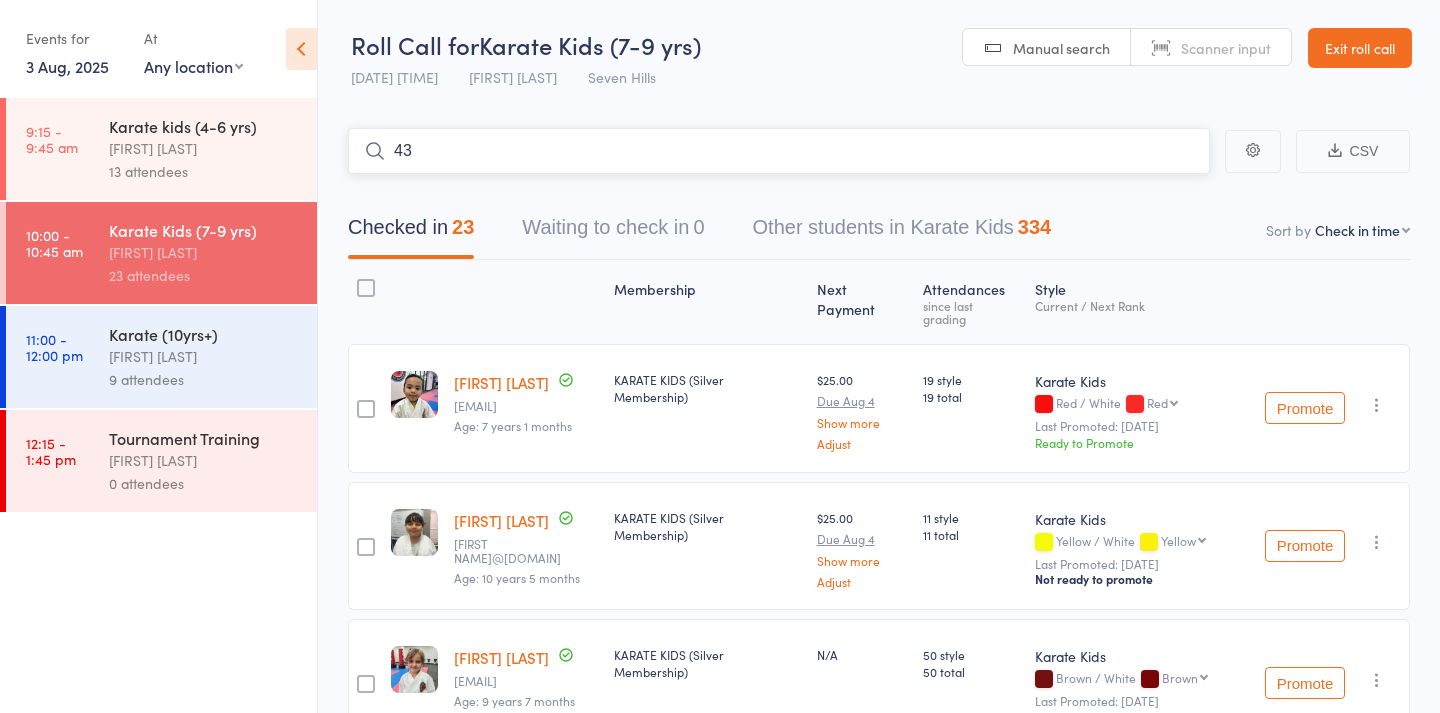 type on "433" 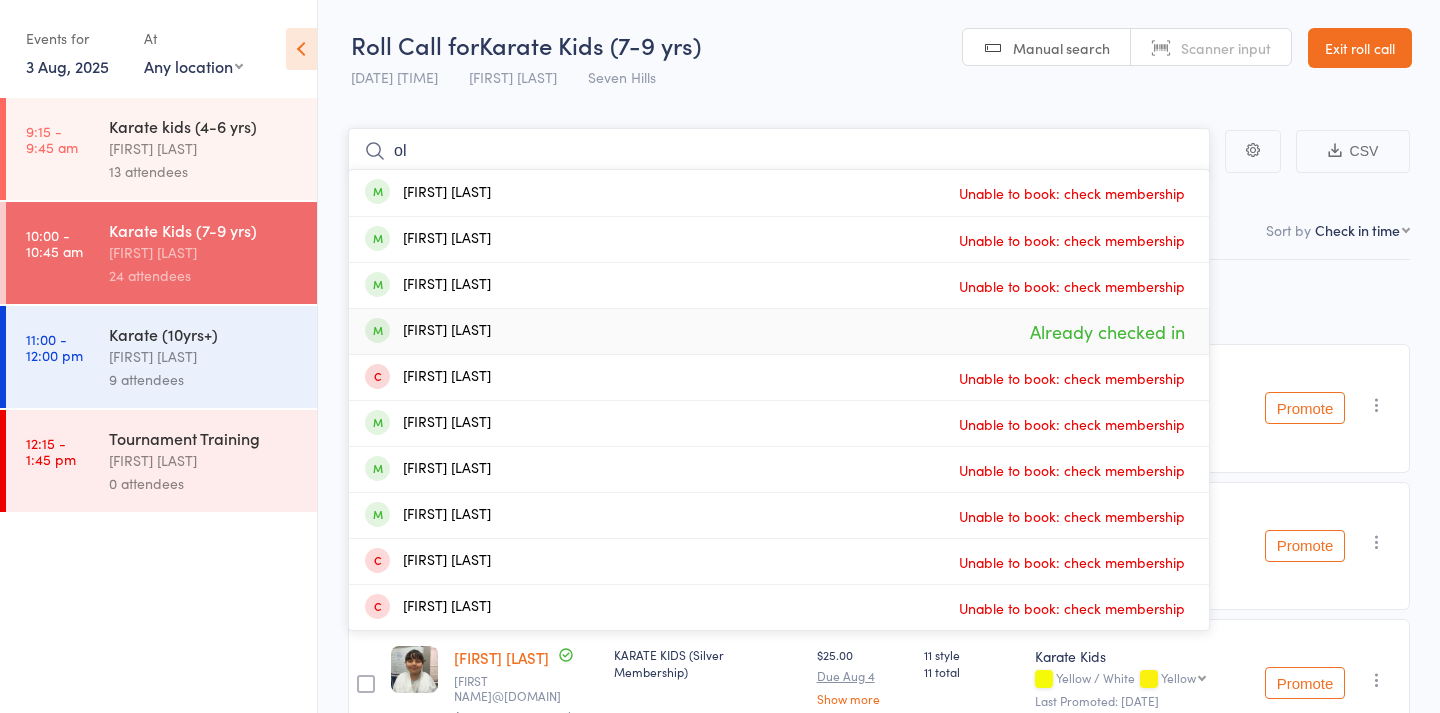 type on "o" 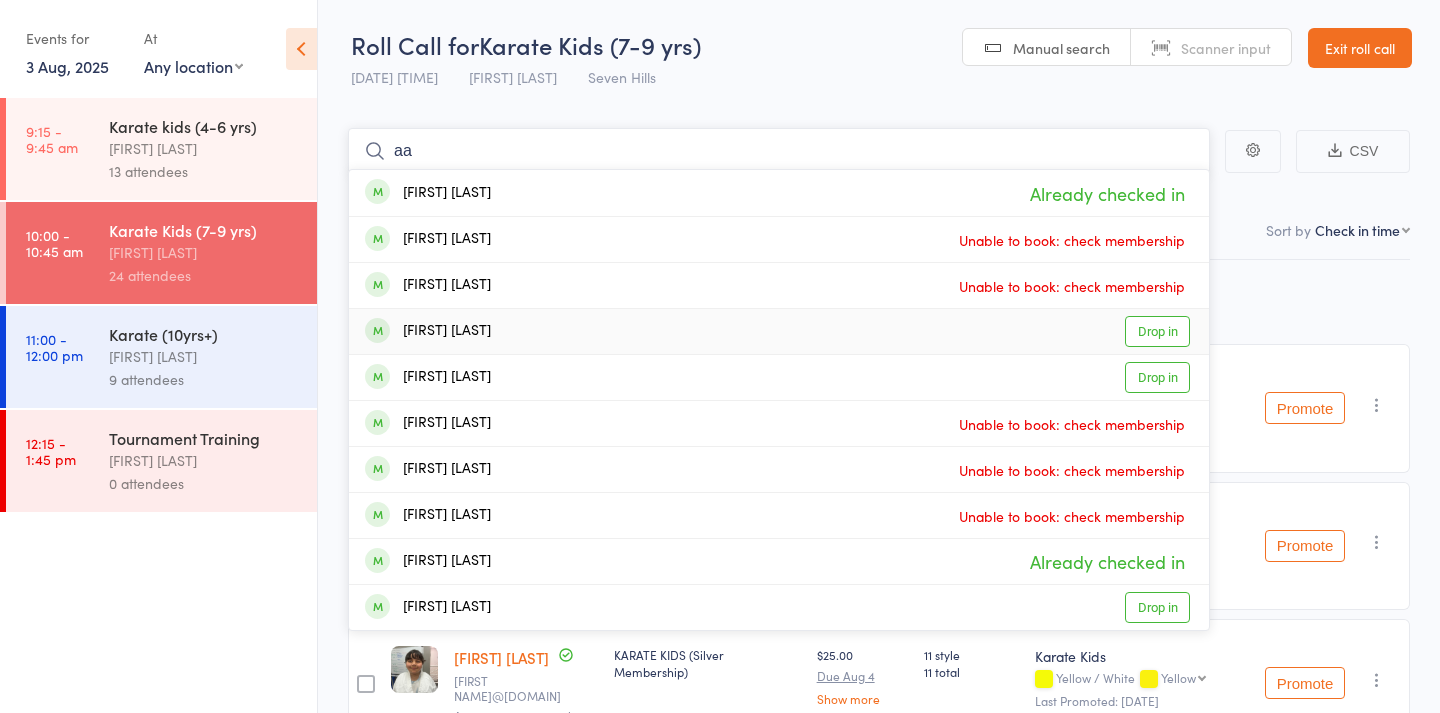 type on "a" 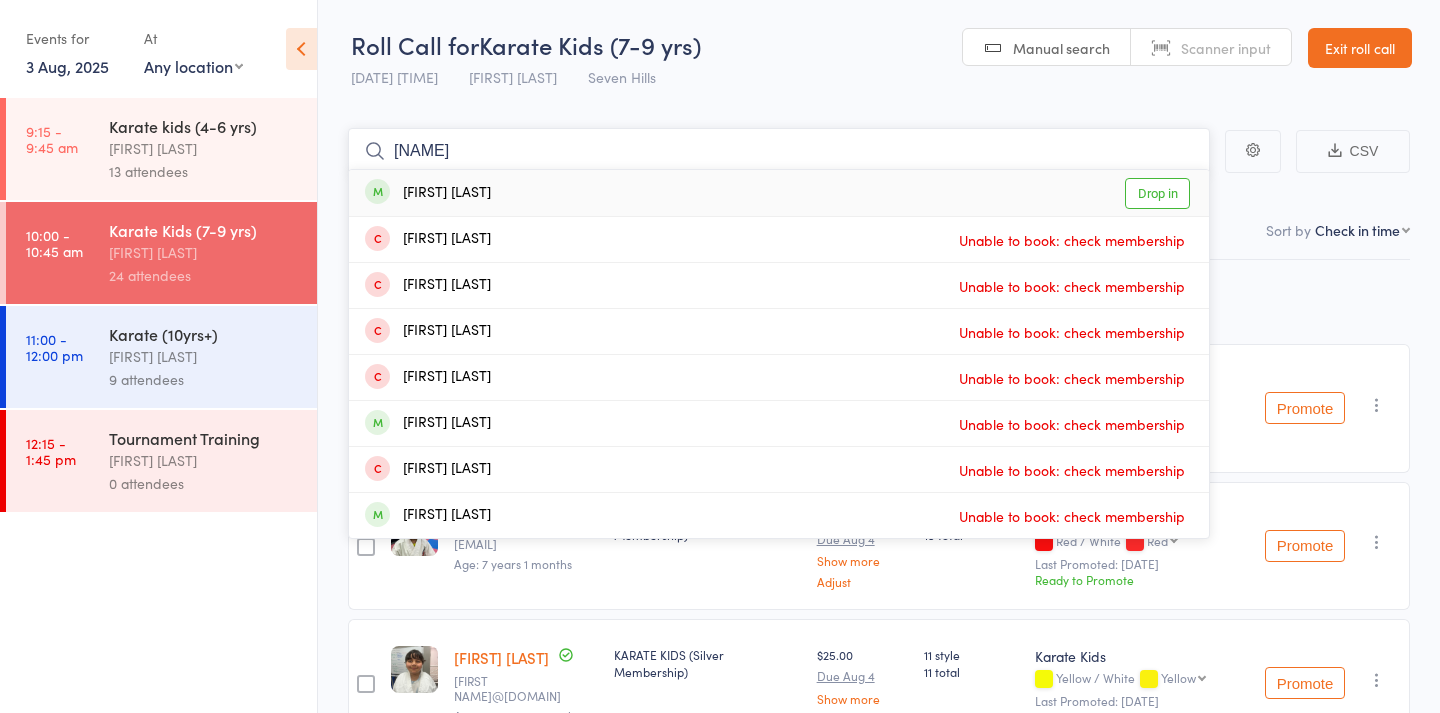 type on "[NAME]" 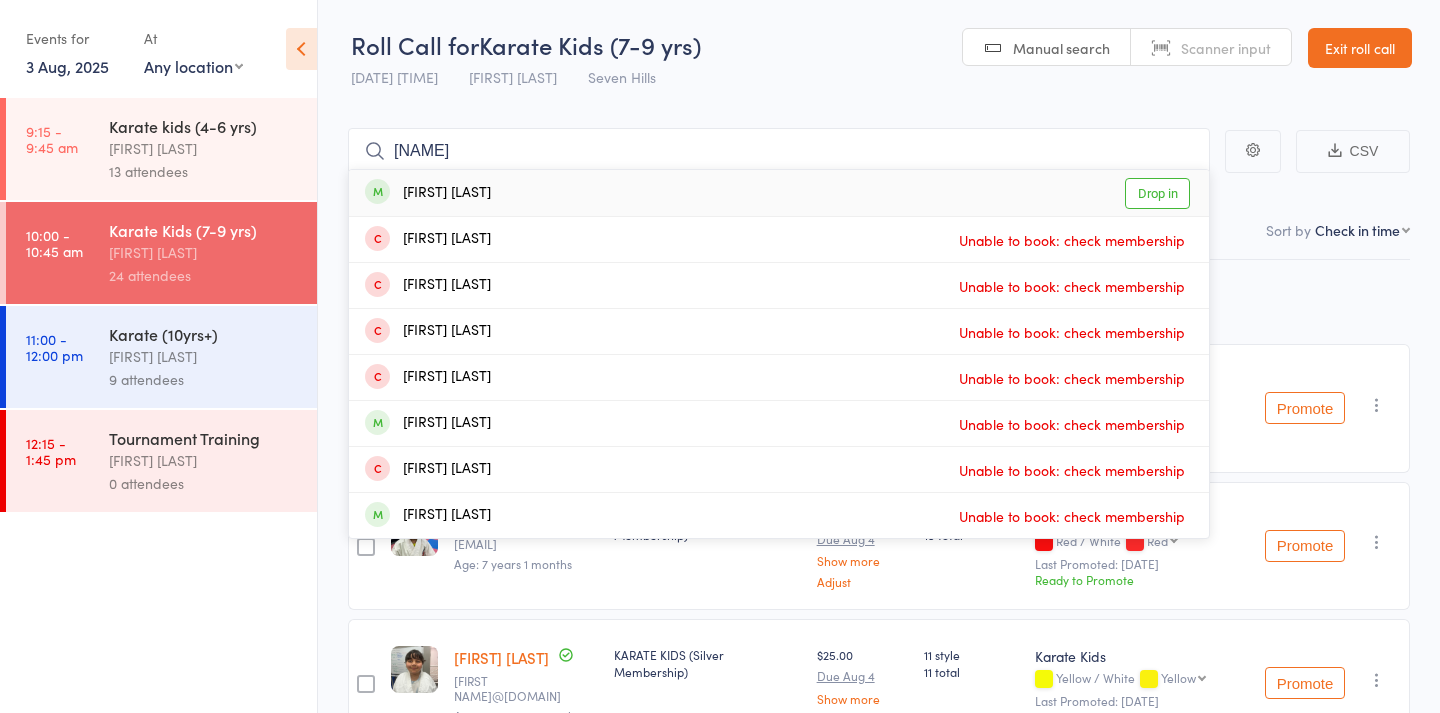 click on "[FIRST] [LAST] Drop in" at bounding box center [779, 193] 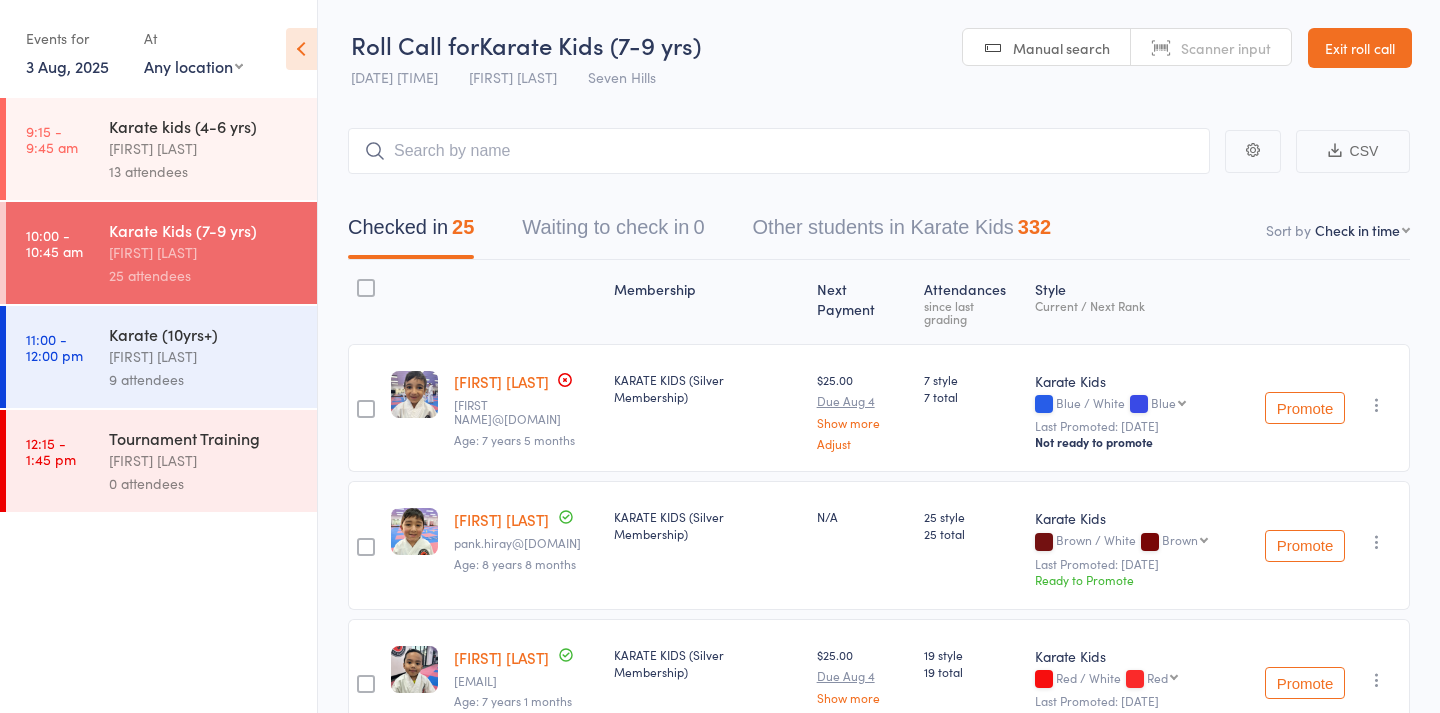 click on "Manual search" at bounding box center (1047, 48) 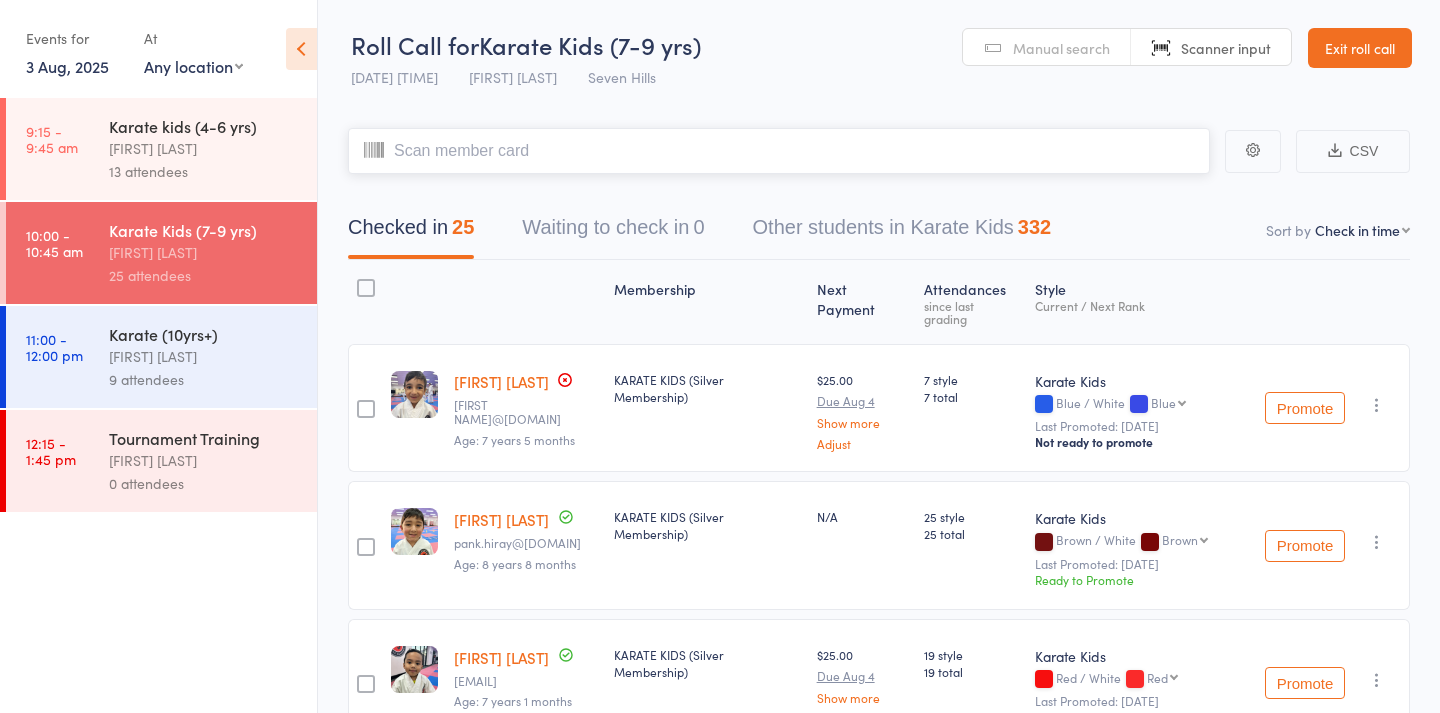 scroll, scrollTop: 0, scrollLeft: 0, axis: both 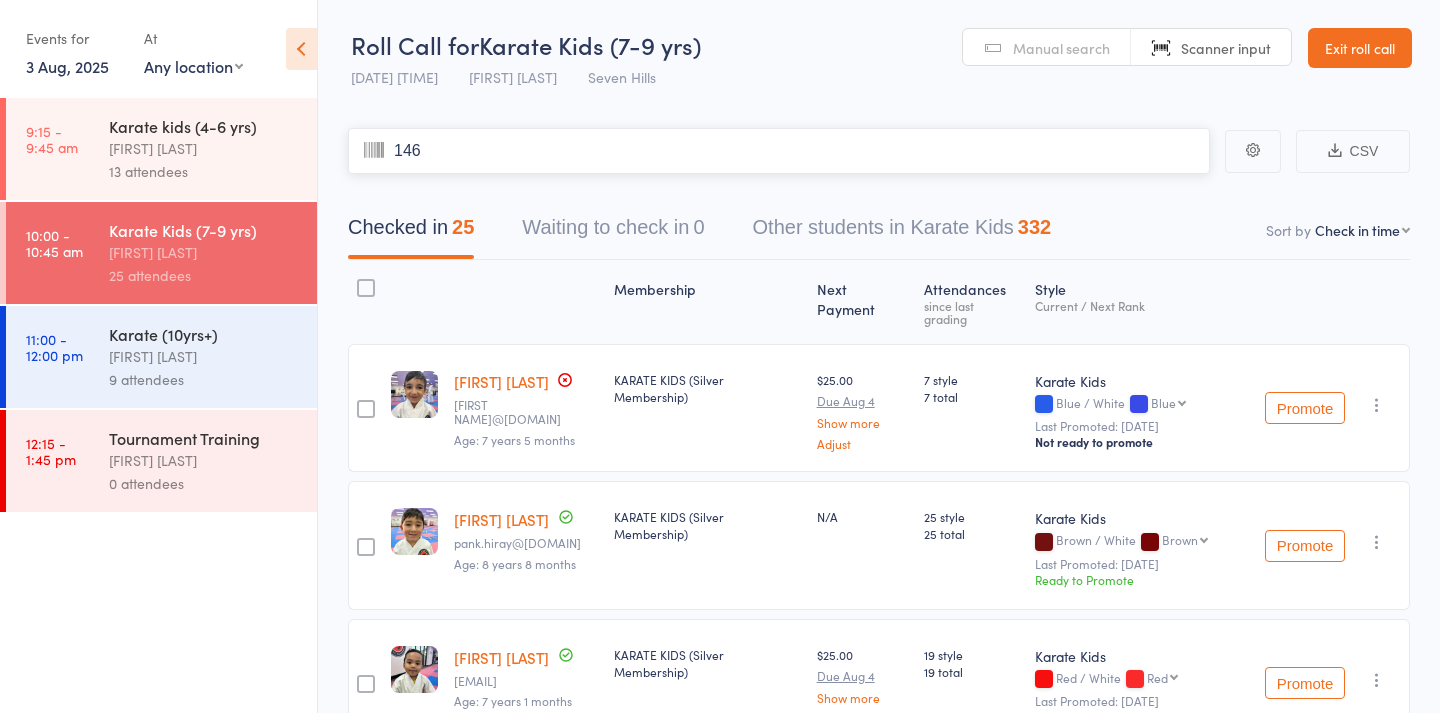type on "1468" 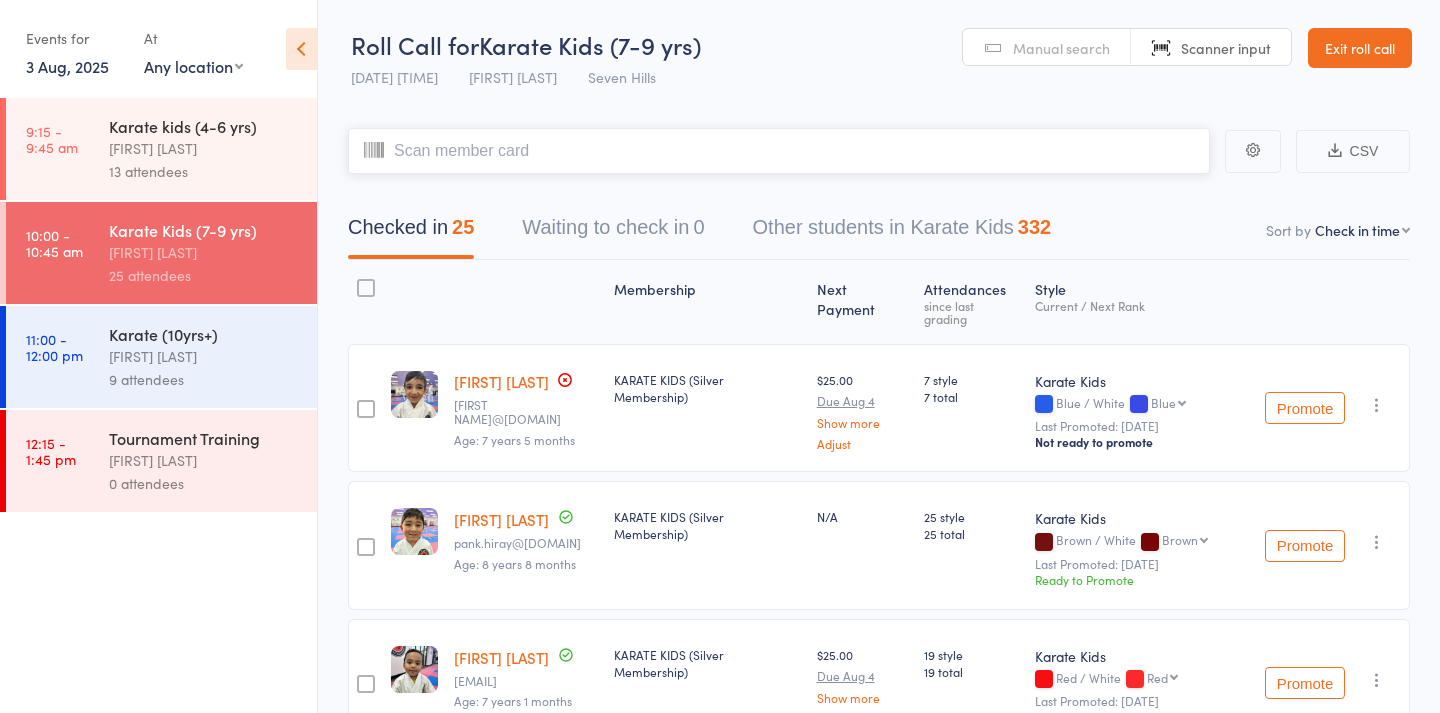 scroll, scrollTop: 0, scrollLeft: 0, axis: both 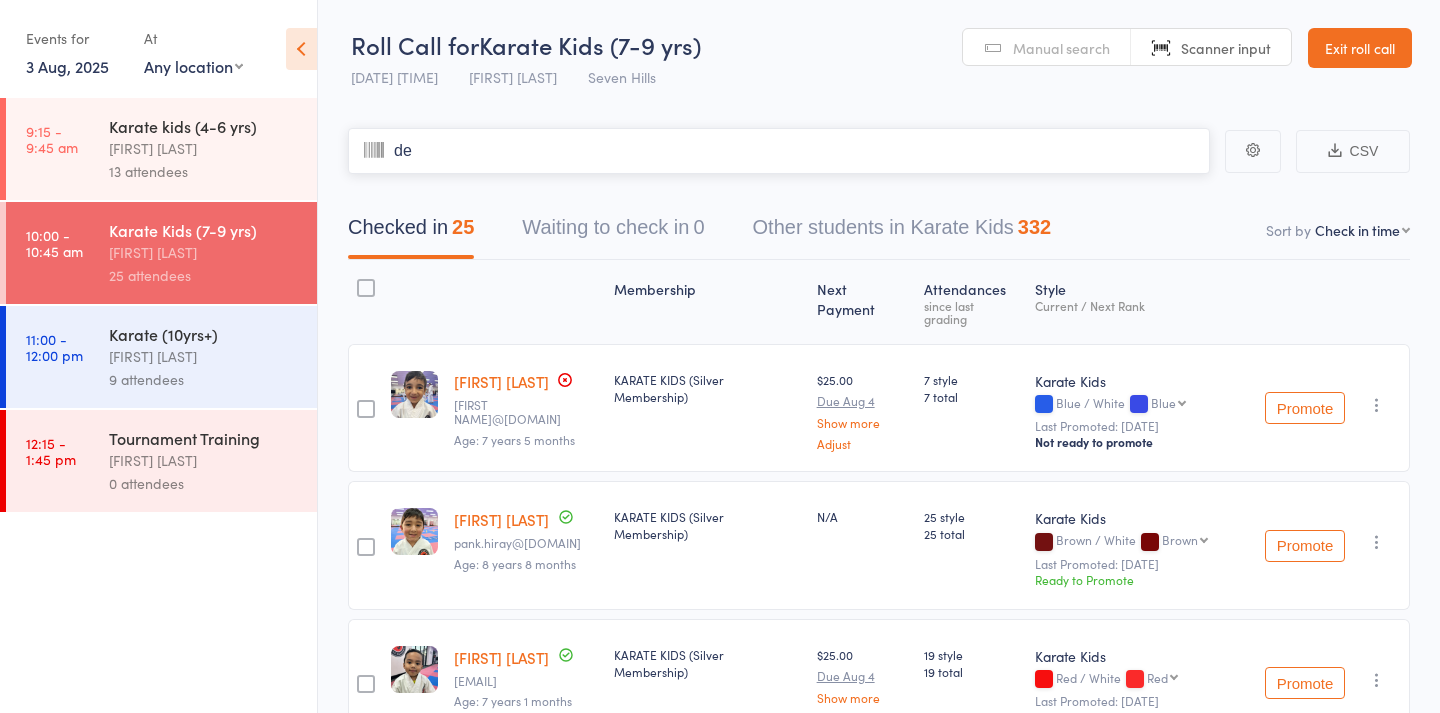 type on "[NAME]" 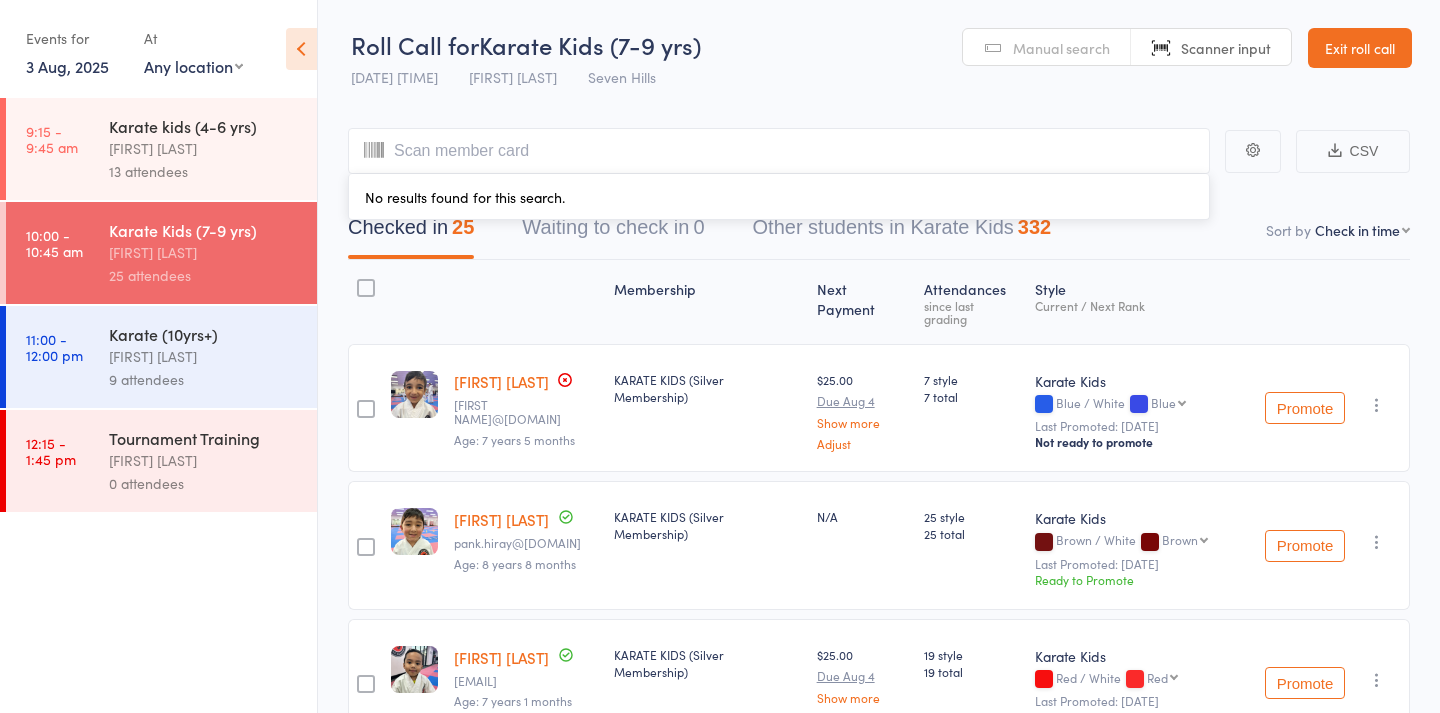 click on "Manual search" at bounding box center [1047, 48] 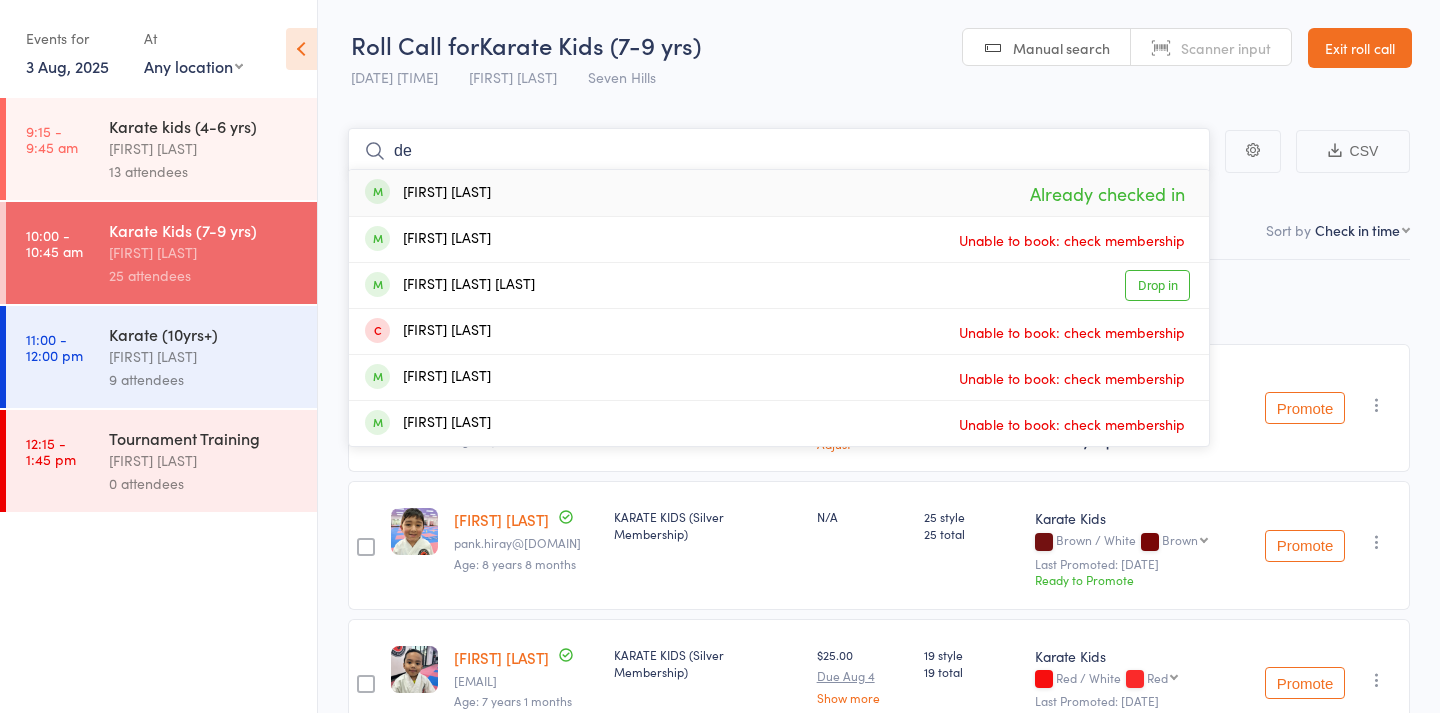 type on "d" 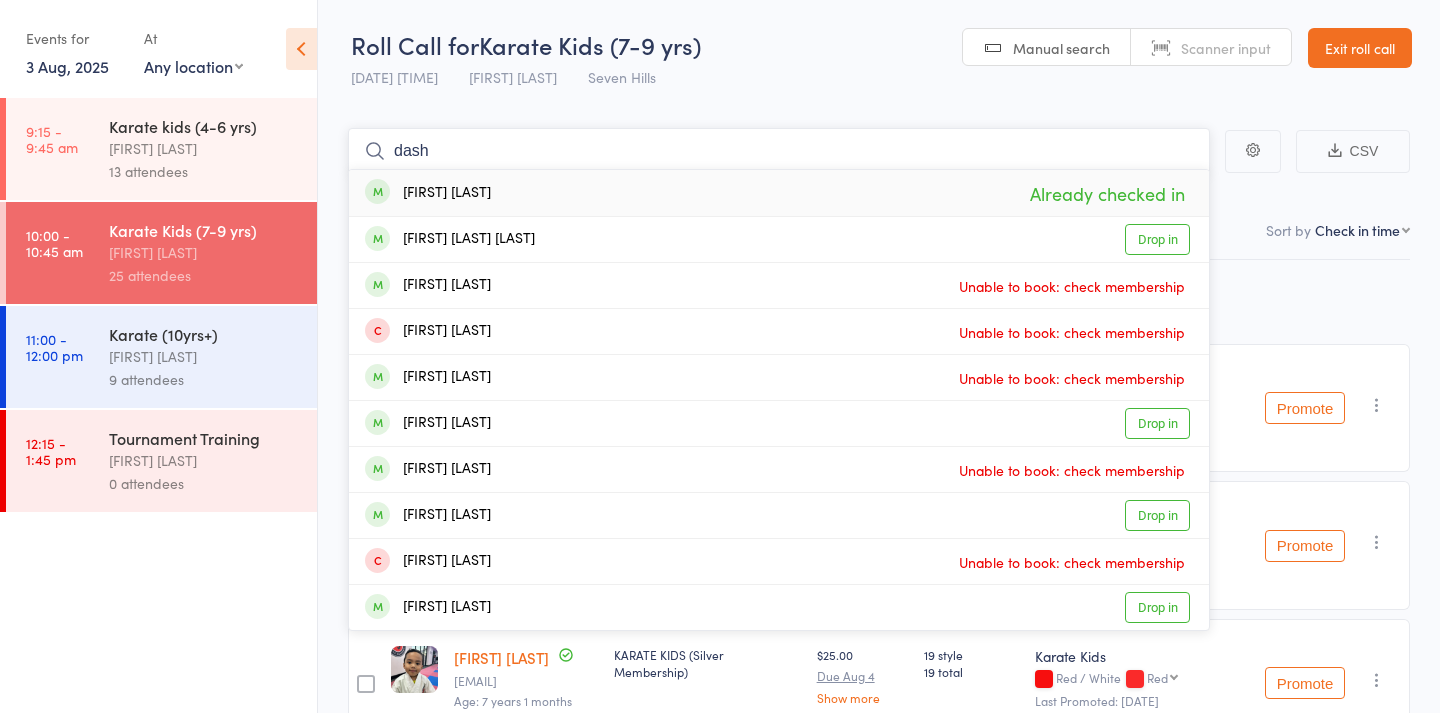 type on "dash" 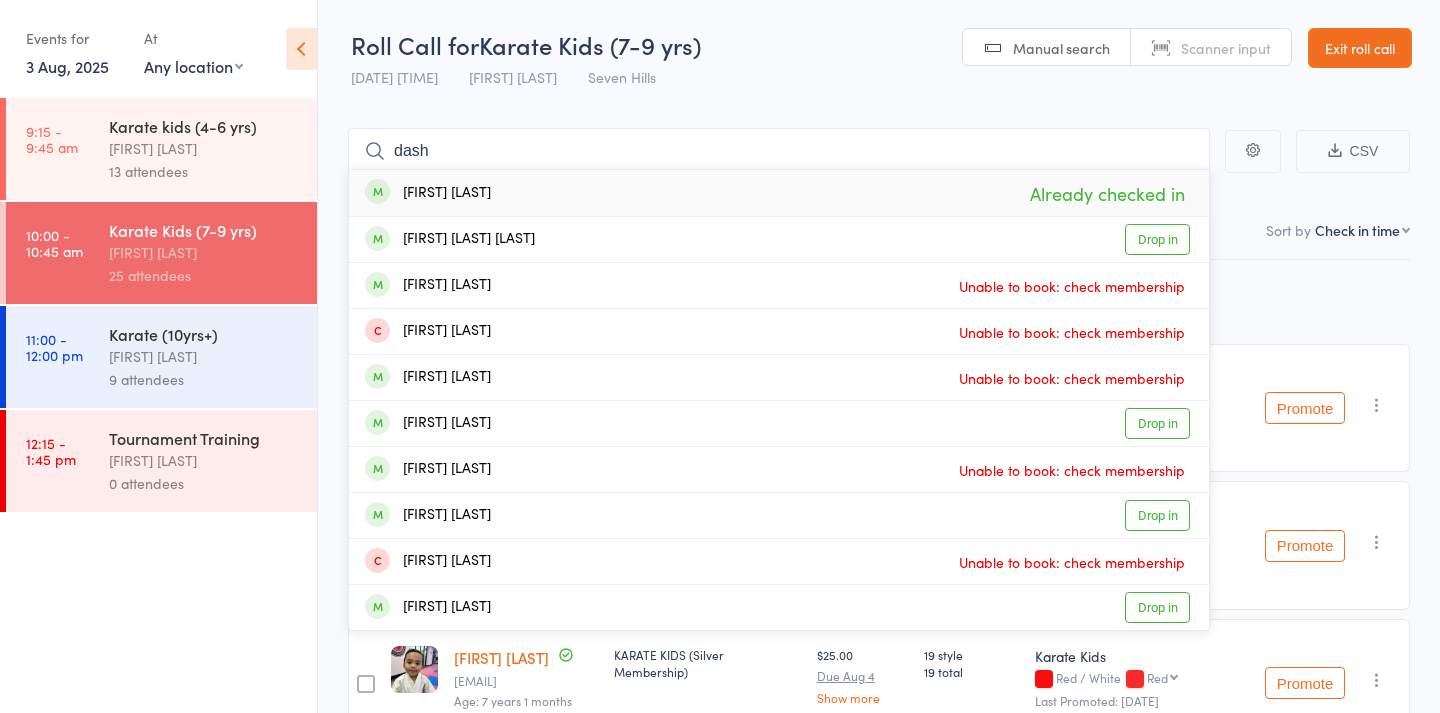 drag, startPoint x: 1030, startPoint y: 64, endPoint x: 1010, endPoint y: 228, distance: 165.21501 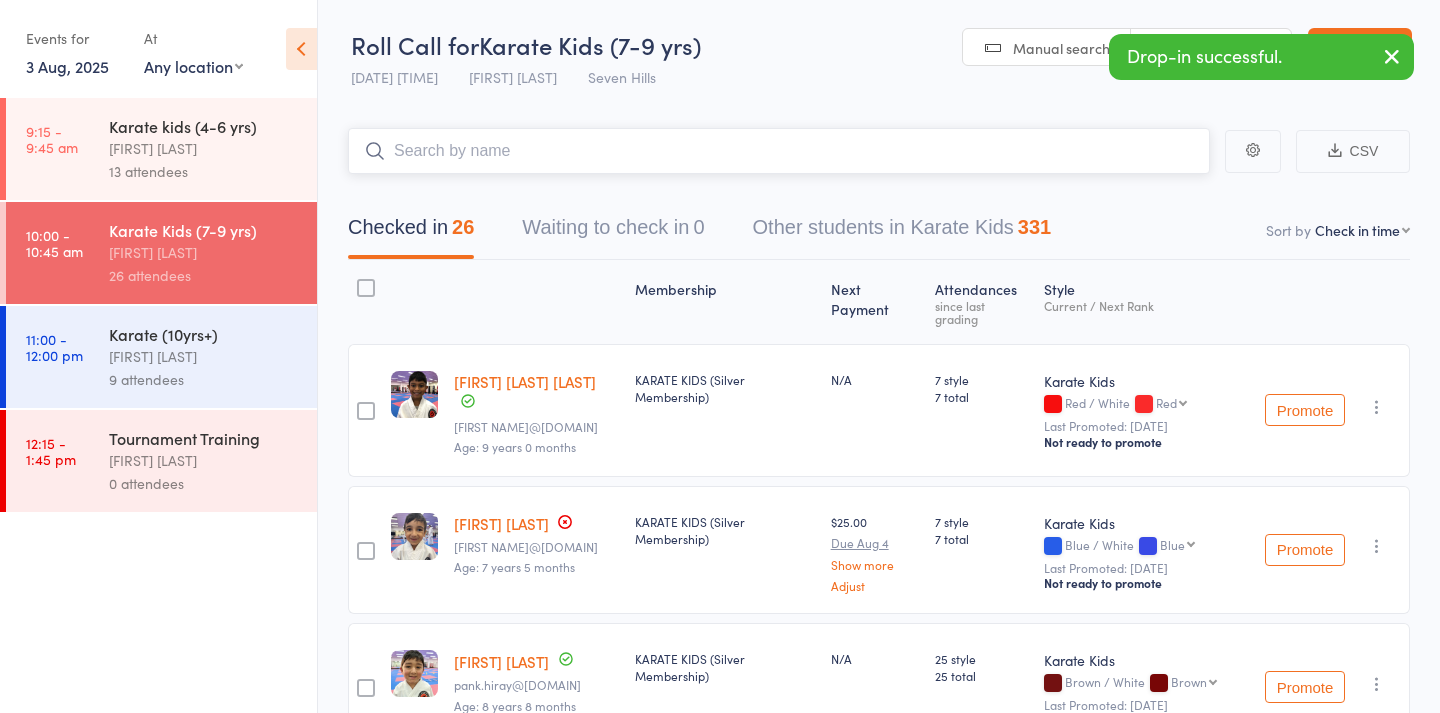 click at bounding box center [779, 151] 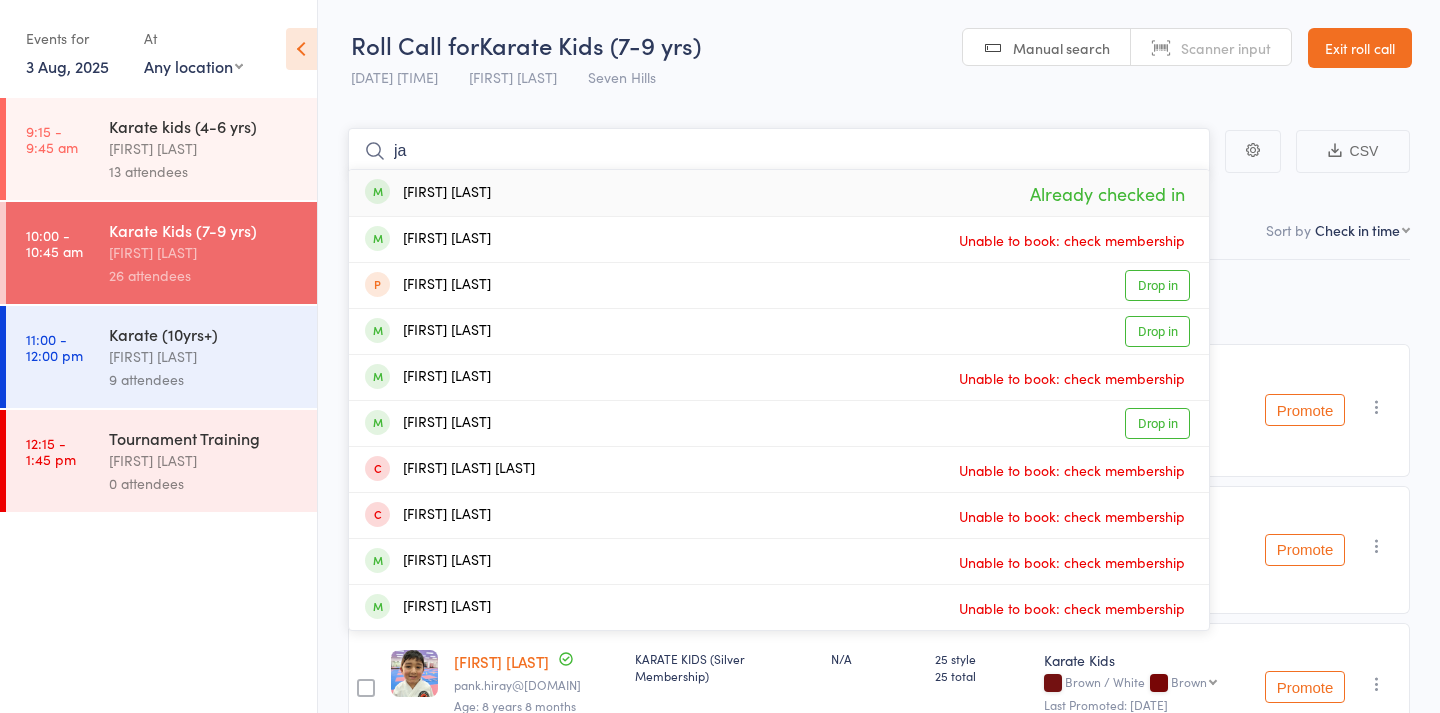 type on "j" 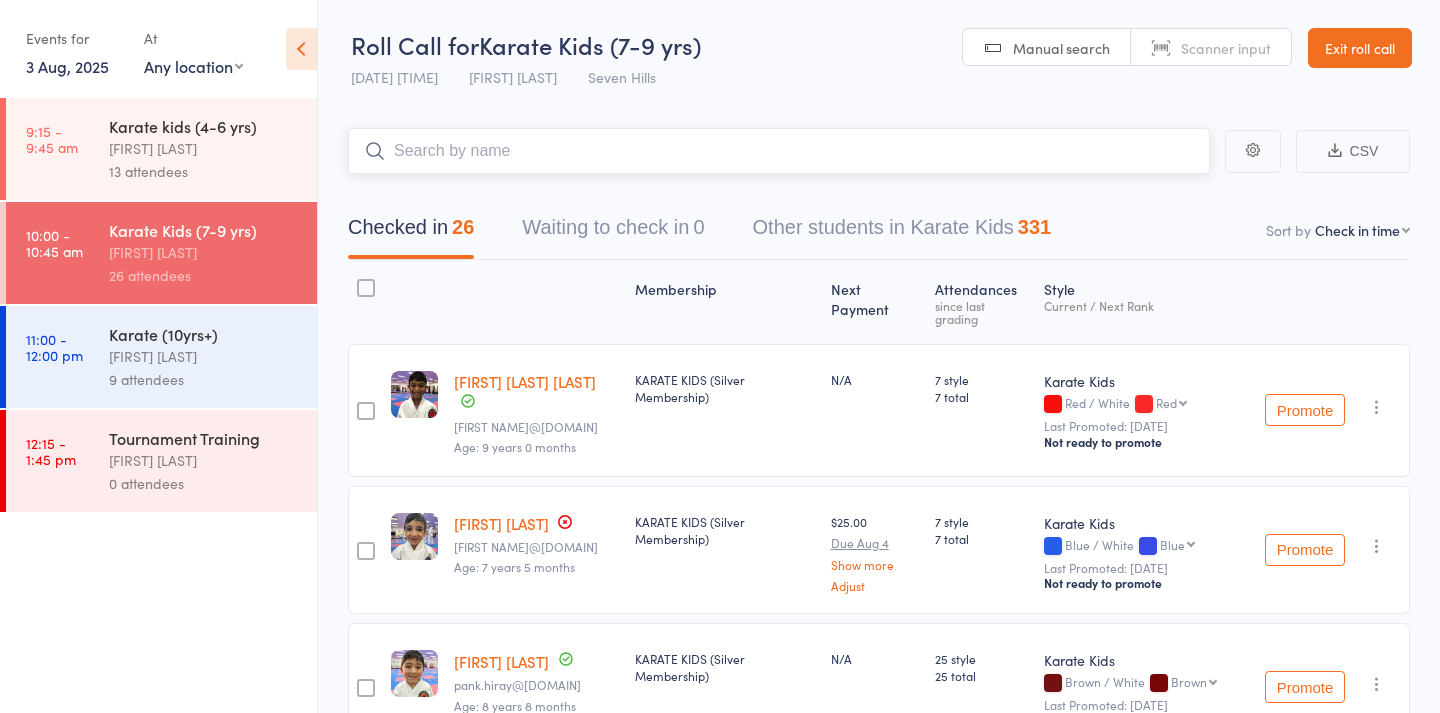 scroll, scrollTop: 0, scrollLeft: 0, axis: both 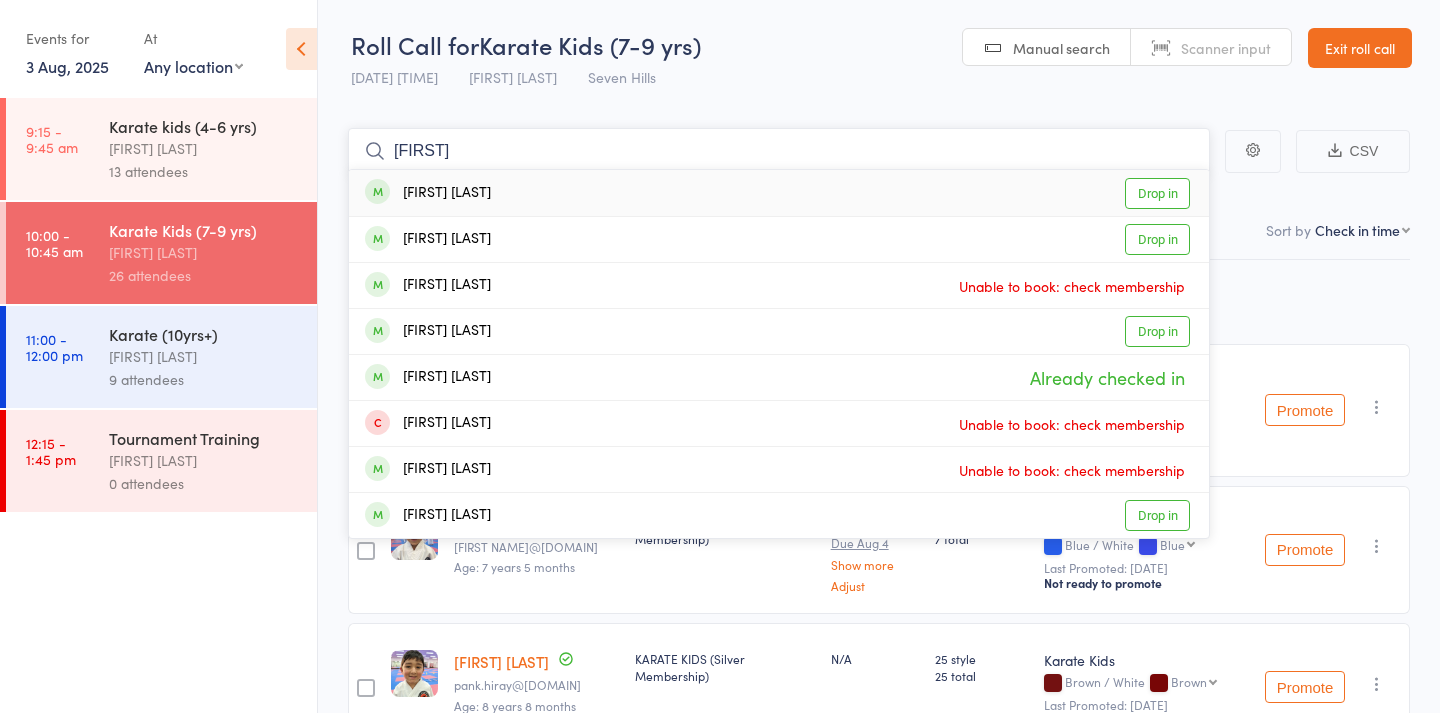 type on "[FIRST]" 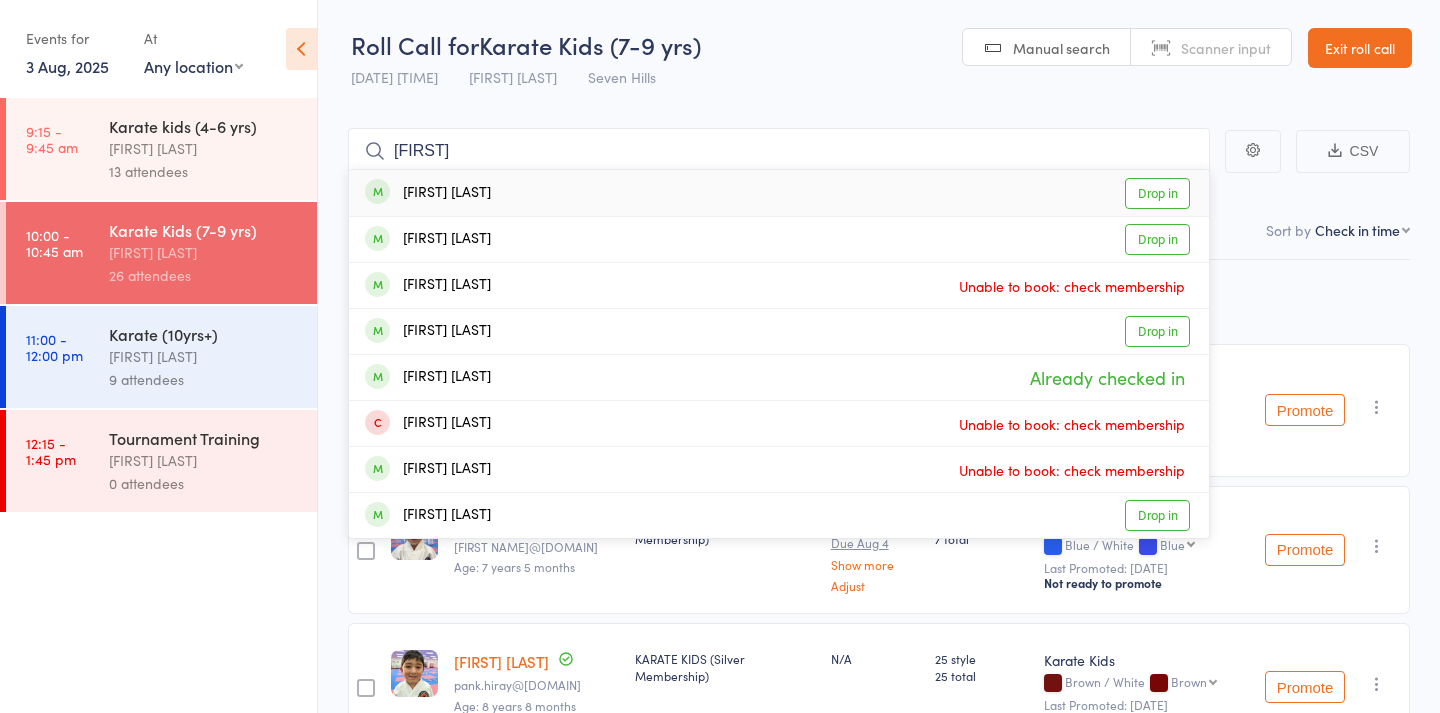 drag, startPoint x: 714, startPoint y: 431, endPoint x: 816, endPoint y: 201, distance: 251.60286 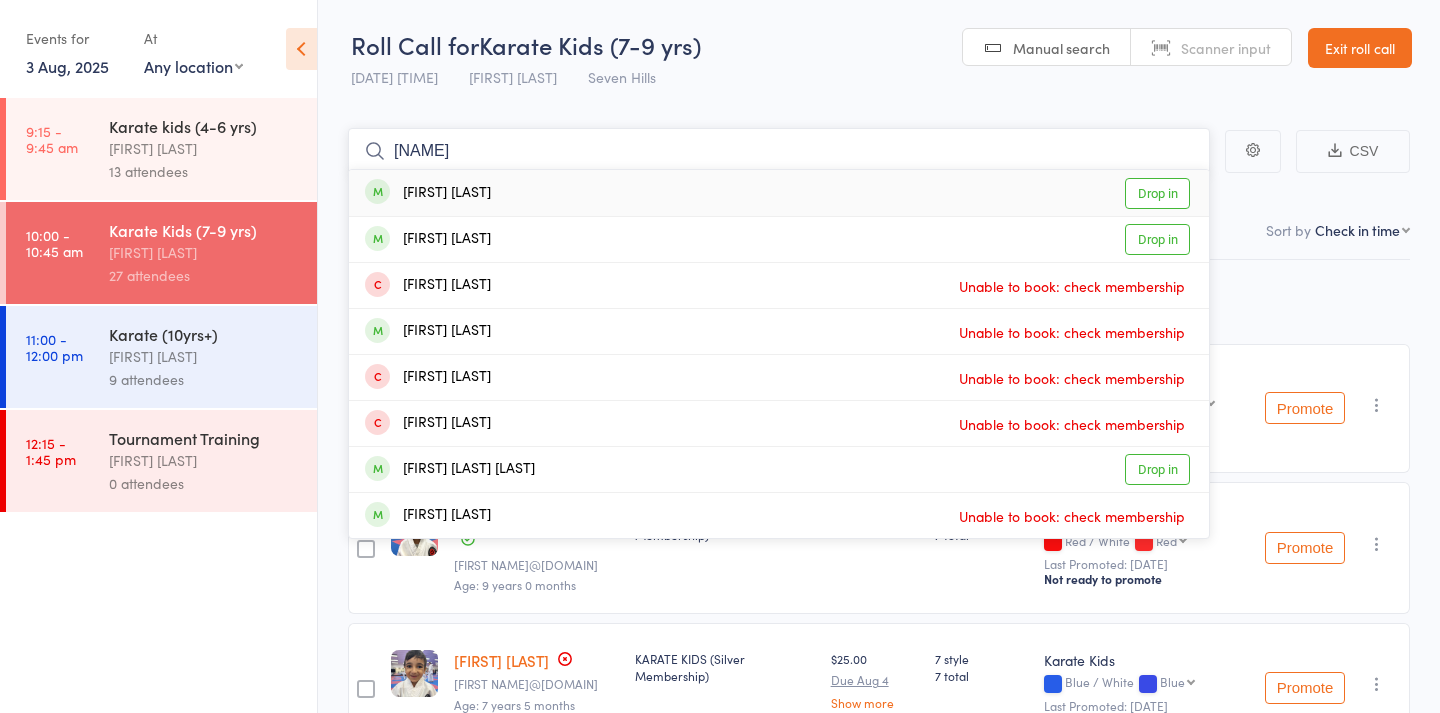 type on "[NAME]" 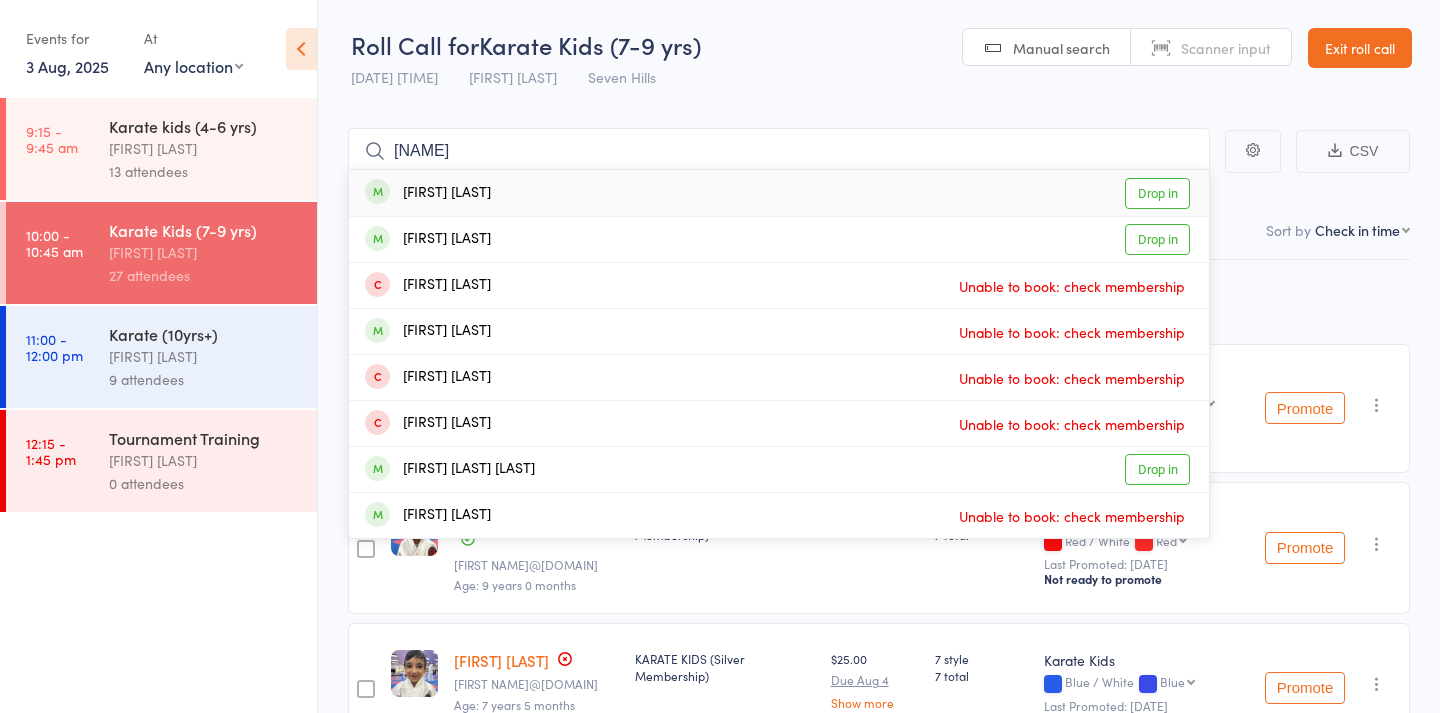 drag, startPoint x: 816, startPoint y: 201, endPoint x: 815, endPoint y: 235, distance: 34.0147 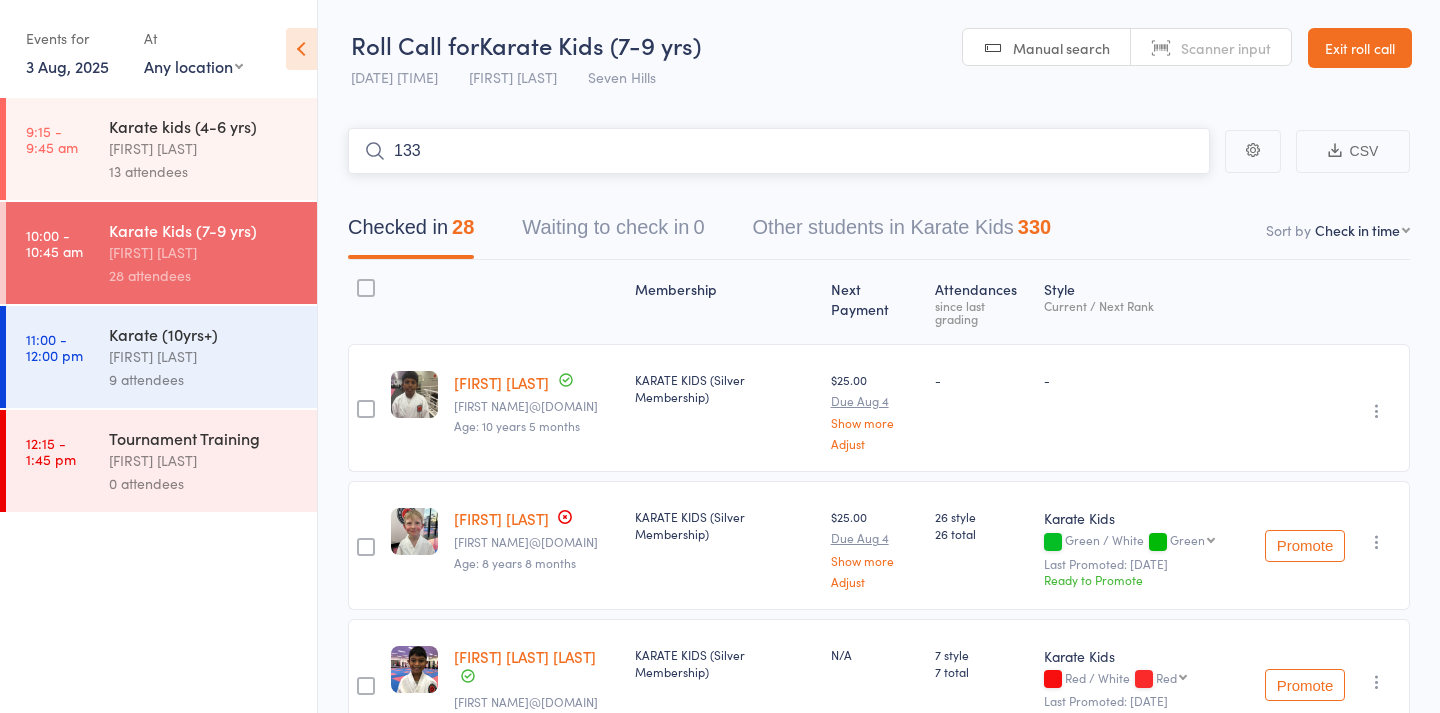 type on "1337" 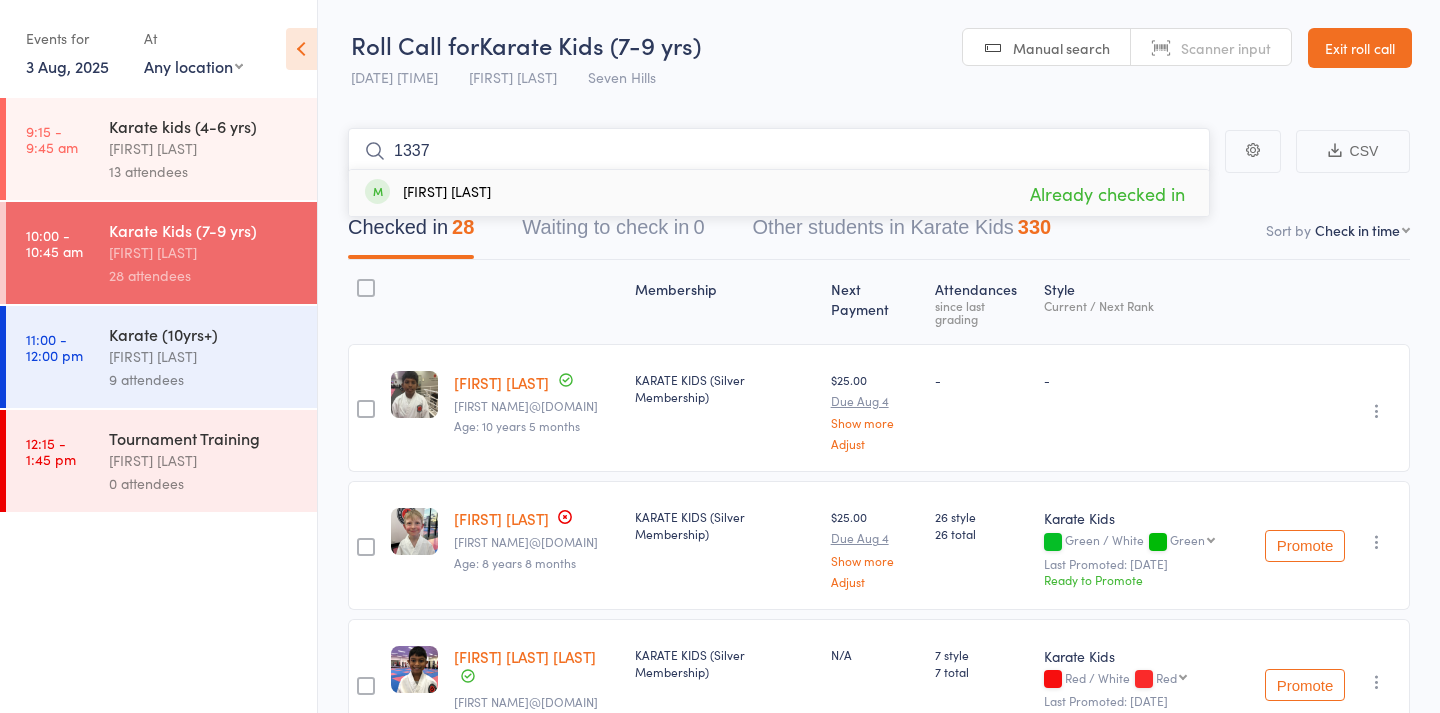 type 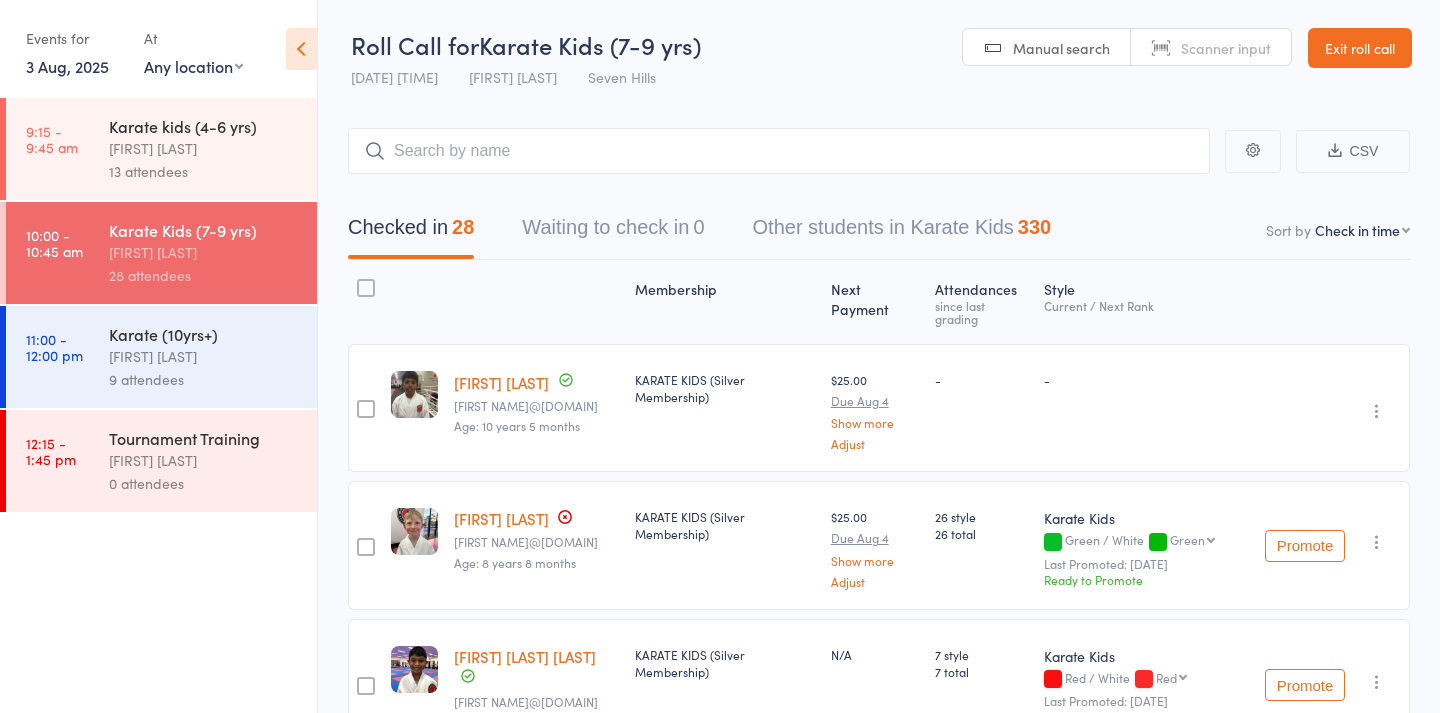 click on "[FIRST] [LAST]" at bounding box center (204, 148) 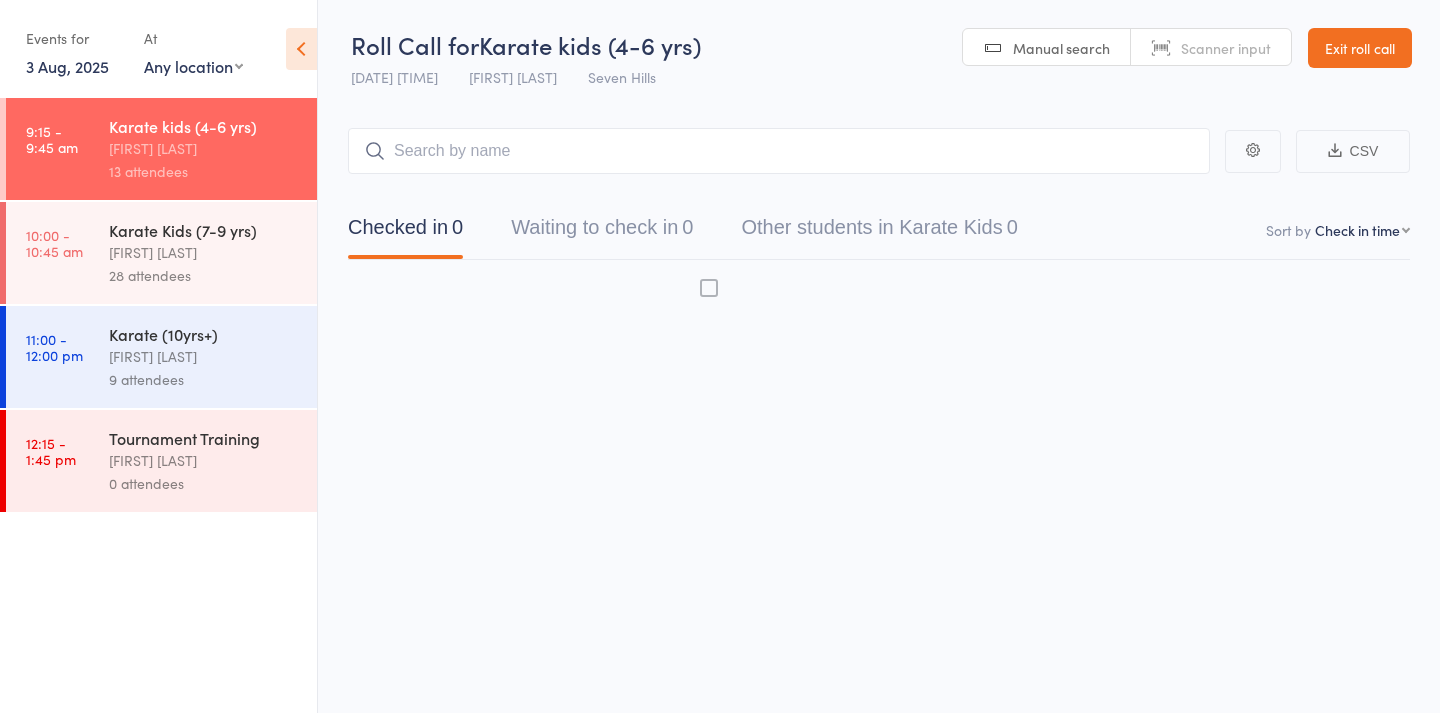 click on "[FIRST] [LAST]" at bounding box center [204, 148] 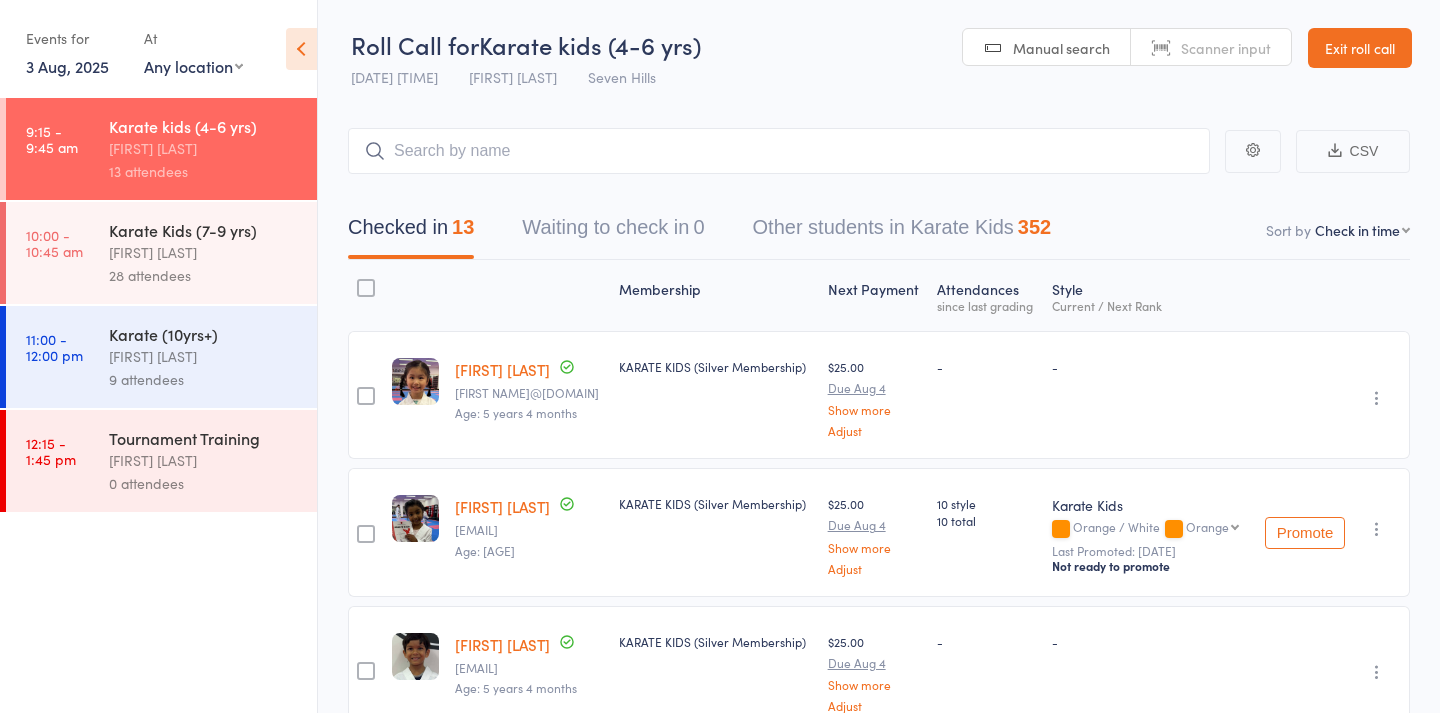 click on "[FIRST] [LAST]" at bounding box center [204, 252] 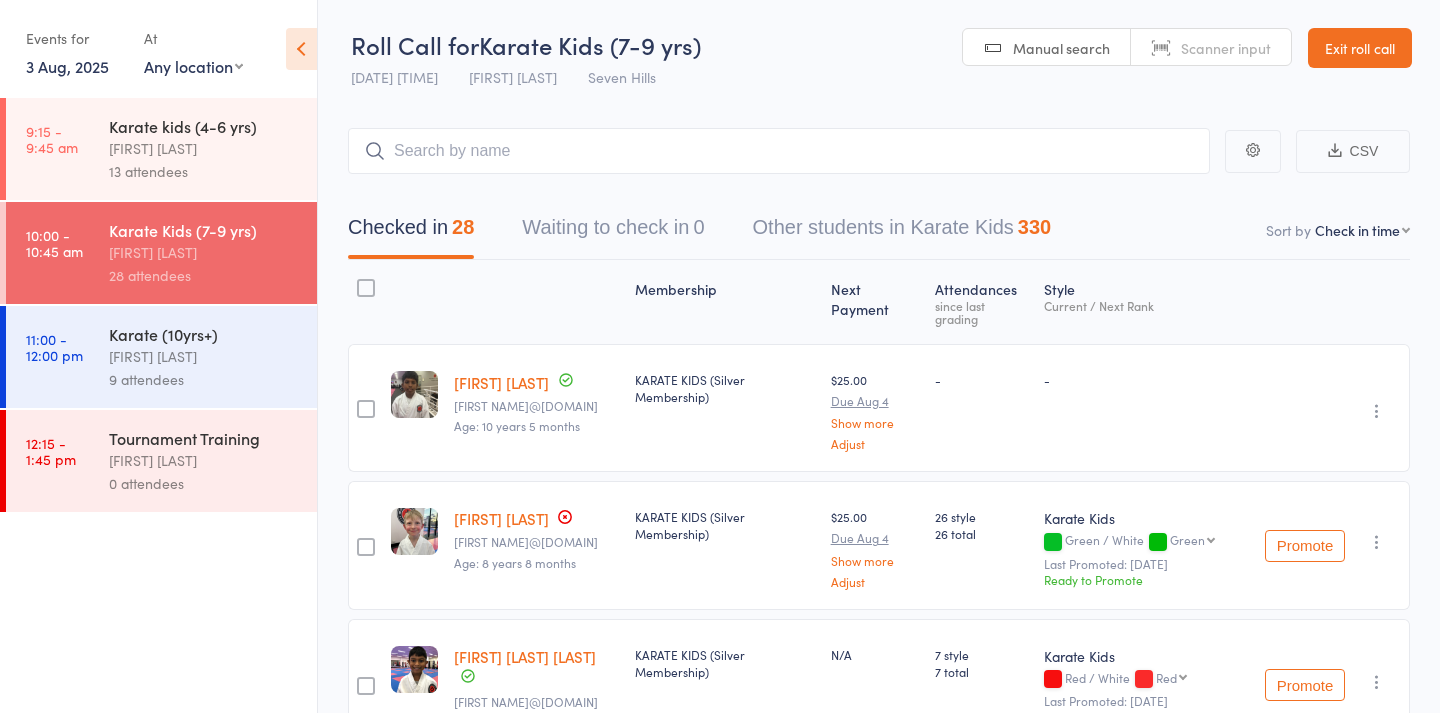 click on "Karate (10yrs+)" at bounding box center [204, 334] 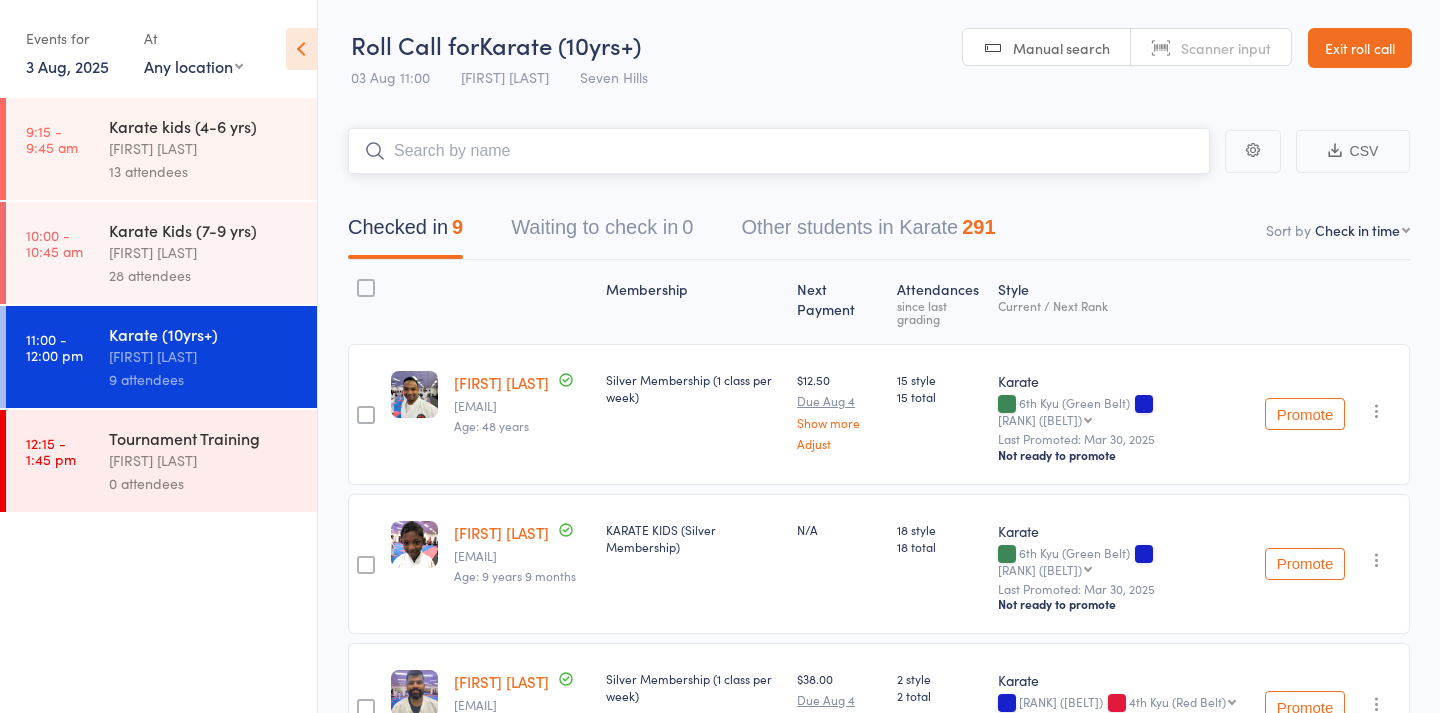 scroll, scrollTop: 0, scrollLeft: 0, axis: both 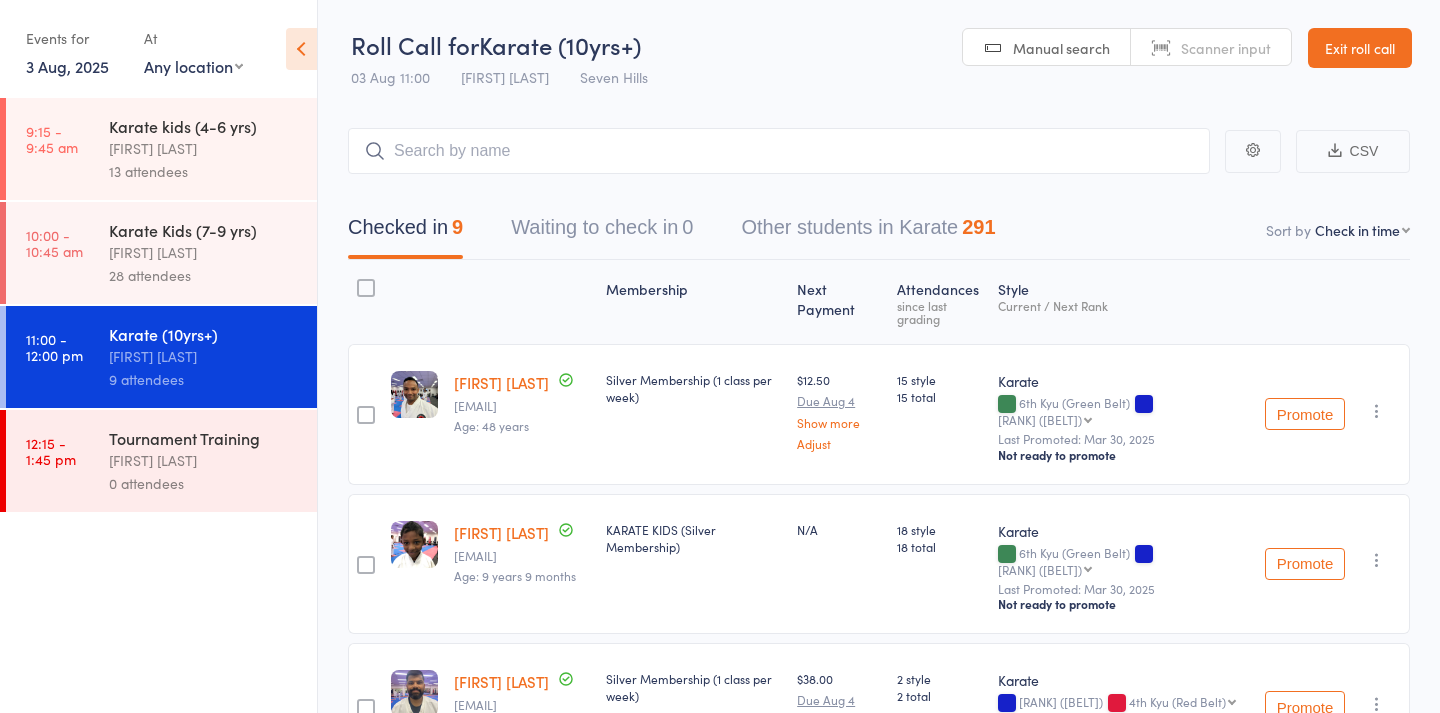 click on "28 attendees" at bounding box center [204, 275] 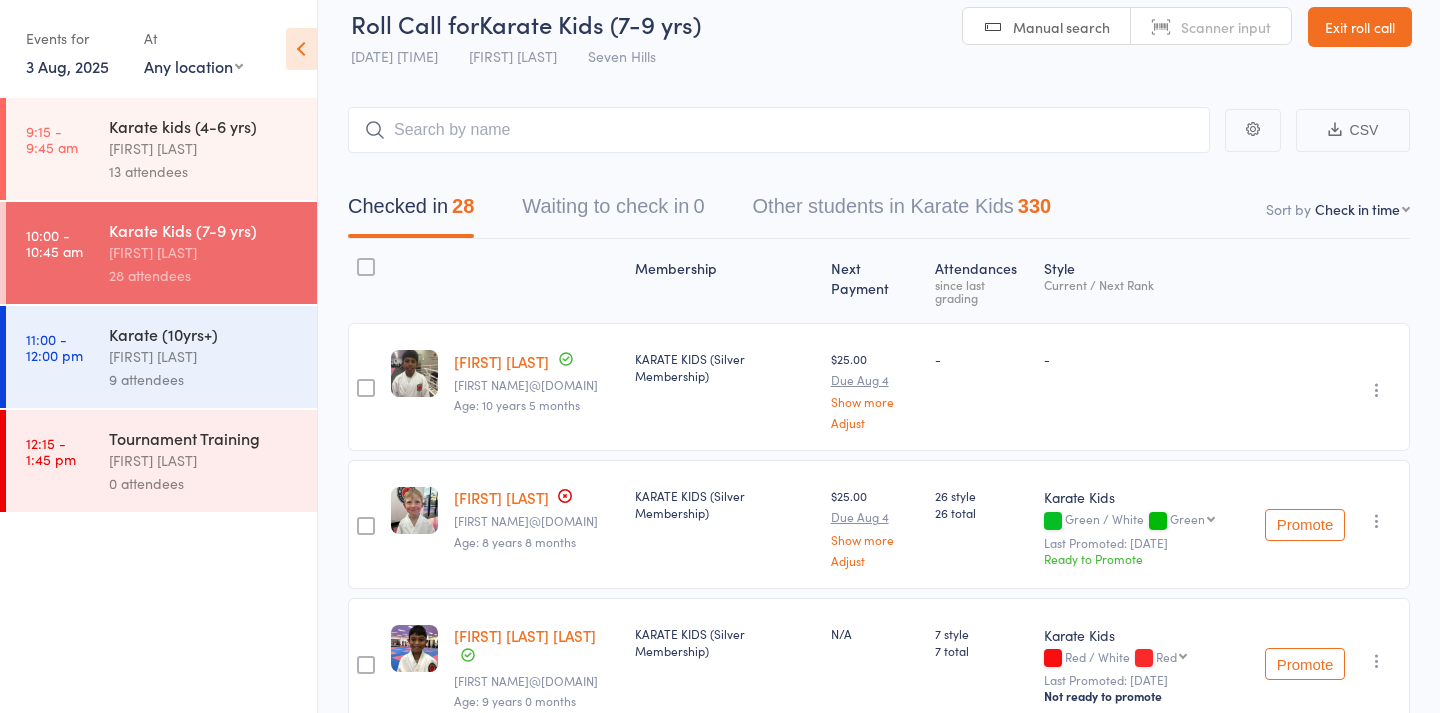 scroll, scrollTop: 13, scrollLeft: 0, axis: vertical 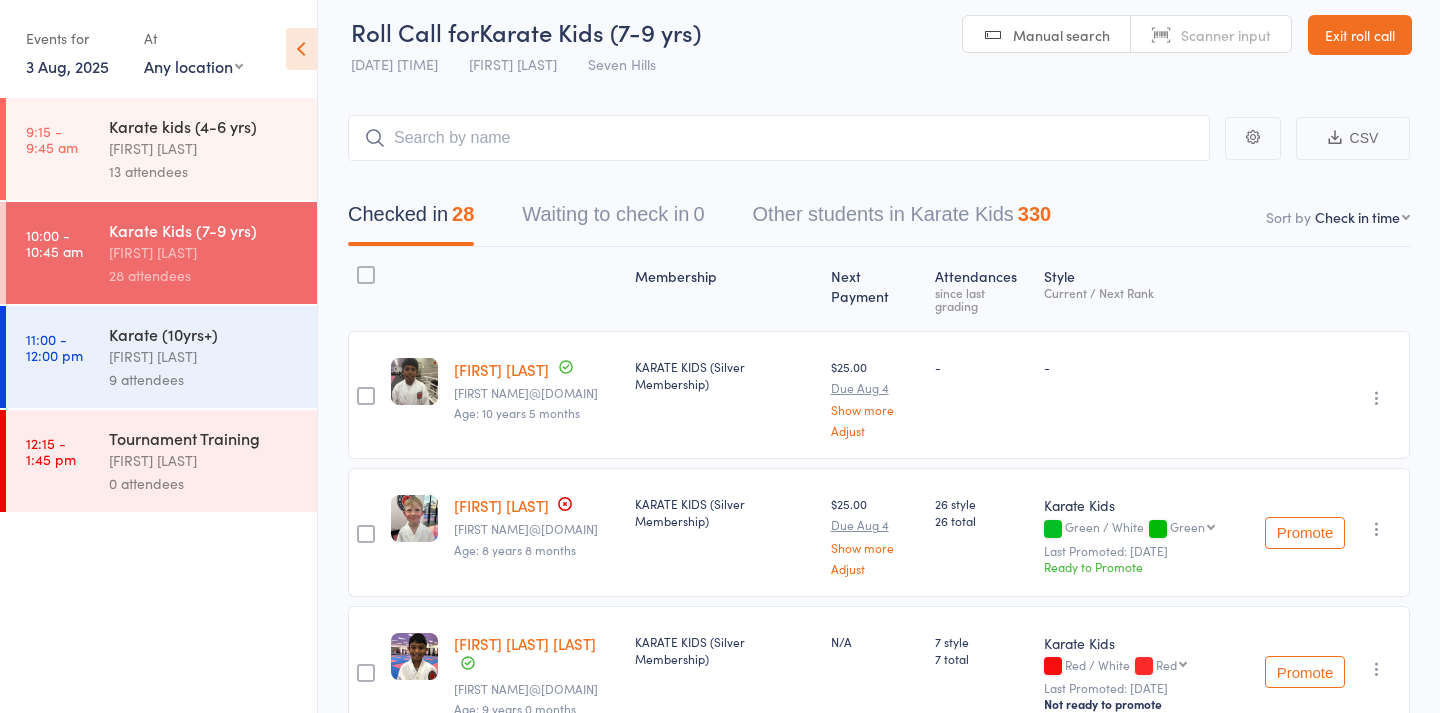 click on "9 attendees" at bounding box center [204, 379] 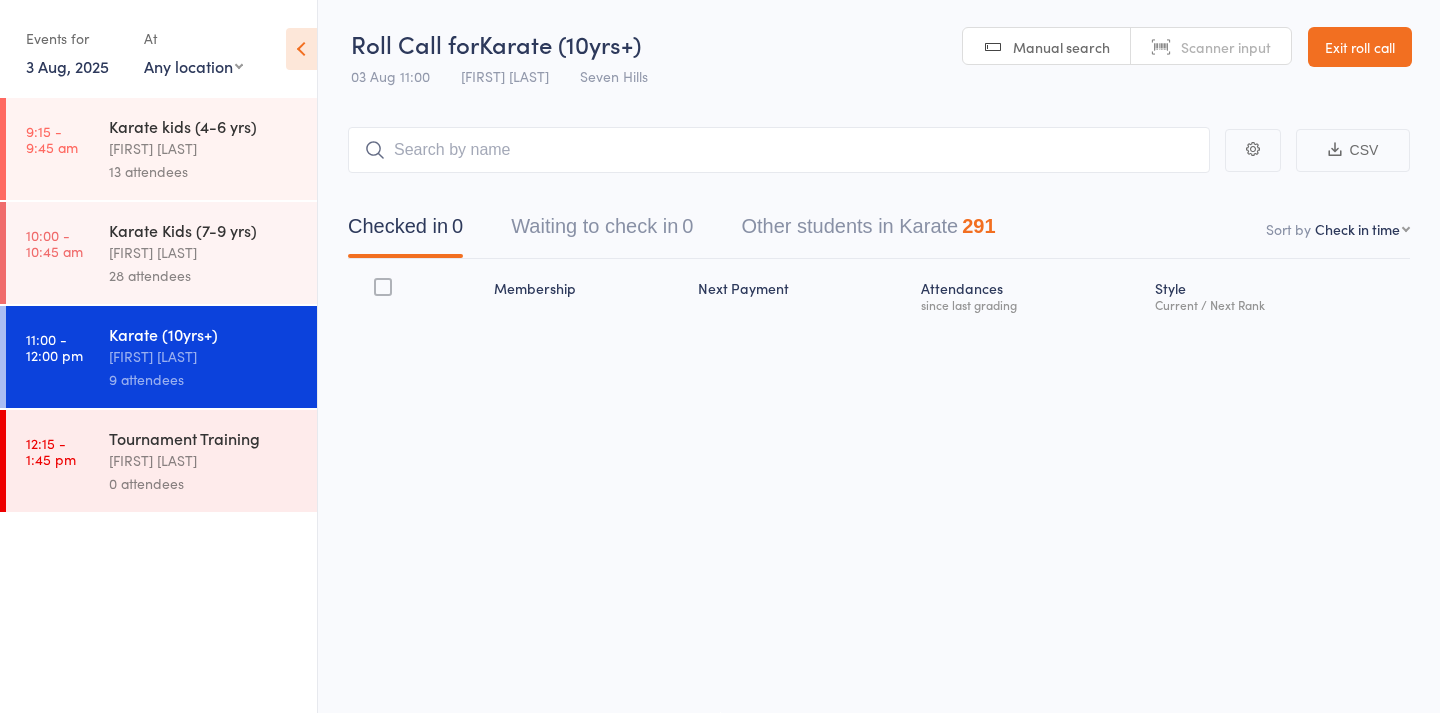 click on "Manual search" at bounding box center [1047, 47] 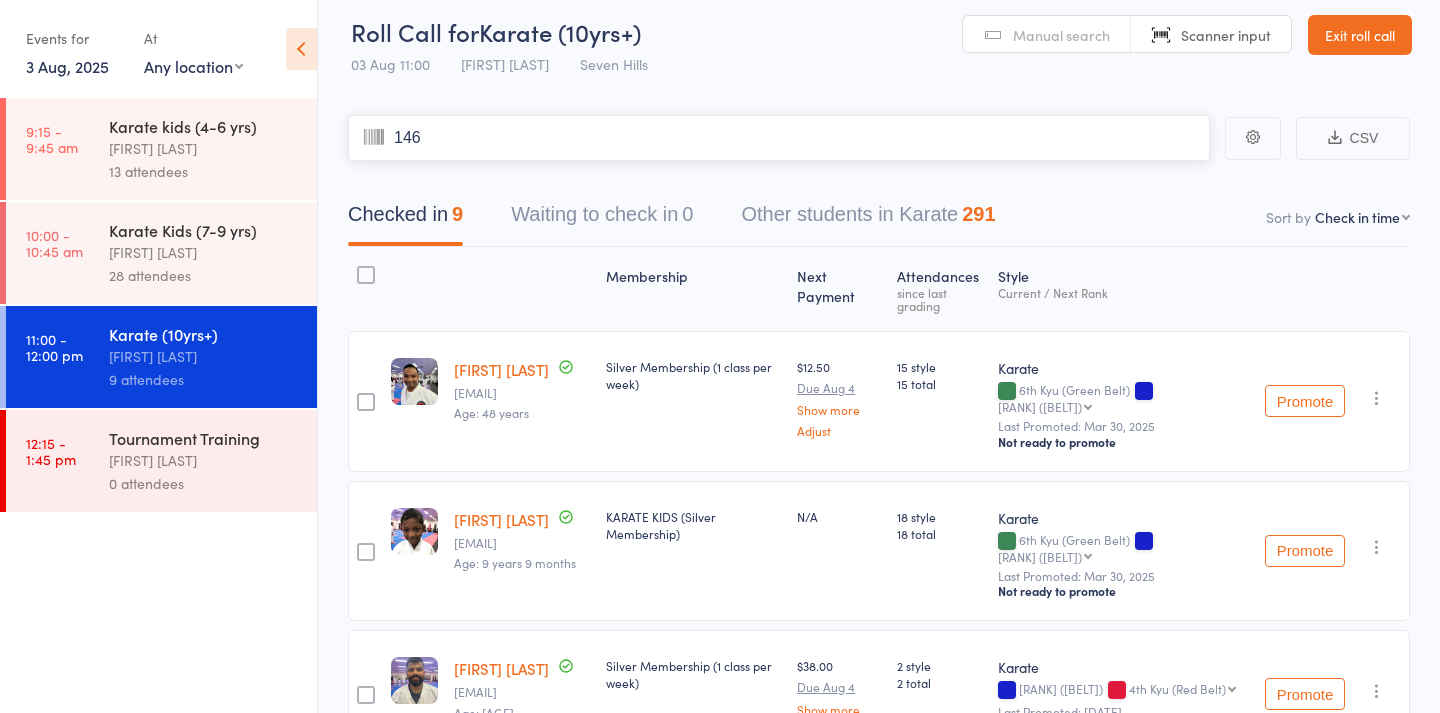 type on "1461" 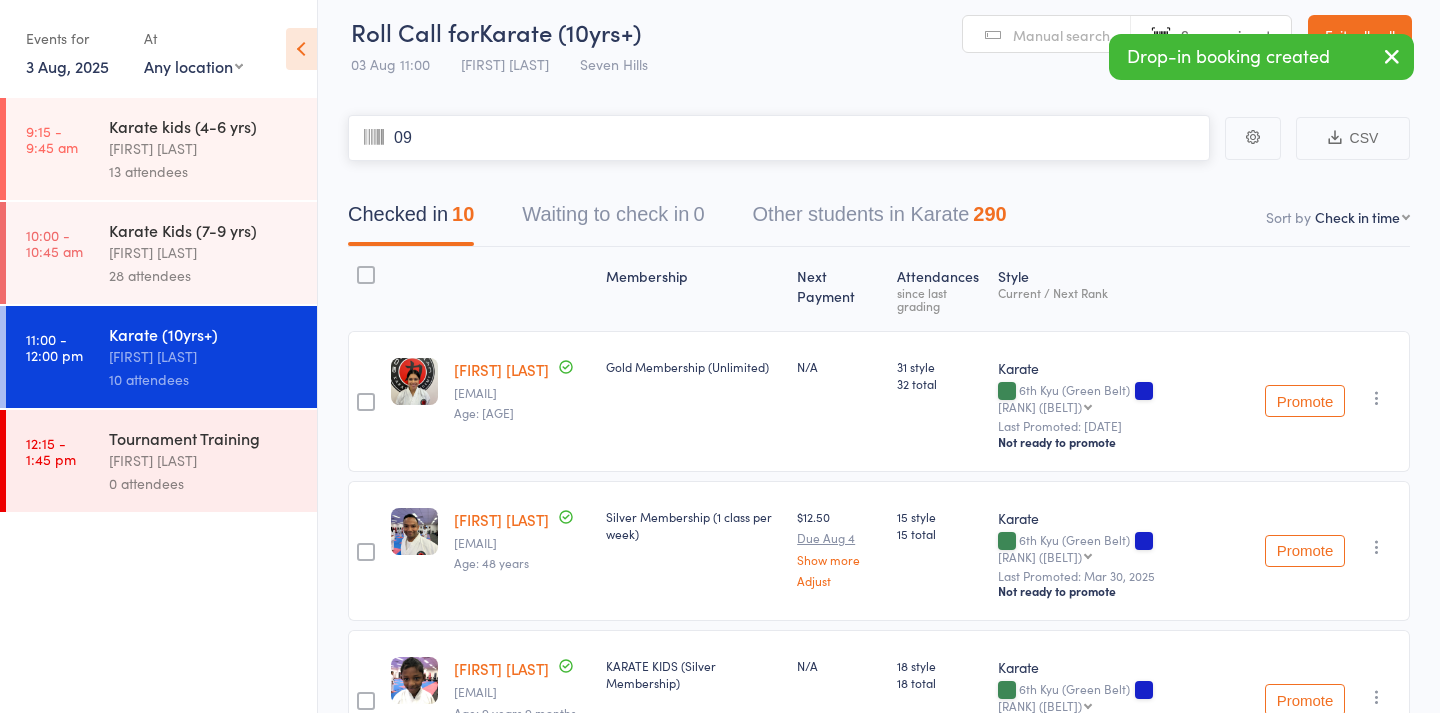 type on "099" 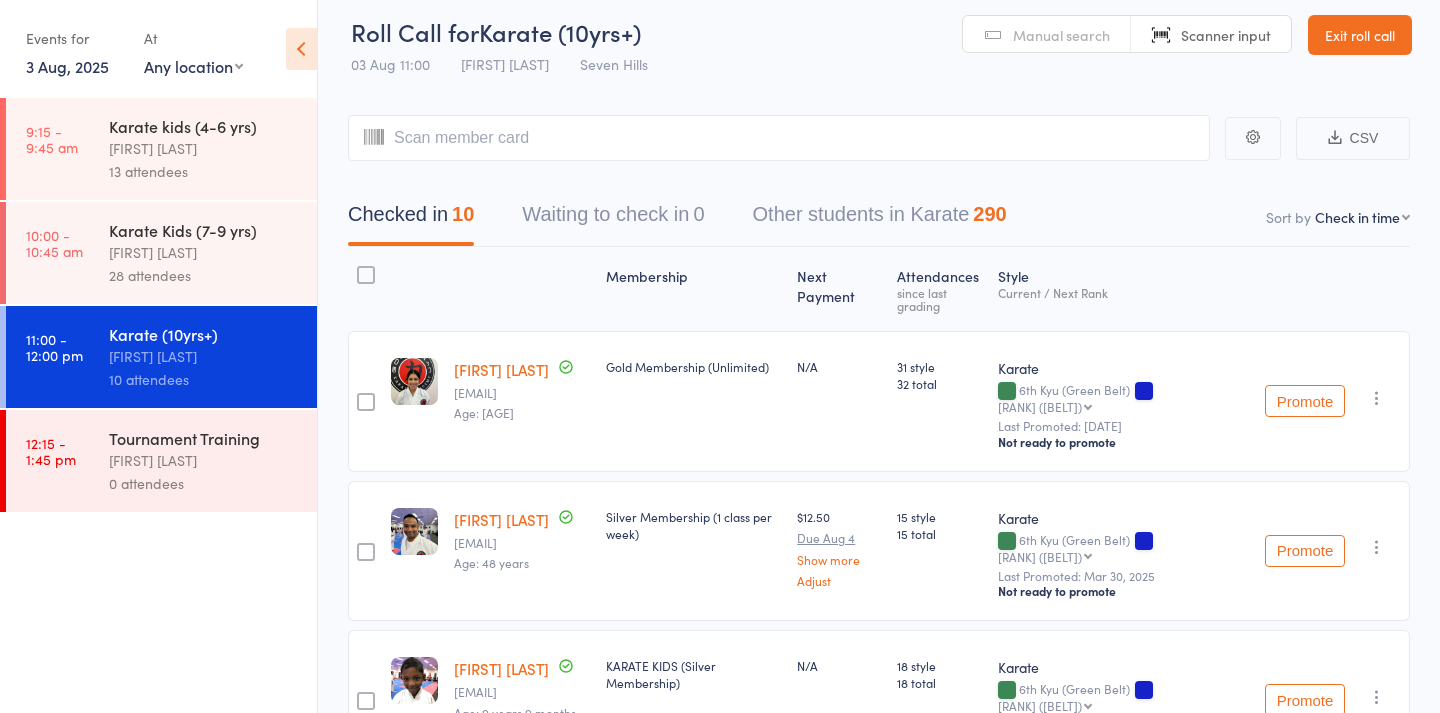 click on "Manual search" at bounding box center (1061, 35) 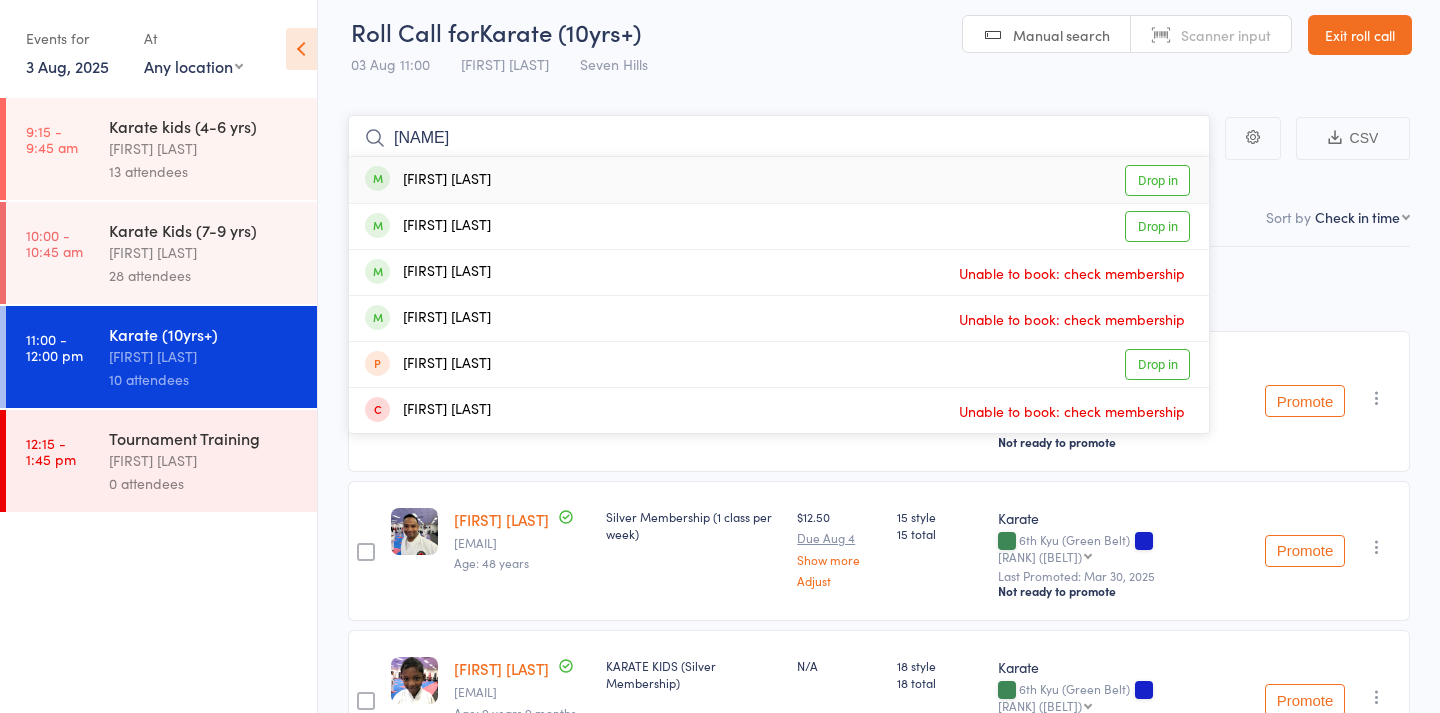 type on "[NAME]" 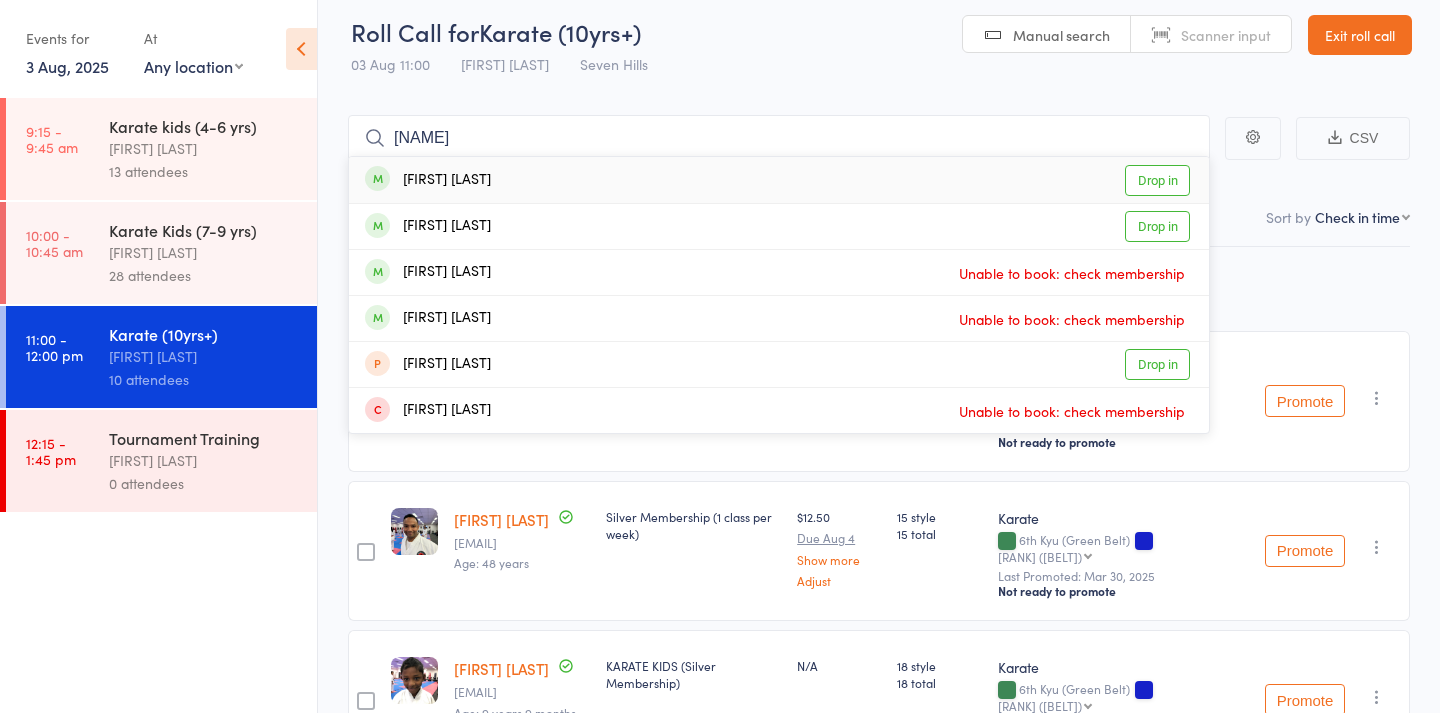 click on "[FIRST] [LAST] Drop in" at bounding box center [779, 180] 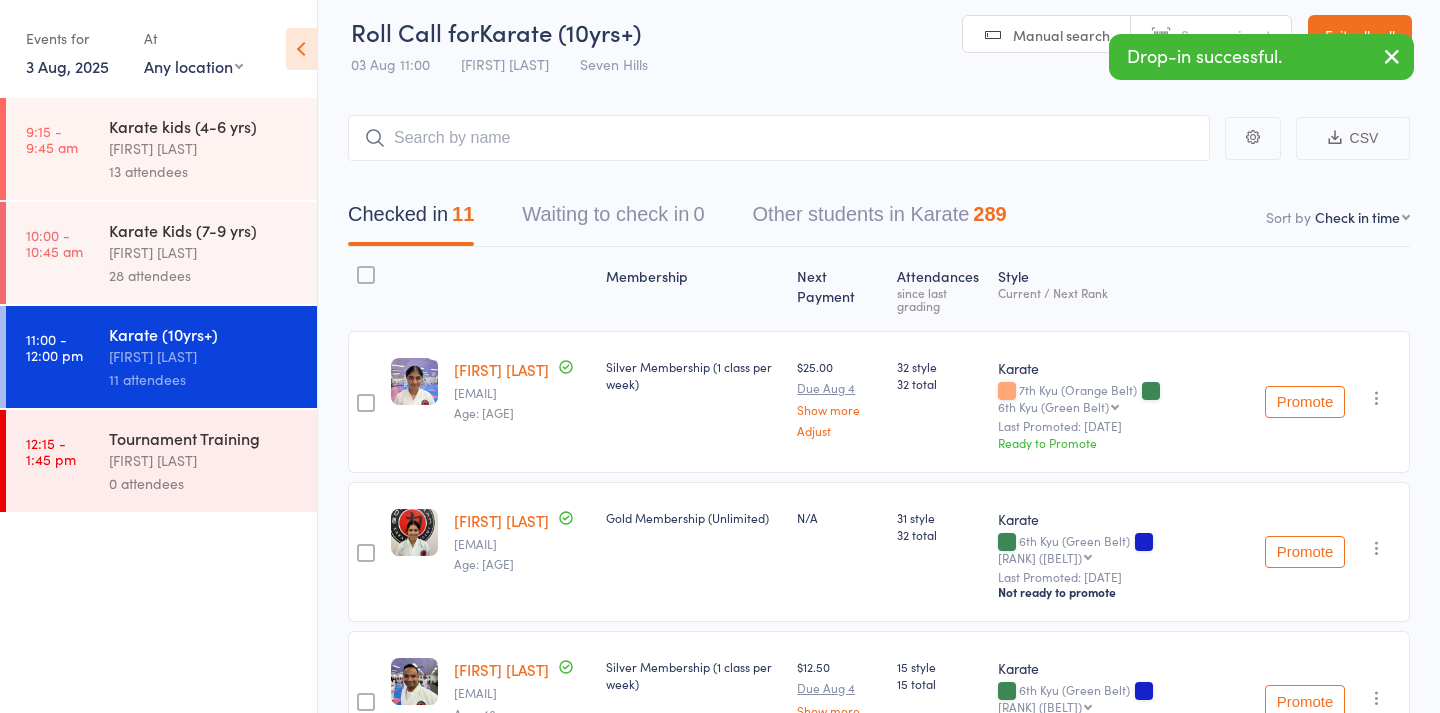 click on "Manual search" at bounding box center [1061, 35] 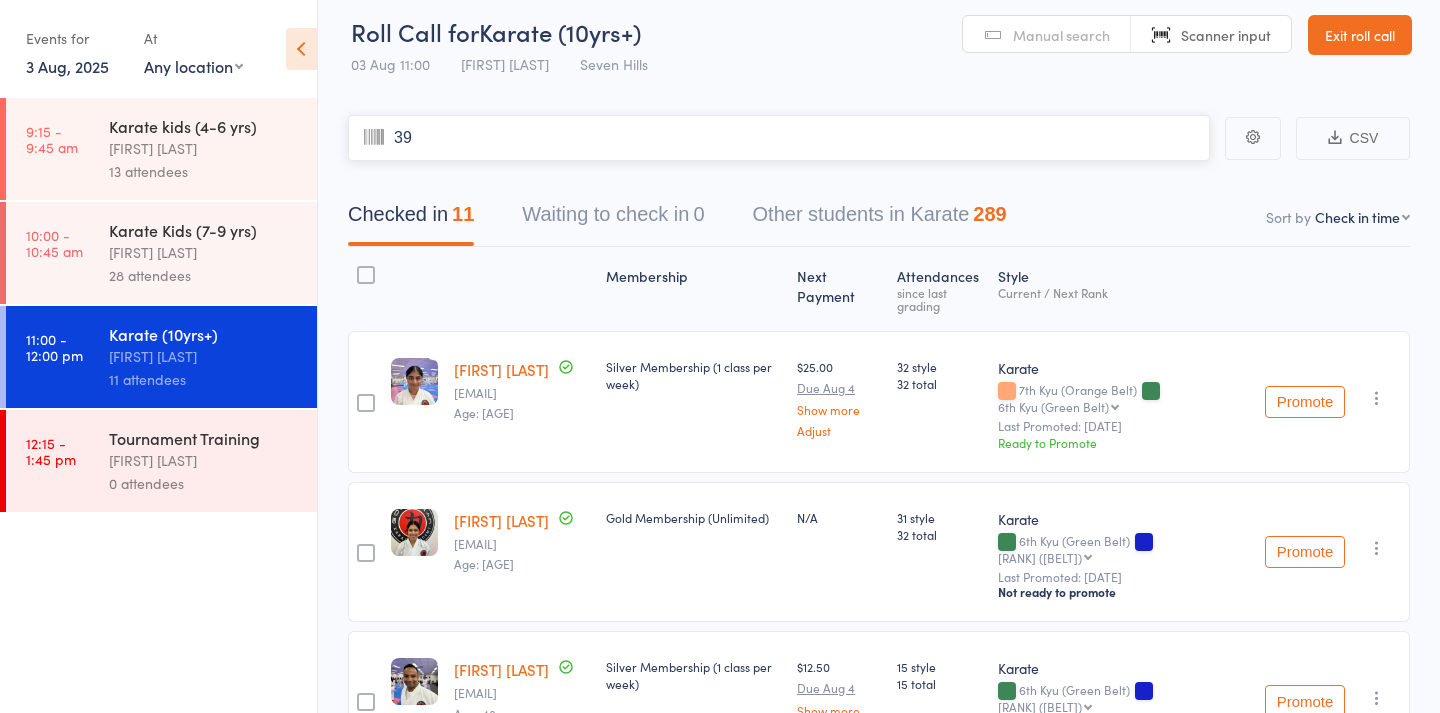 type on "392" 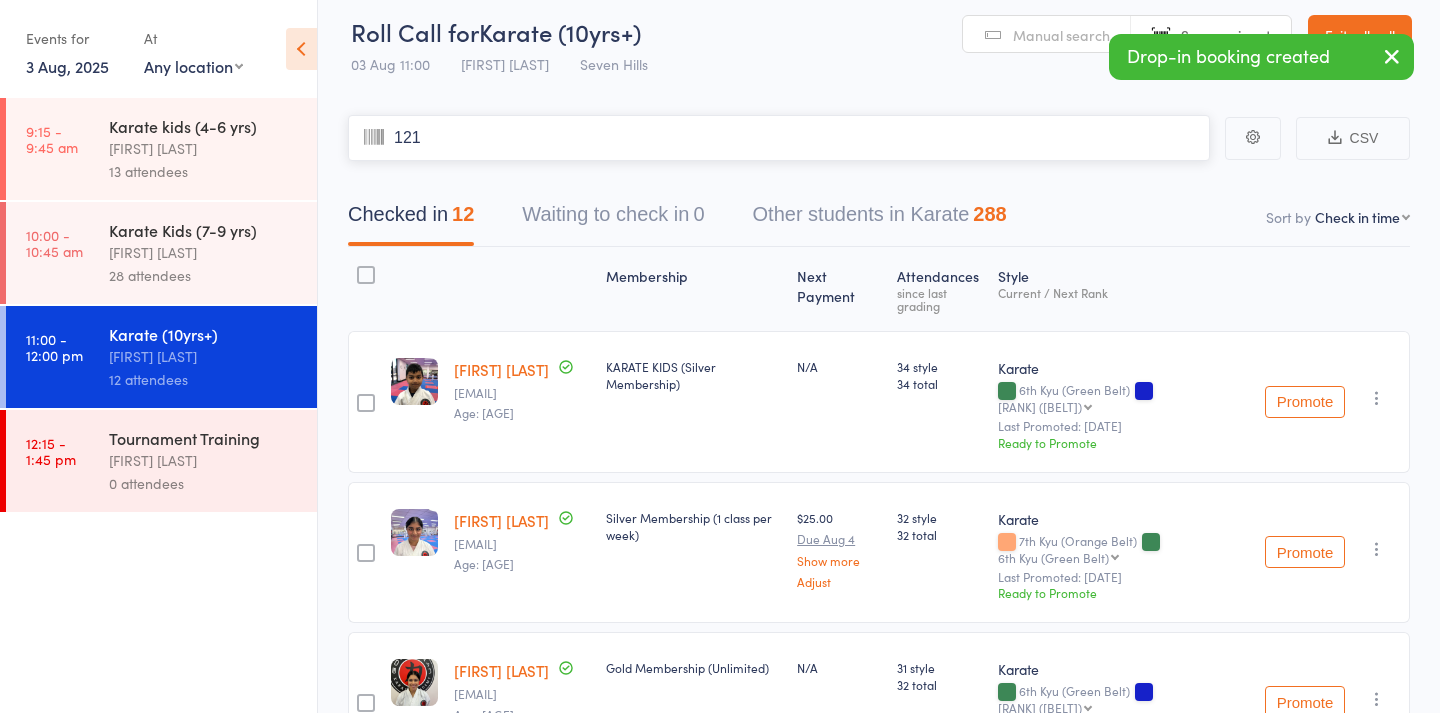type on "1214" 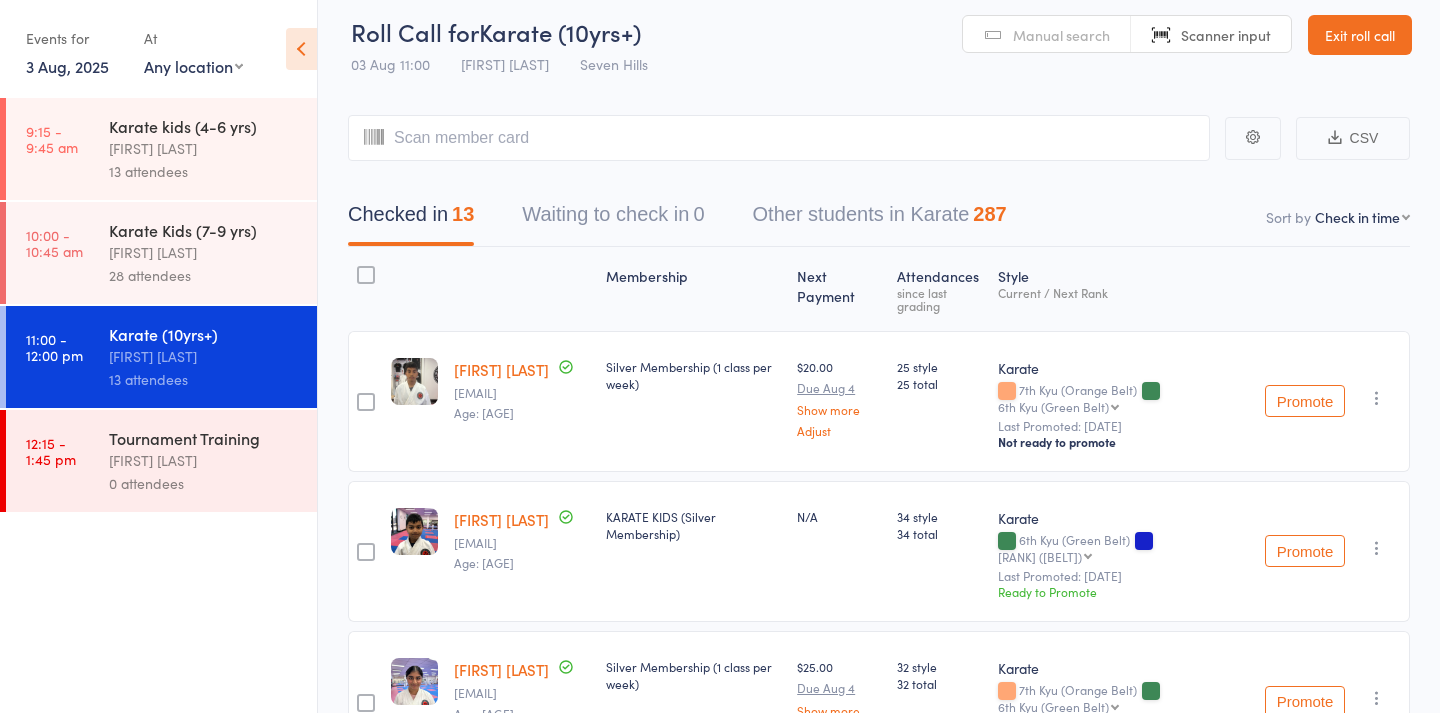 click on "[ACTIVITY] ([AGE]yrs) [DATE] [TIME] [NAME] [LOCATION] Manual search Scanner input Exit roll call" at bounding box center [879, 36] 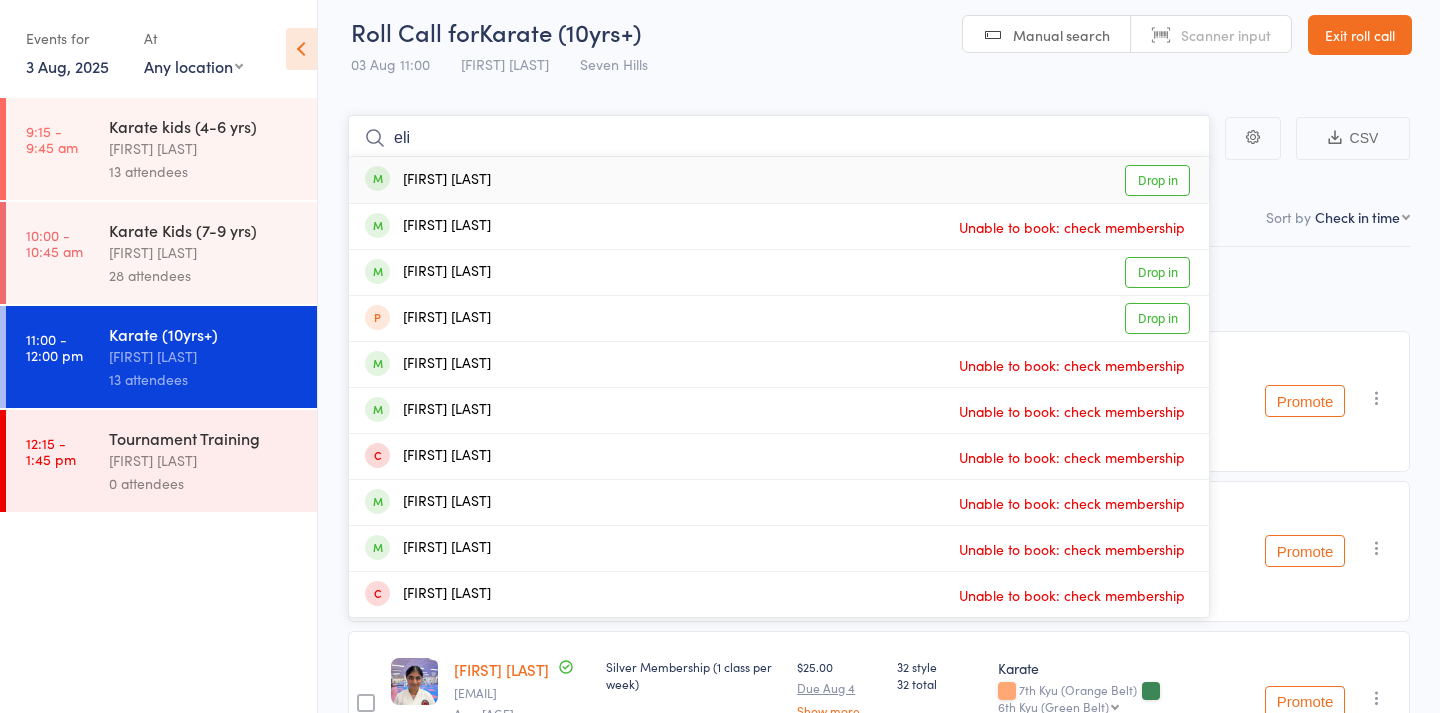 type on "Eli" 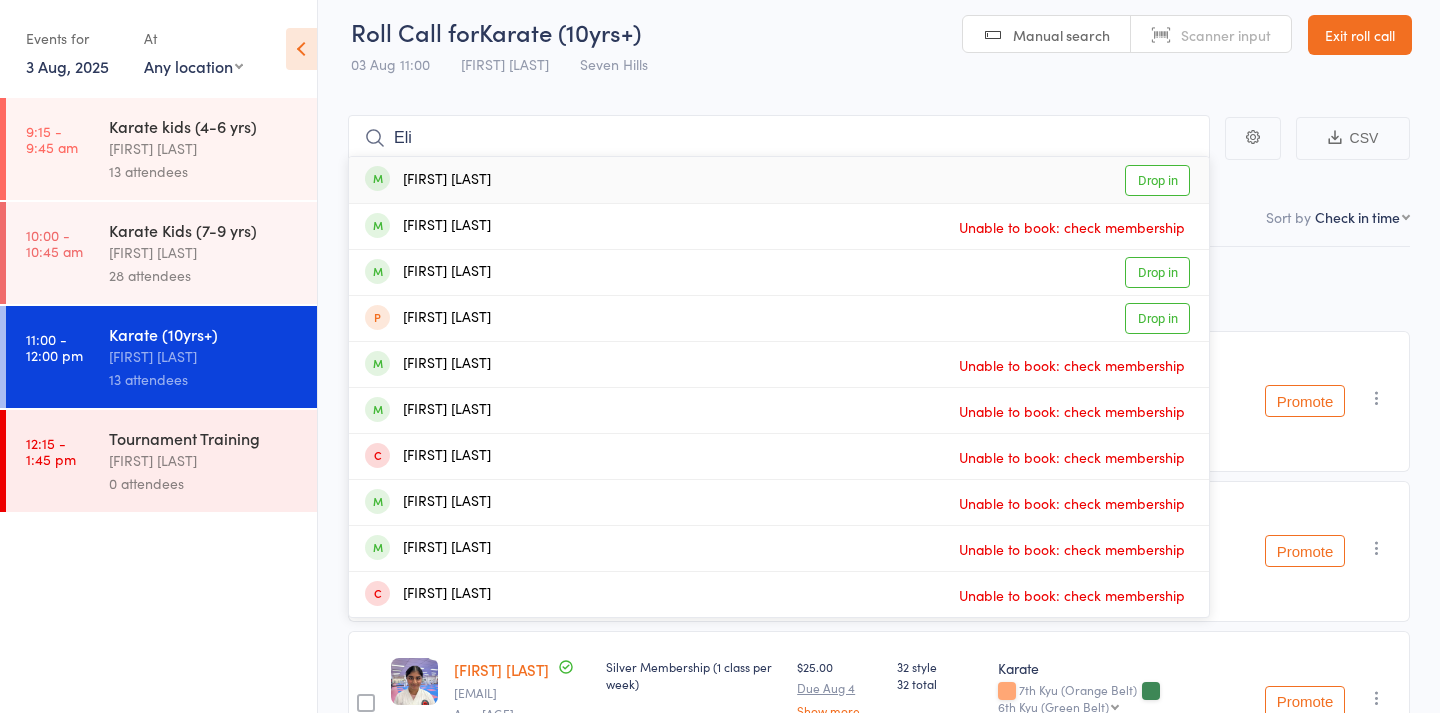 drag, startPoint x: 1019, startPoint y: 37, endPoint x: 482, endPoint y: 174, distance: 554.2003 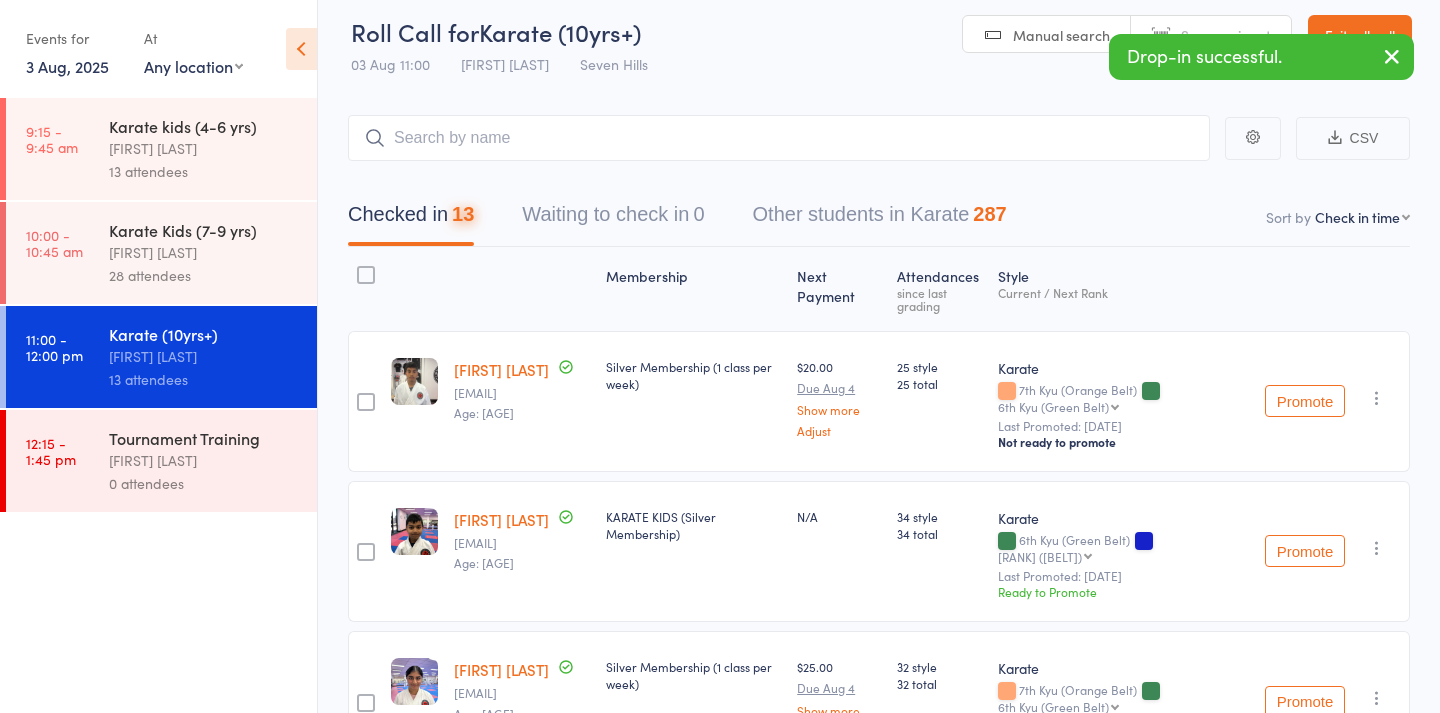 click on "Manual search" at bounding box center [1061, 35] 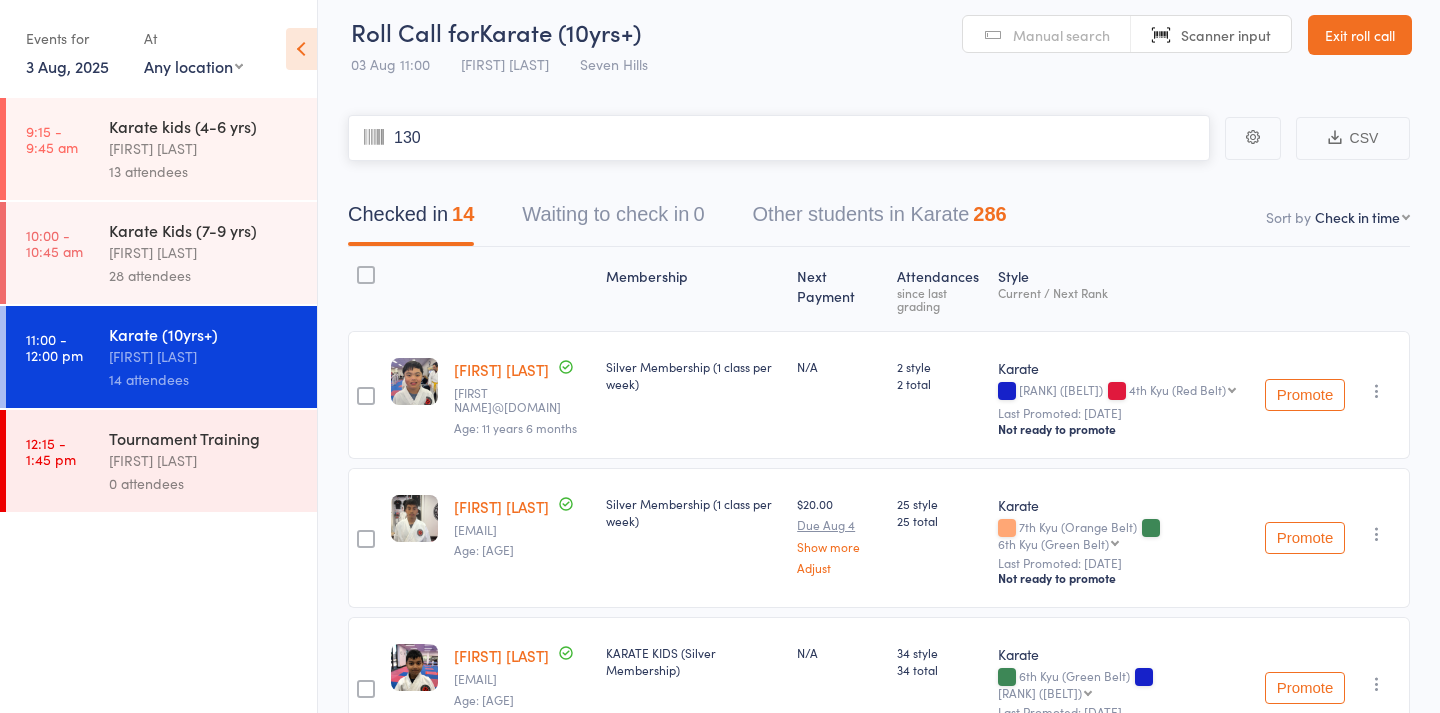 type on "1306" 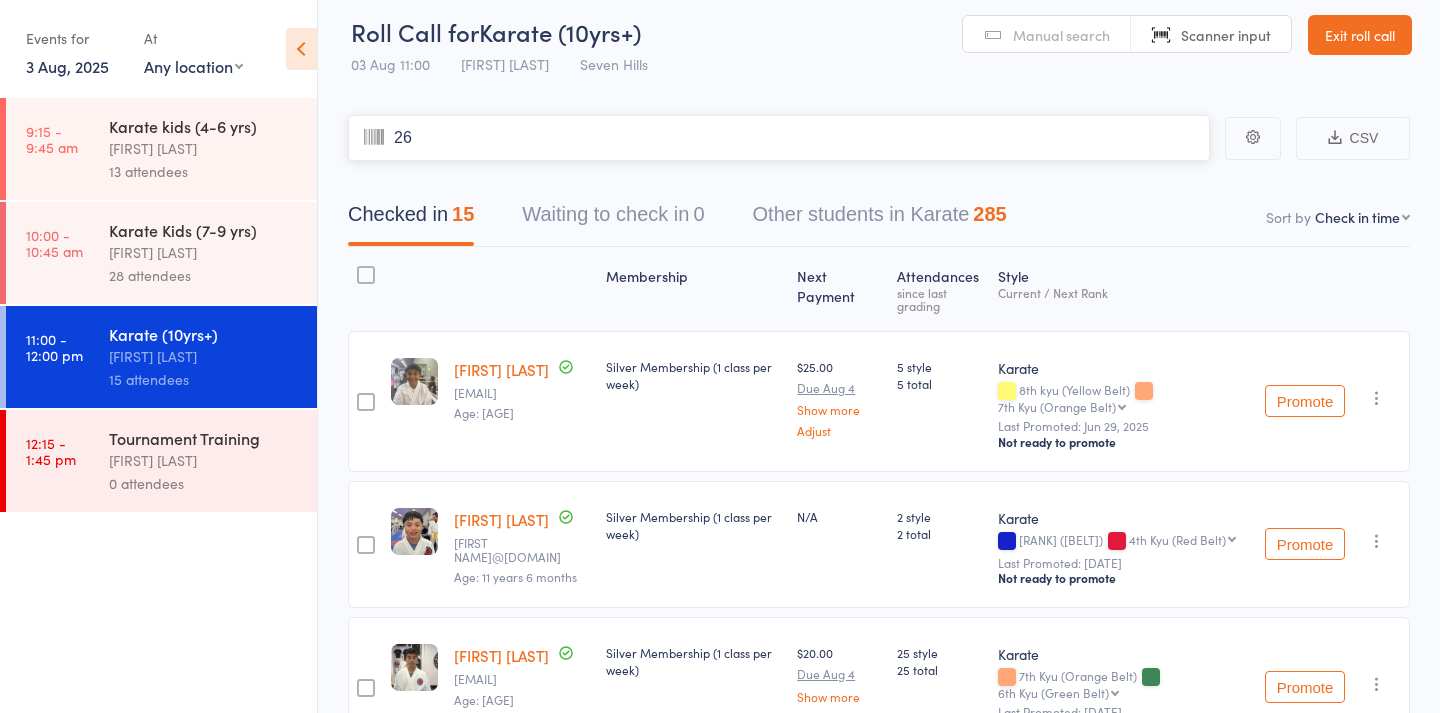 type on "261" 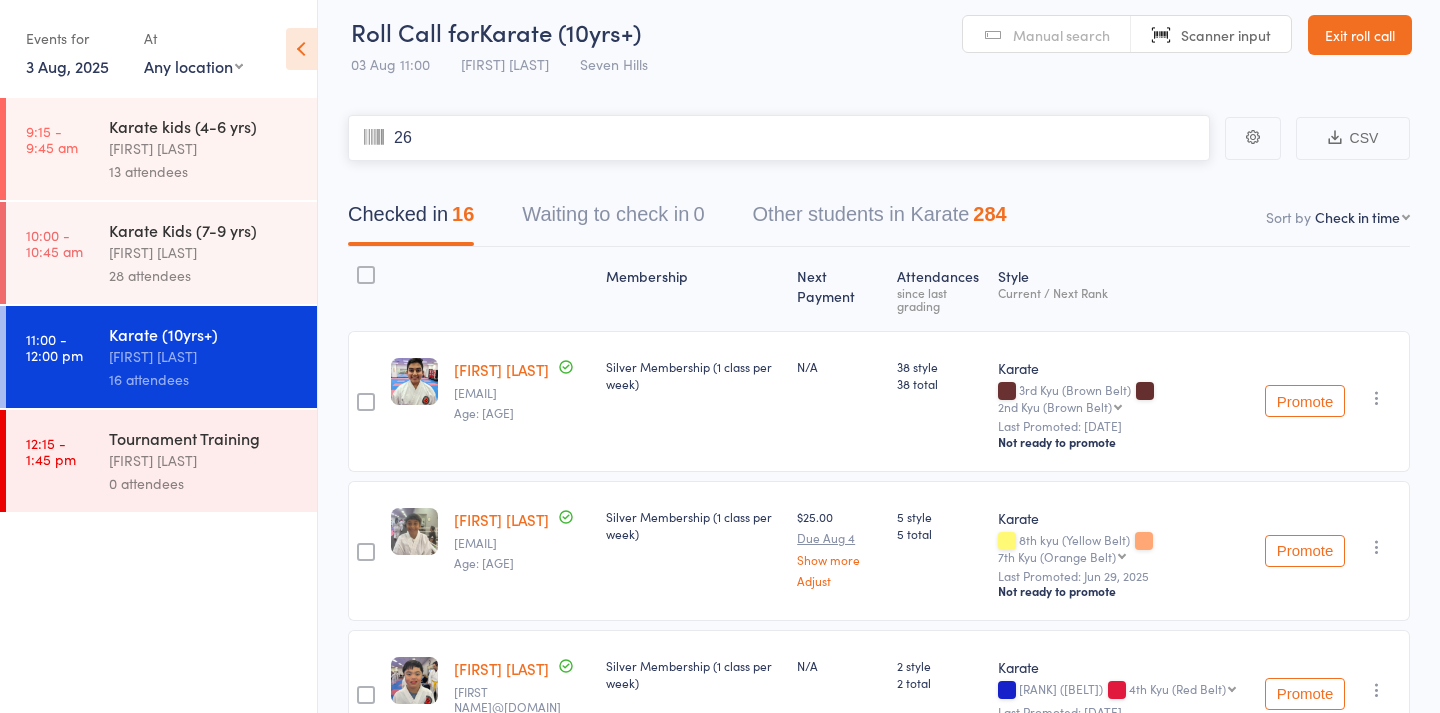type on "260" 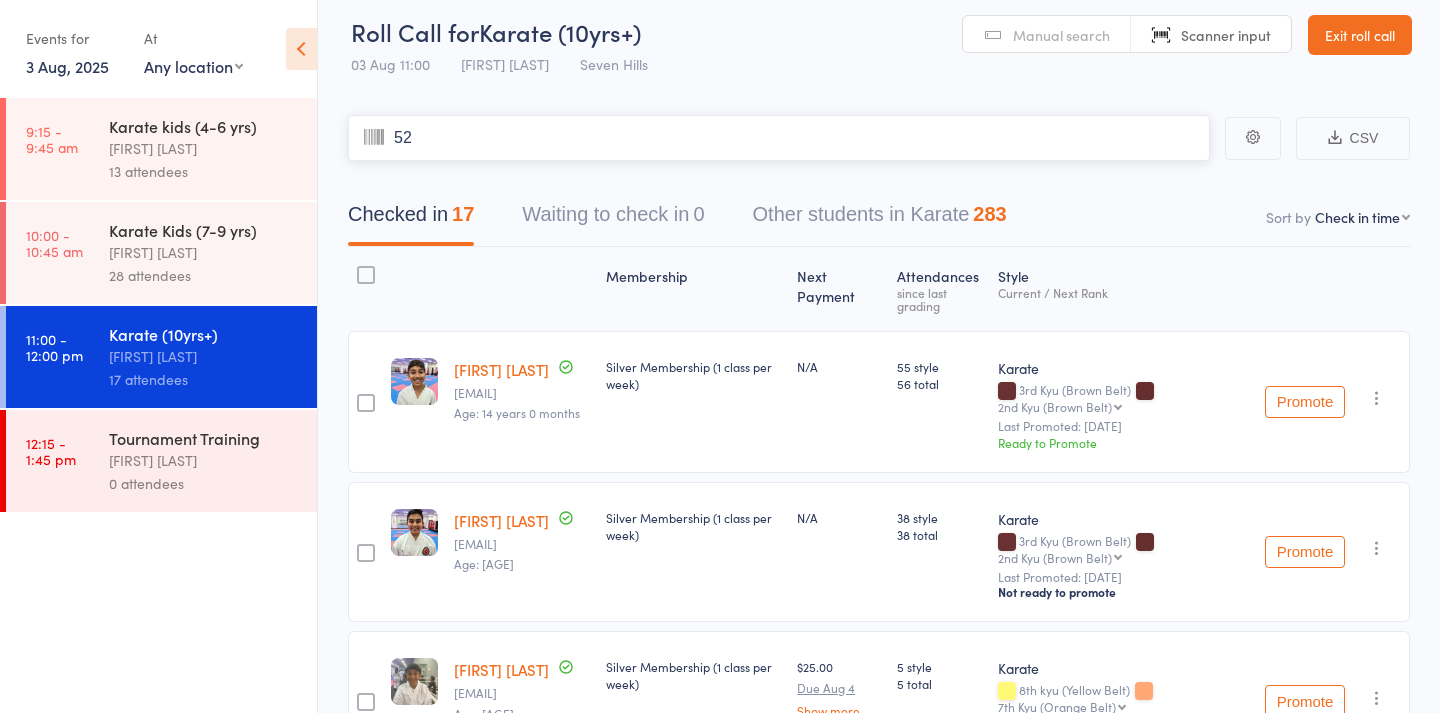 type on "522" 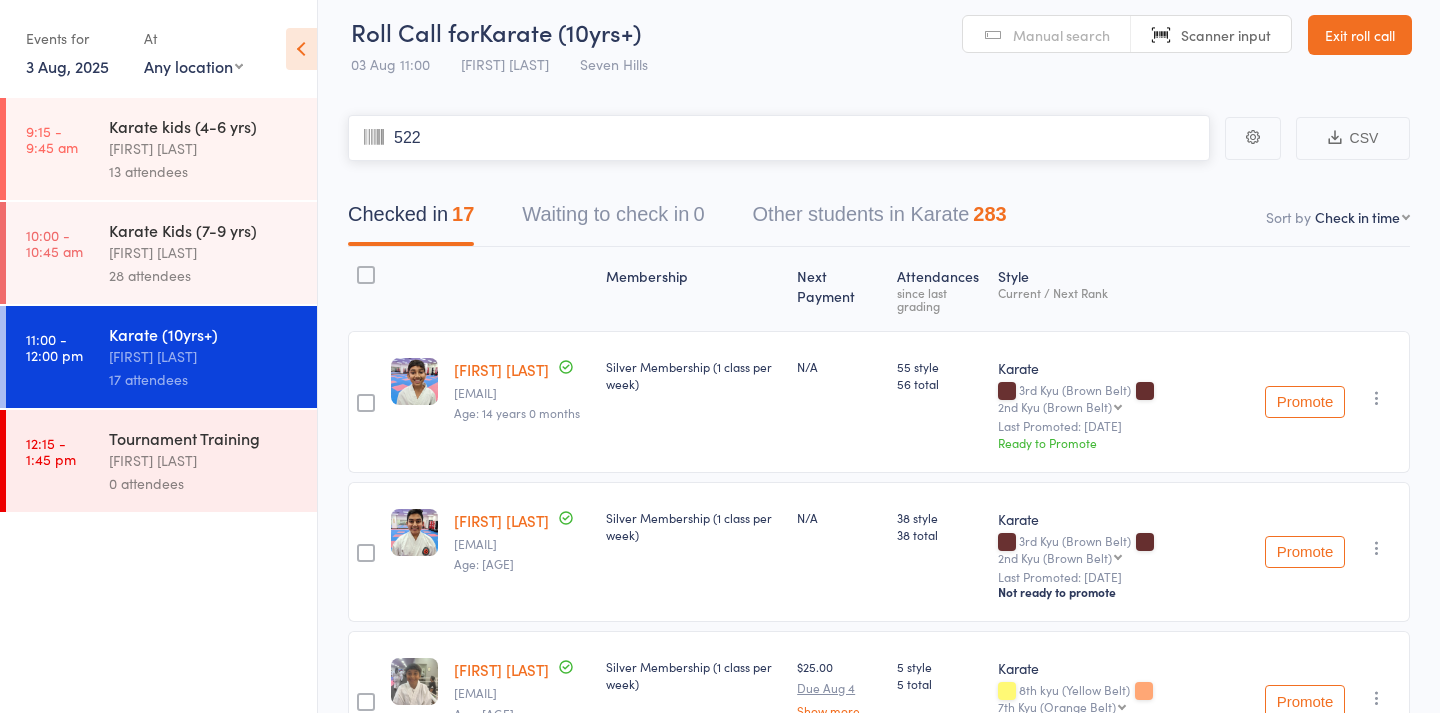 type 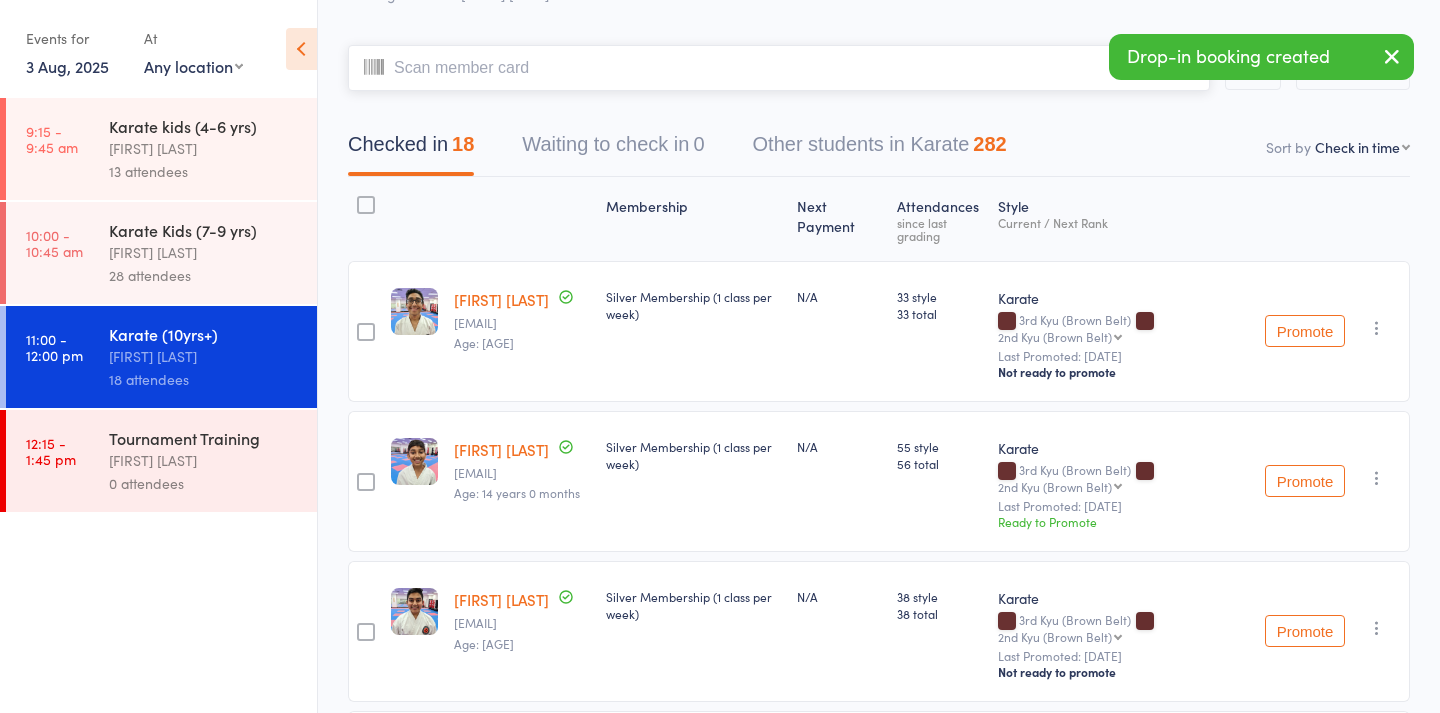 scroll, scrollTop: 85, scrollLeft: 0, axis: vertical 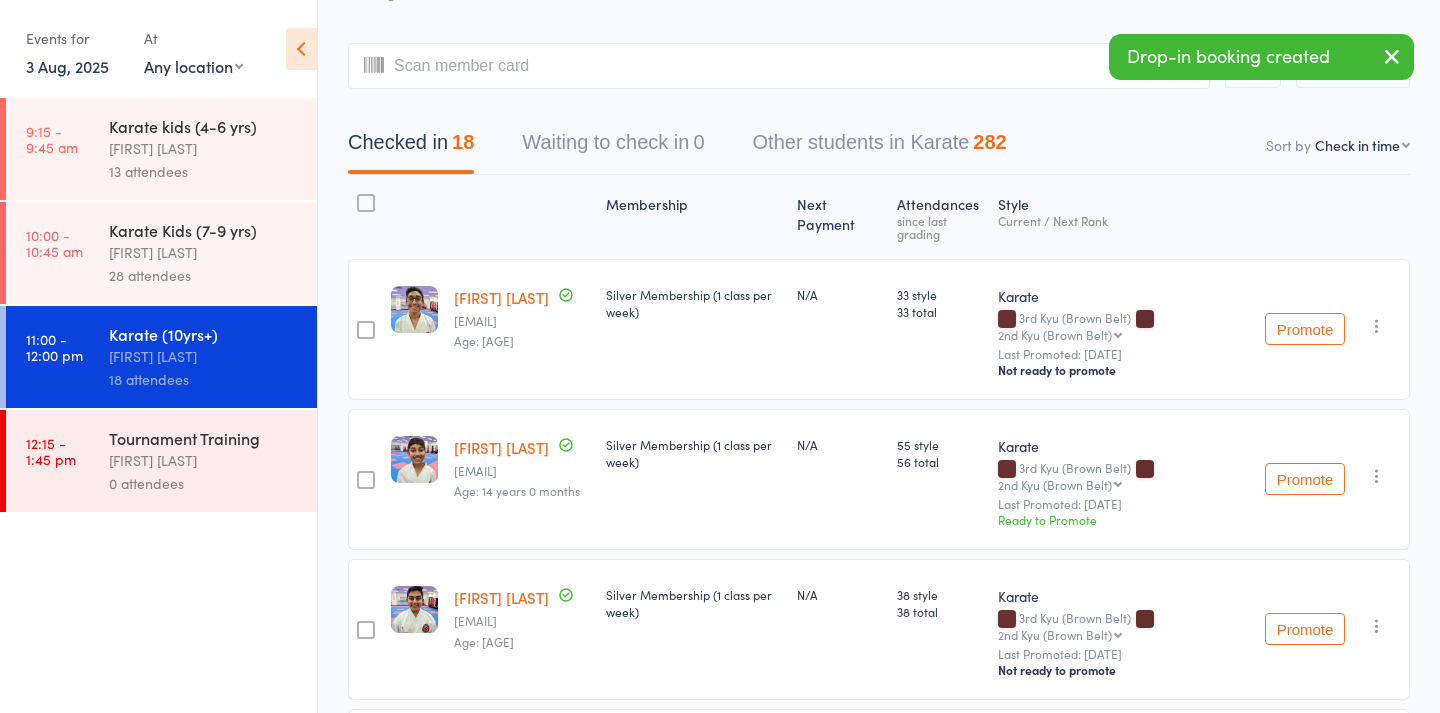 click at bounding box center (1377, 626) 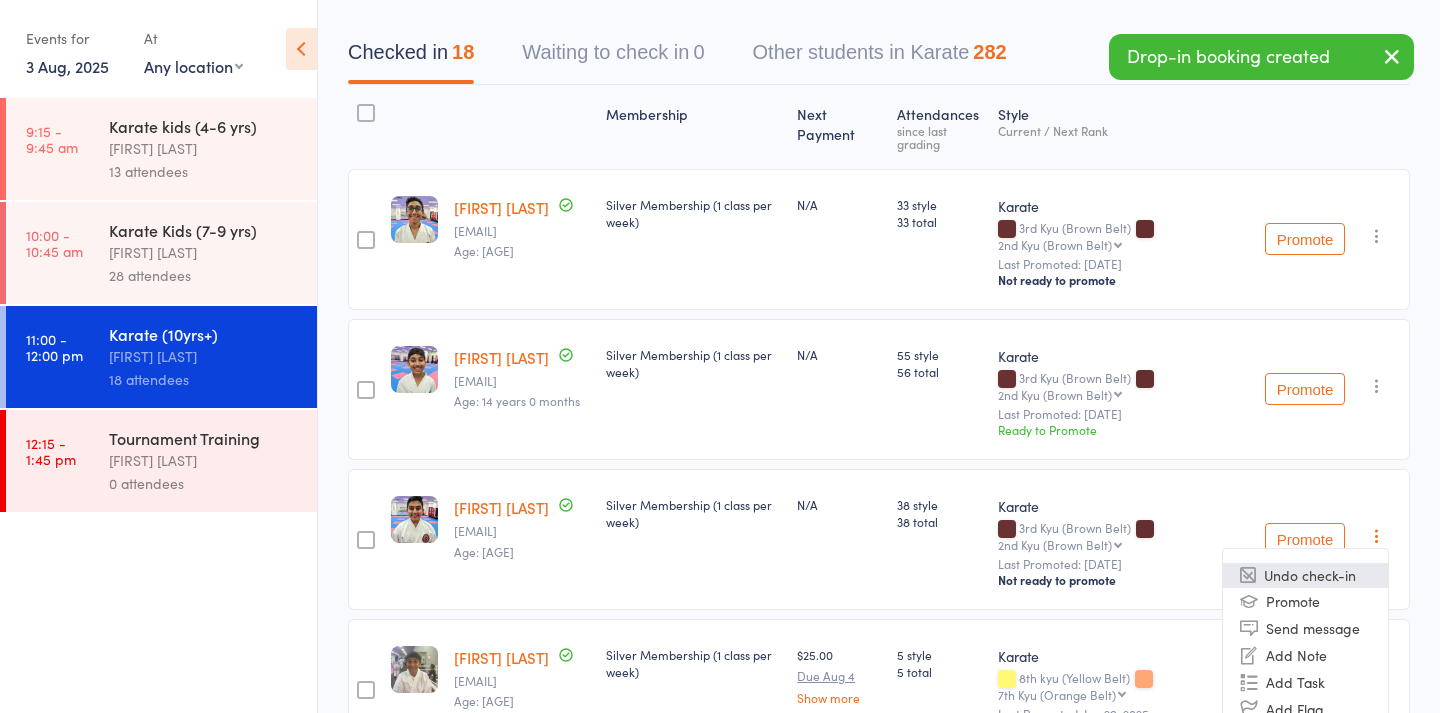 scroll, scrollTop: 183, scrollLeft: 0, axis: vertical 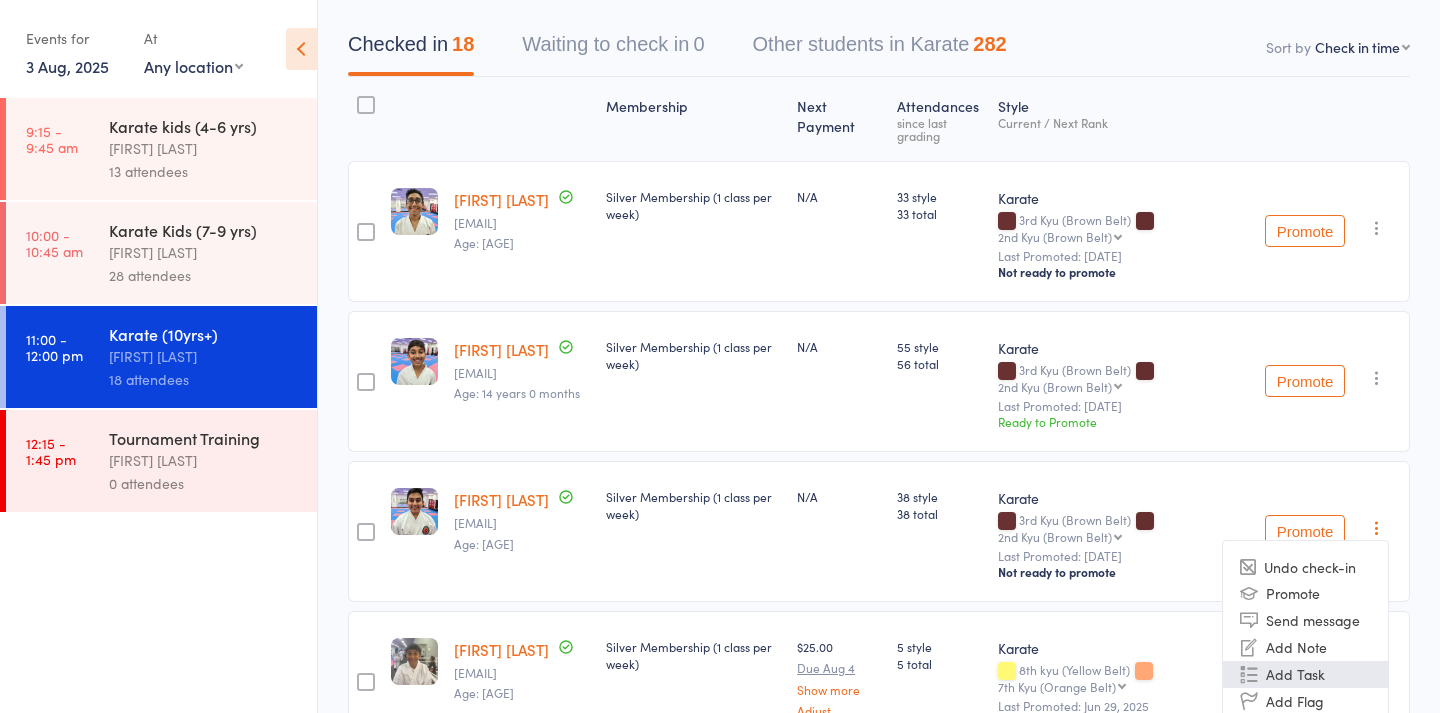 type 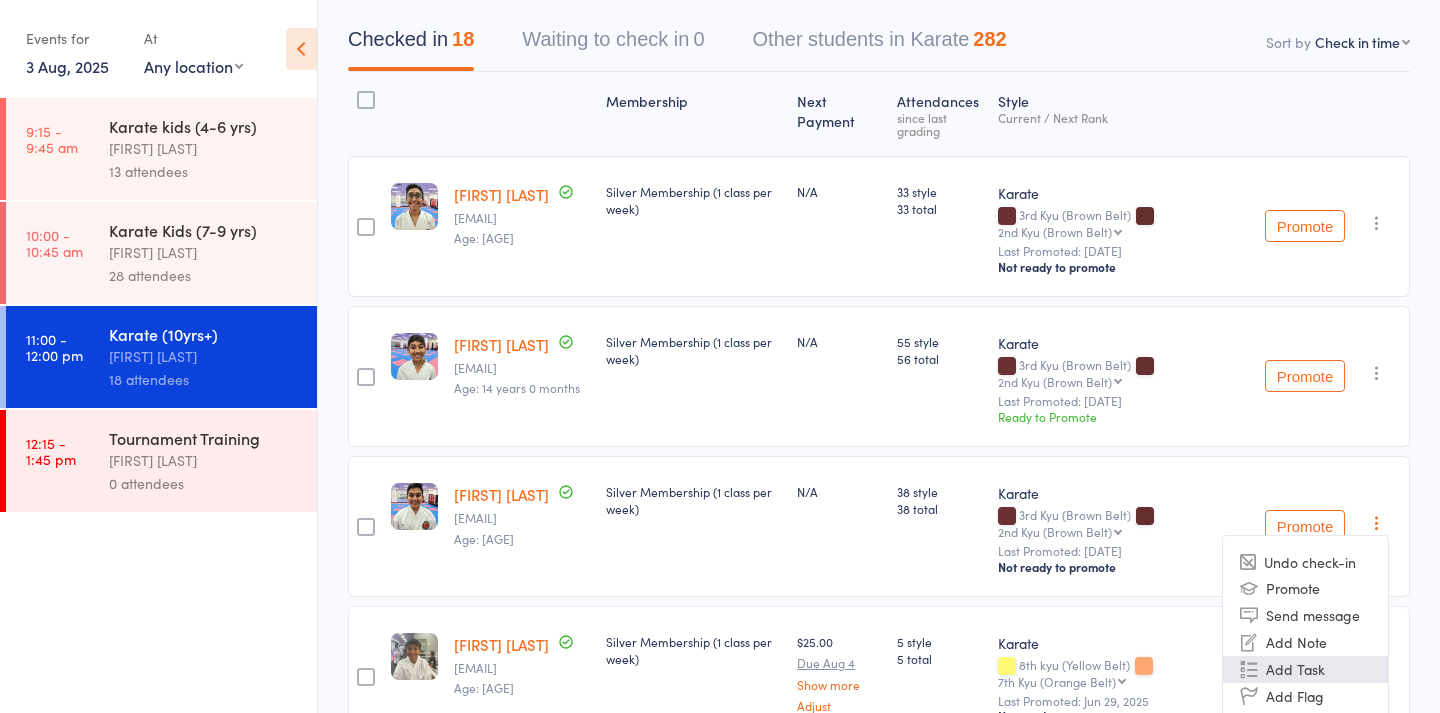 scroll, scrollTop: 84, scrollLeft: 0, axis: vertical 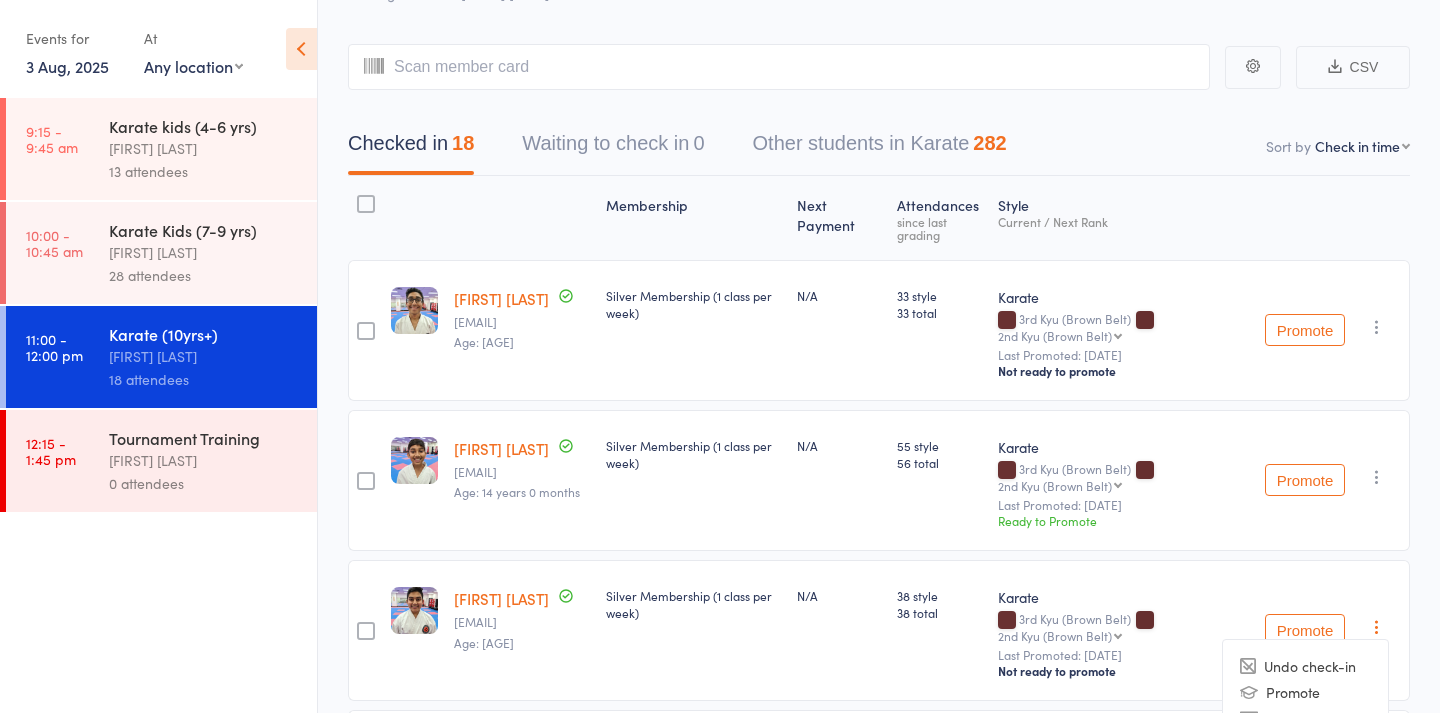 click on "Checked in  18 Waiting to check in  0 Other students in Karate  282" at bounding box center (879, 133) 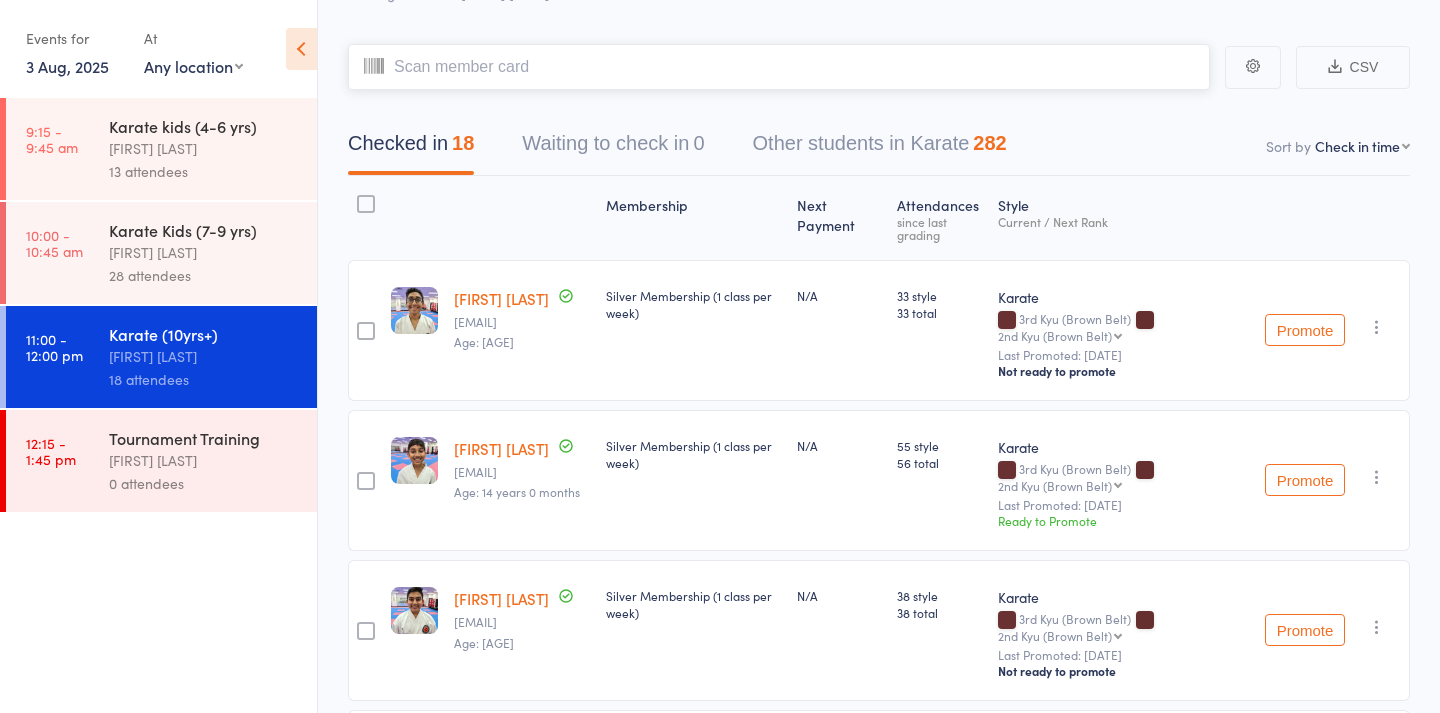 type on "6" 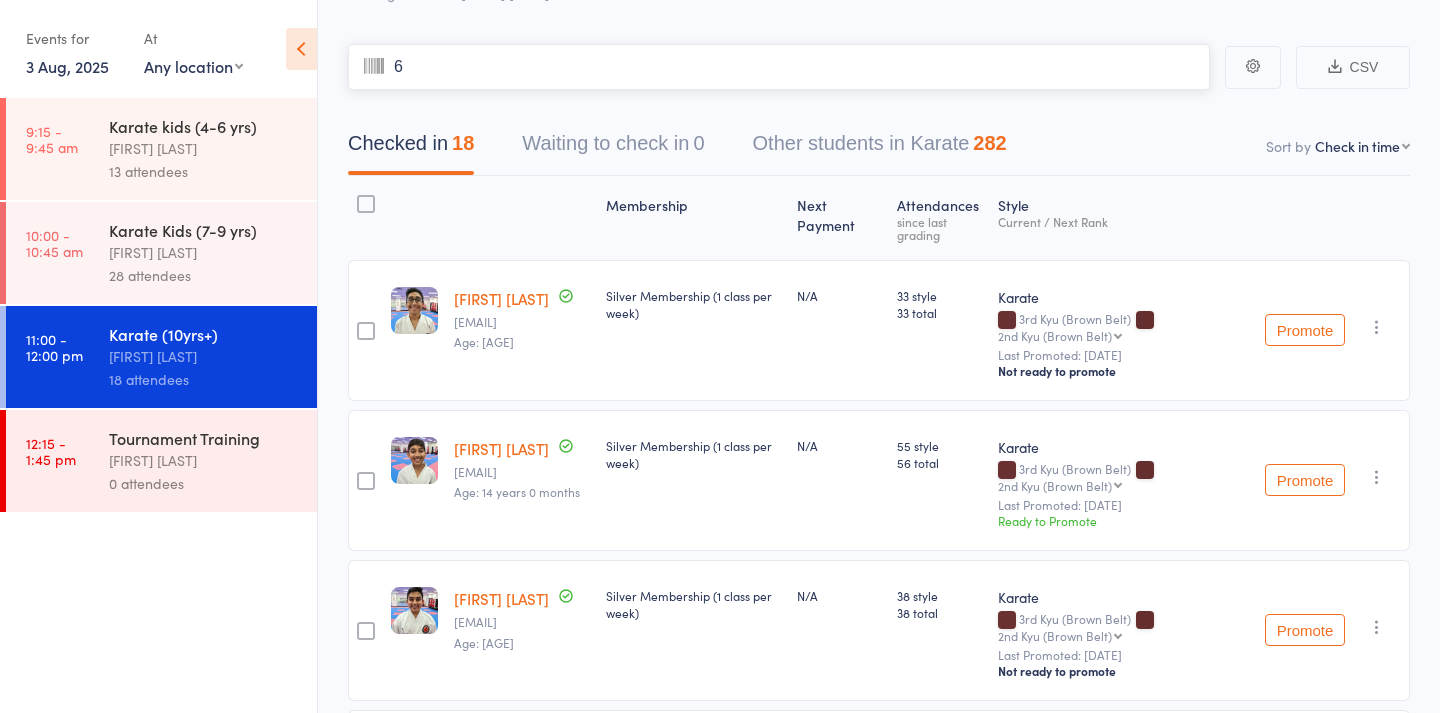 click on "6" at bounding box center [779, 67] 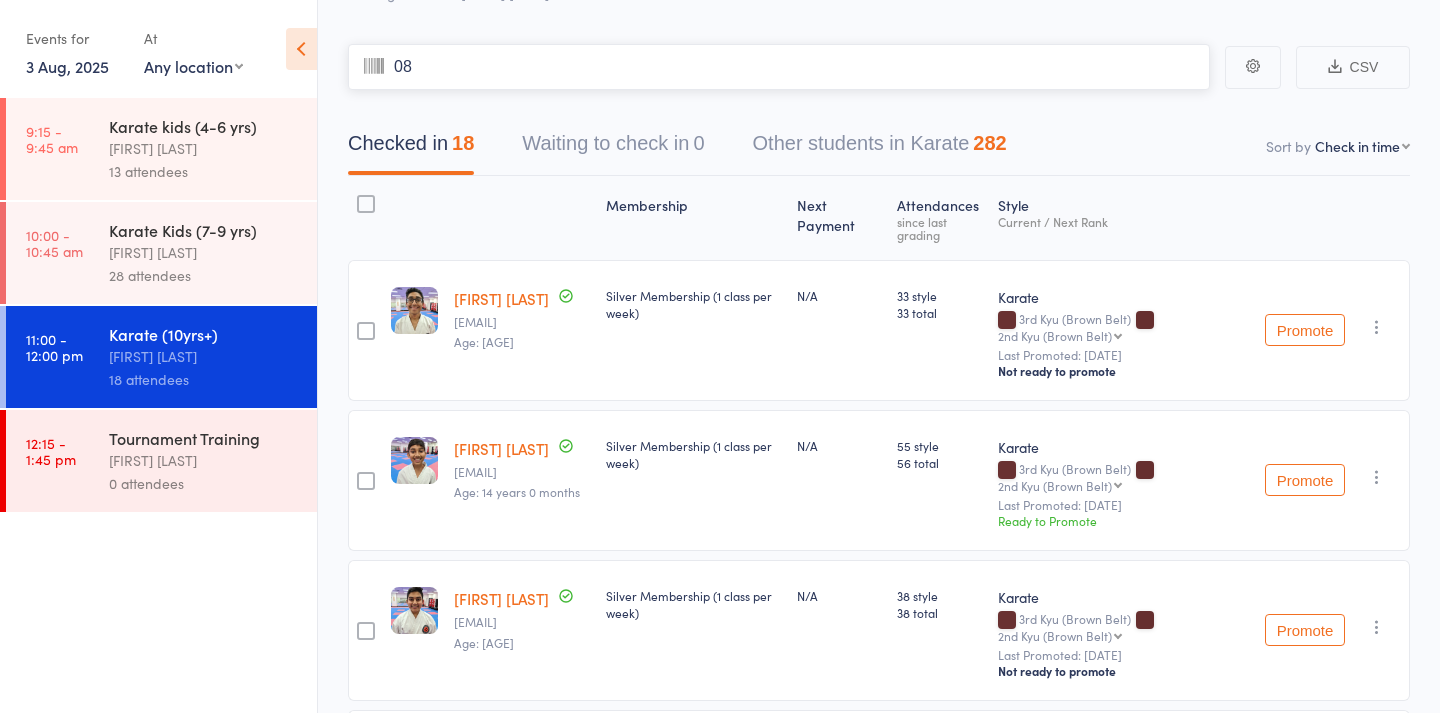 type on "086" 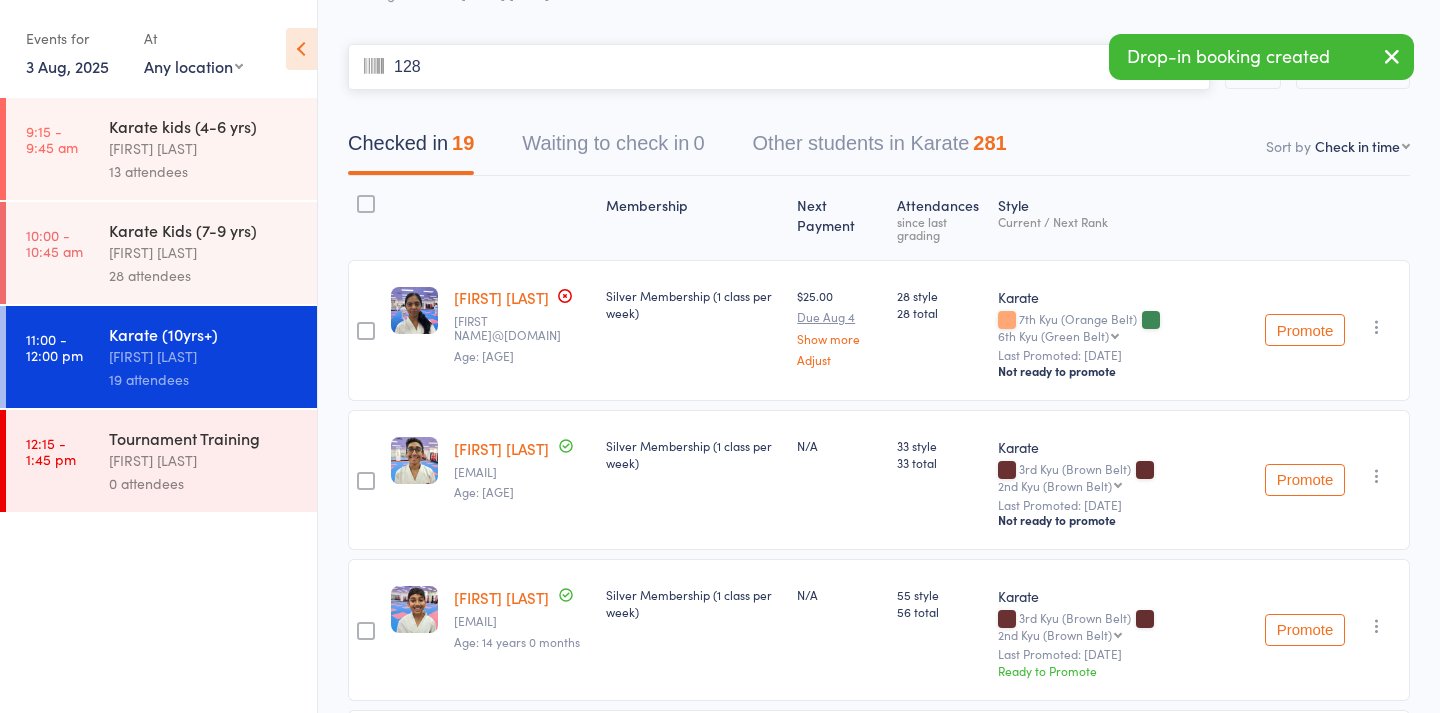 type on "1284" 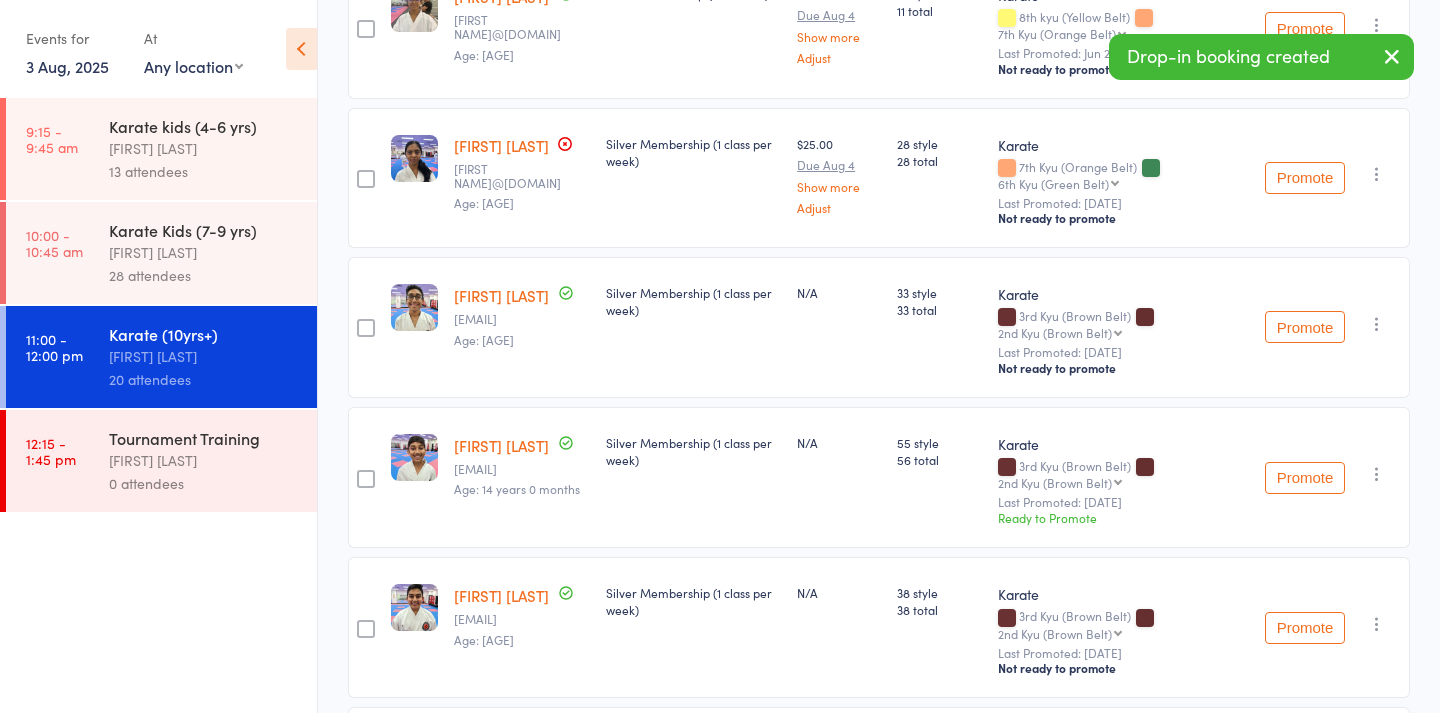 scroll, scrollTop: 392, scrollLeft: 0, axis: vertical 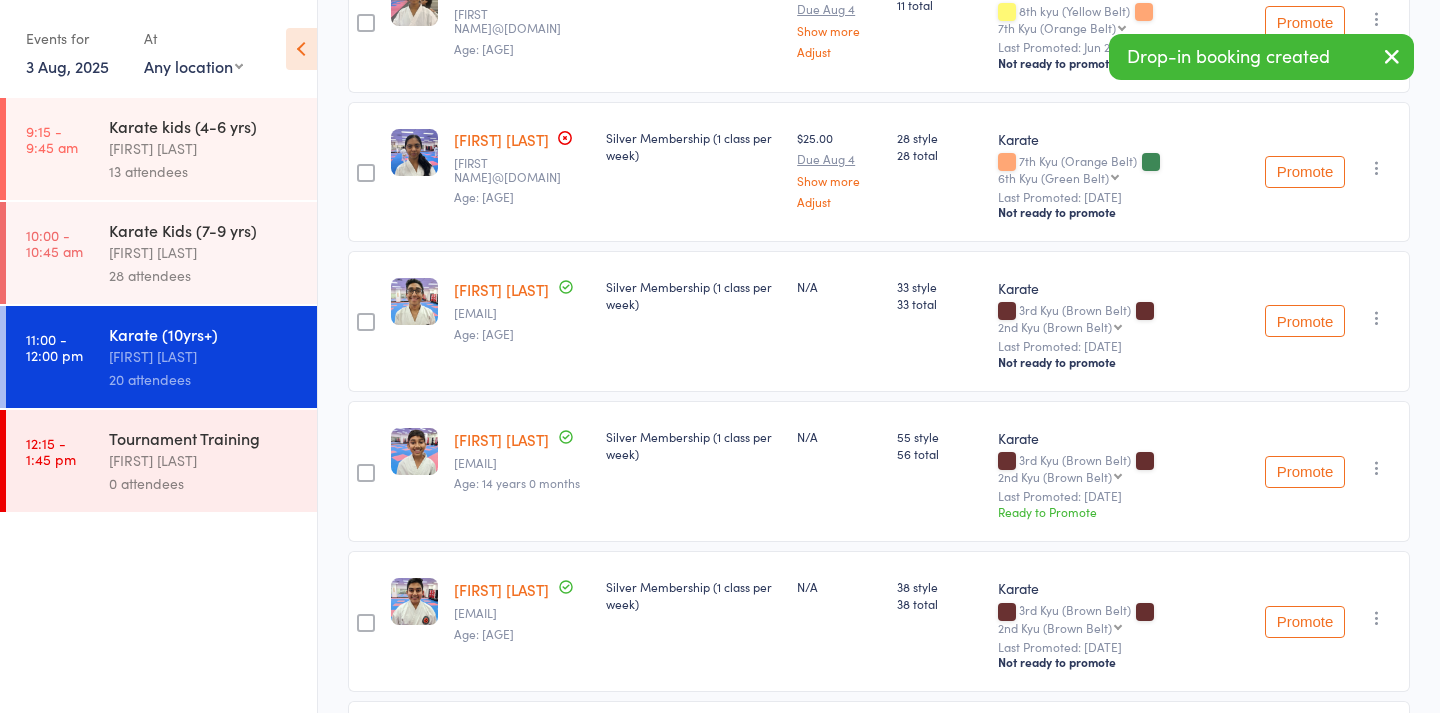 click at bounding box center [1377, 618] 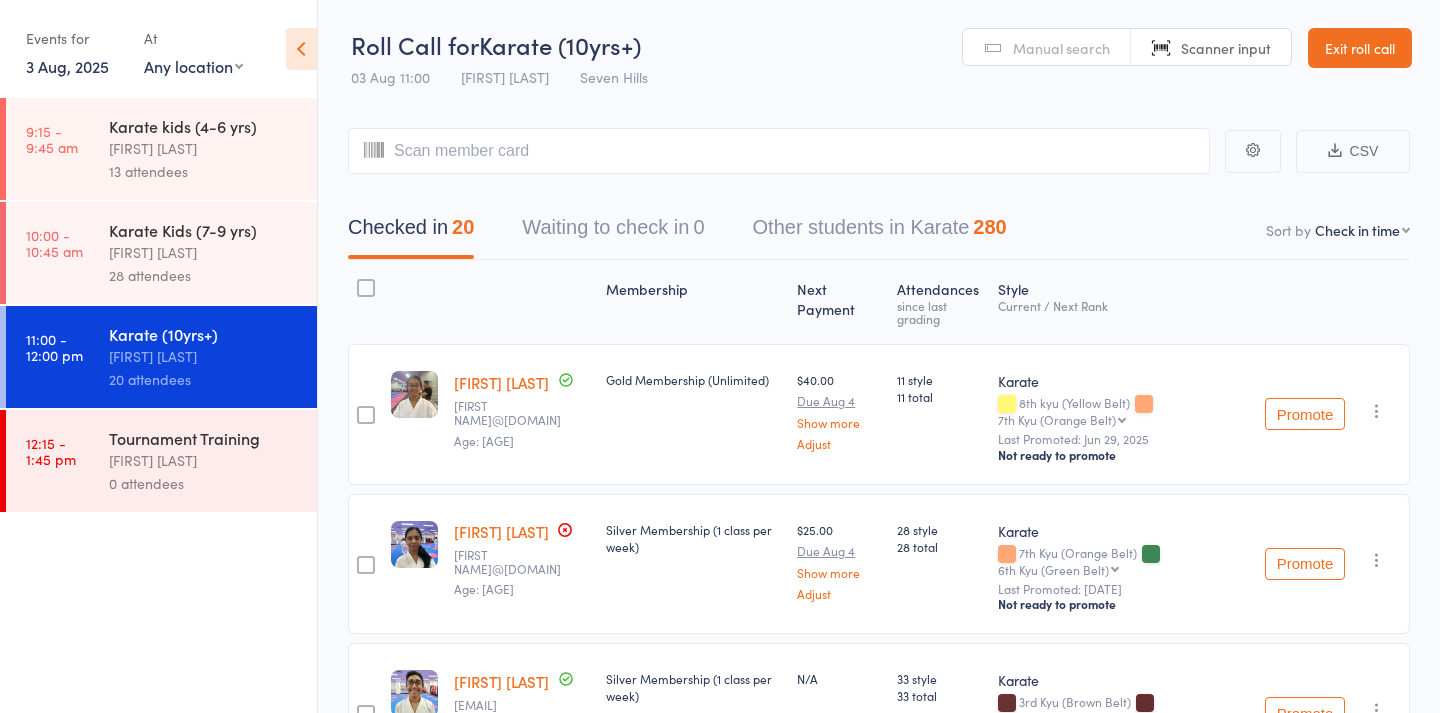 scroll, scrollTop: 0, scrollLeft: 0, axis: both 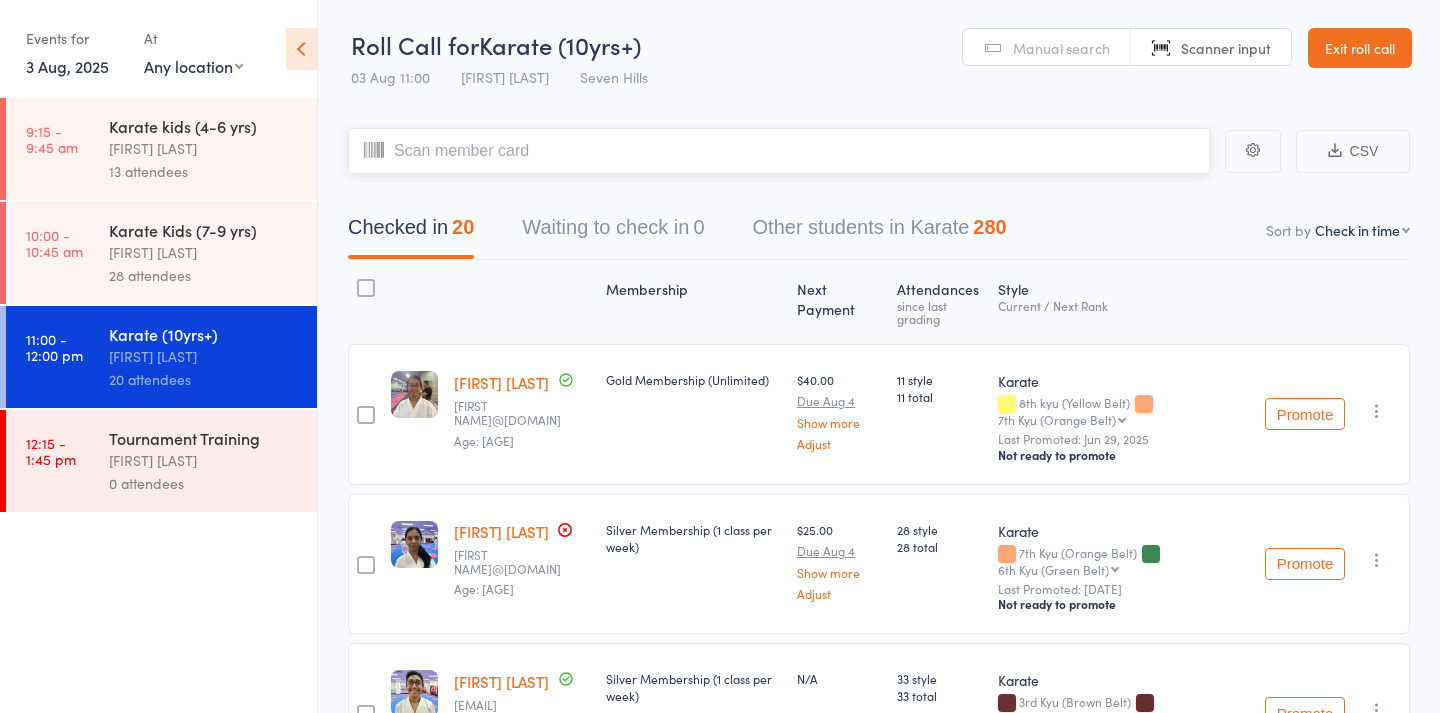 click at bounding box center (779, 151) 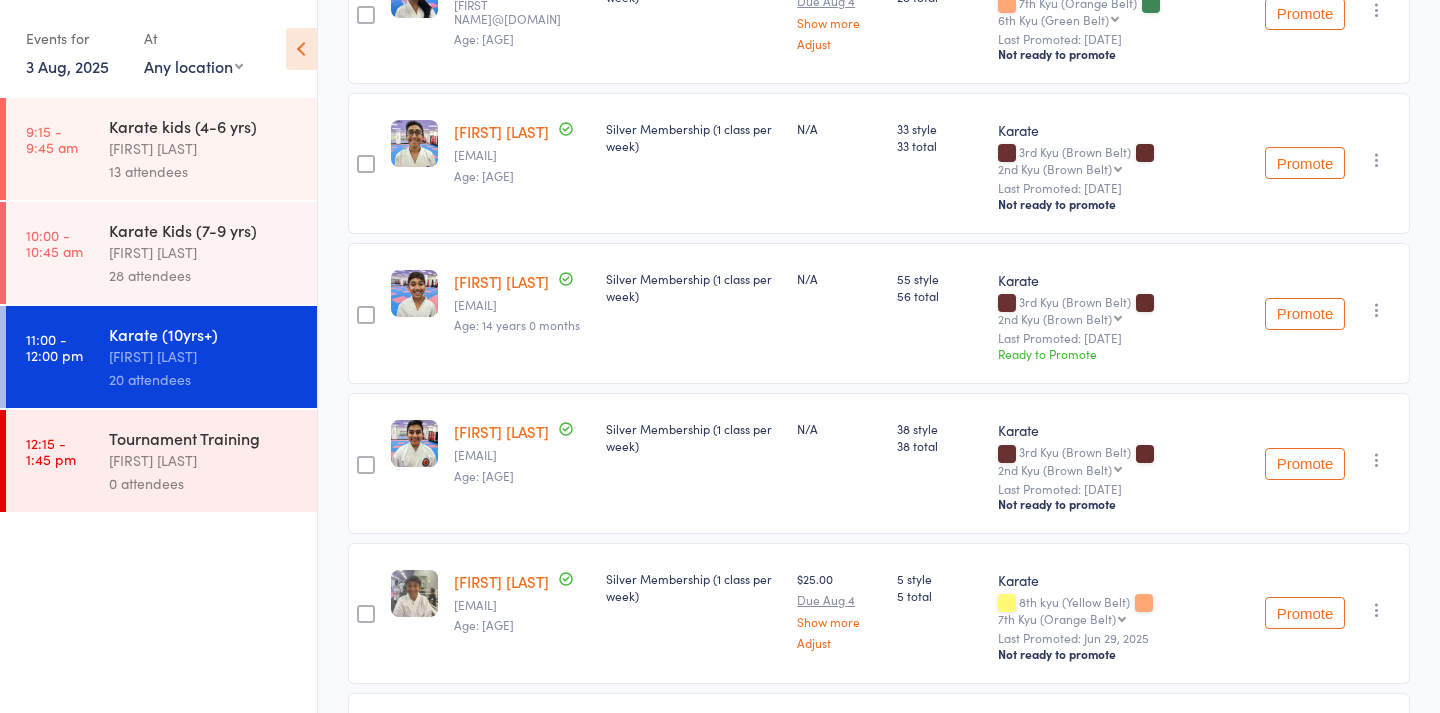 scroll, scrollTop: 554, scrollLeft: 0, axis: vertical 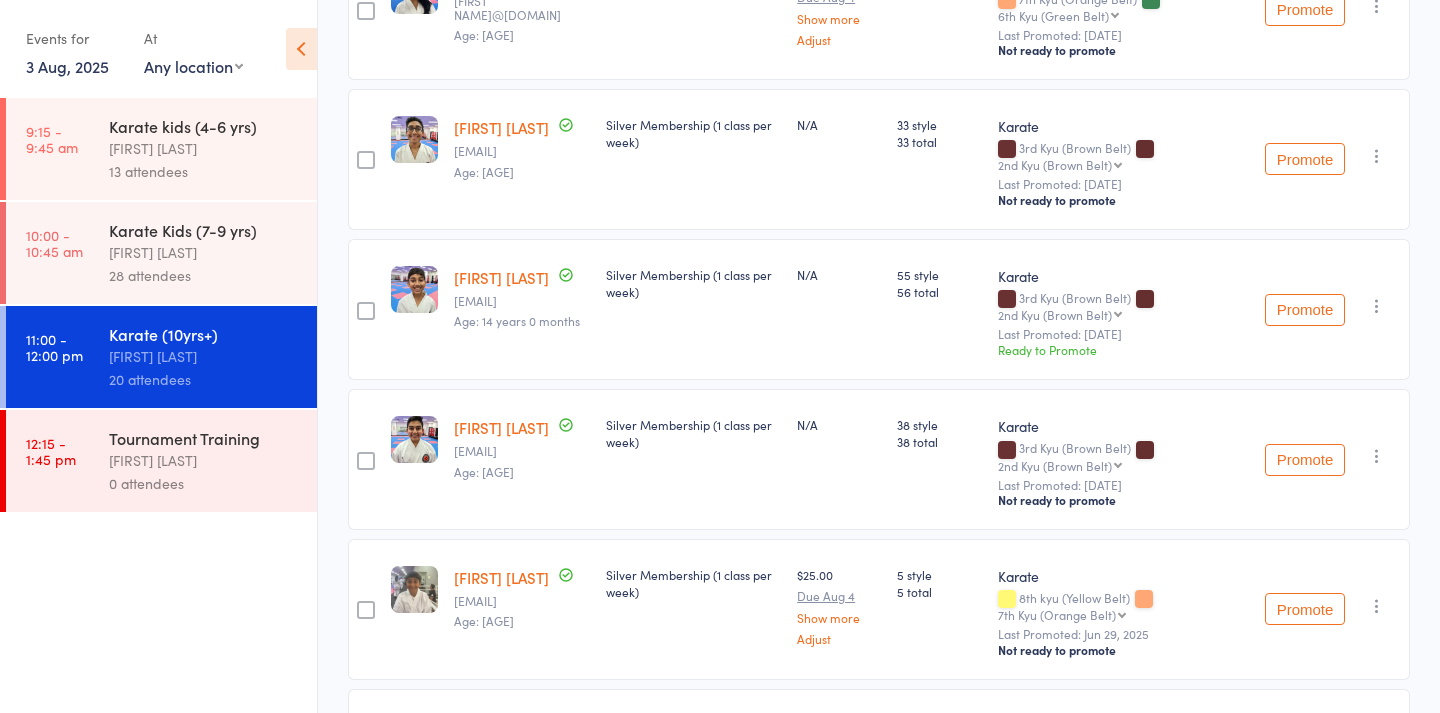 click at bounding box center [1377, 456] 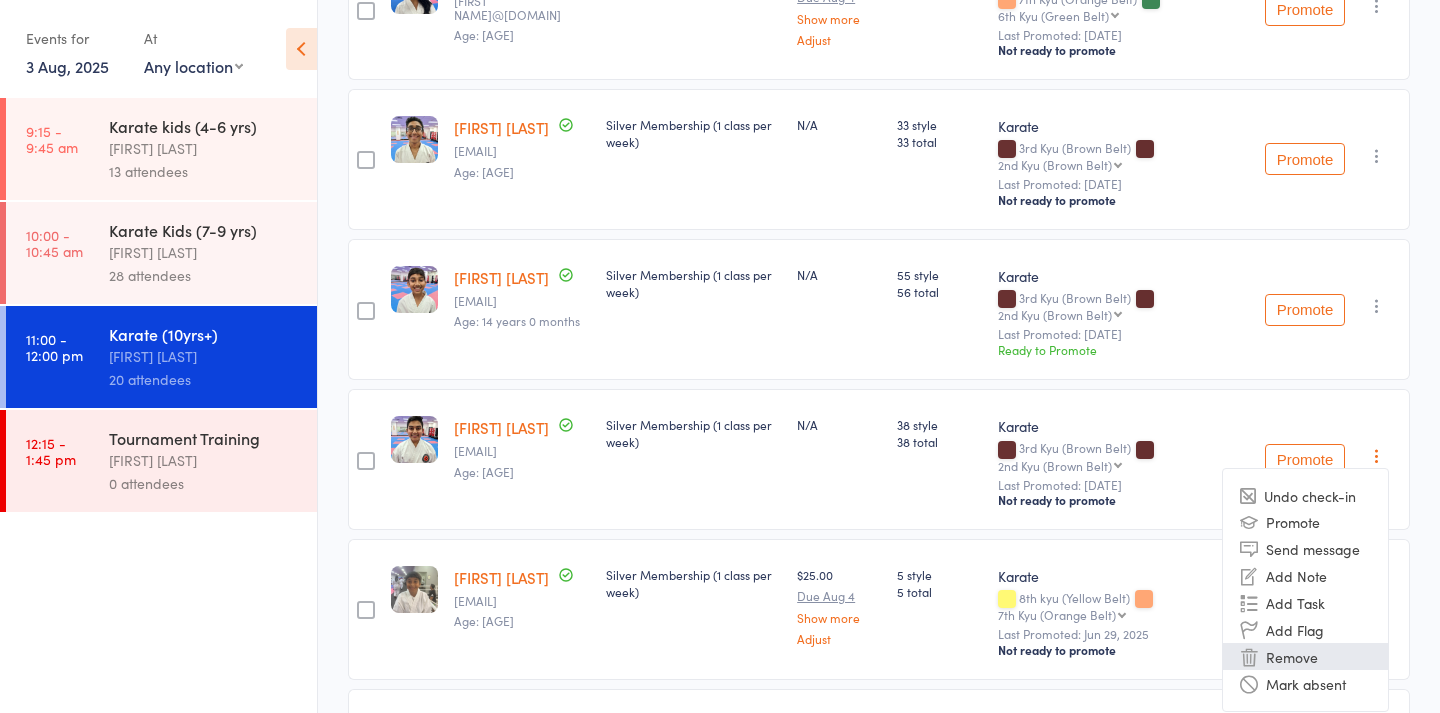 click on "Remove" at bounding box center (1305, 656) 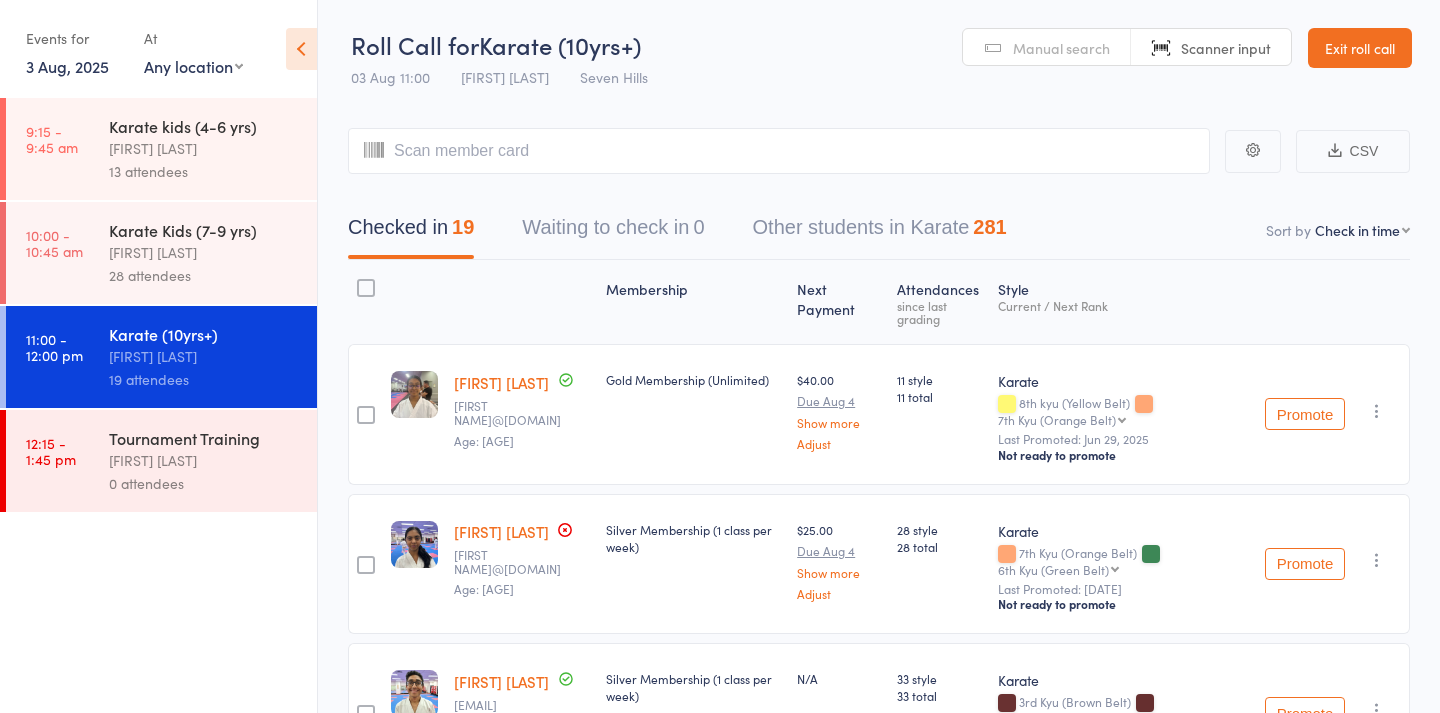 scroll, scrollTop: 0, scrollLeft: 0, axis: both 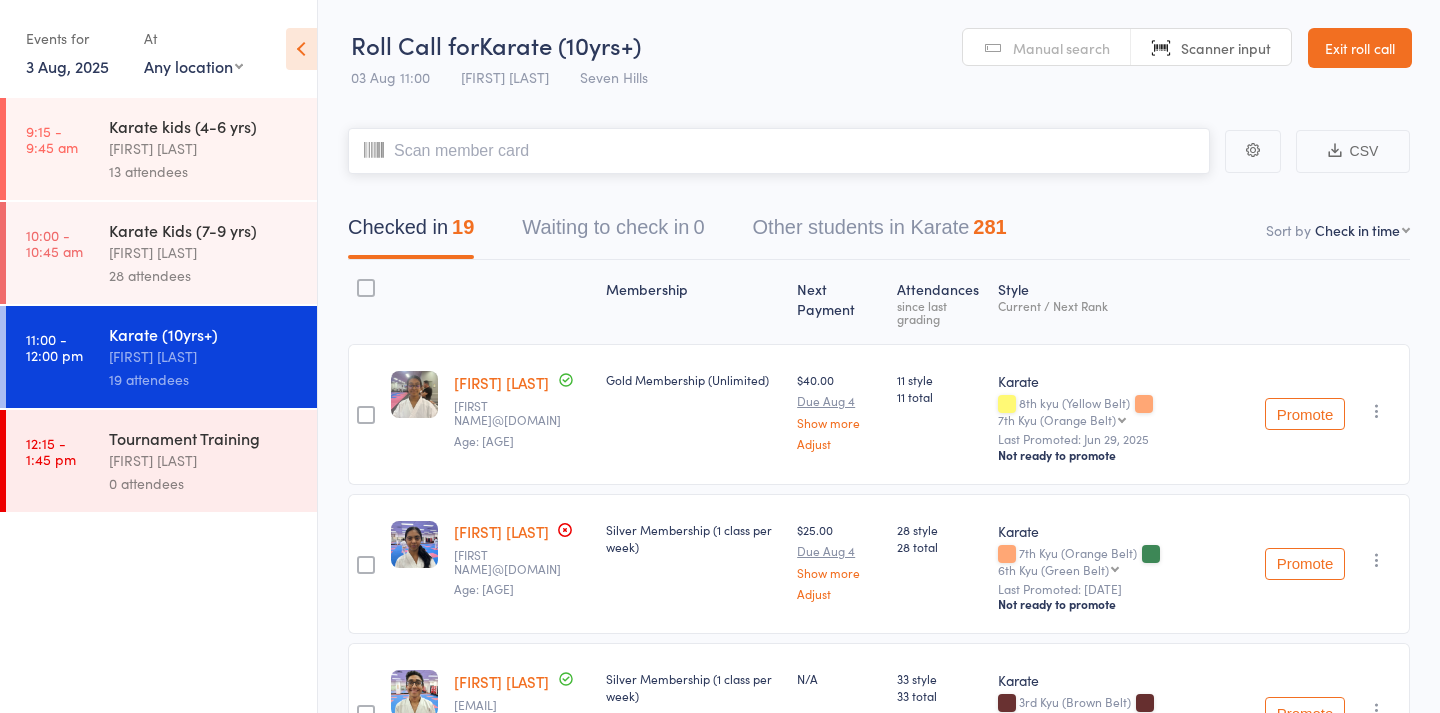 click at bounding box center (779, 151) 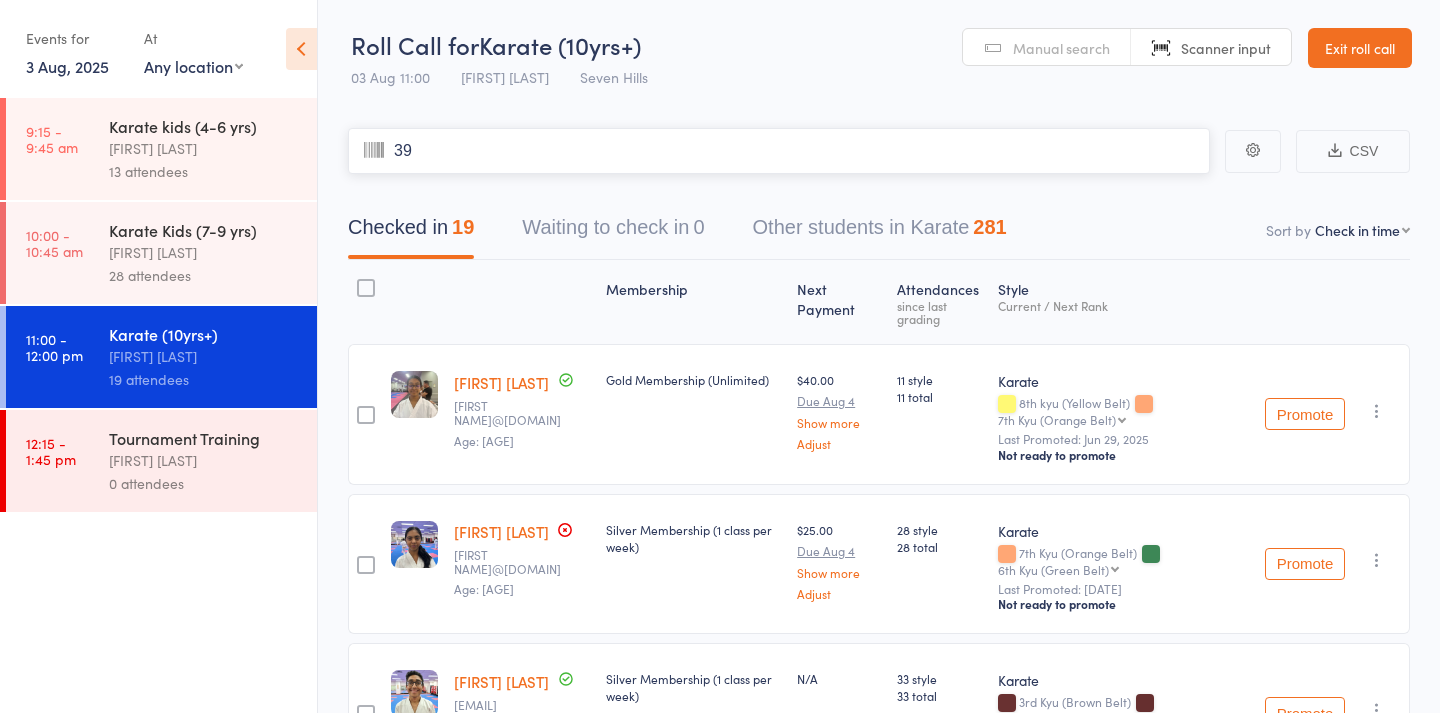 type on "397" 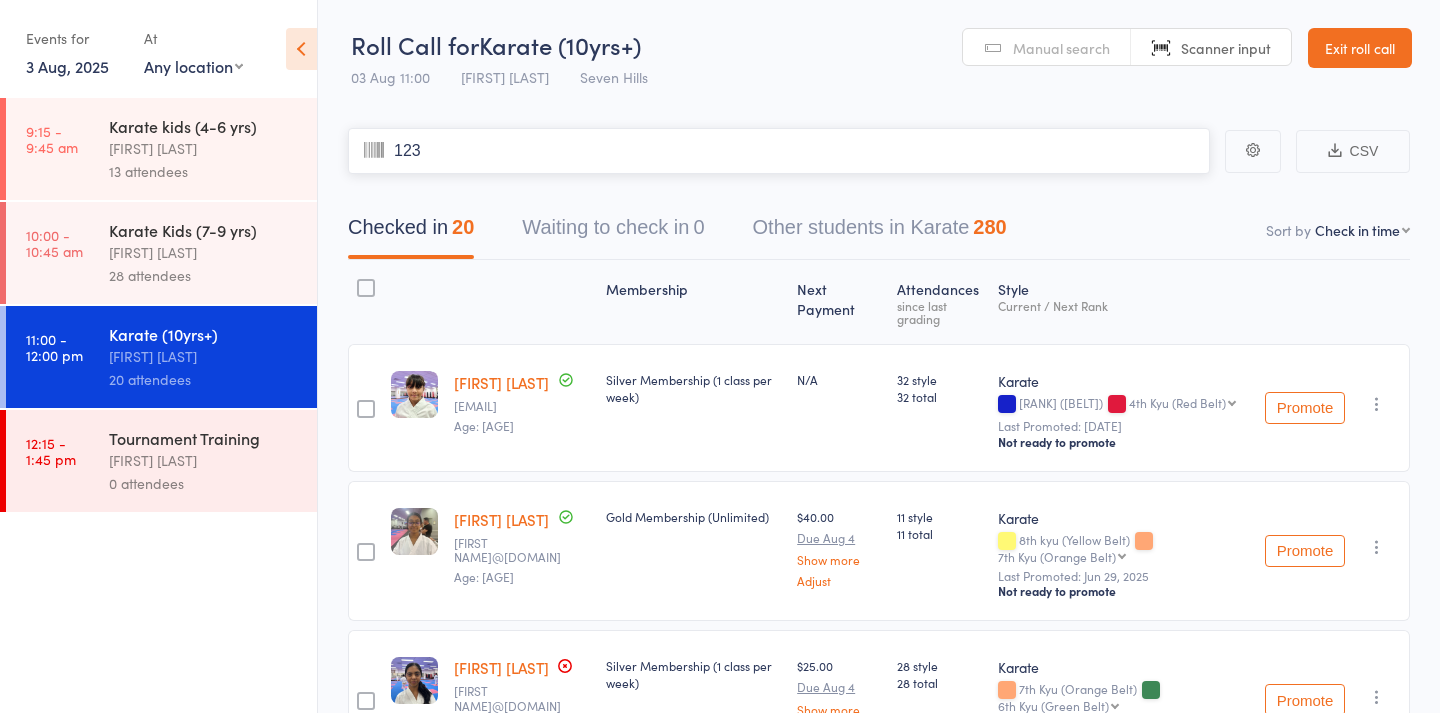 type on "1231" 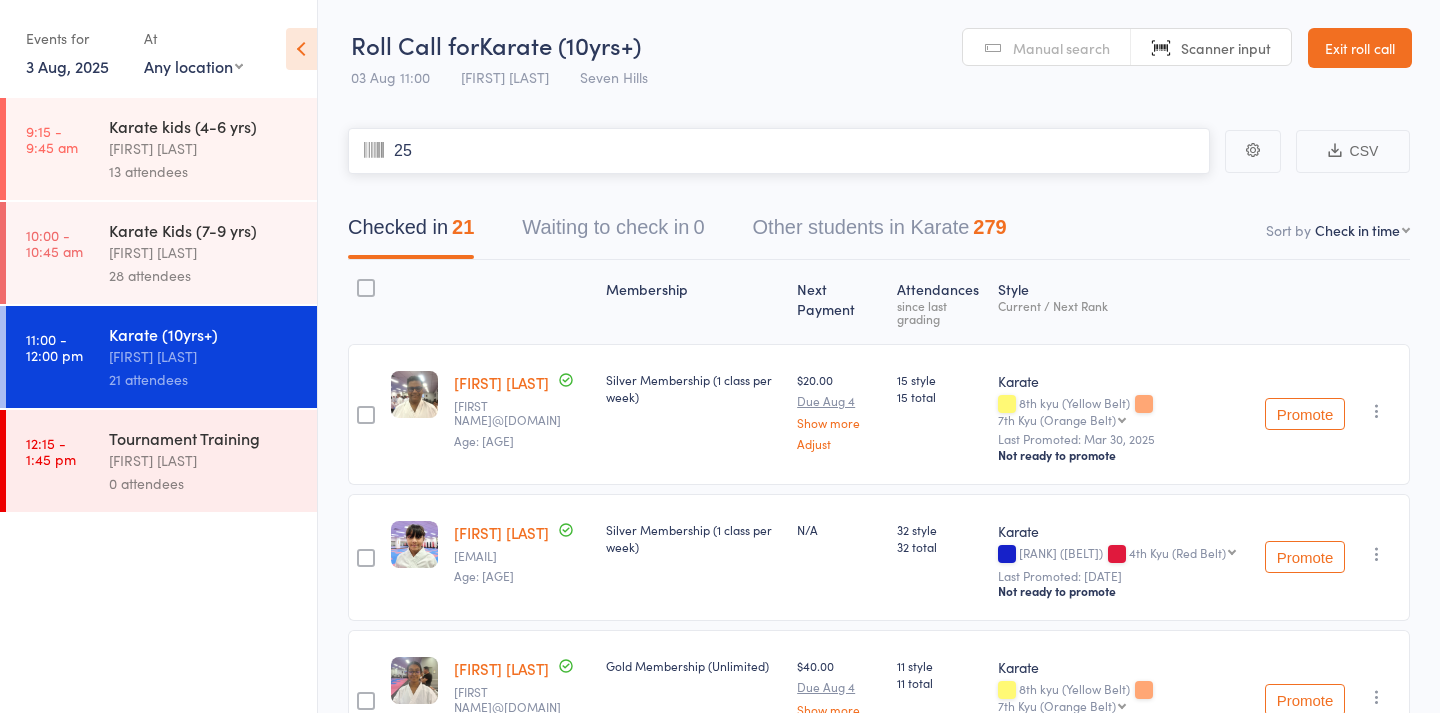 type on "251" 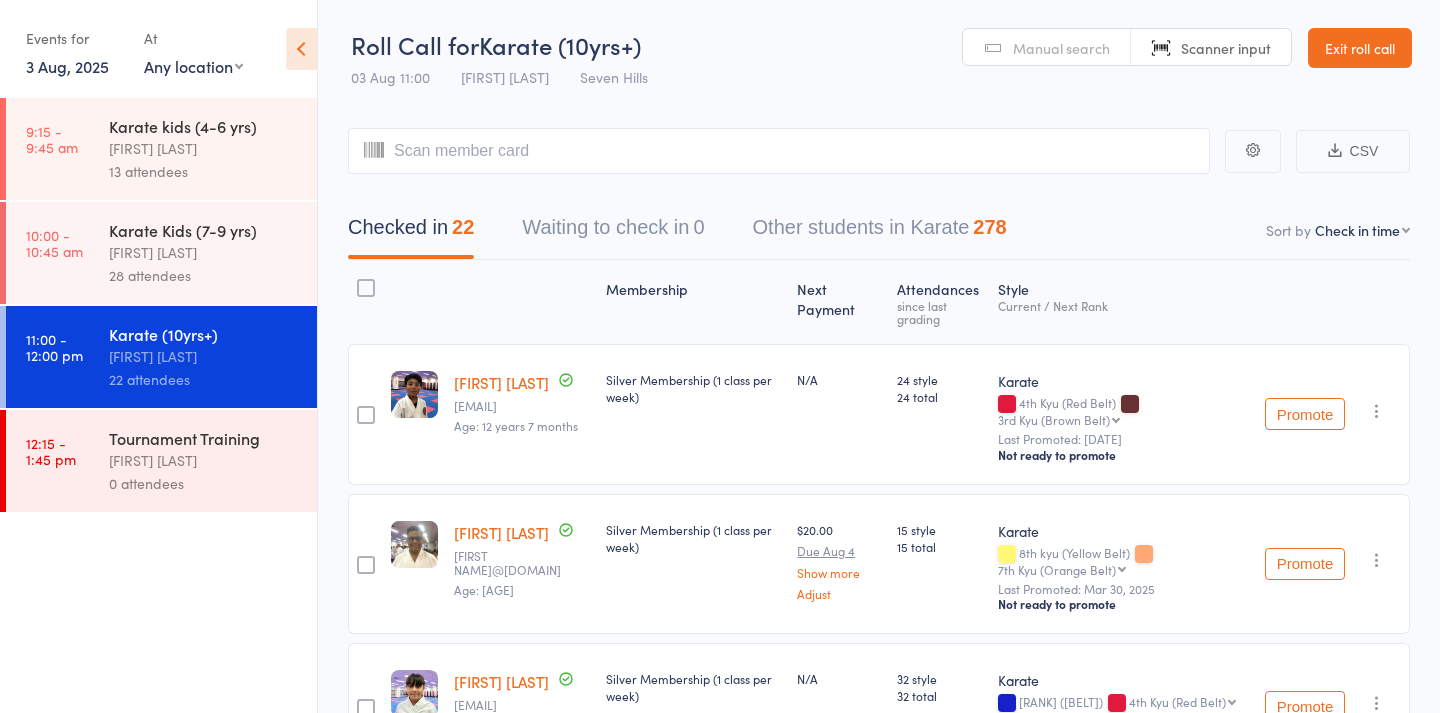 click on "Manual search" at bounding box center (1061, 48) 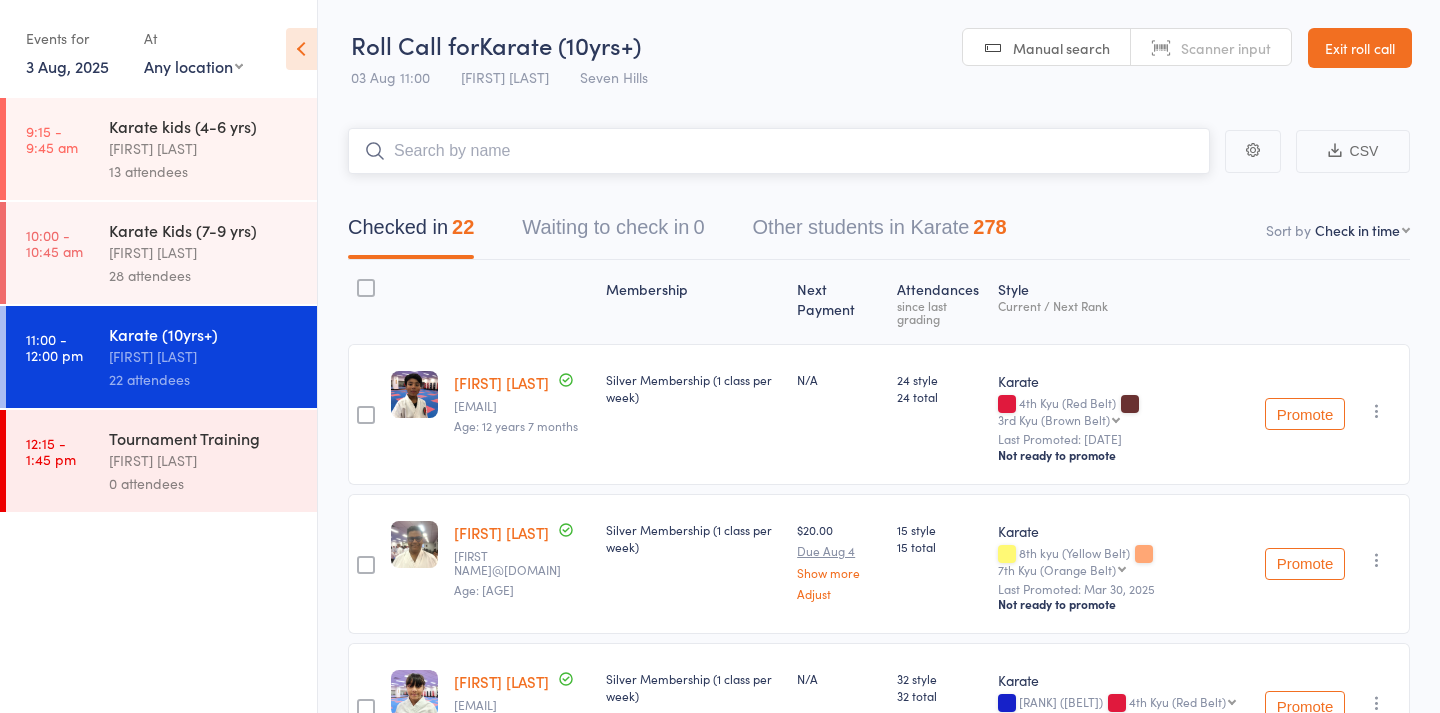click at bounding box center [779, 151] 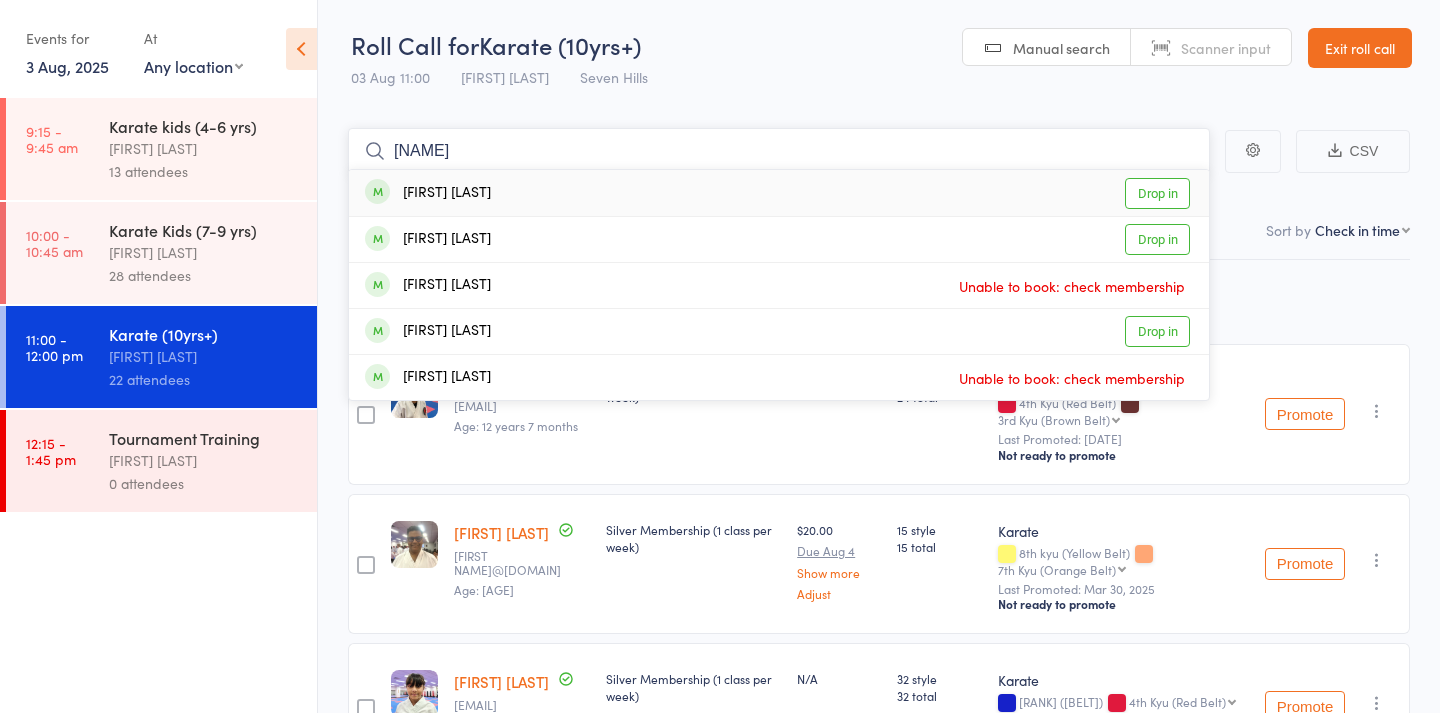 type on "[FIRST]" 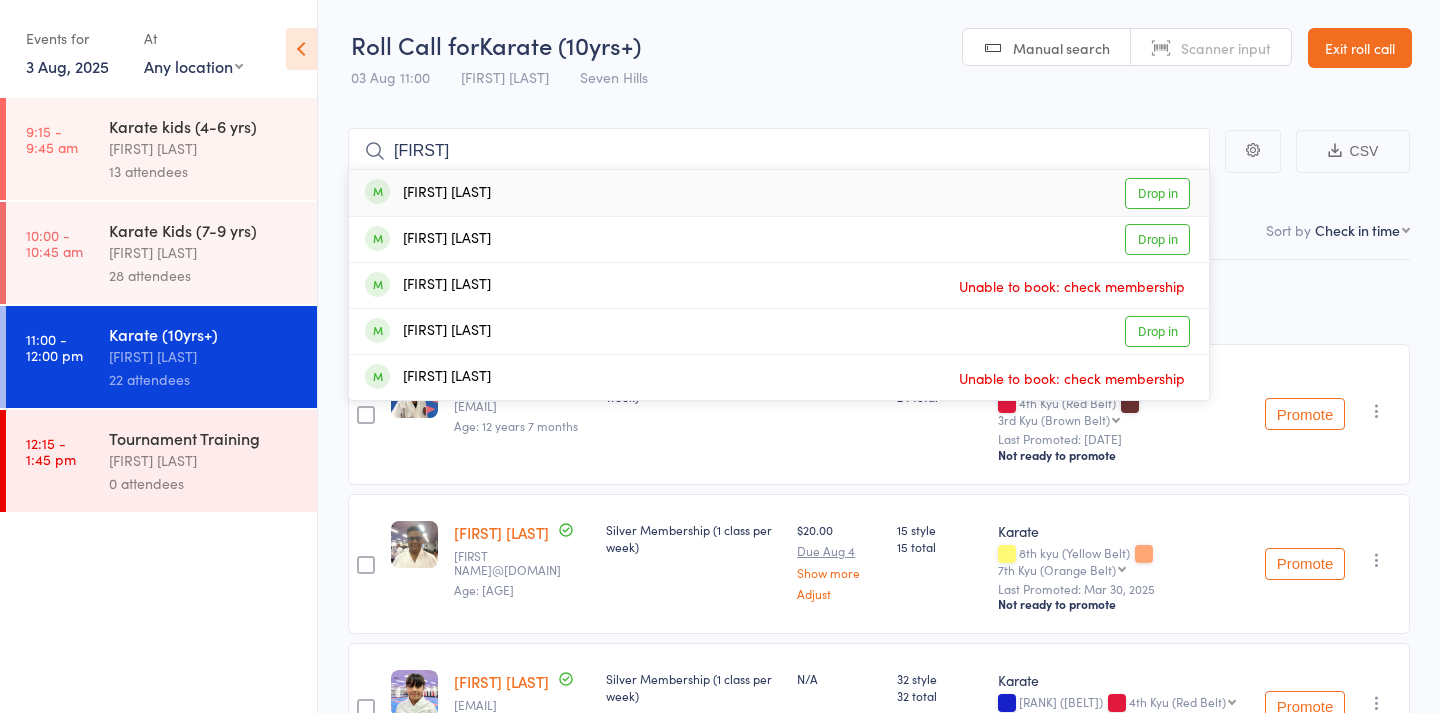 drag, startPoint x: 908, startPoint y: 135, endPoint x: 1160, endPoint y: 196, distance: 259.27783 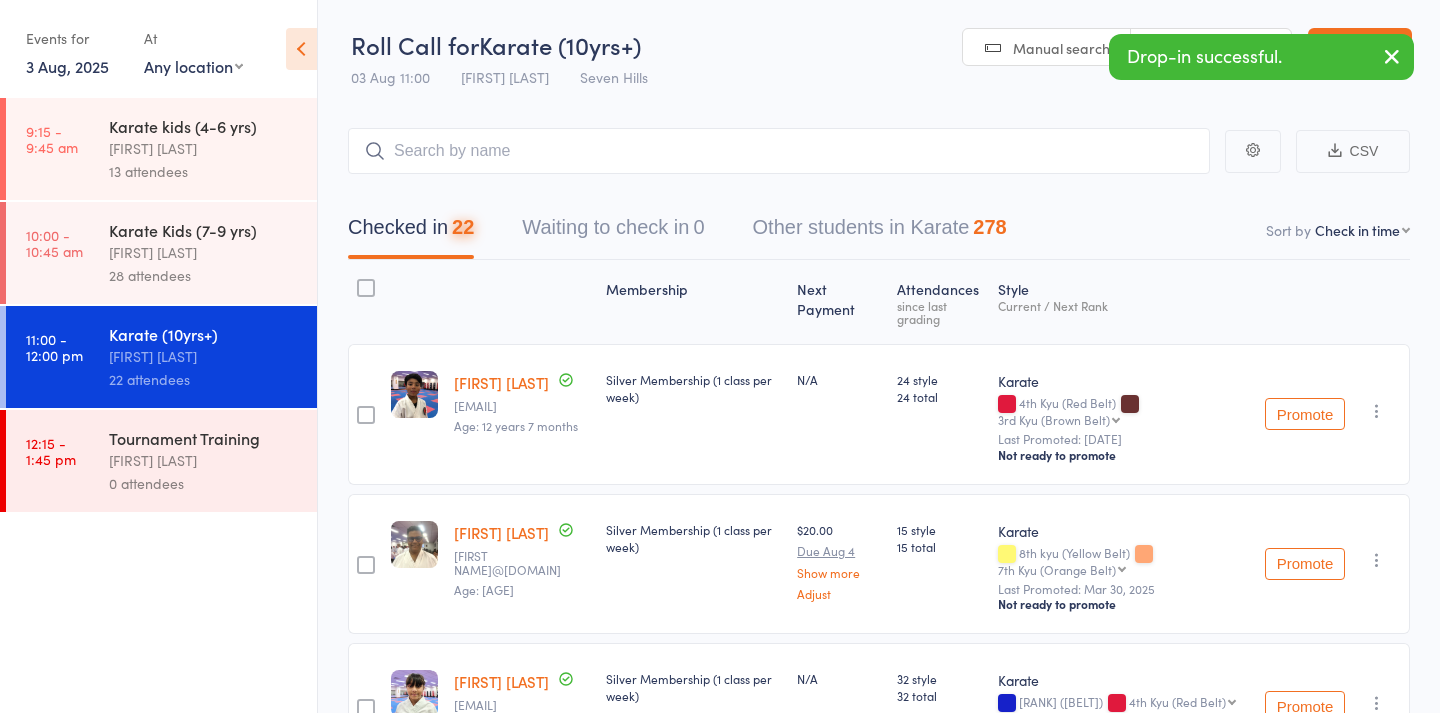 click on "Manual search" at bounding box center [1061, 48] 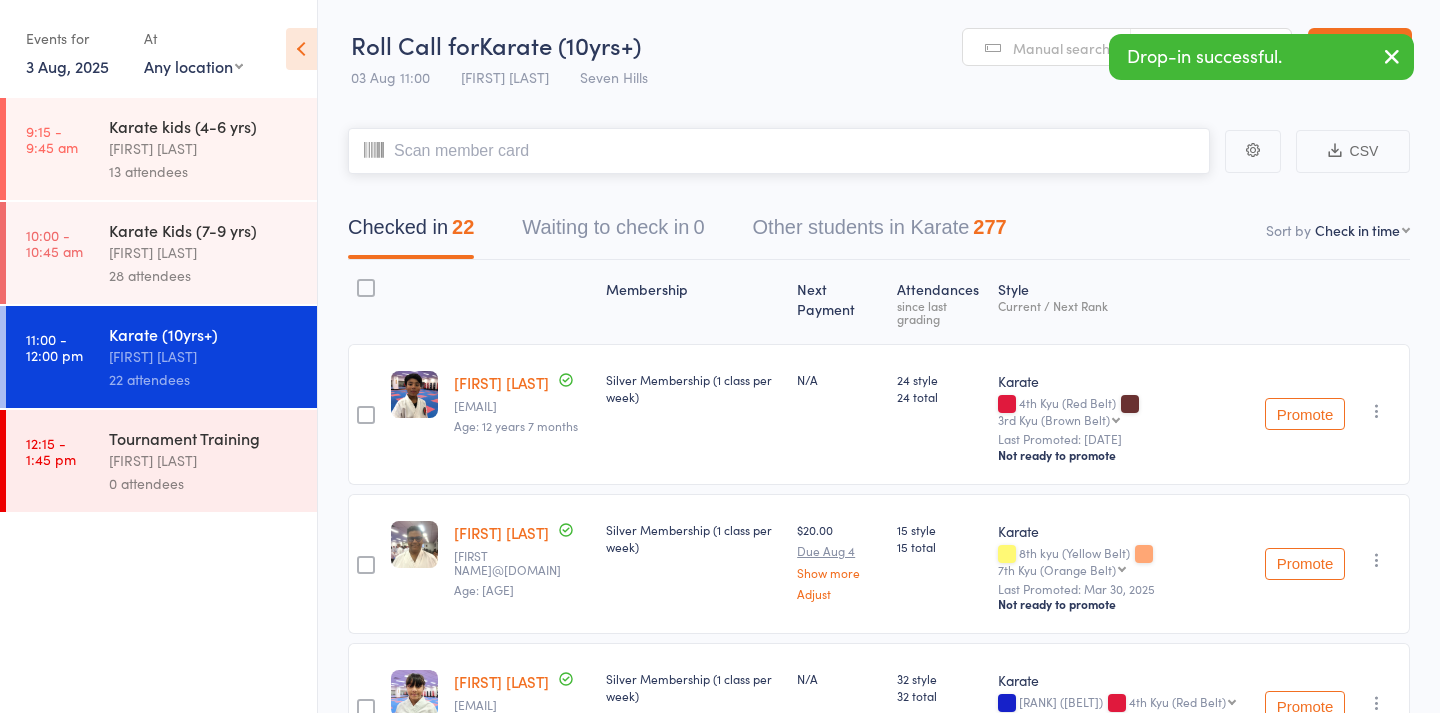 click at bounding box center (779, 151) 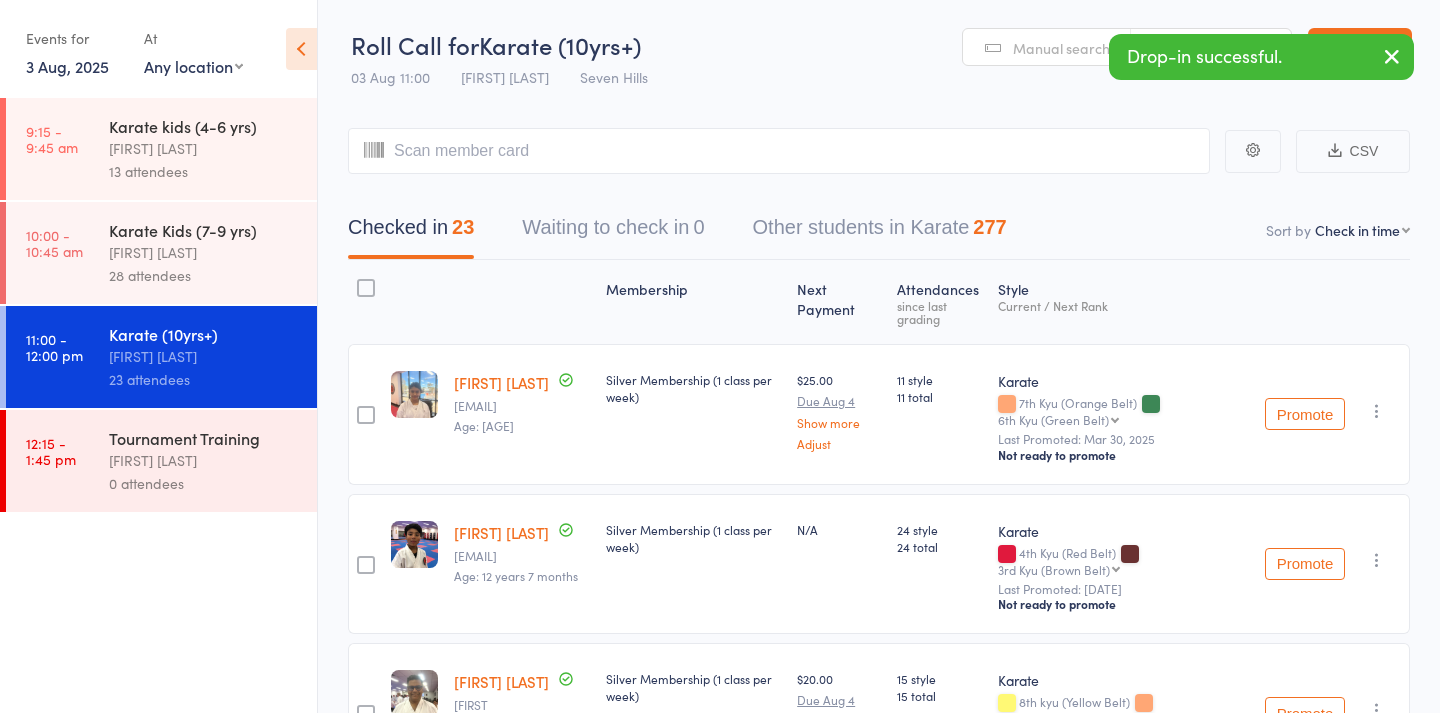 click on "Manual search" at bounding box center [1047, 48] 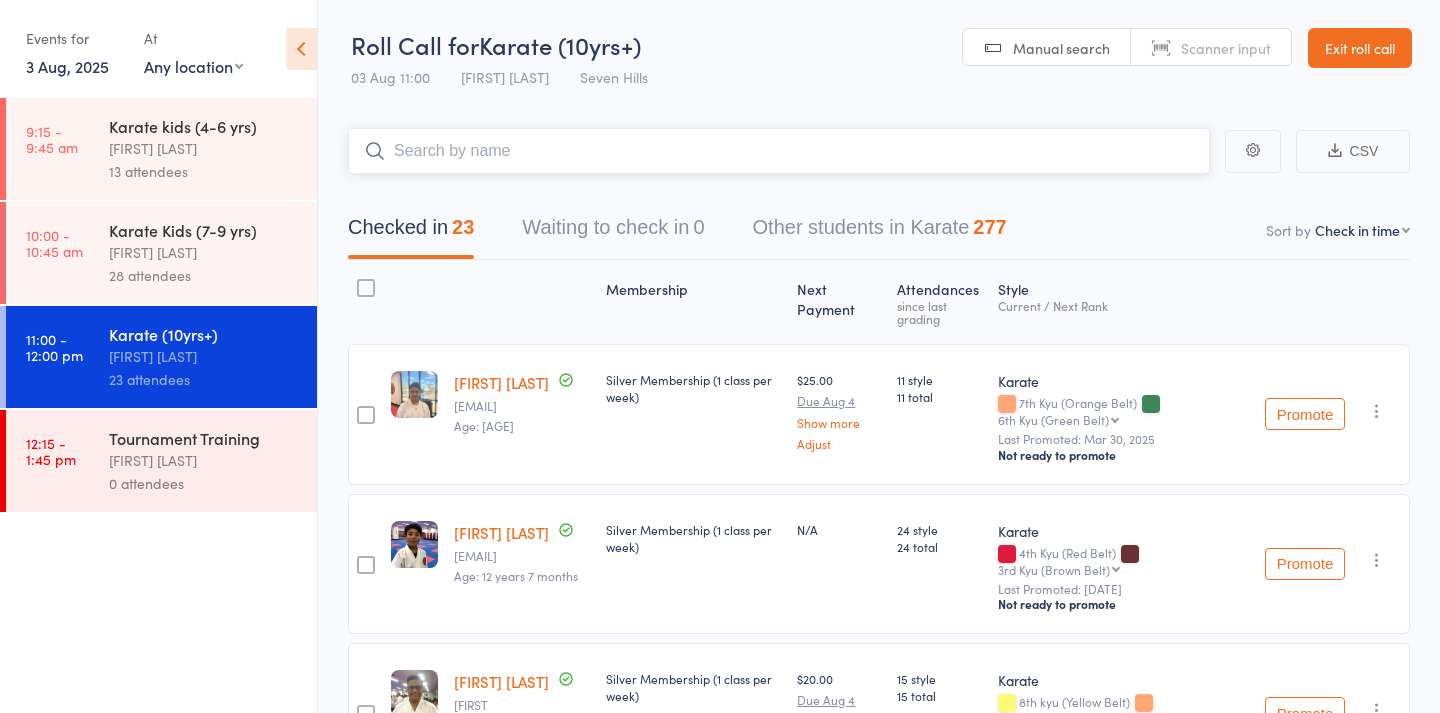 click at bounding box center [779, 151] 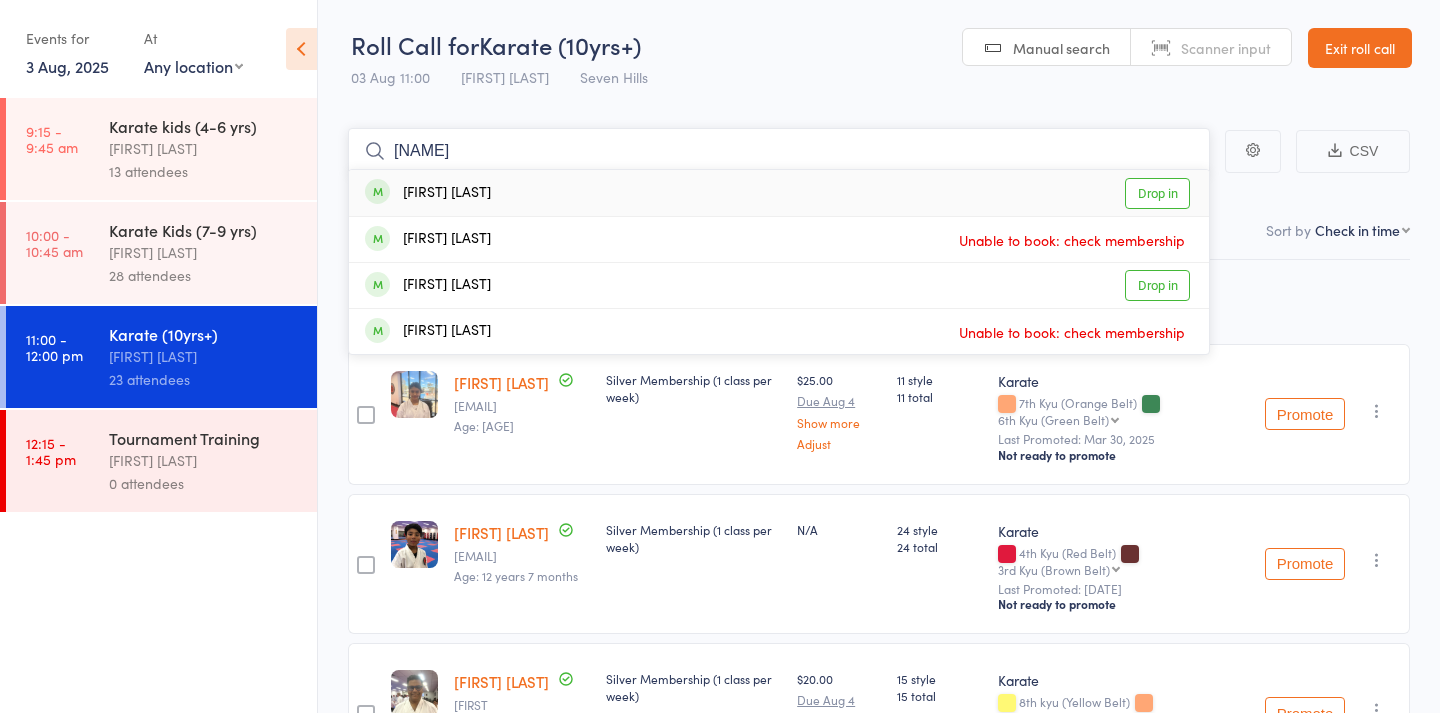 type on "[NAME]" 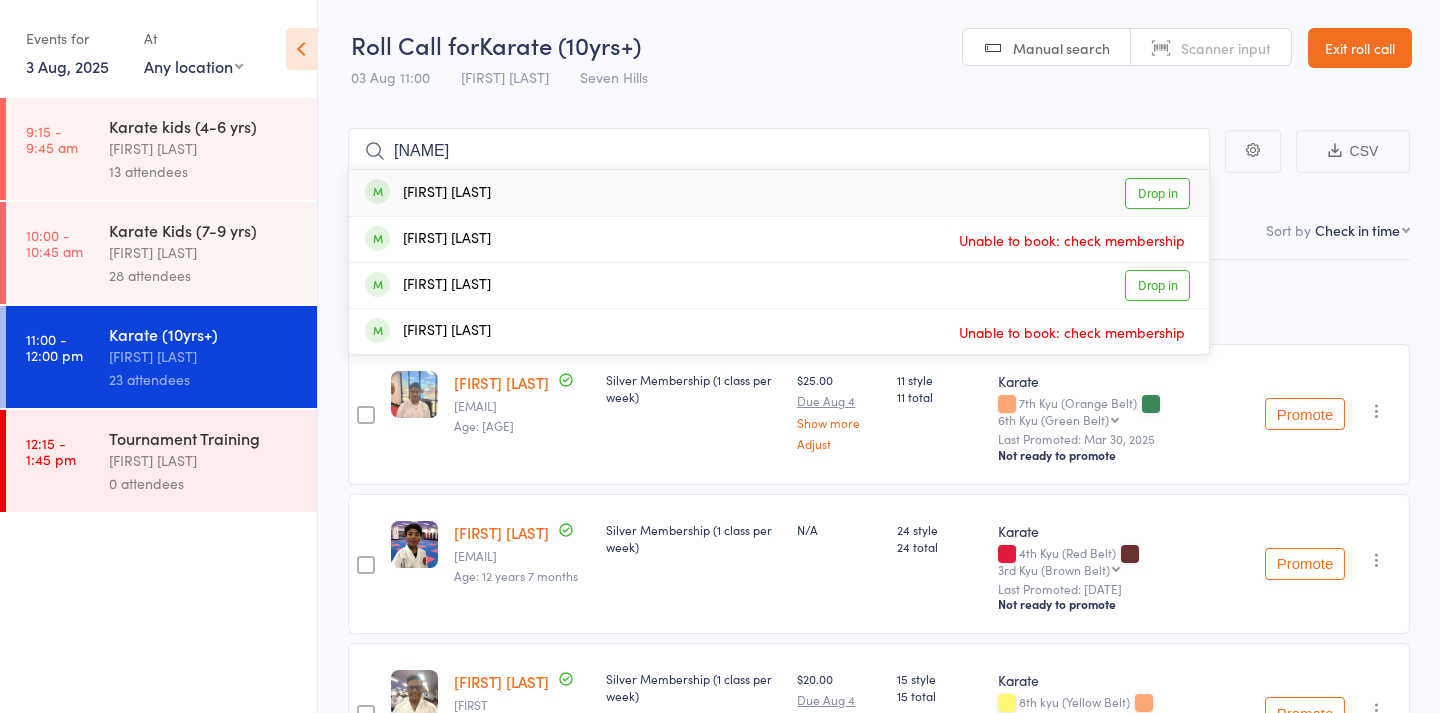 click on "Drop in" at bounding box center (1157, 193) 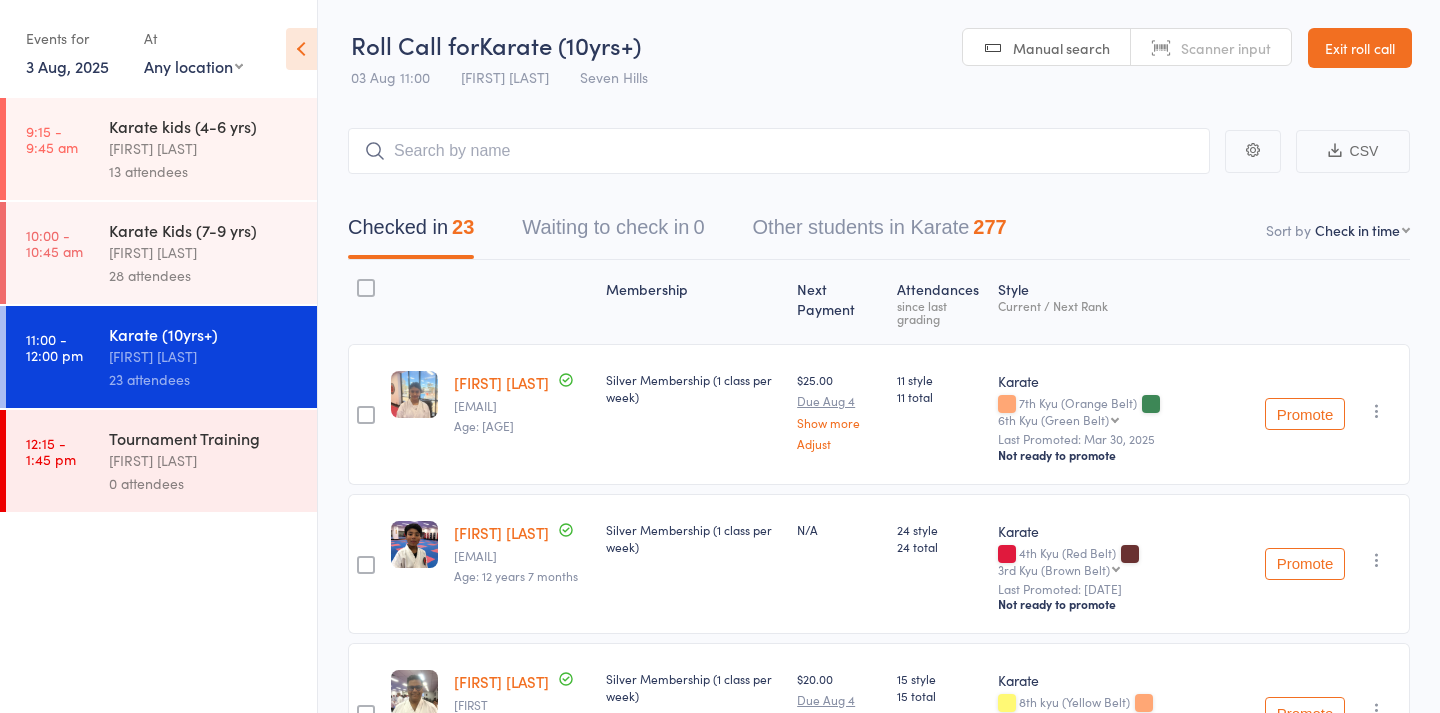 click on "Manual search" at bounding box center [1061, 48] 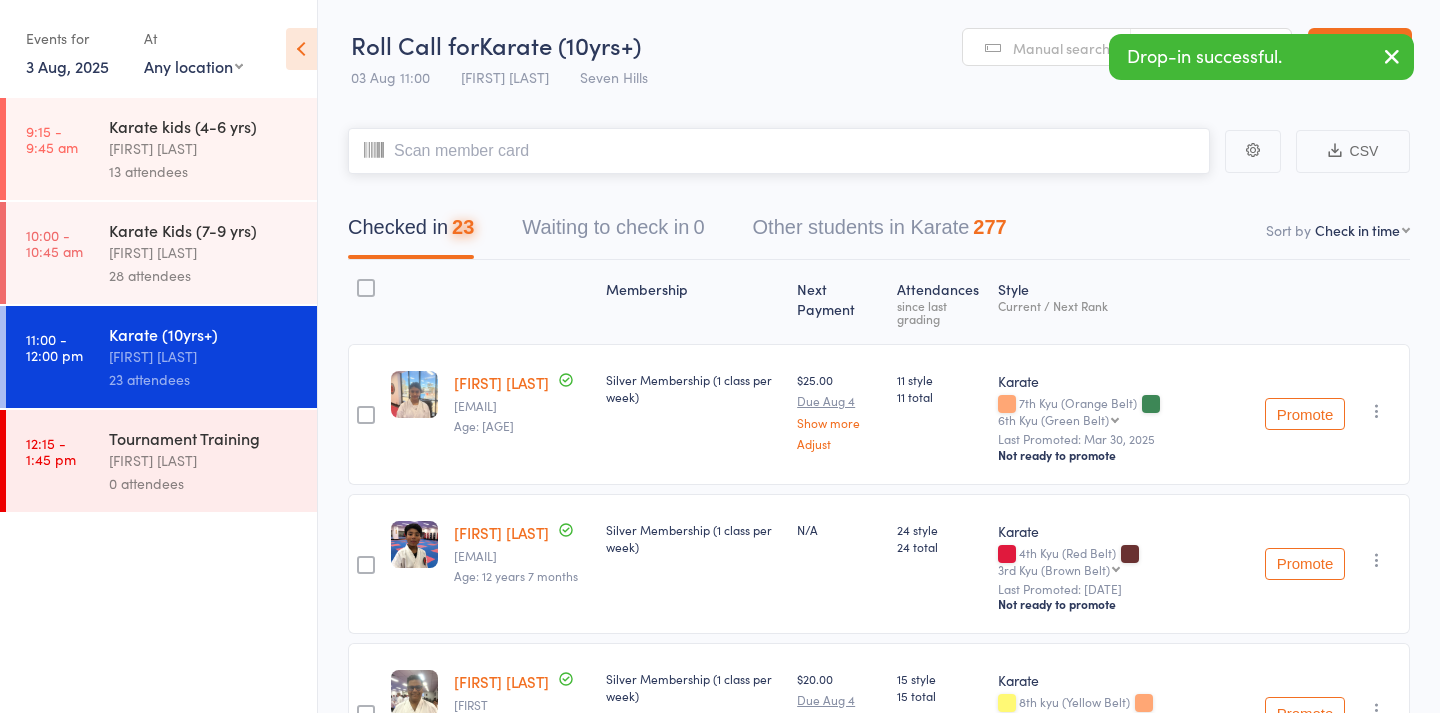 click at bounding box center (779, 151) 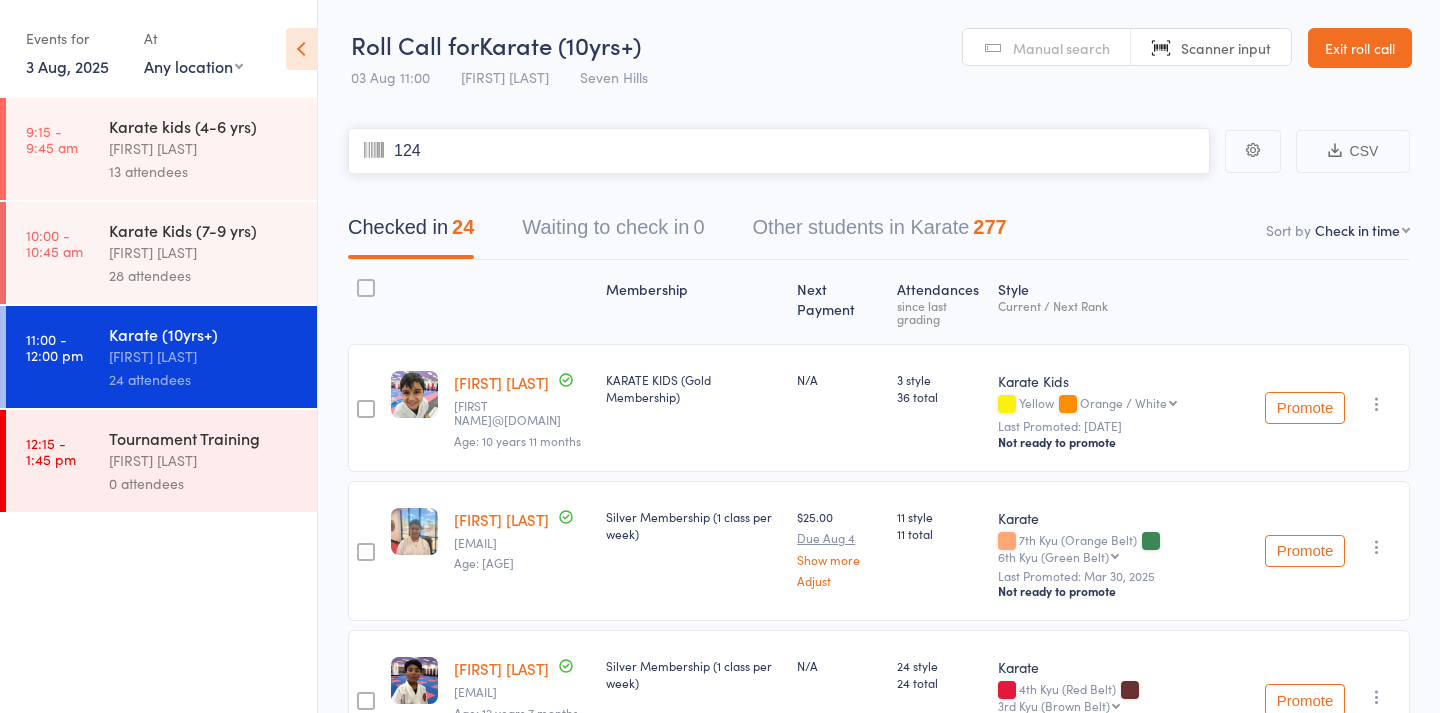 type on "1245" 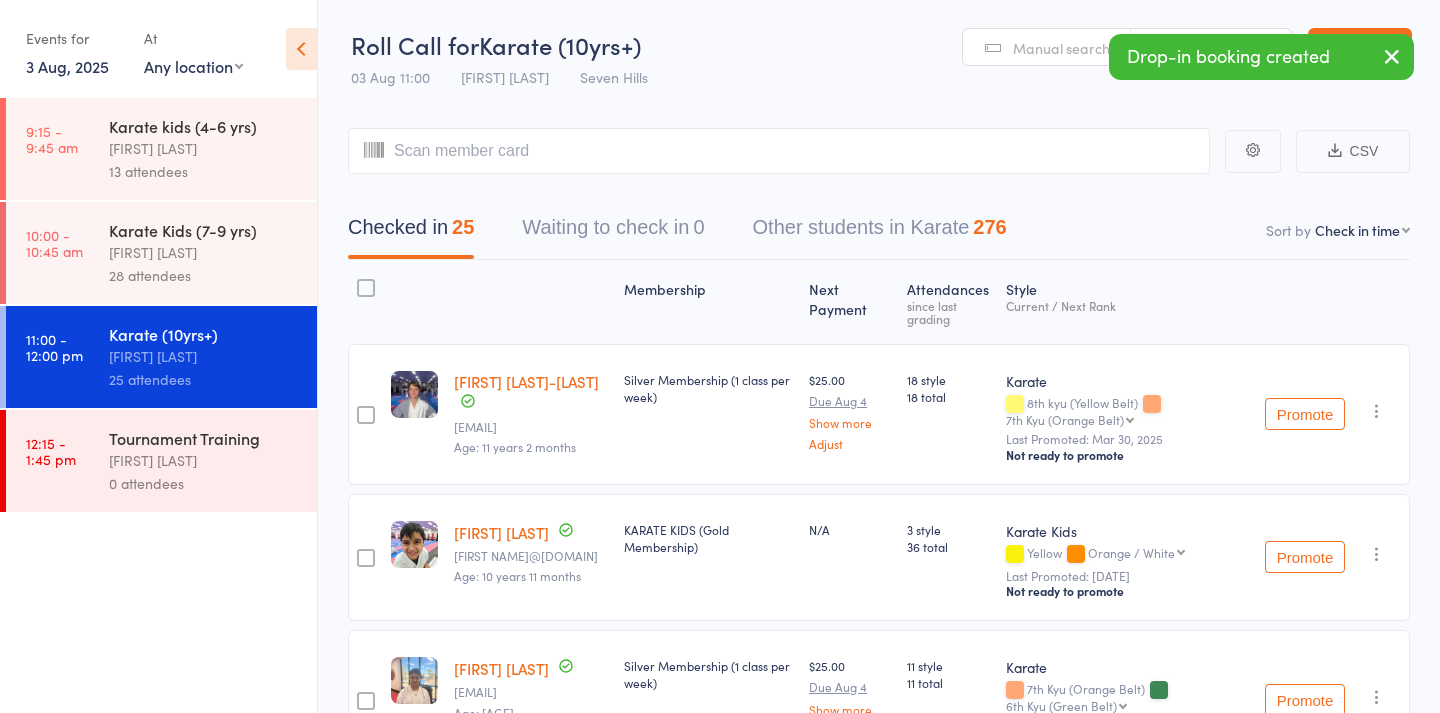 click on "Manual search" at bounding box center [1047, 48] 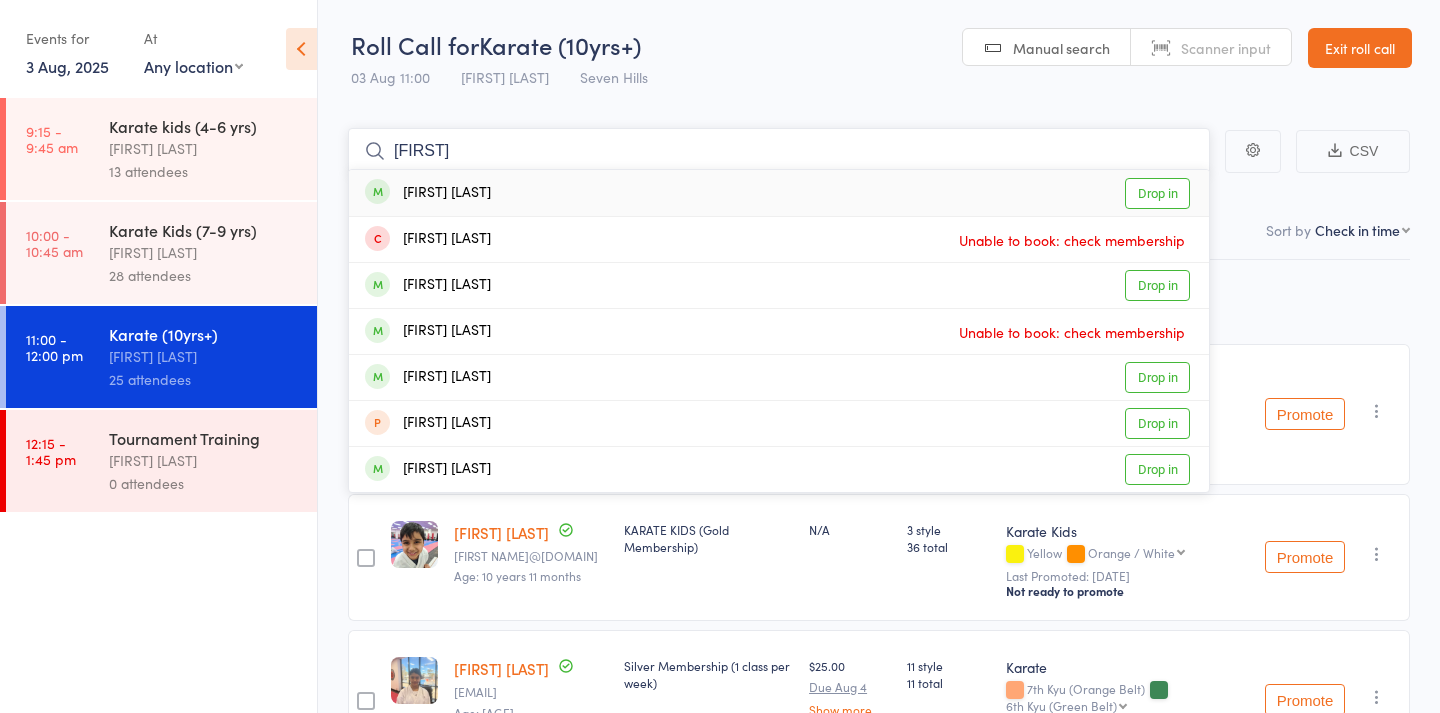 type on "[FIRST]" 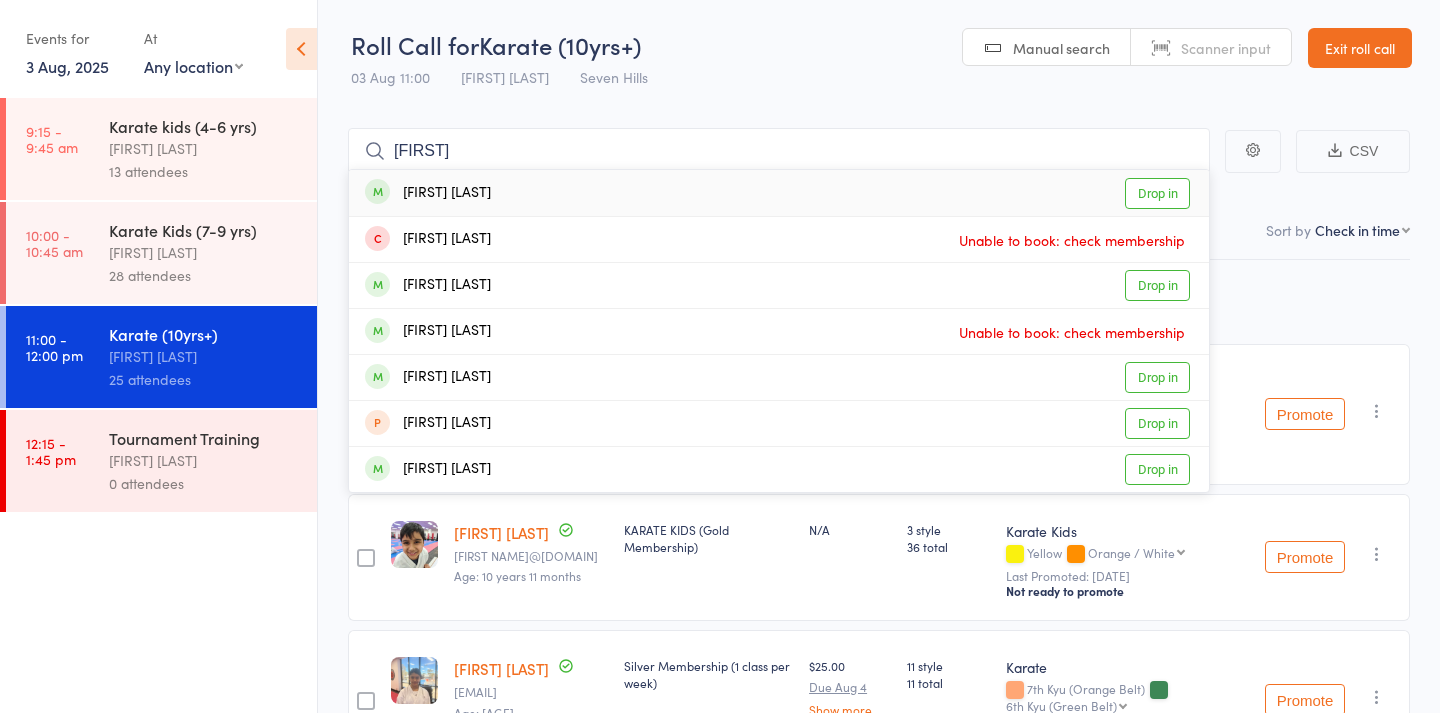 drag, startPoint x: 1008, startPoint y: 43, endPoint x: 754, endPoint y: 194, distance: 295.4945 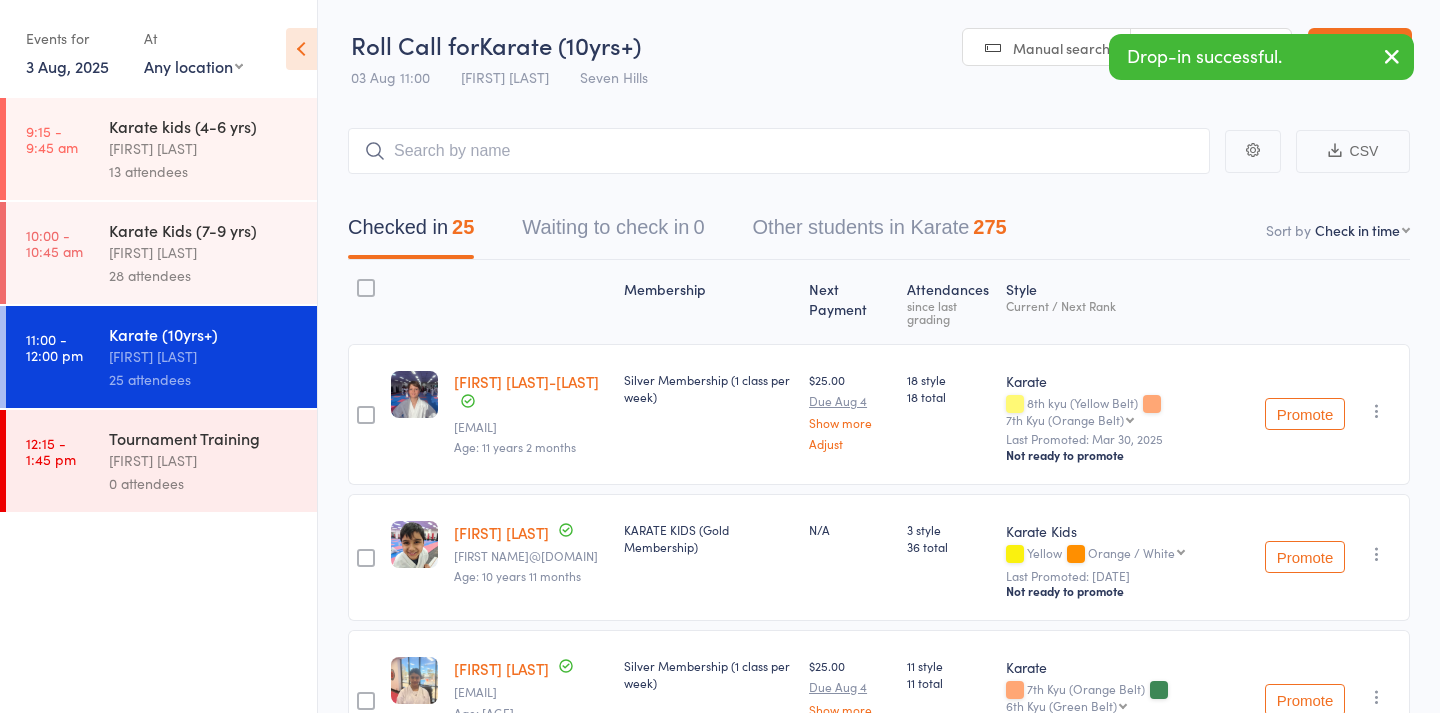 click on "Manual search" at bounding box center [1047, 48] 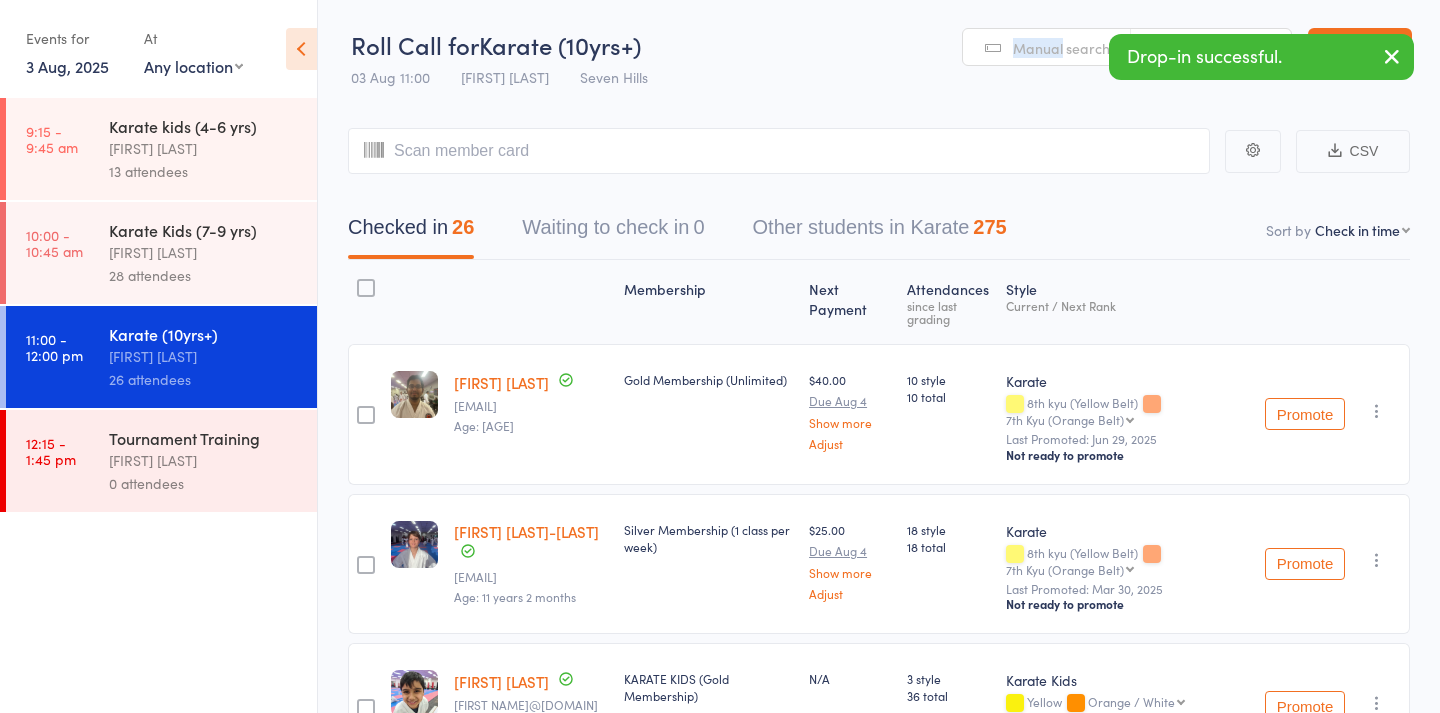 click on "Manual search" at bounding box center [1047, 48] 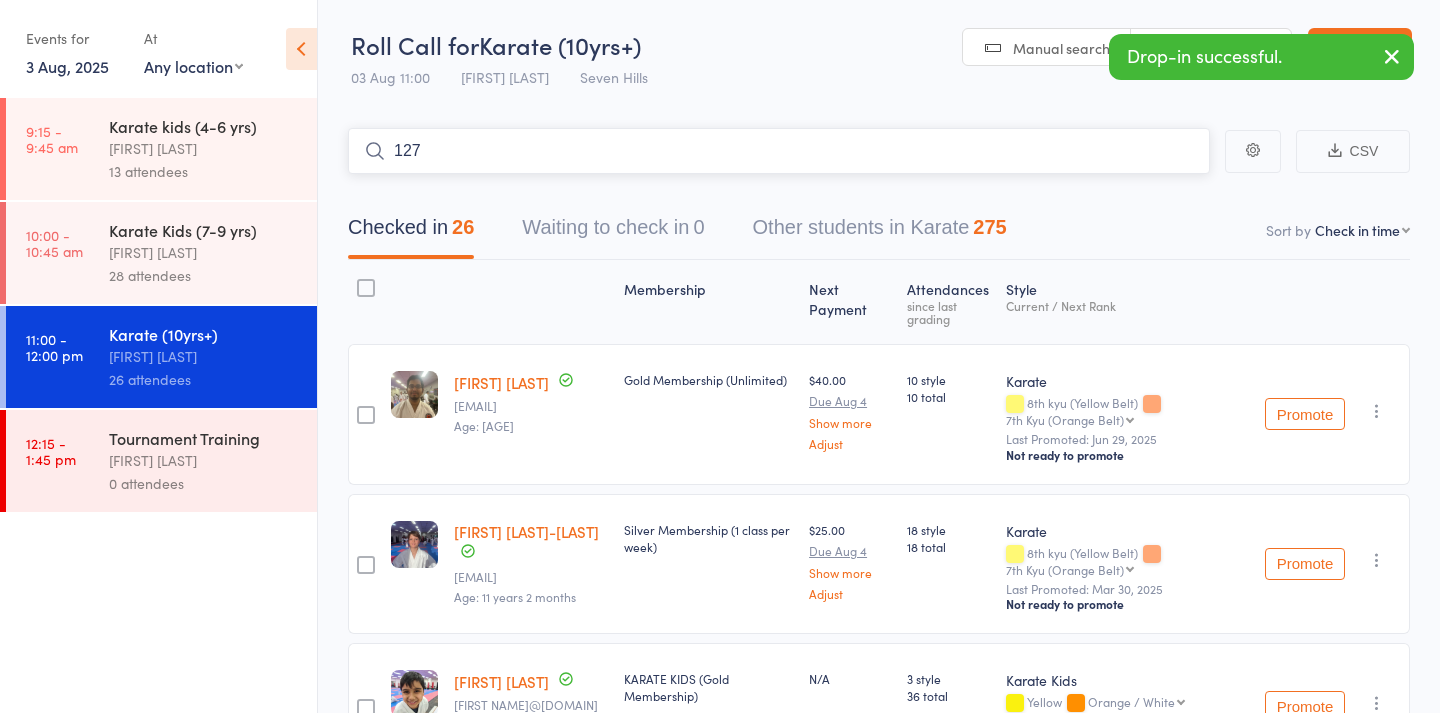 type on "1276" 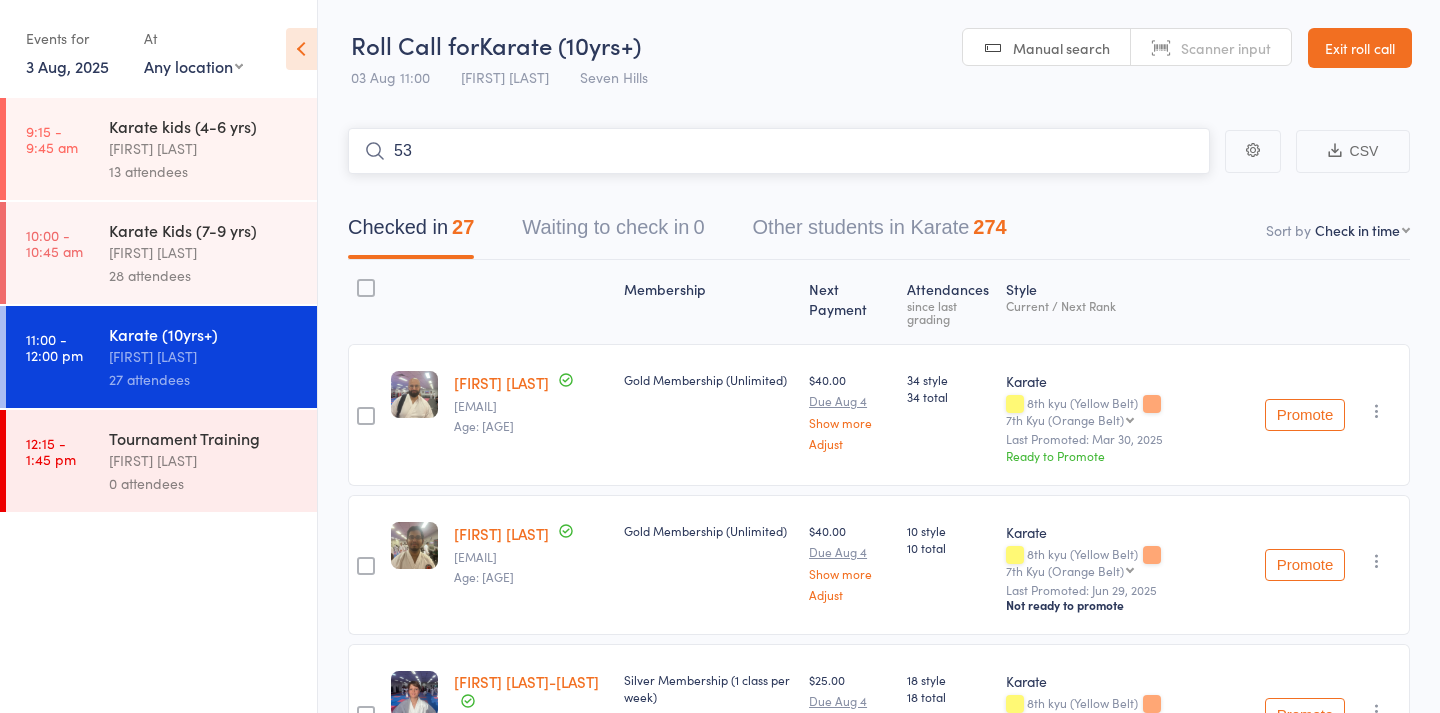 type on "532" 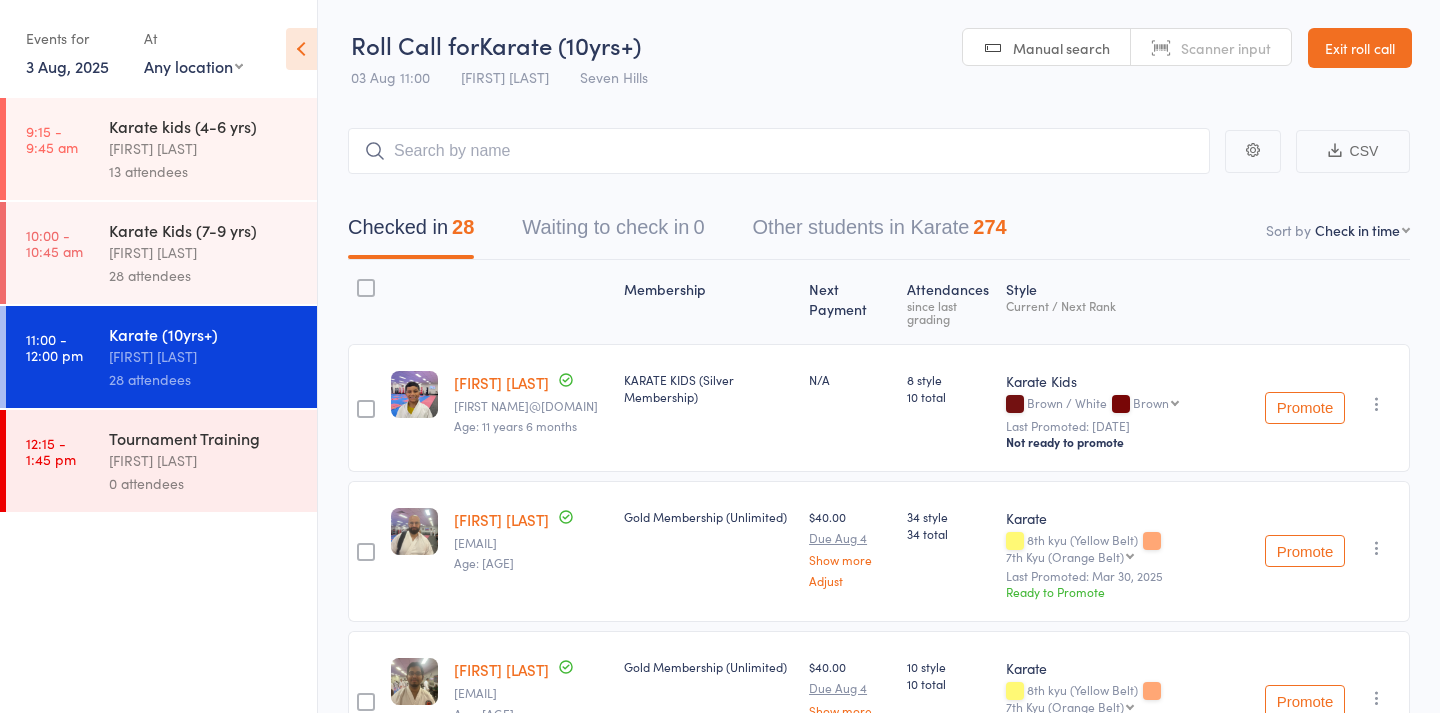 click on "Manual search" at bounding box center [1061, 48] 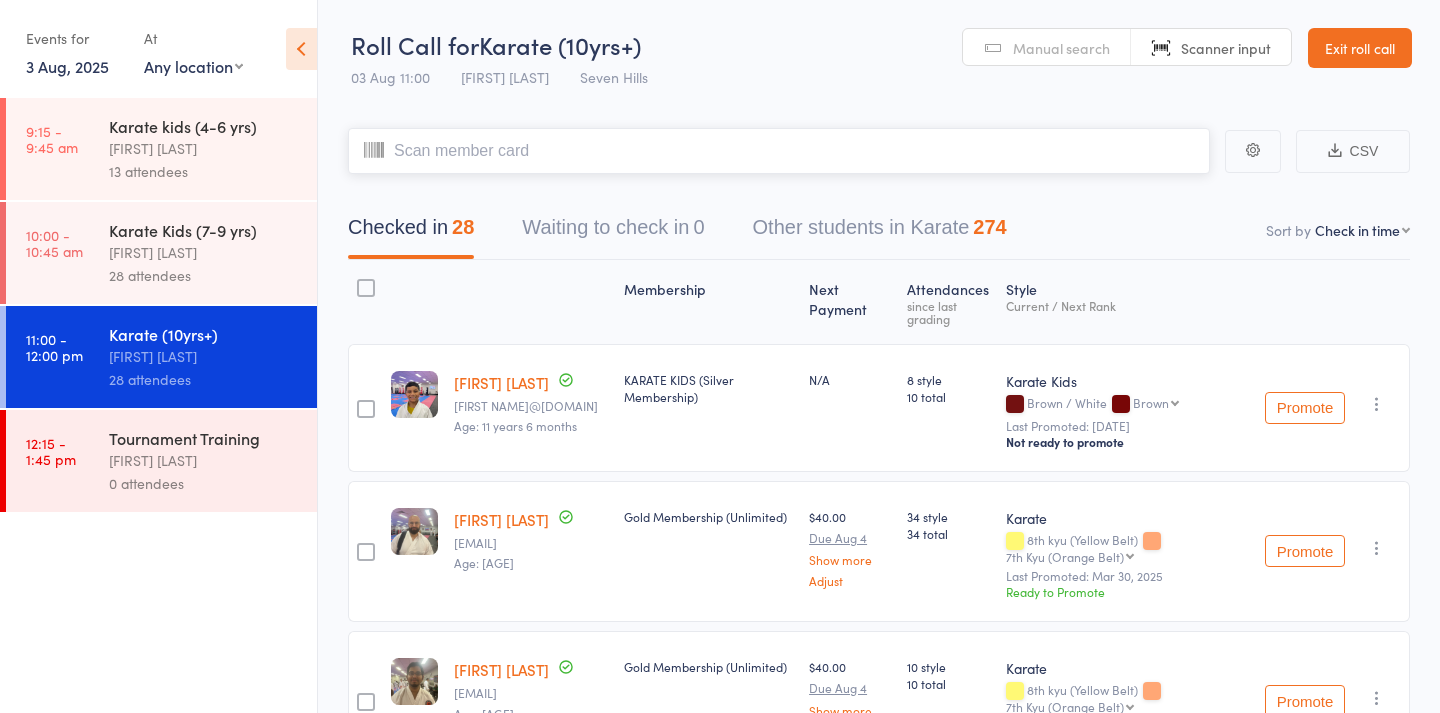 click at bounding box center (779, 151) 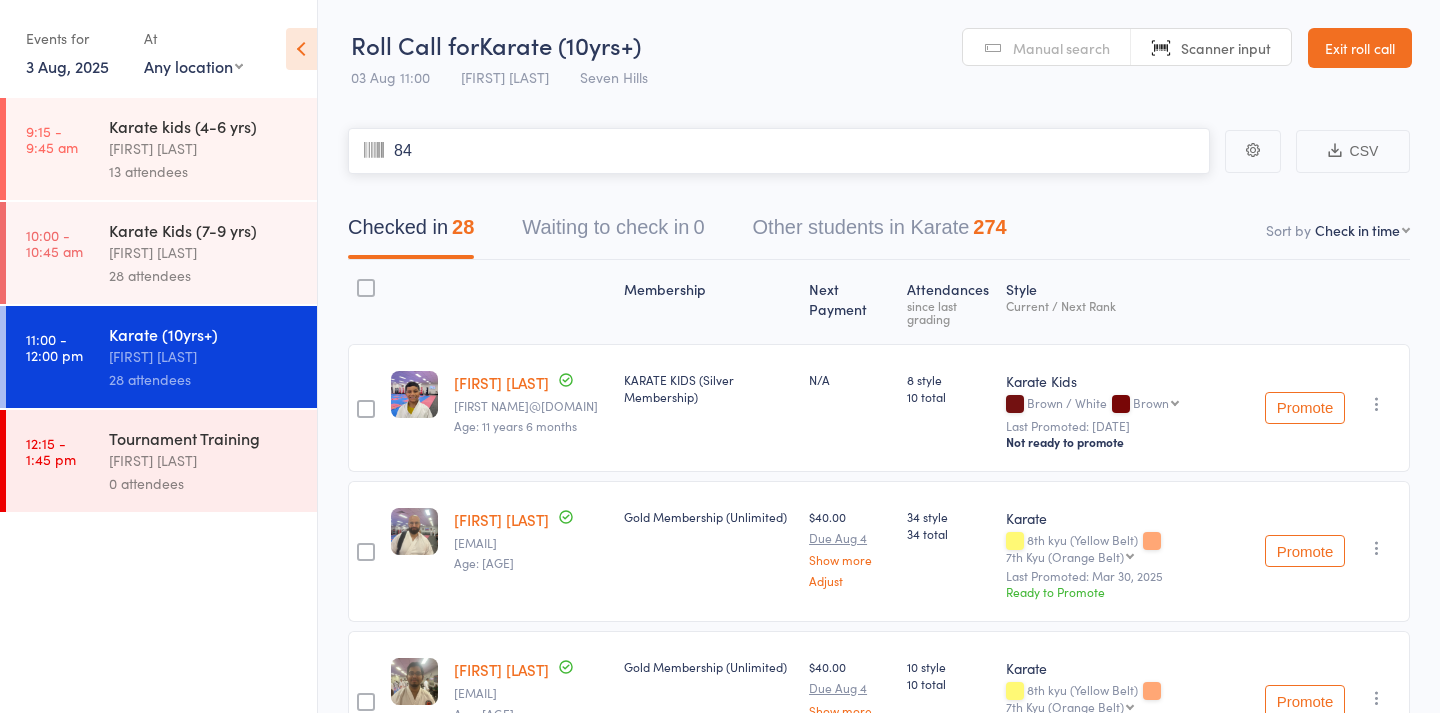 type on "847" 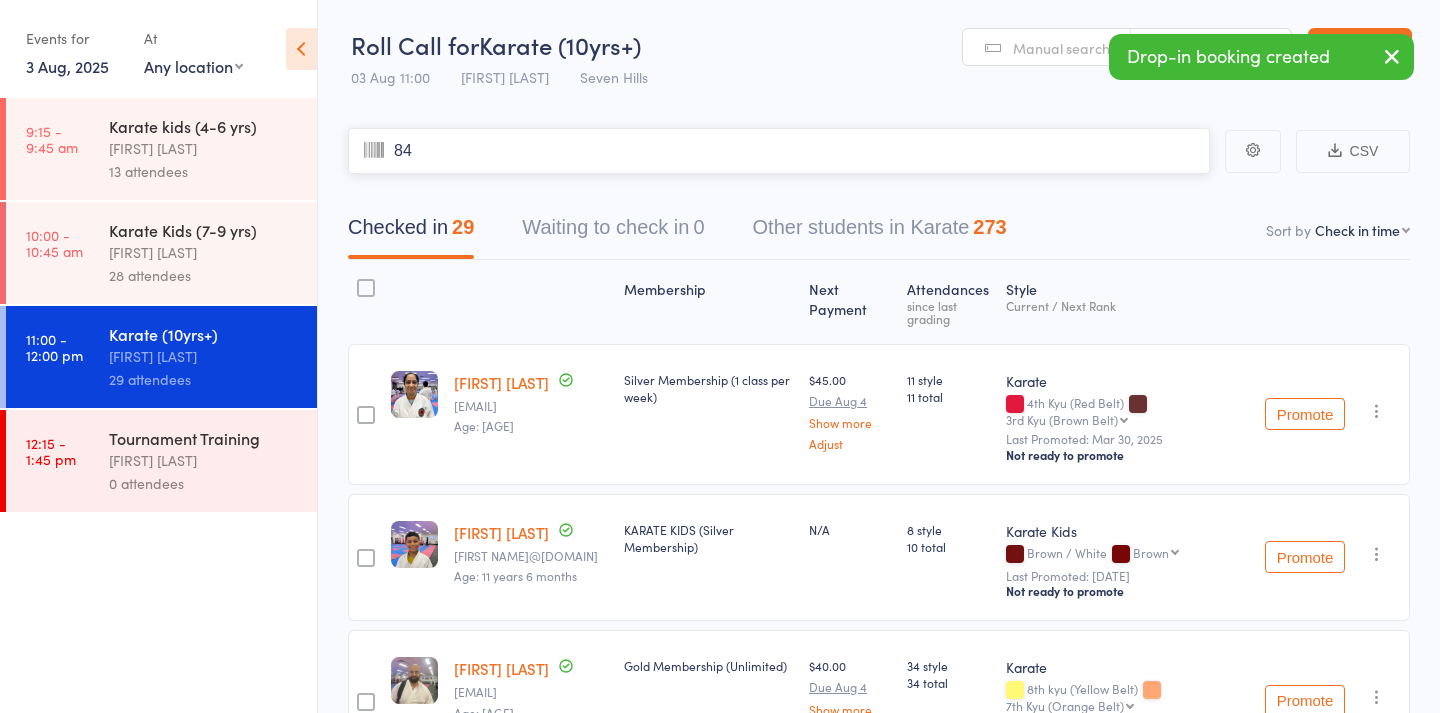 type on "848" 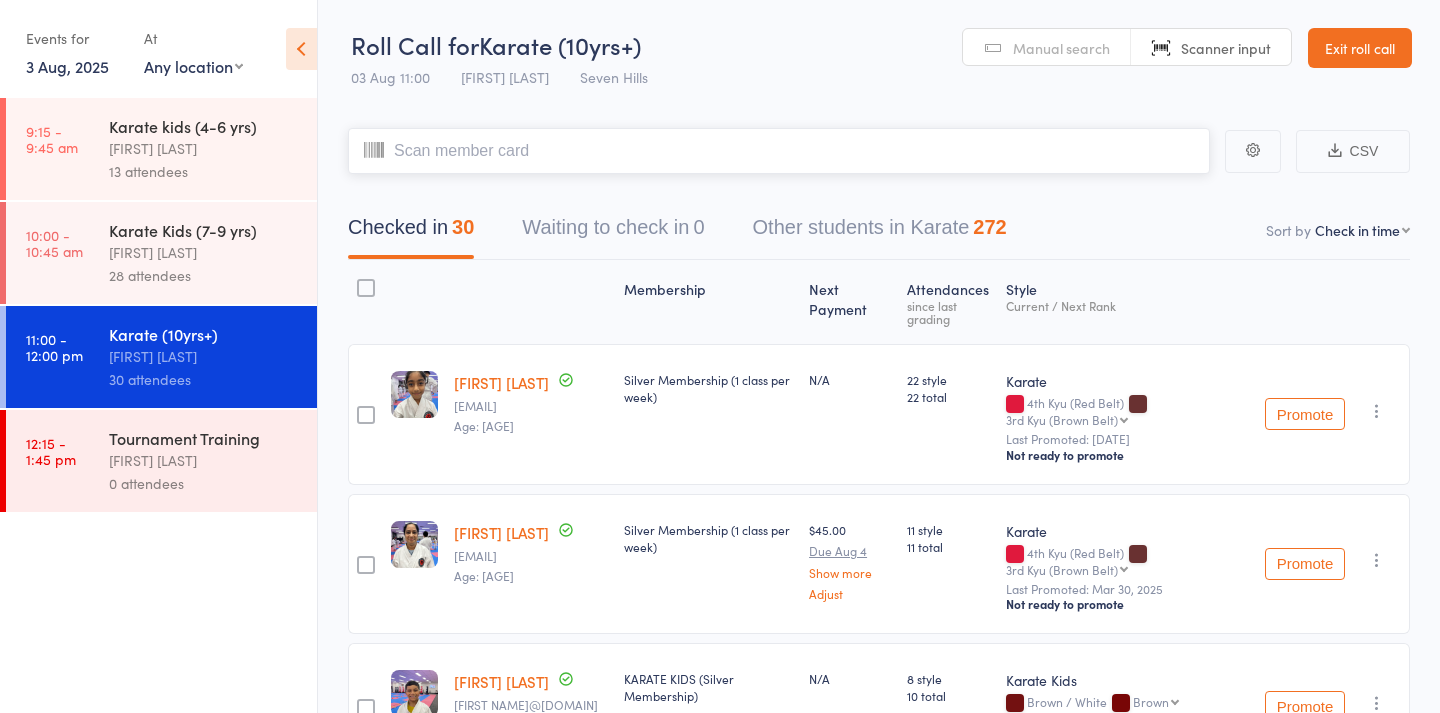 click at bounding box center [779, 151] 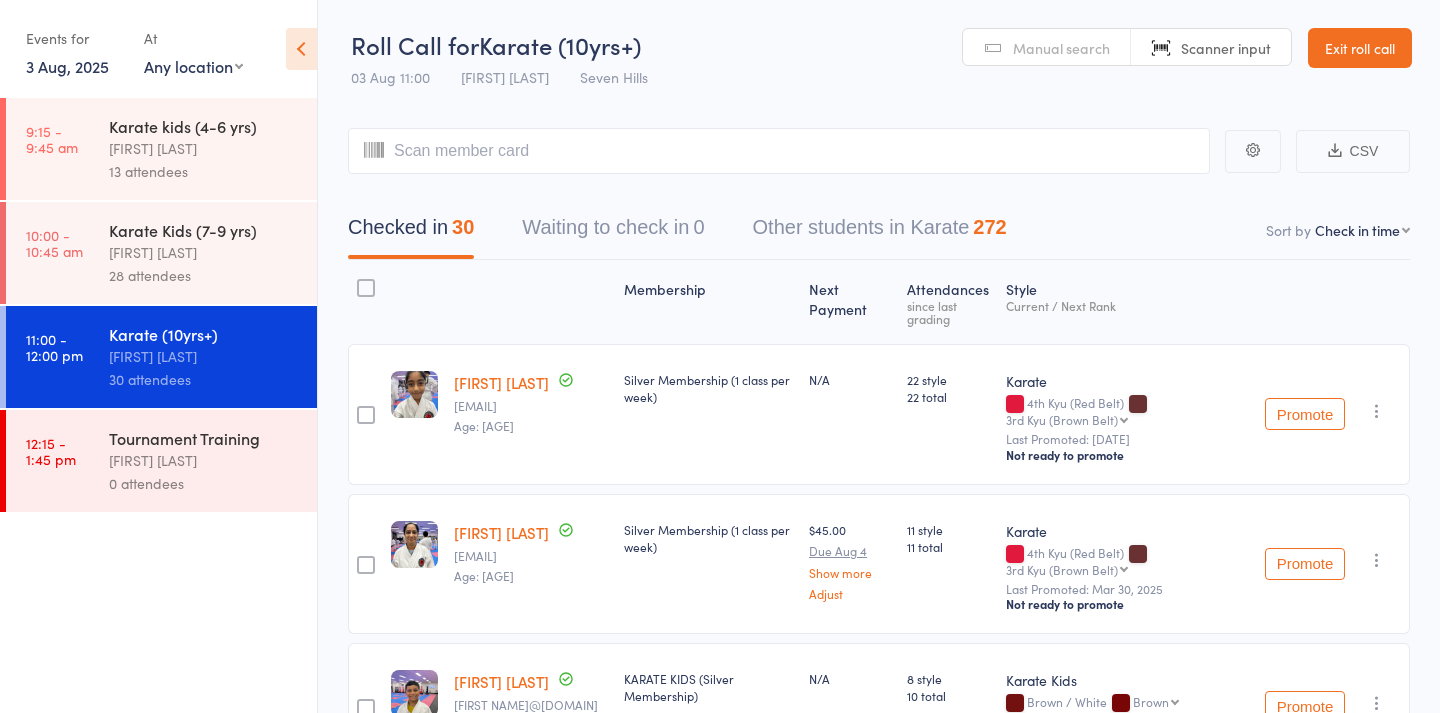 click on "Manual search" at bounding box center [1061, 48] 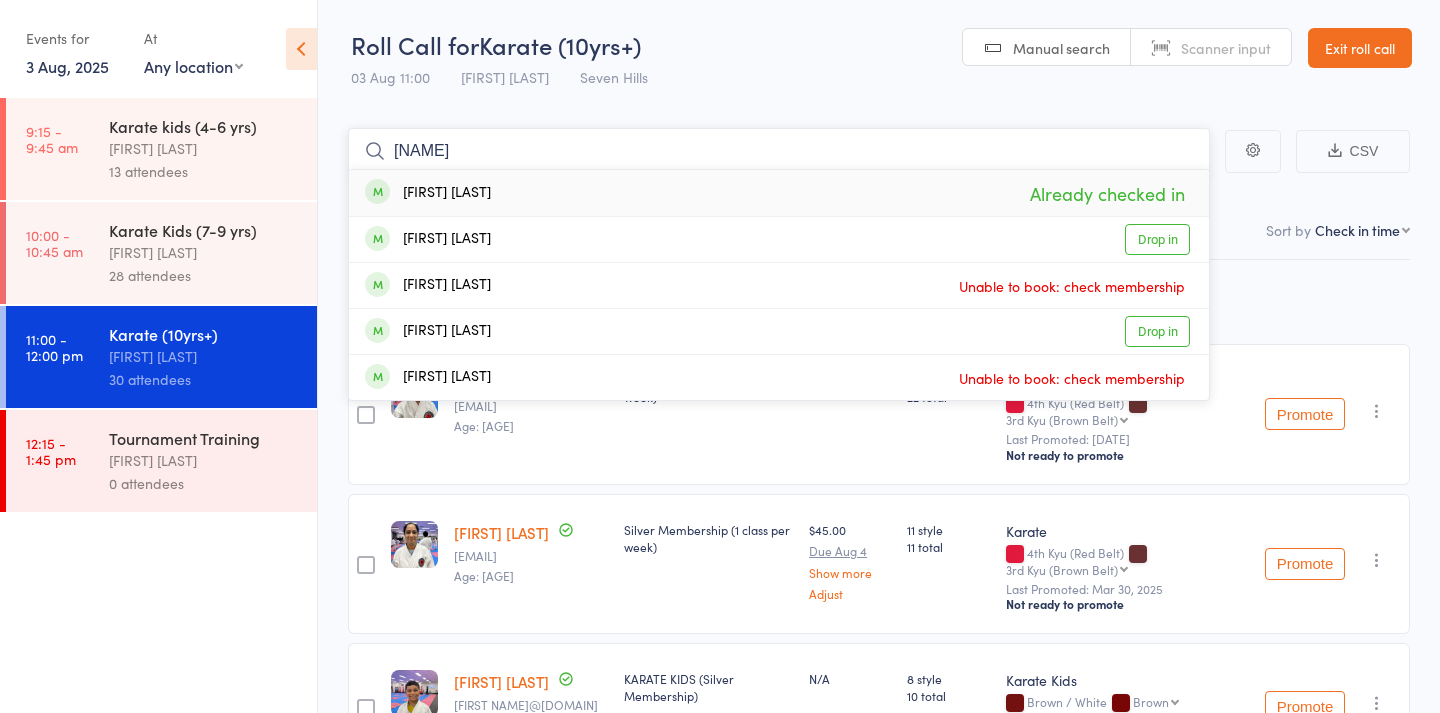 type on "[FIRST]" 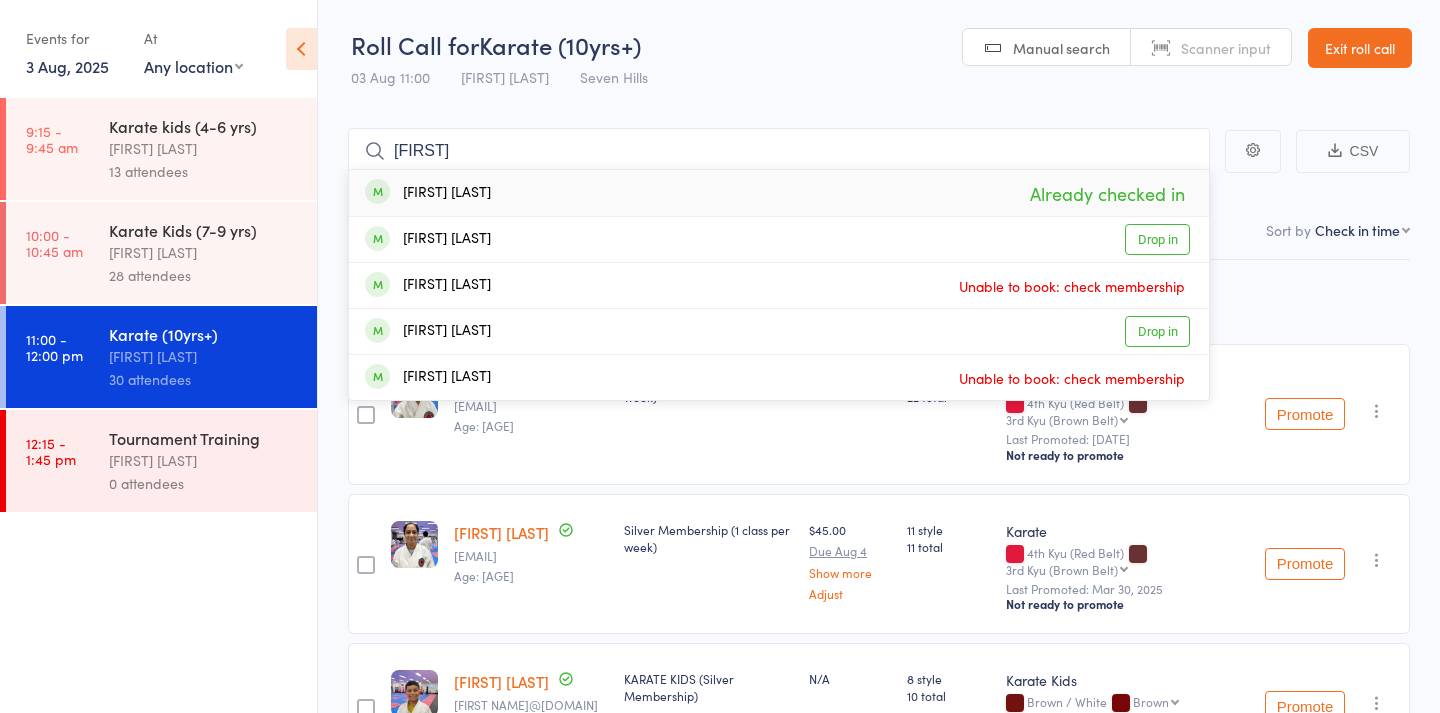 drag, startPoint x: 1041, startPoint y: 46, endPoint x: 708, endPoint y: 178, distance: 358.20804 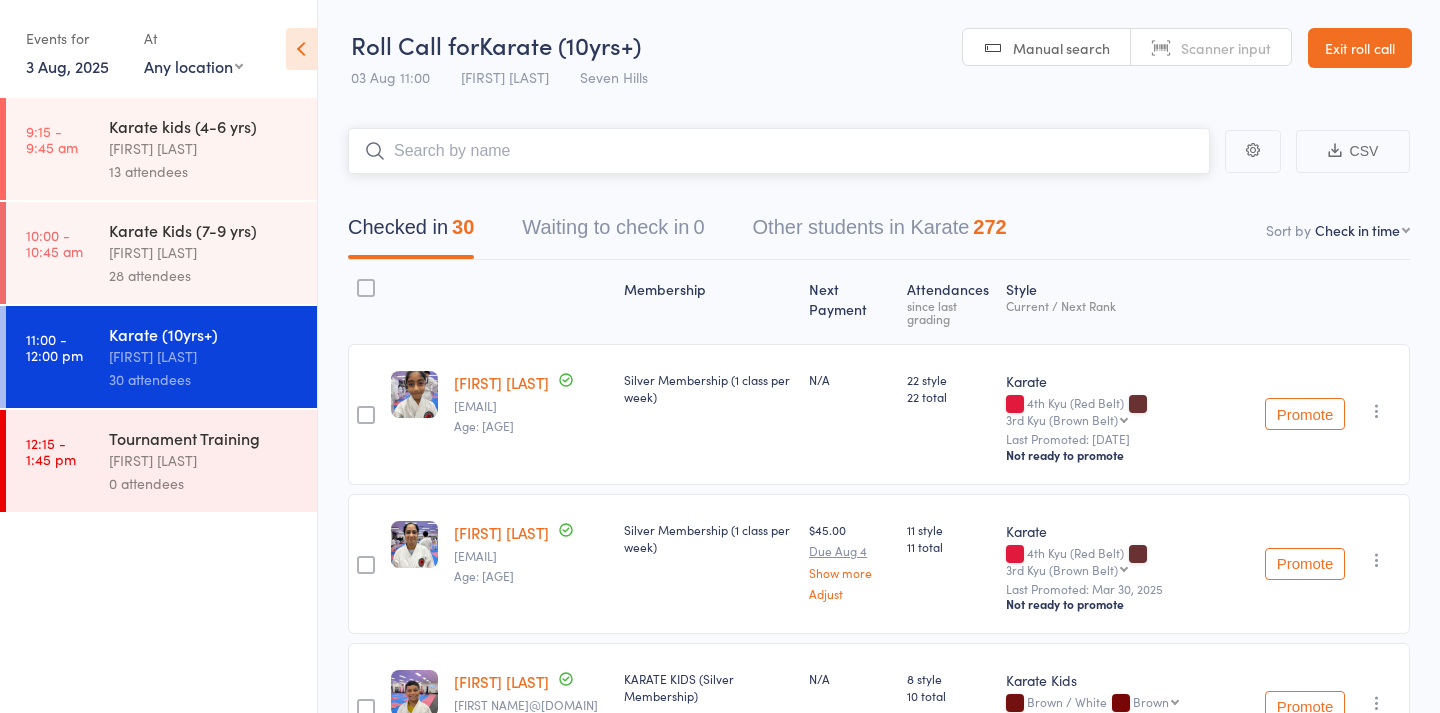 scroll, scrollTop: 0, scrollLeft: 0, axis: both 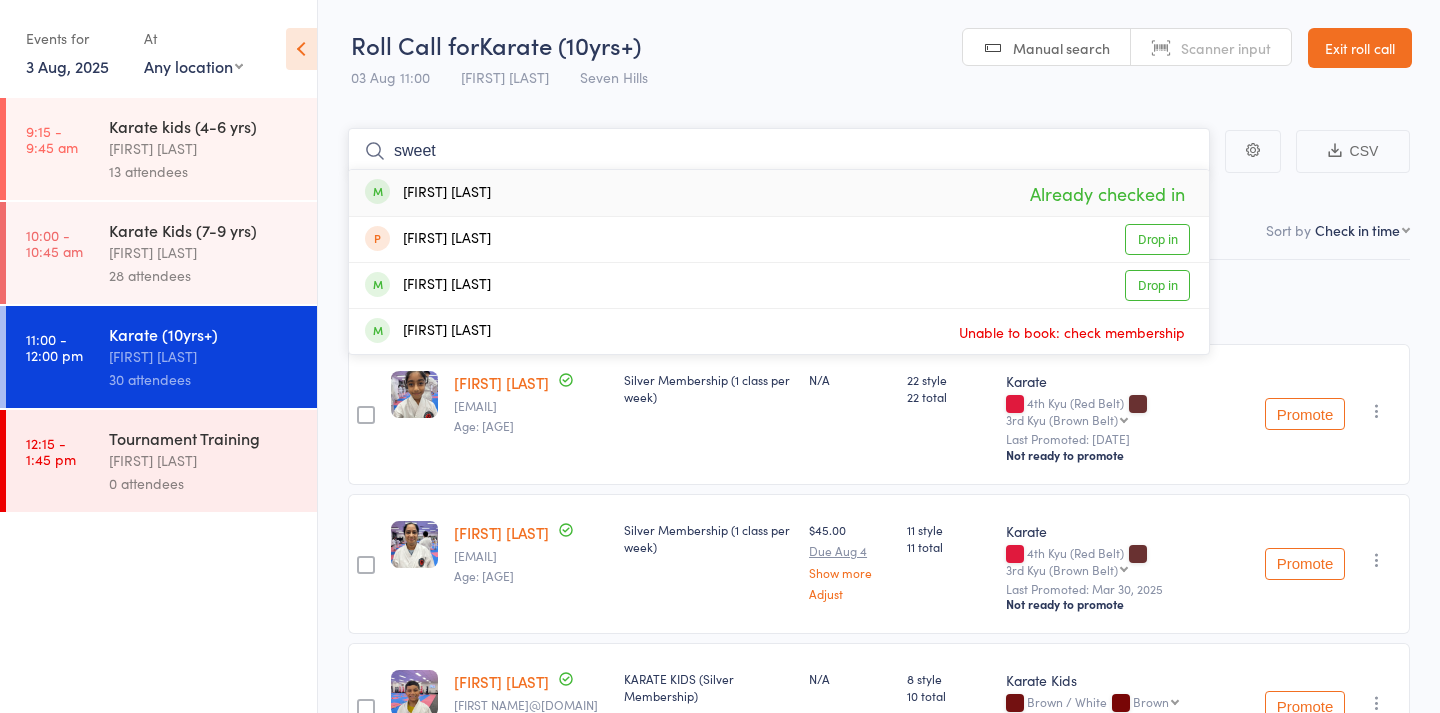 type on "sweet" 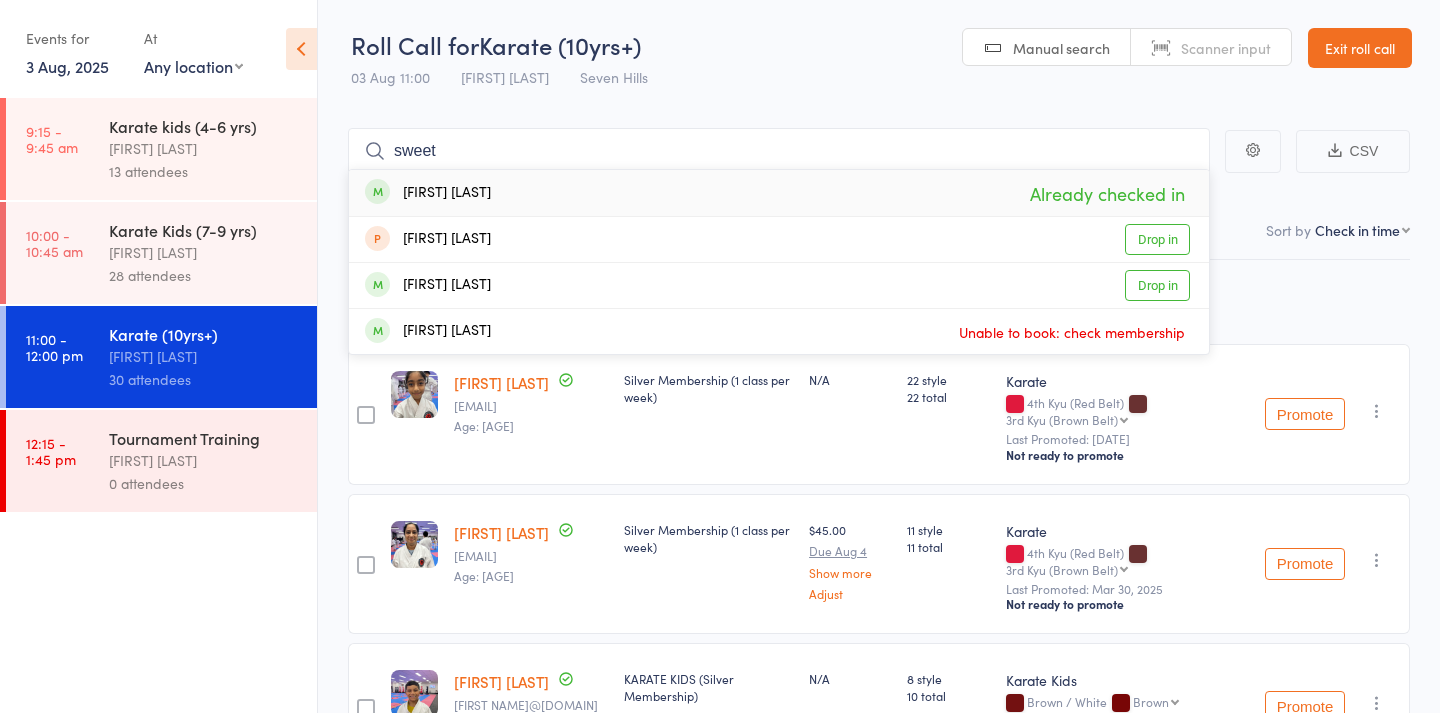 drag, startPoint x: 702, startPoint y: 144, endPoint x: 559, endPoint y: 202, distance: 154.31462 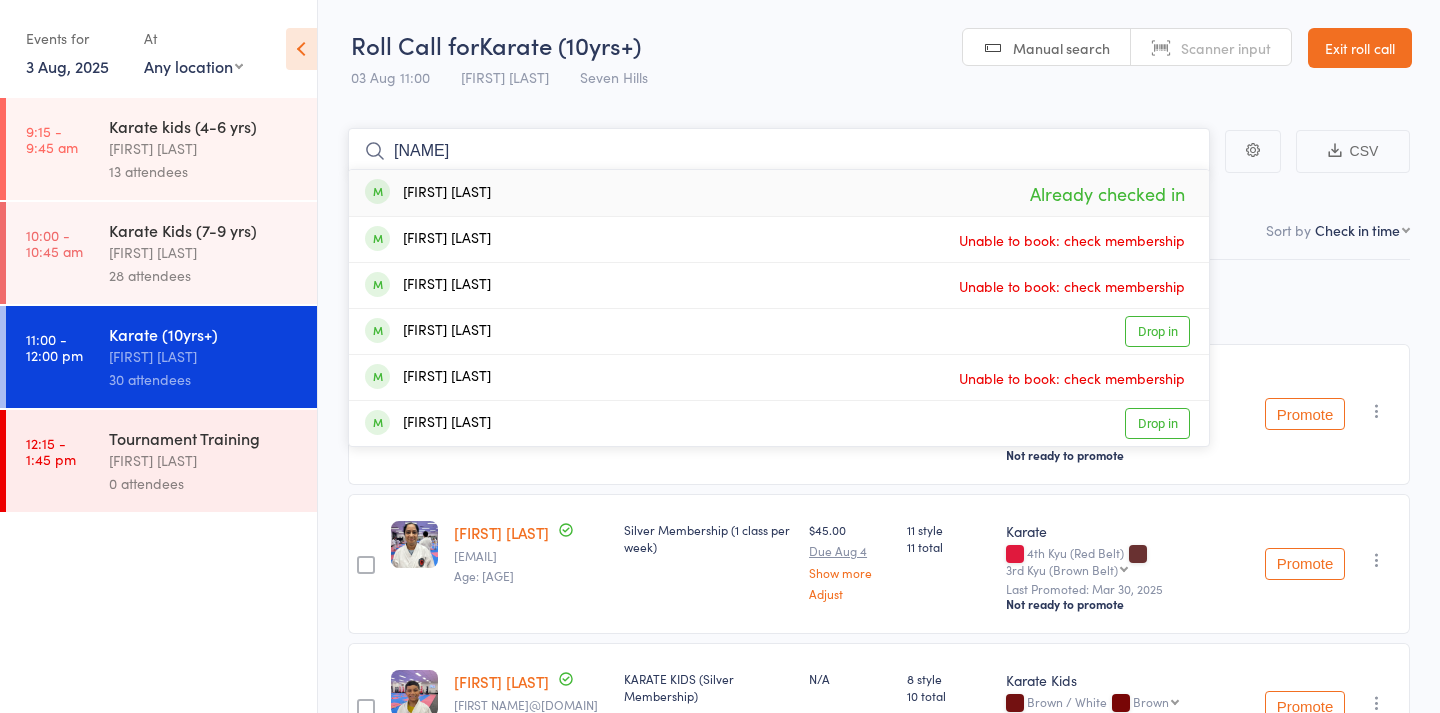 type on "[NAME]" 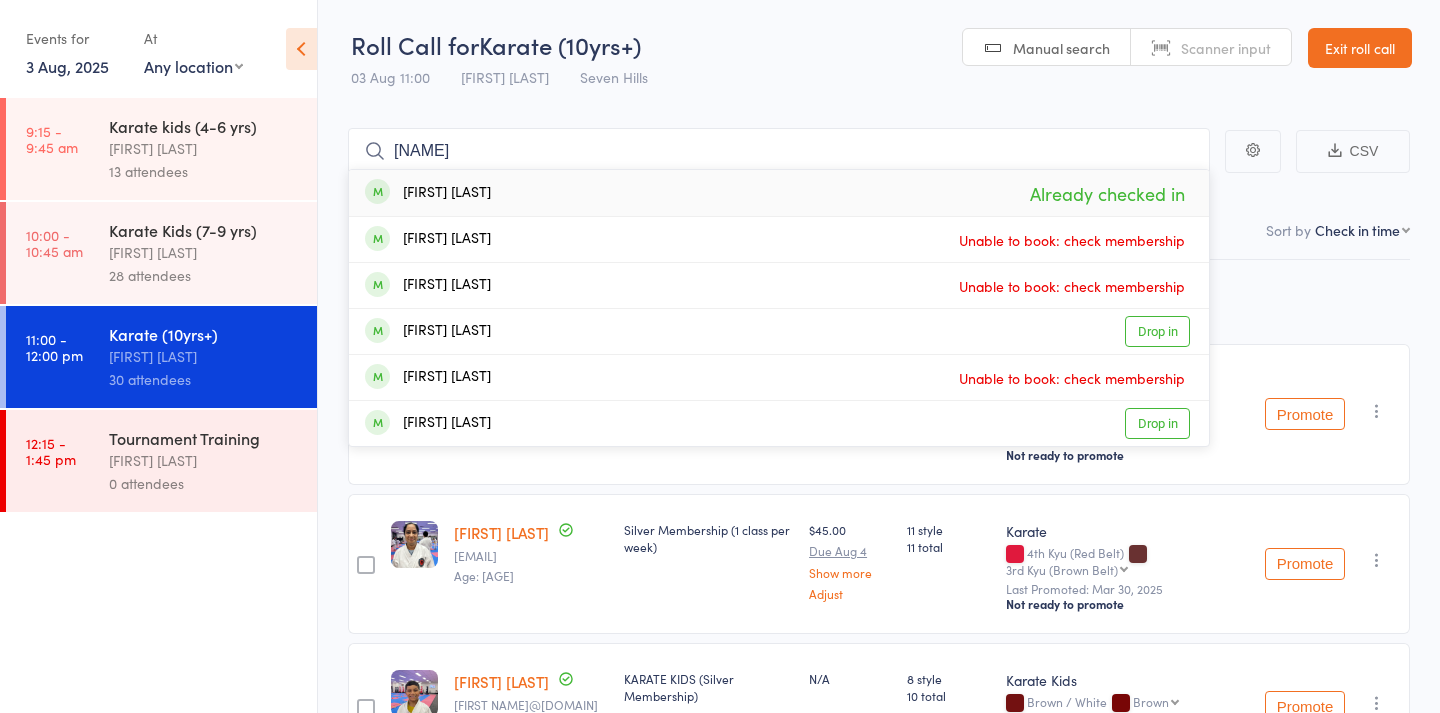 click on "[FIRST] [LAST]" at bounding box center [428, 193] 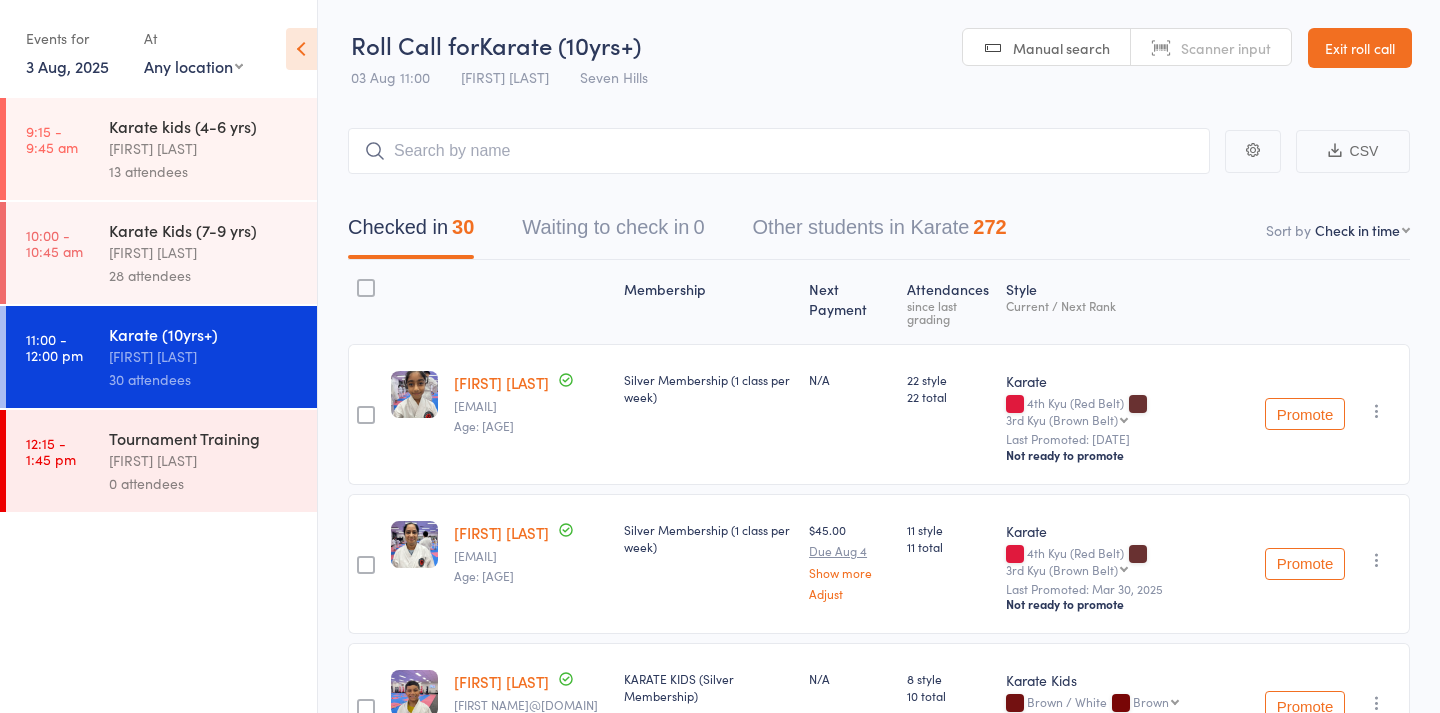 click on "Manual search" at bounding box center (1061, 48) 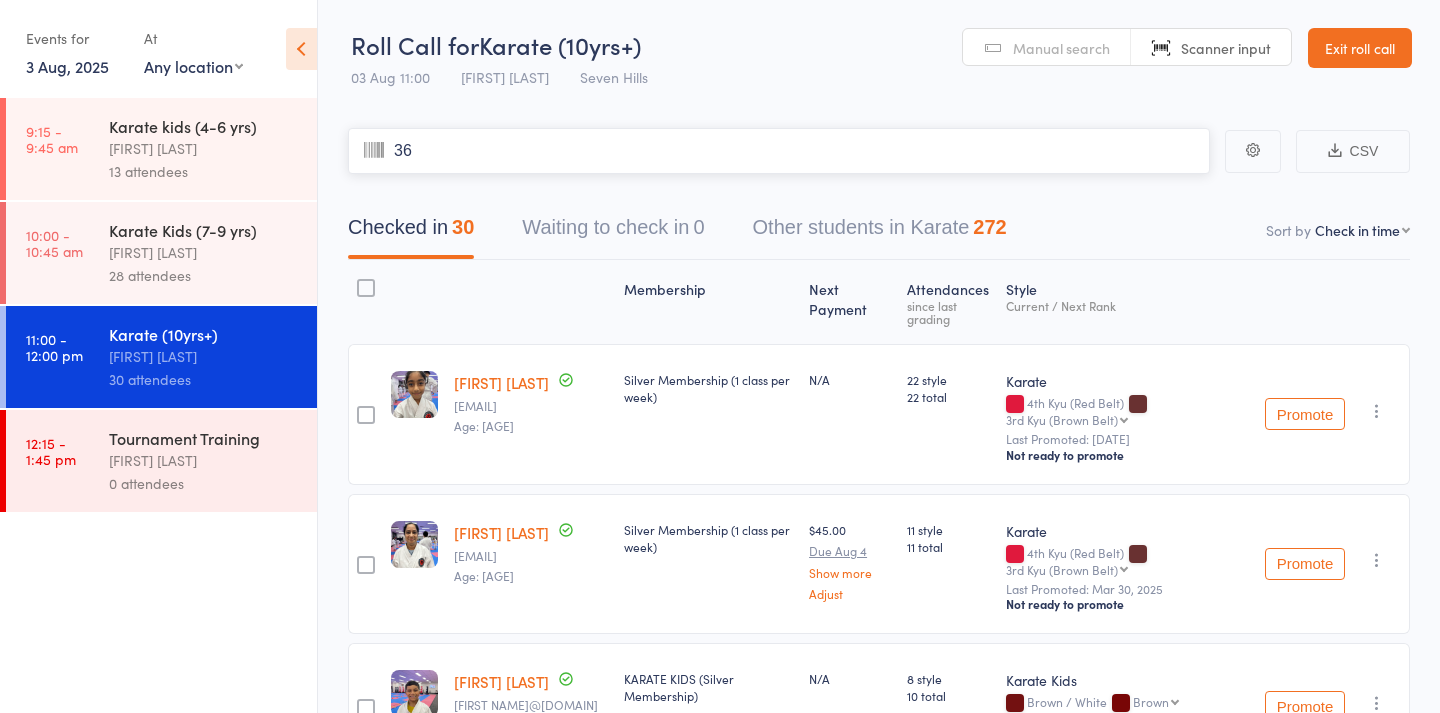type on "360" 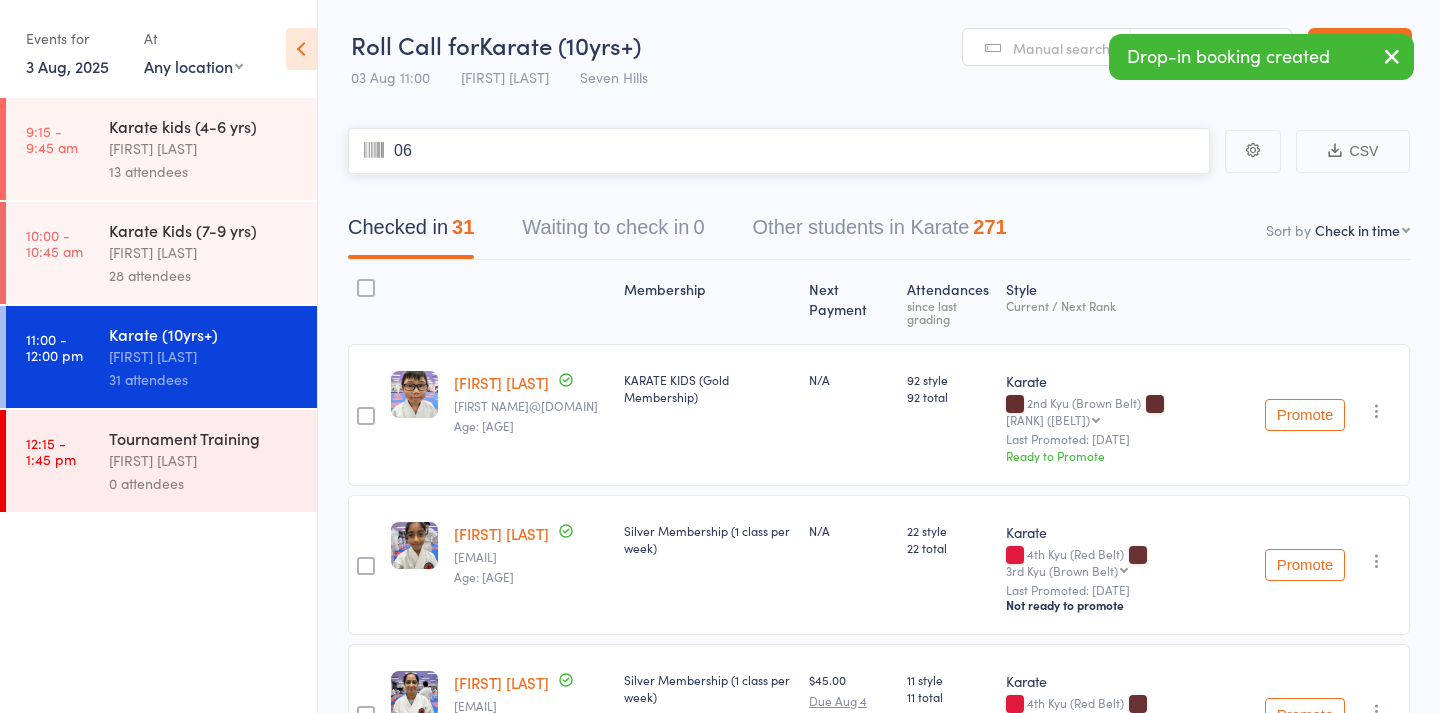 type on "060" 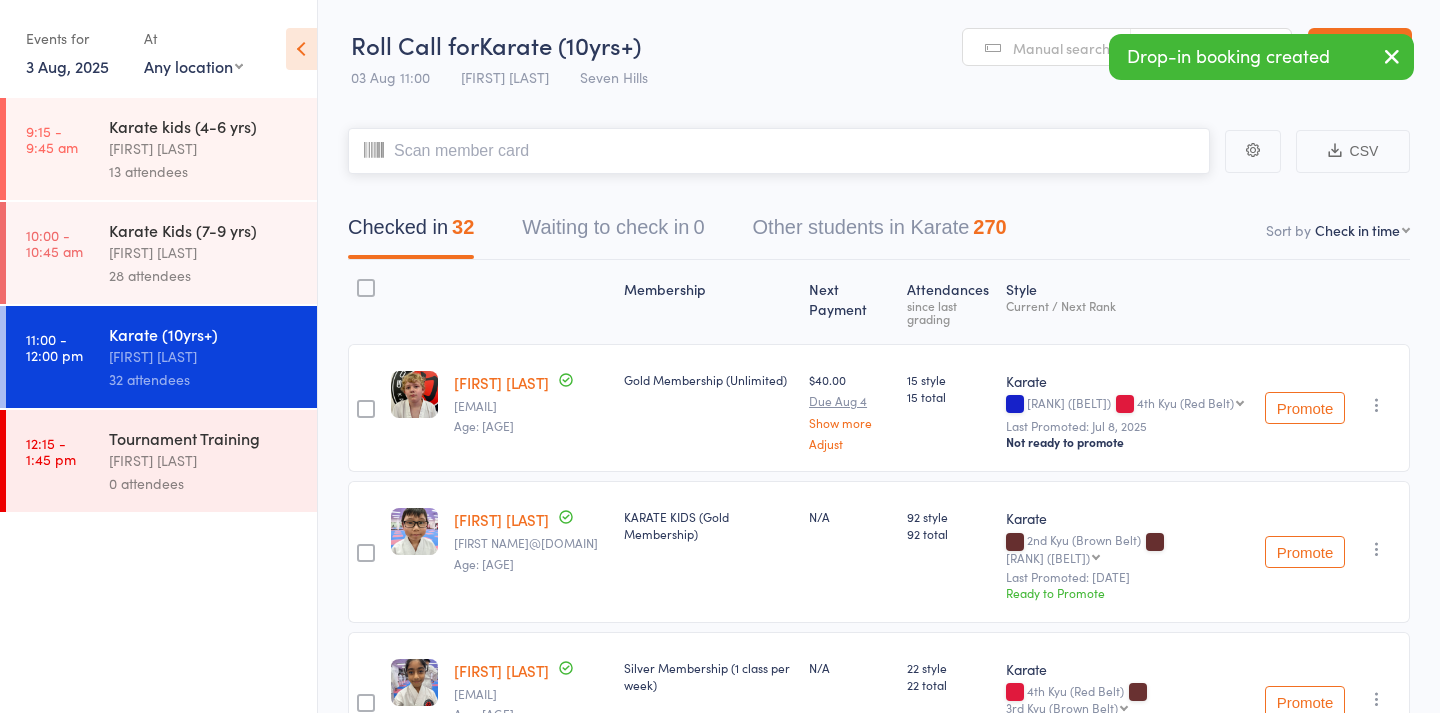 click at bounding box center (779, 151) 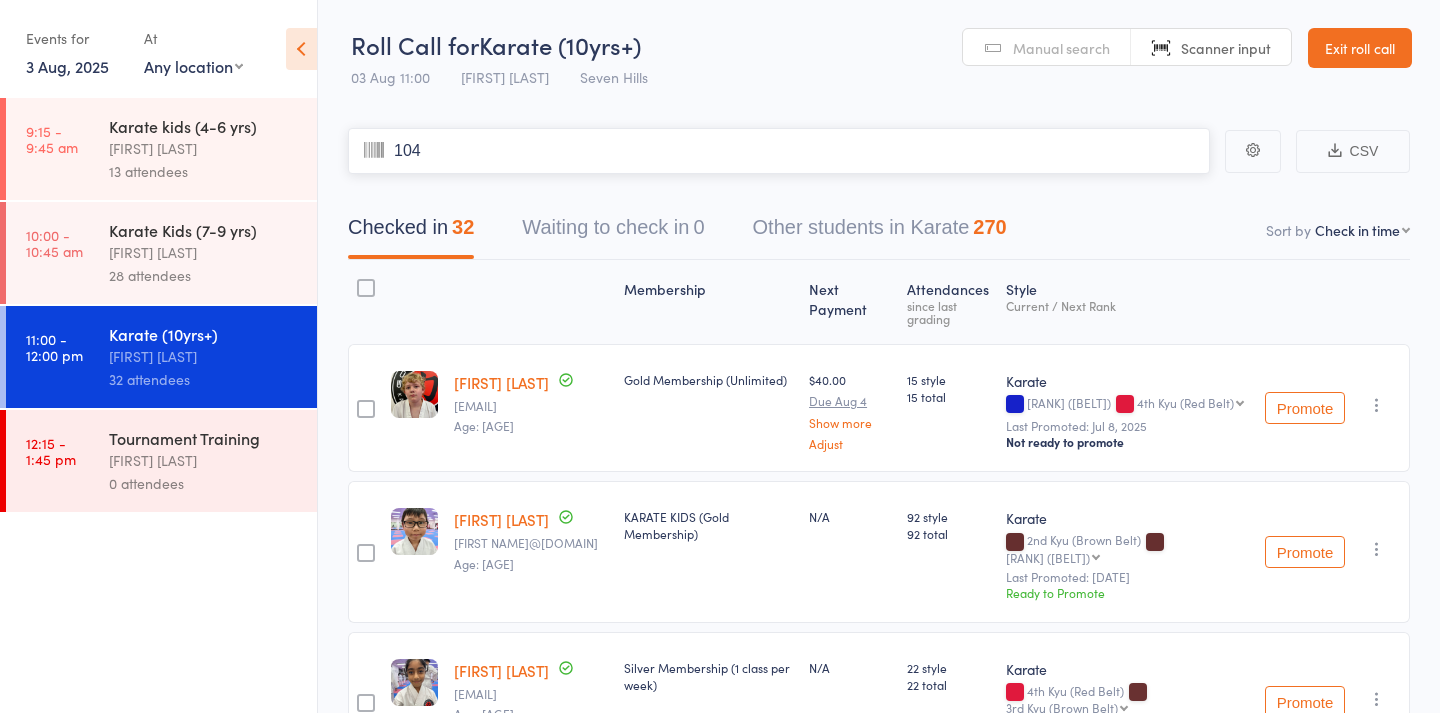 type on "1048" 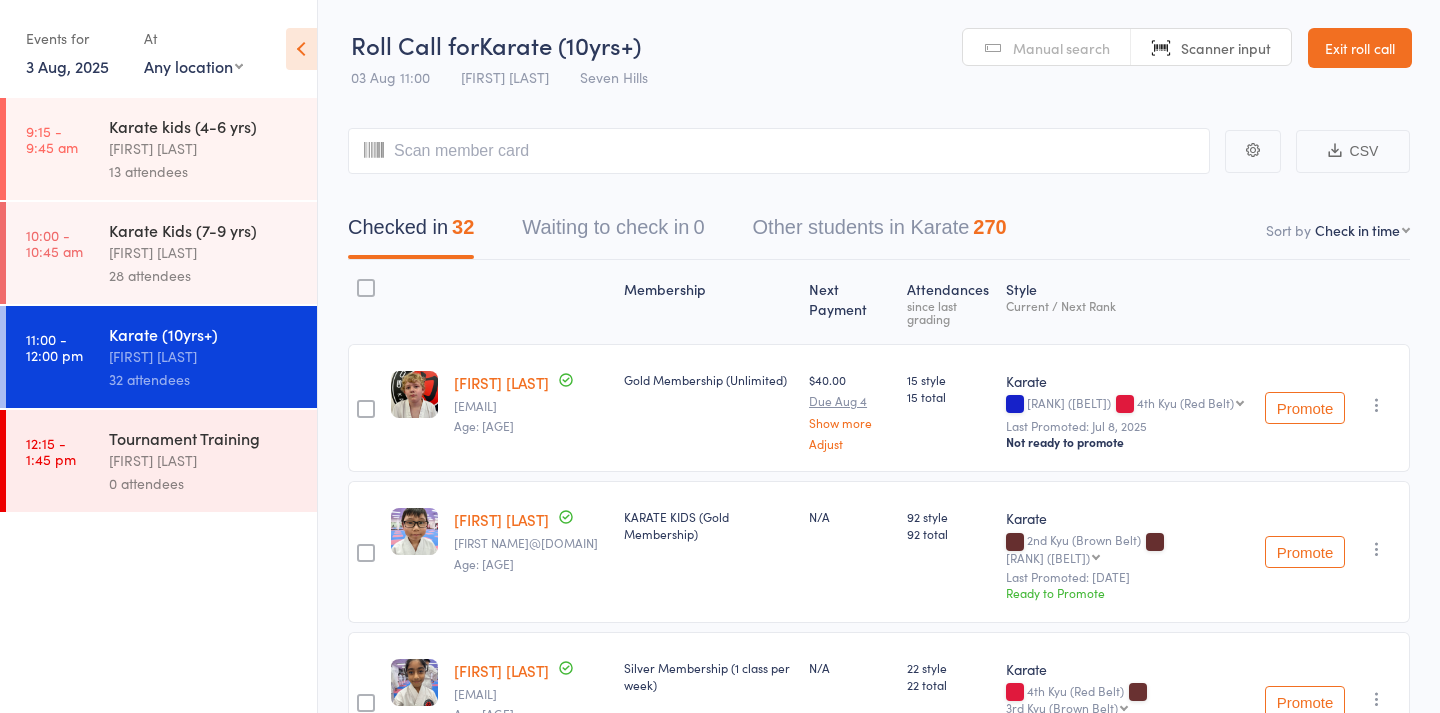 click on "Manual search" at bounding box center [1047, 48] 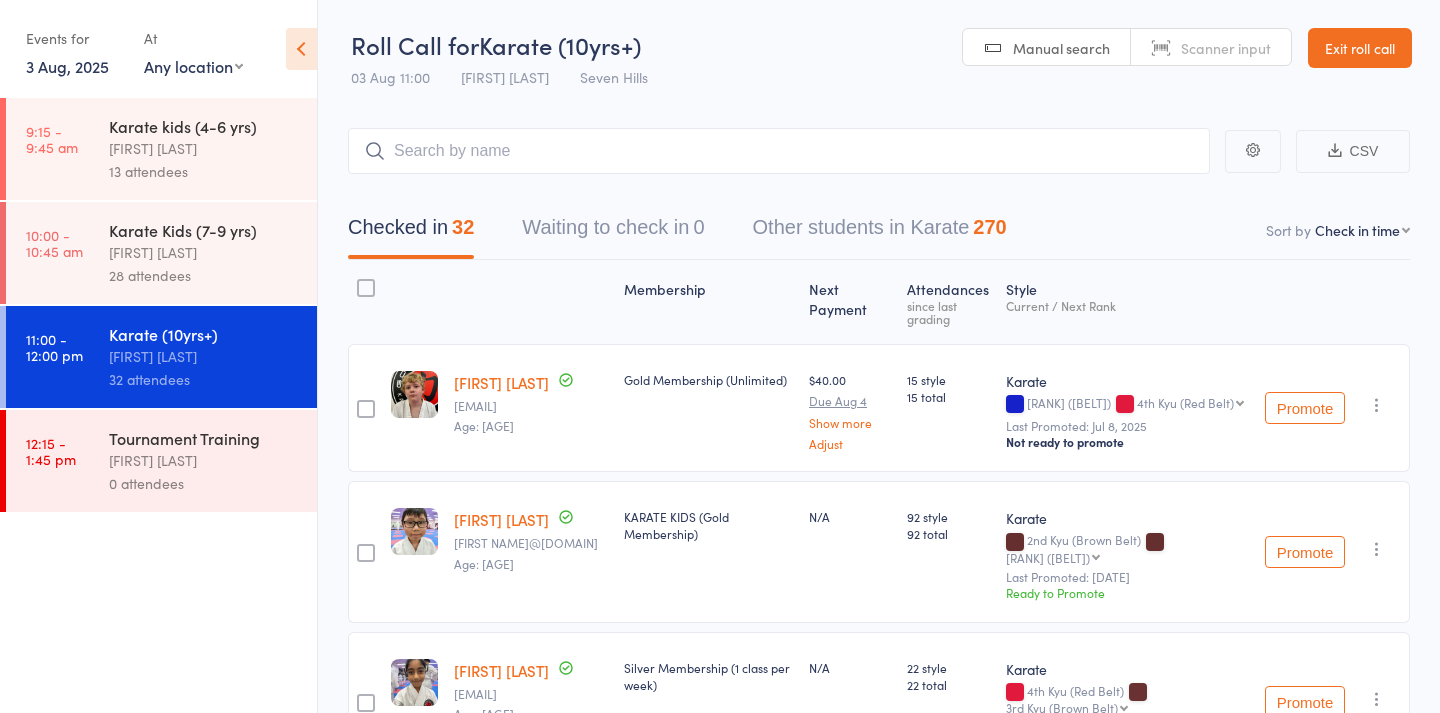 click on "Checked in  32 Waiting to check in  0 Other students in Karate  270" at bounding box center [879, 217] 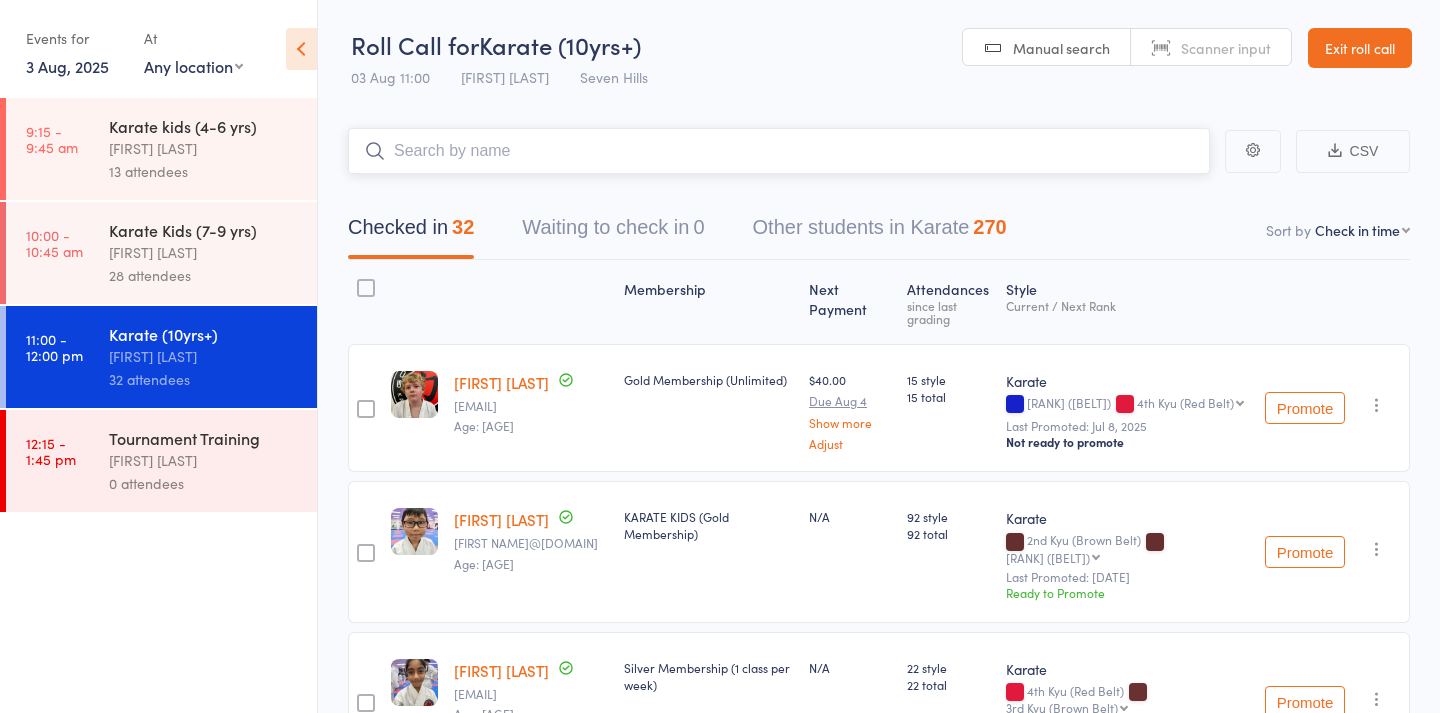 click at bounding box center [779, 151] 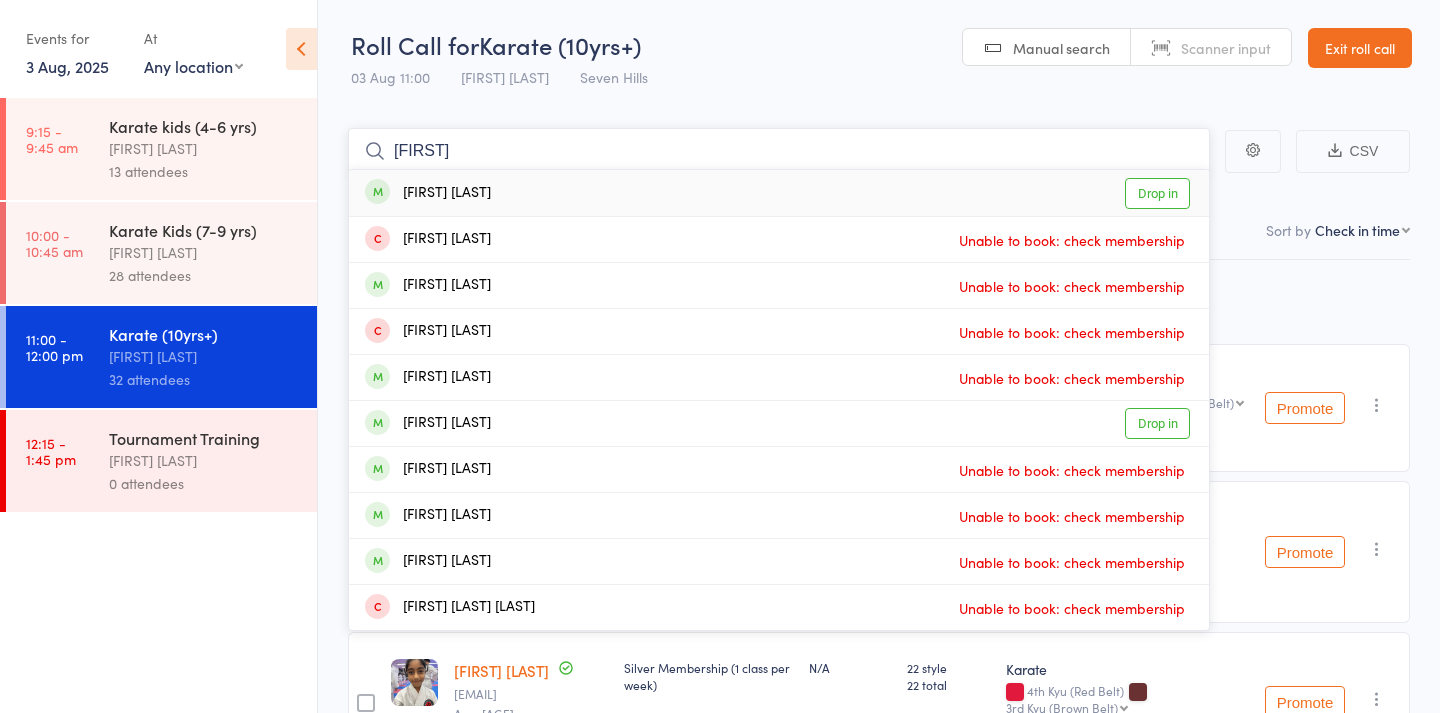 type on "[FIRST]" 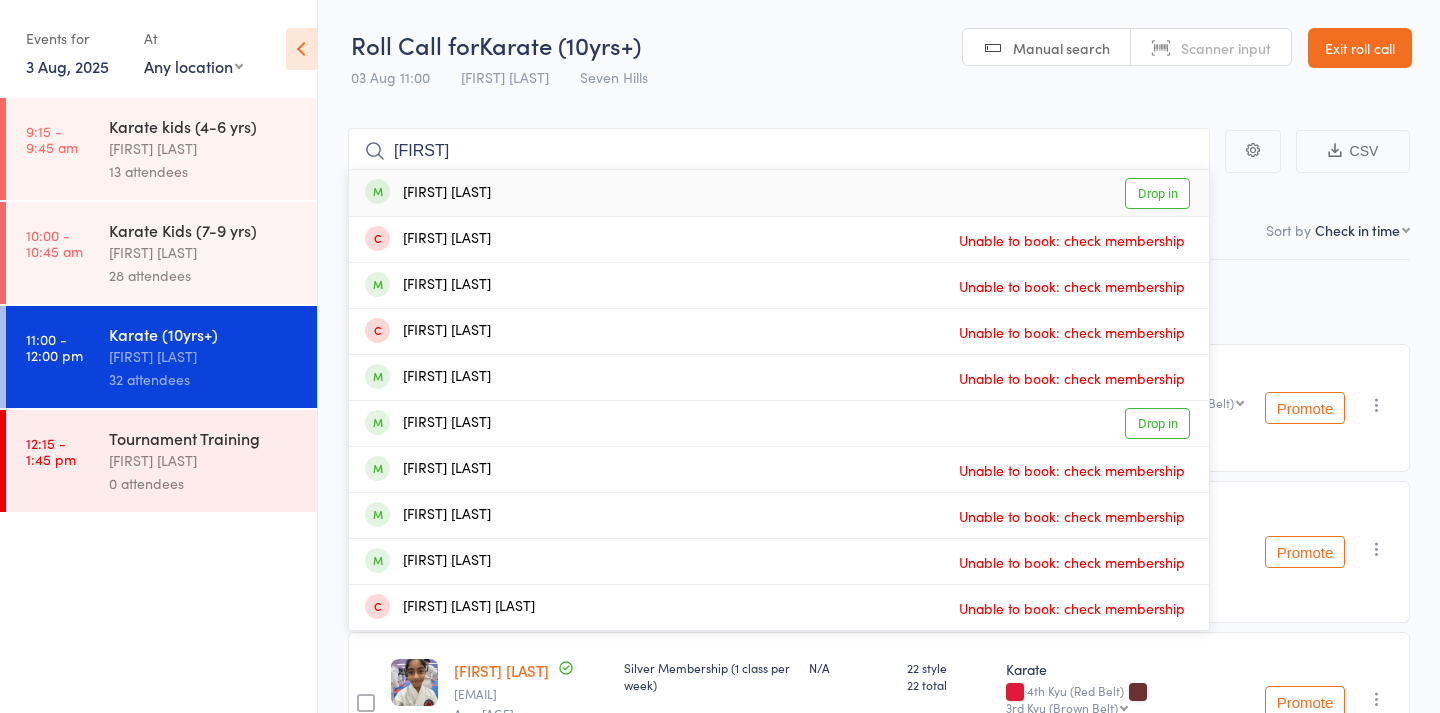 drag, startPoint x: 900, startPoint y: 160, endPoint x: 492, endPoint y: 201, distance: 410.05487 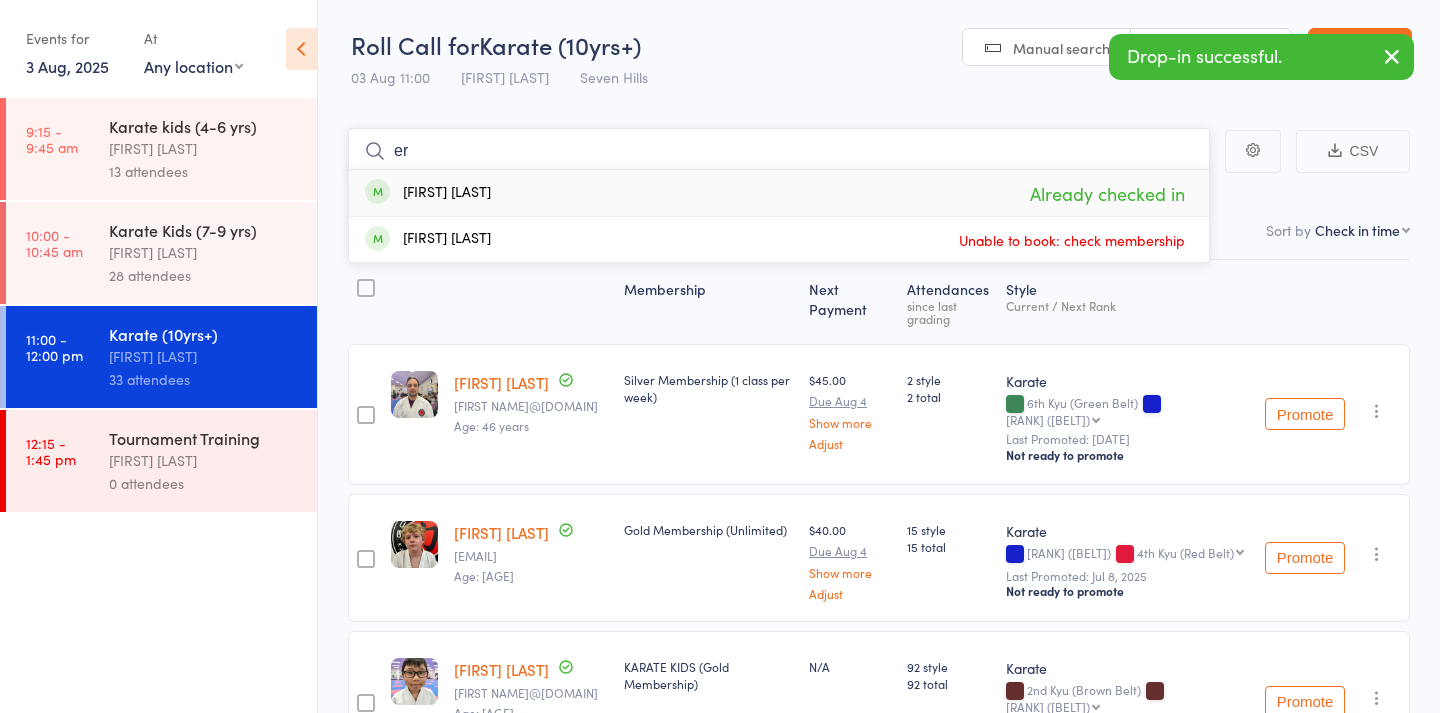 type on "e" 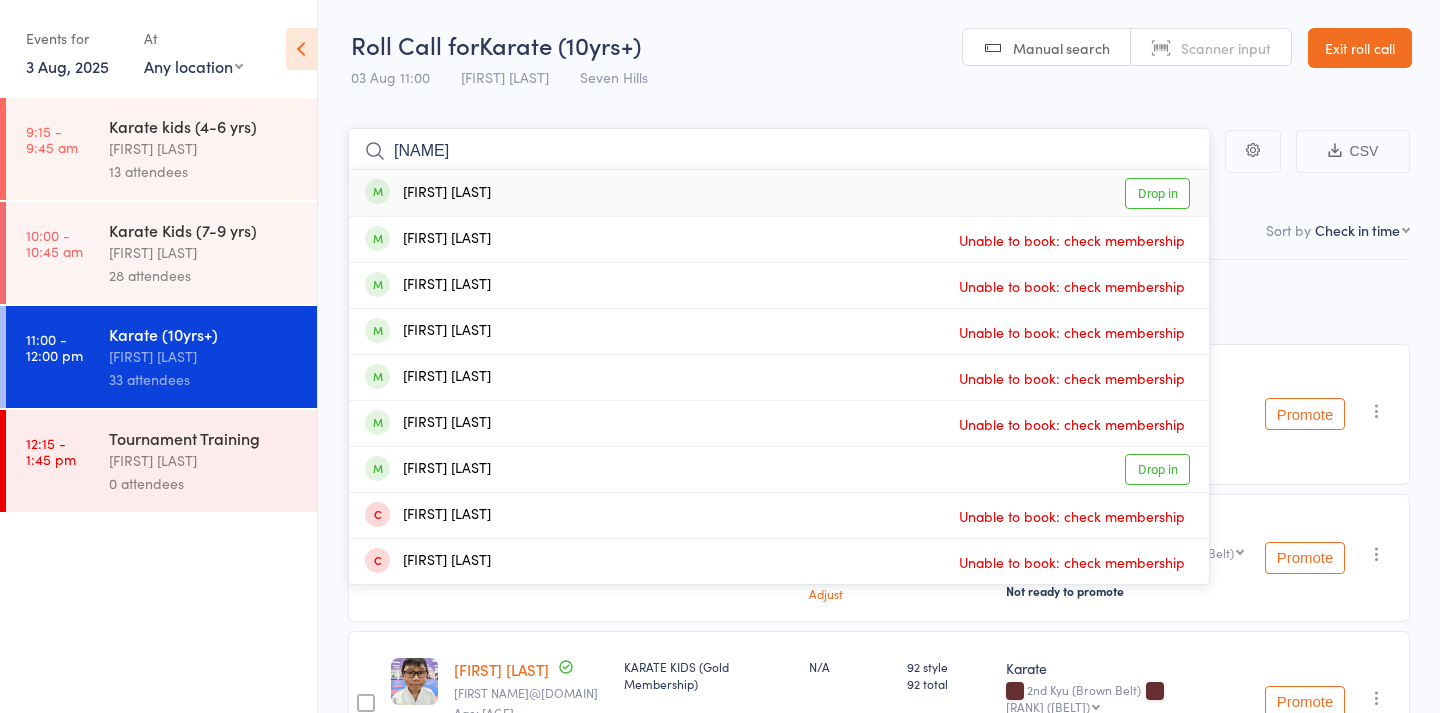 type on "[NAME]" 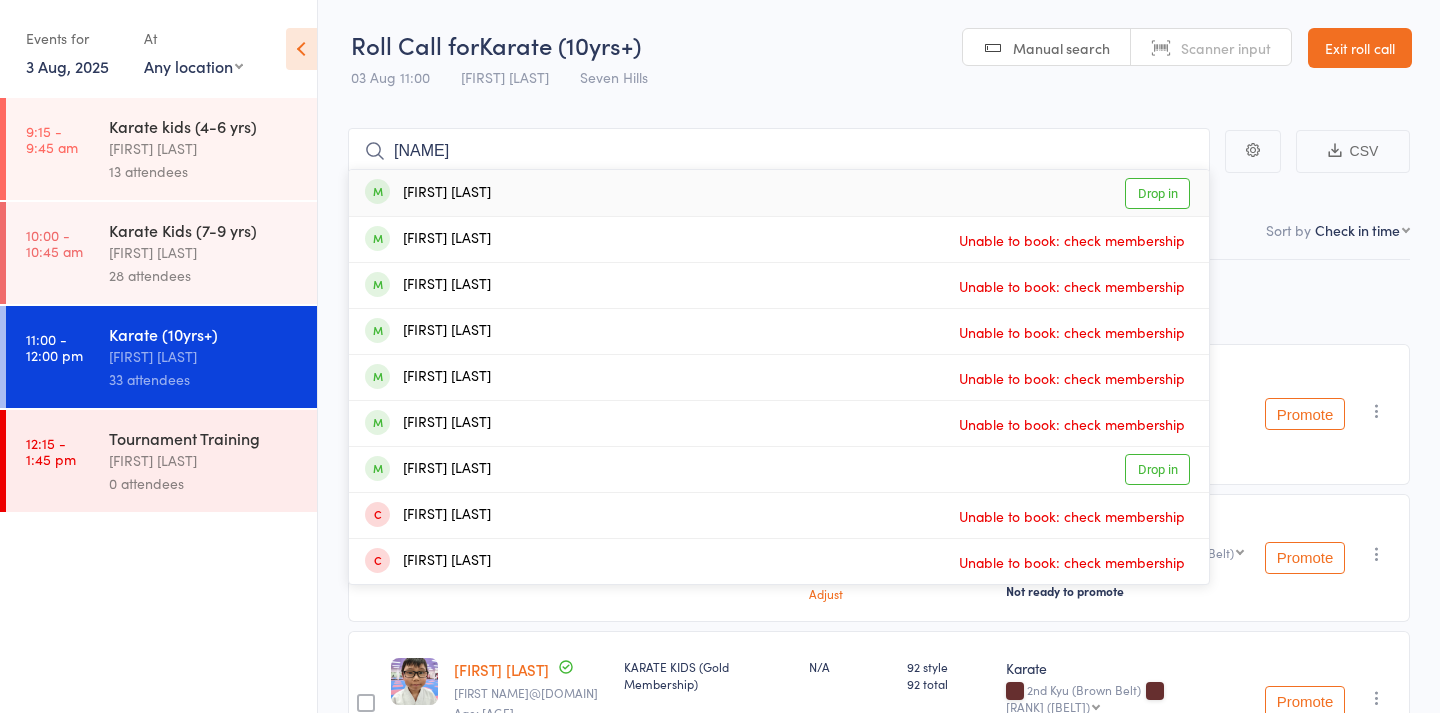 click on "[FIRST] [LAST] Drop in" at bounding box center [779, 193] 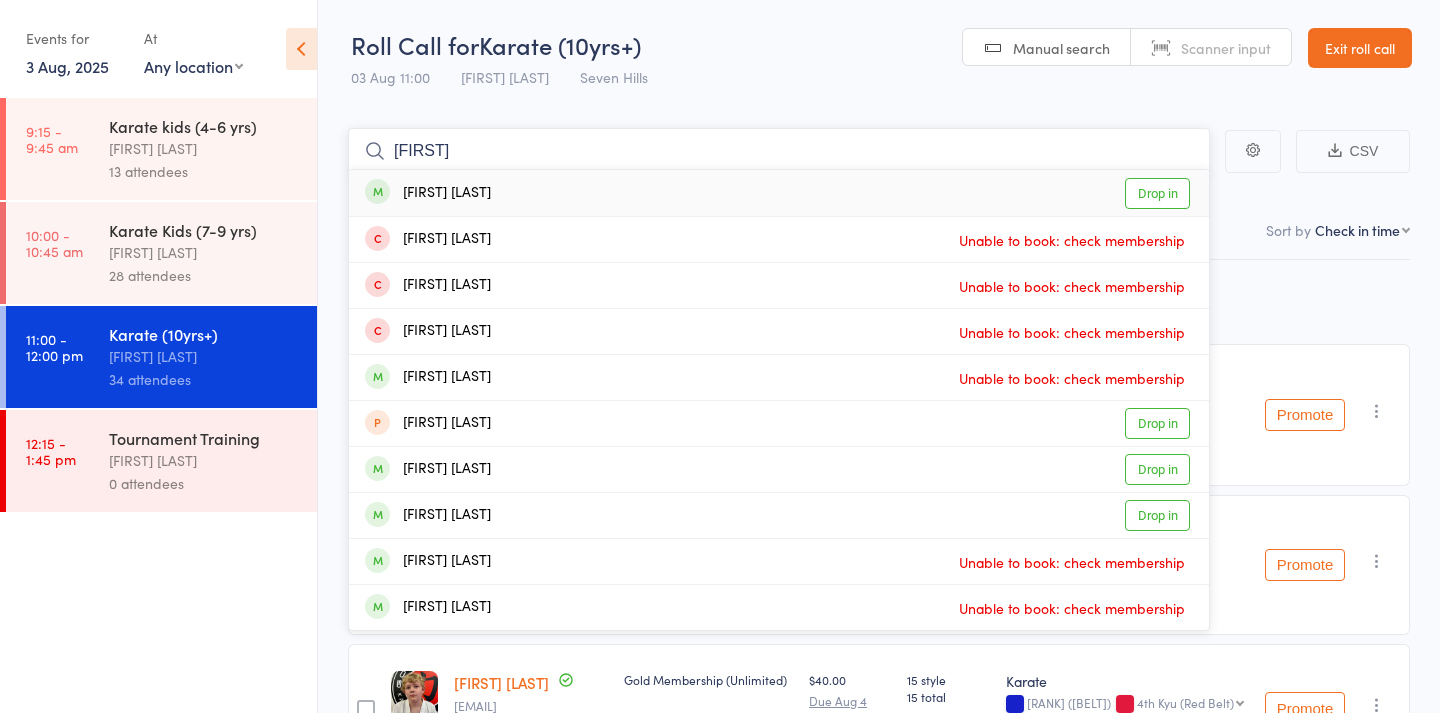type on "[FIRST]" 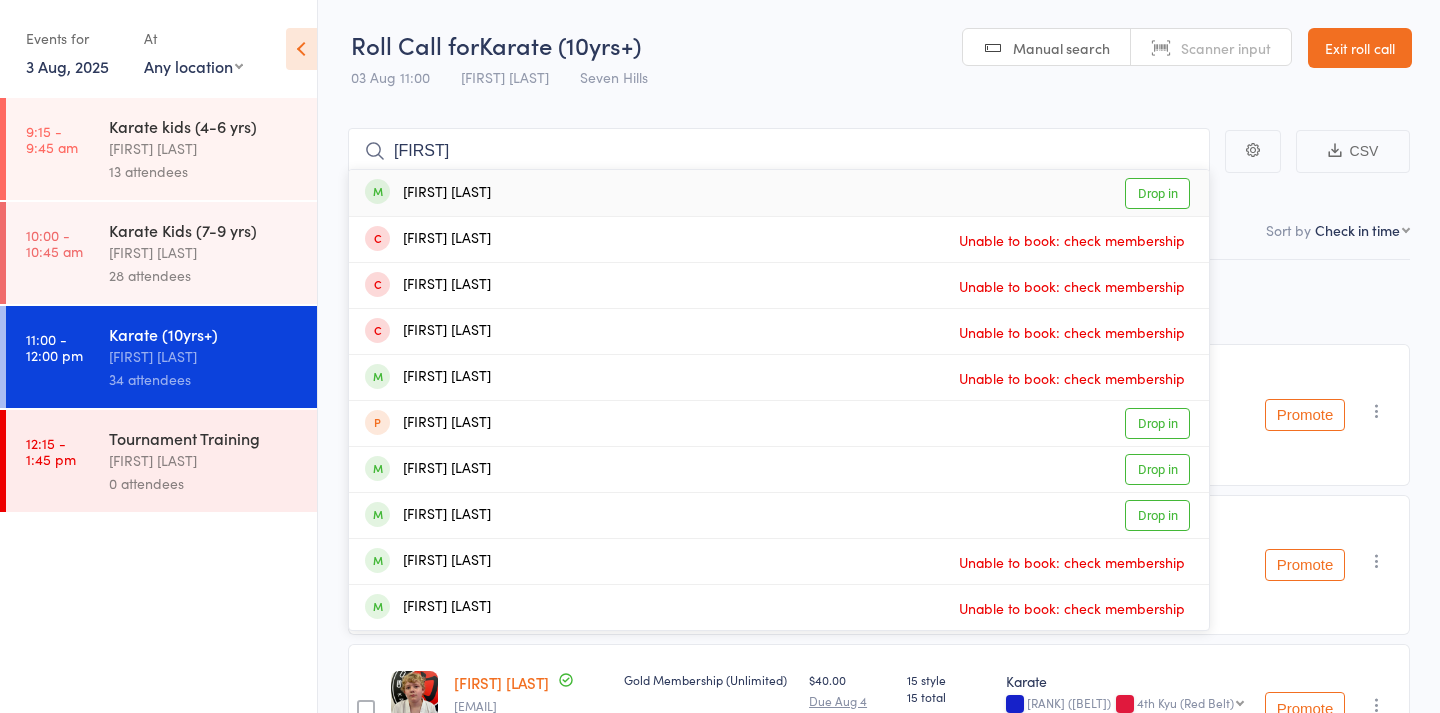 drag, startPoint x: 438, startPoint y: 167, endPoint x: 519, endPoint y: 188, distance: 83.677956 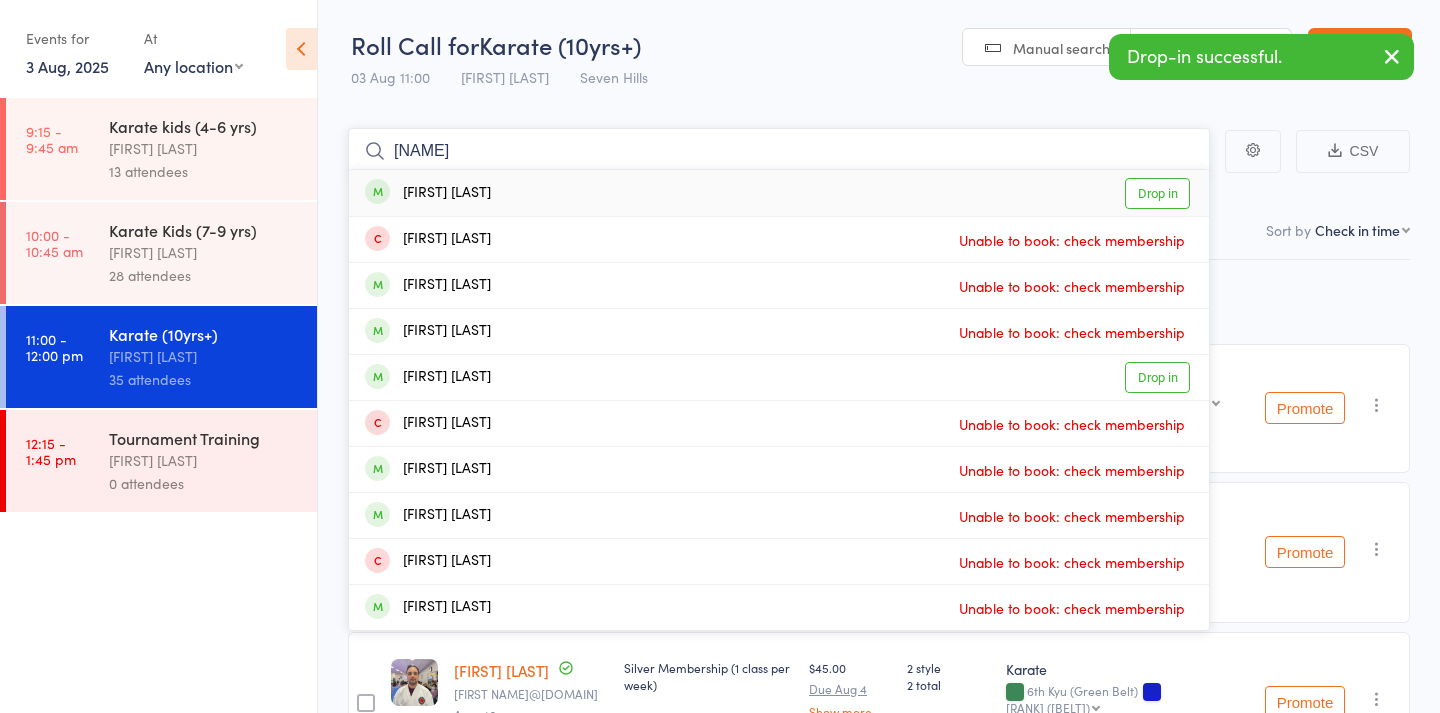 type on "[NAME]" 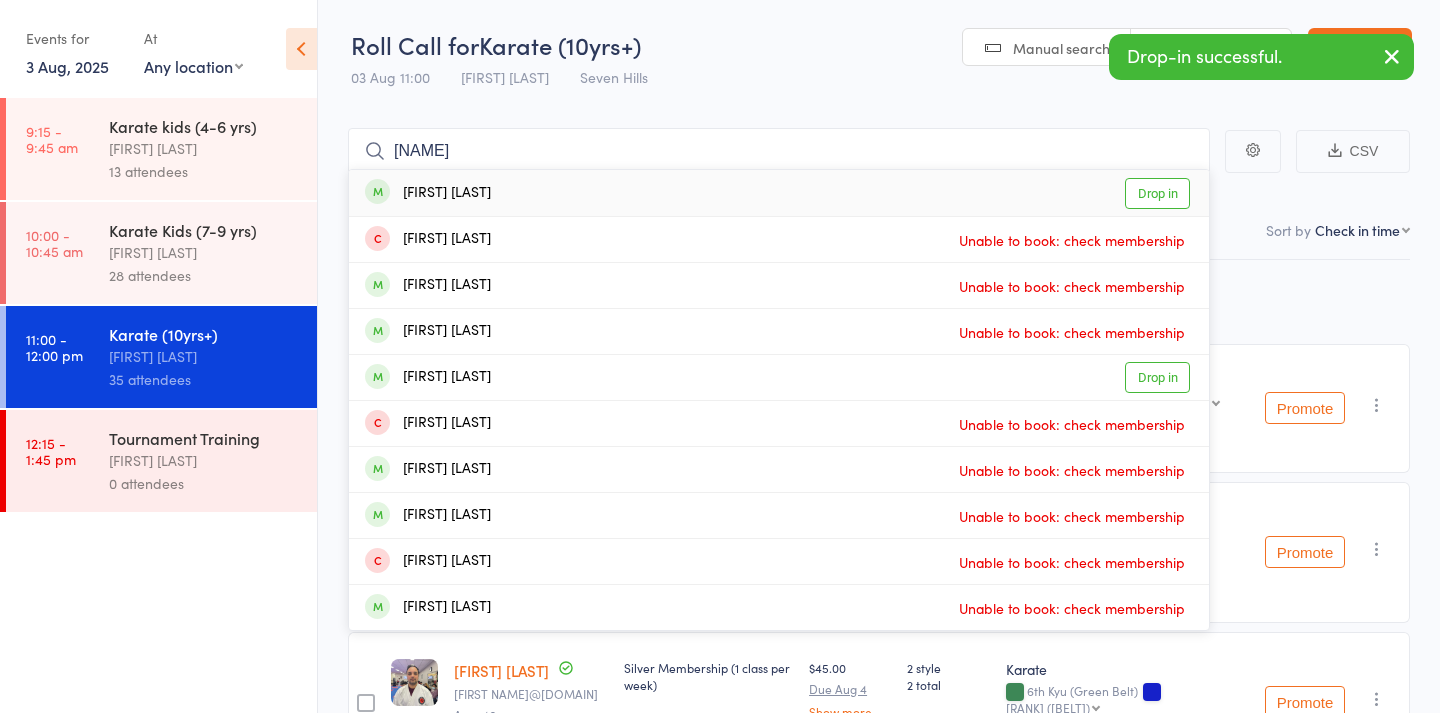 click on "[FIRST] [LAST] Drop in" at bounding box center [779, 193] 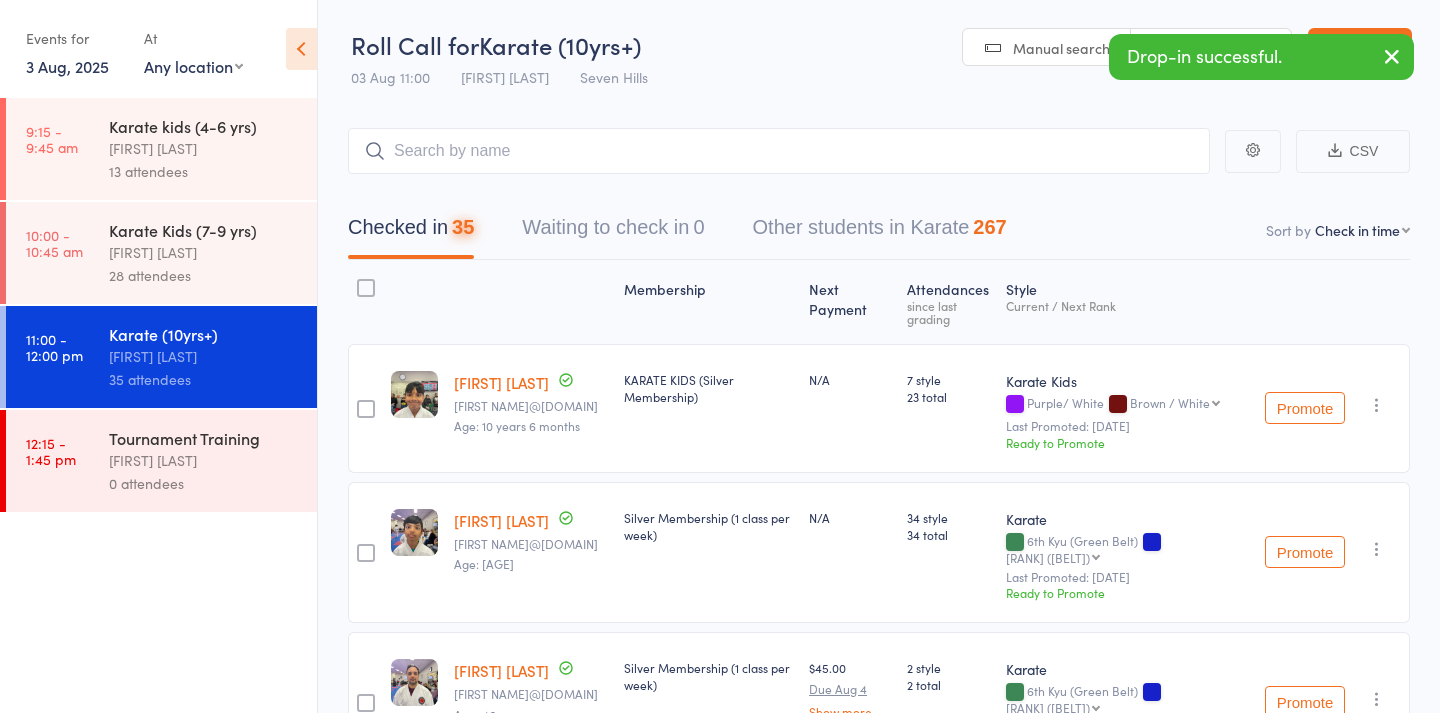 click on "Manual search" at bounding box center (1061, 48) 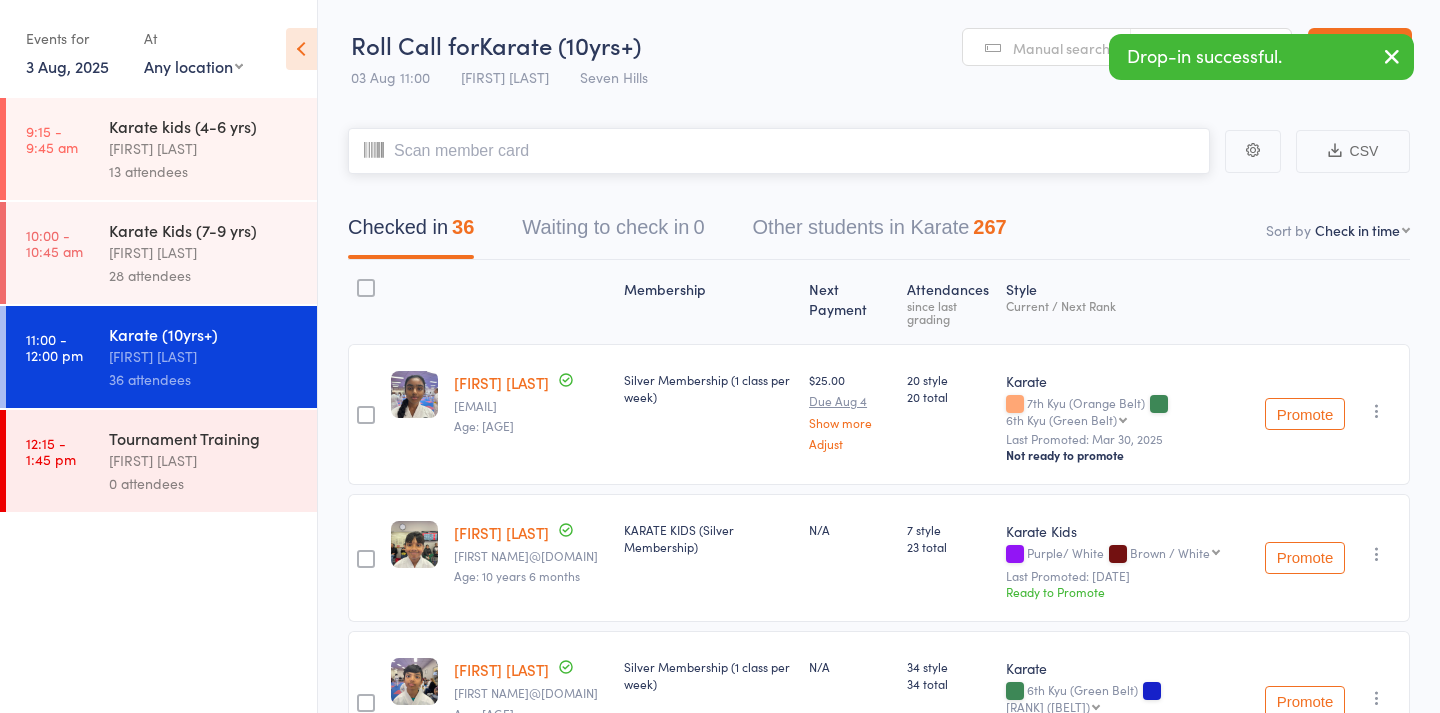 click at bounding box center (779, 151) 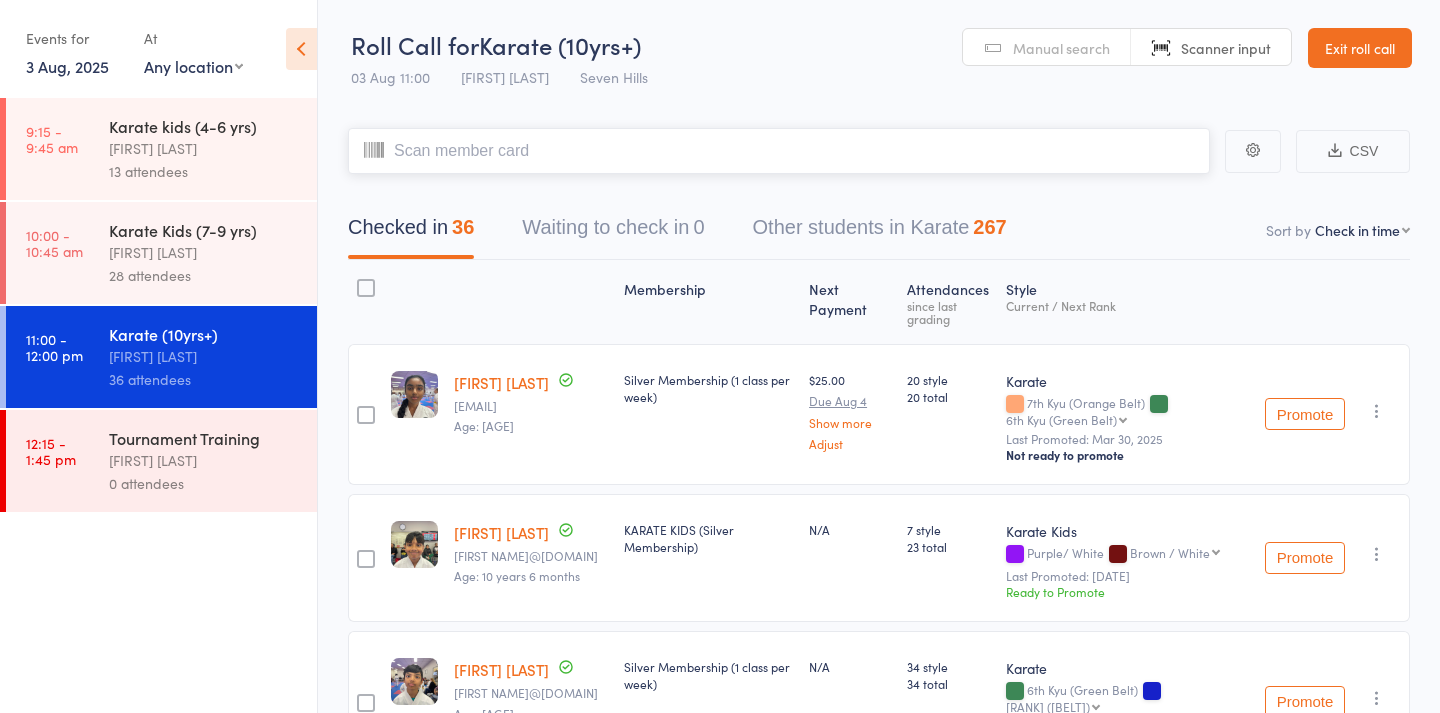 click at bounding box center [779, 151] 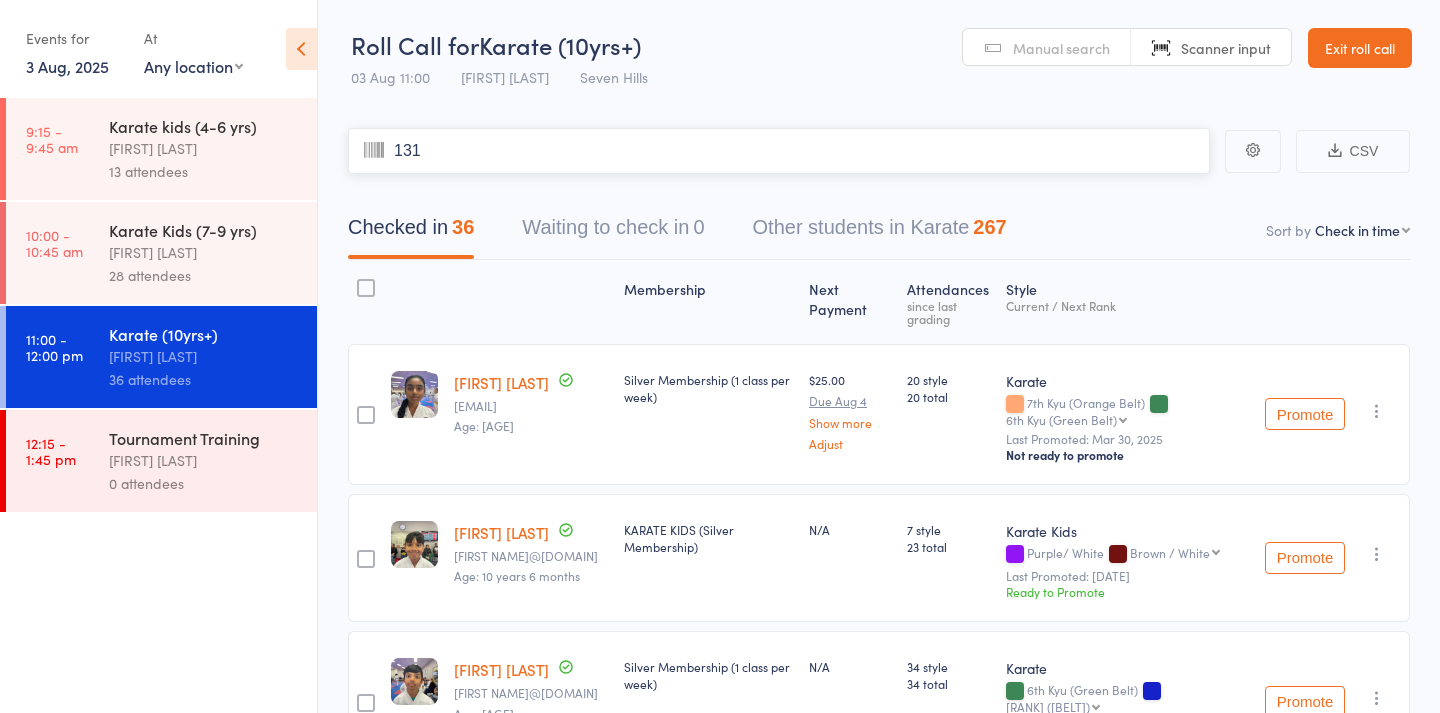 type on "1317" 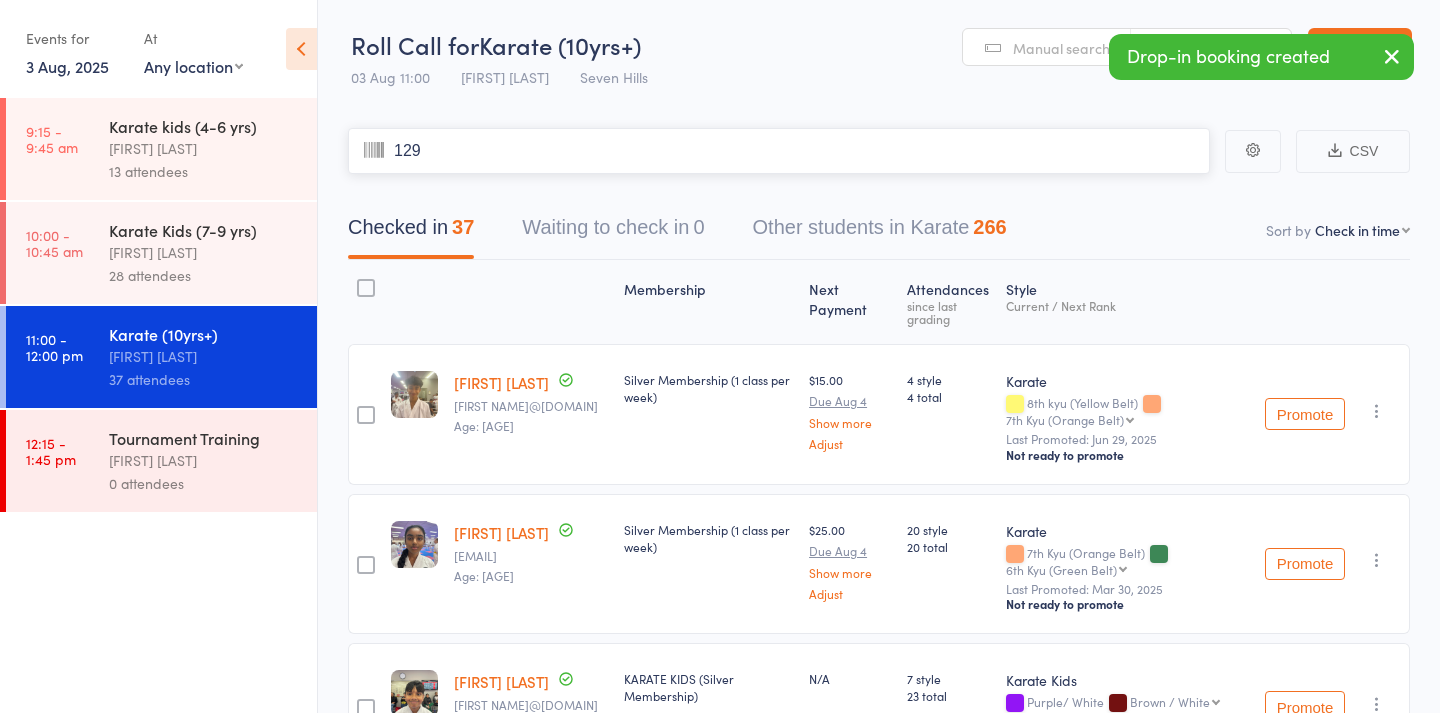 type on "1299" 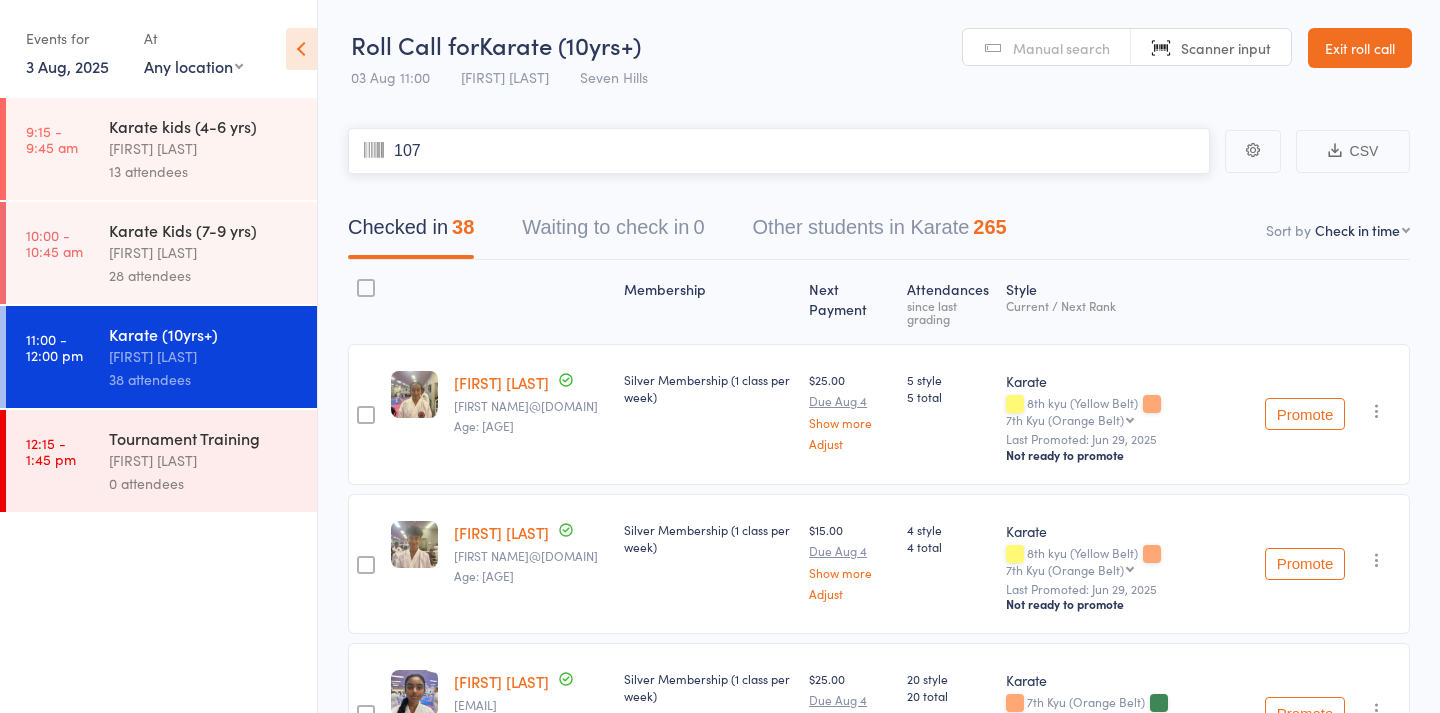 type on "1074" 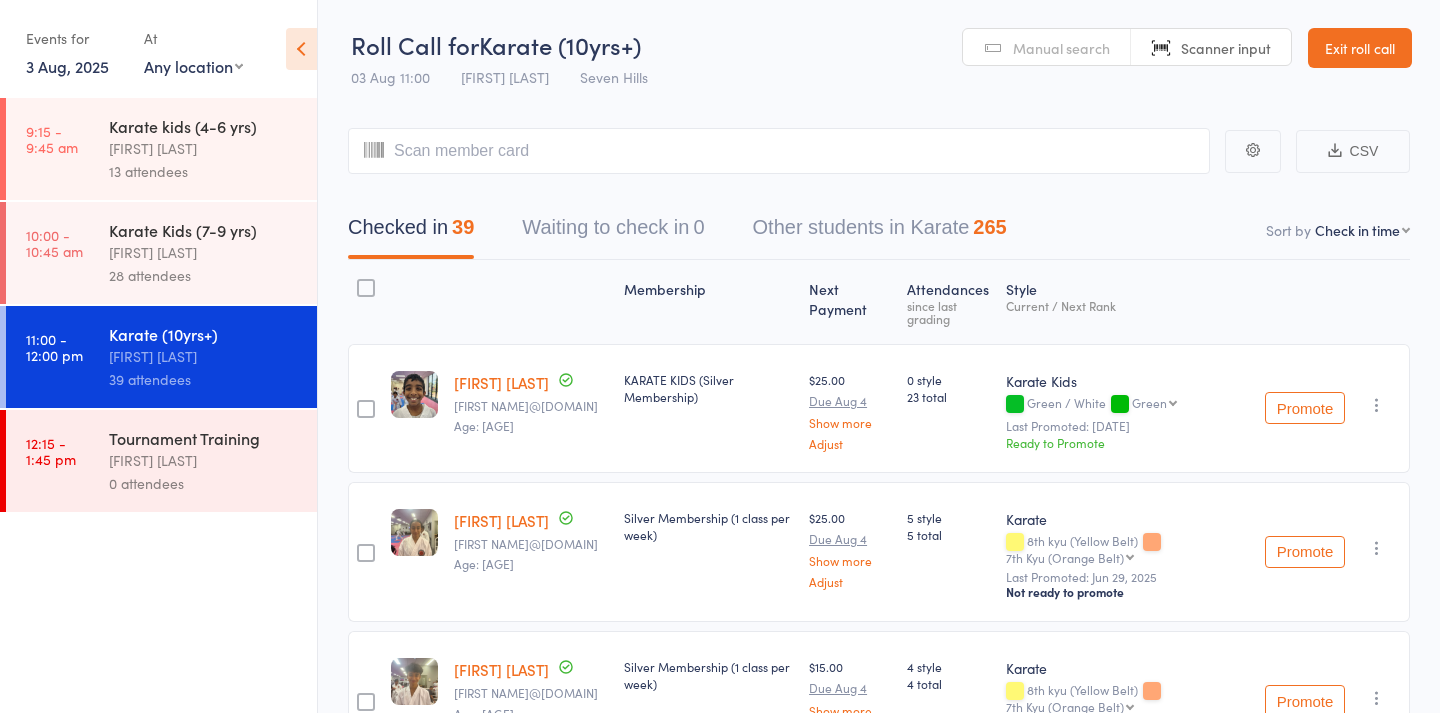 click on "Manual search" at bounding box center [1047, 48] 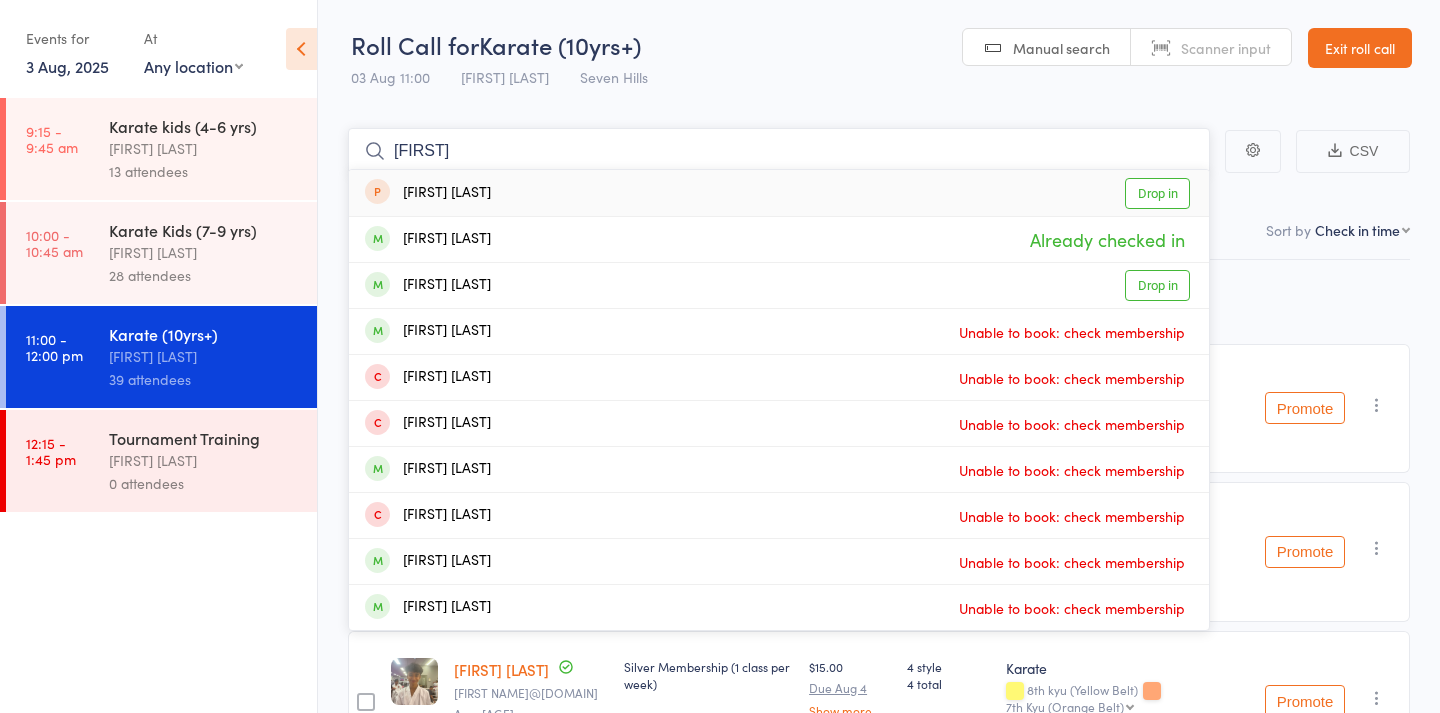 type on "[FIRST]" 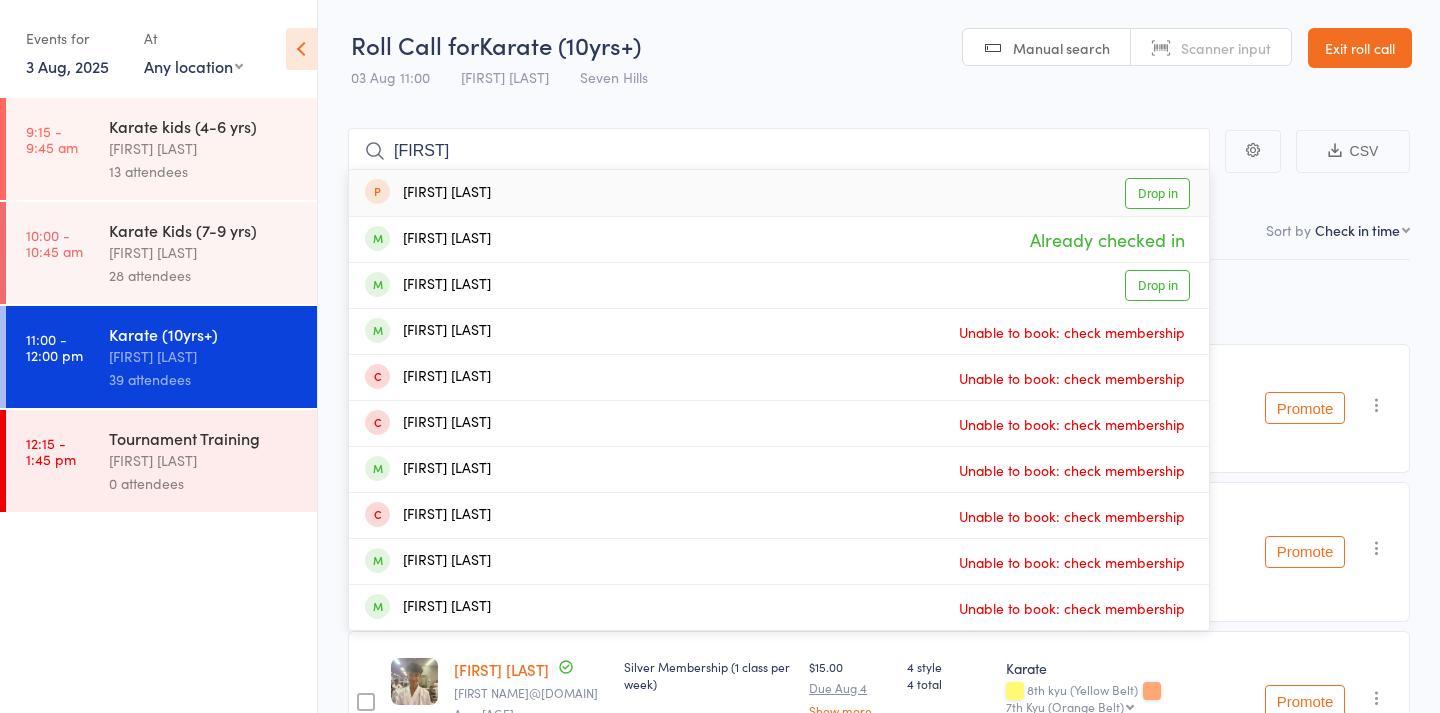 drag, startPoint x: 1061, startPoint y: 34, endPoint x: 581, endPoint y: 240, distance: 522.33704 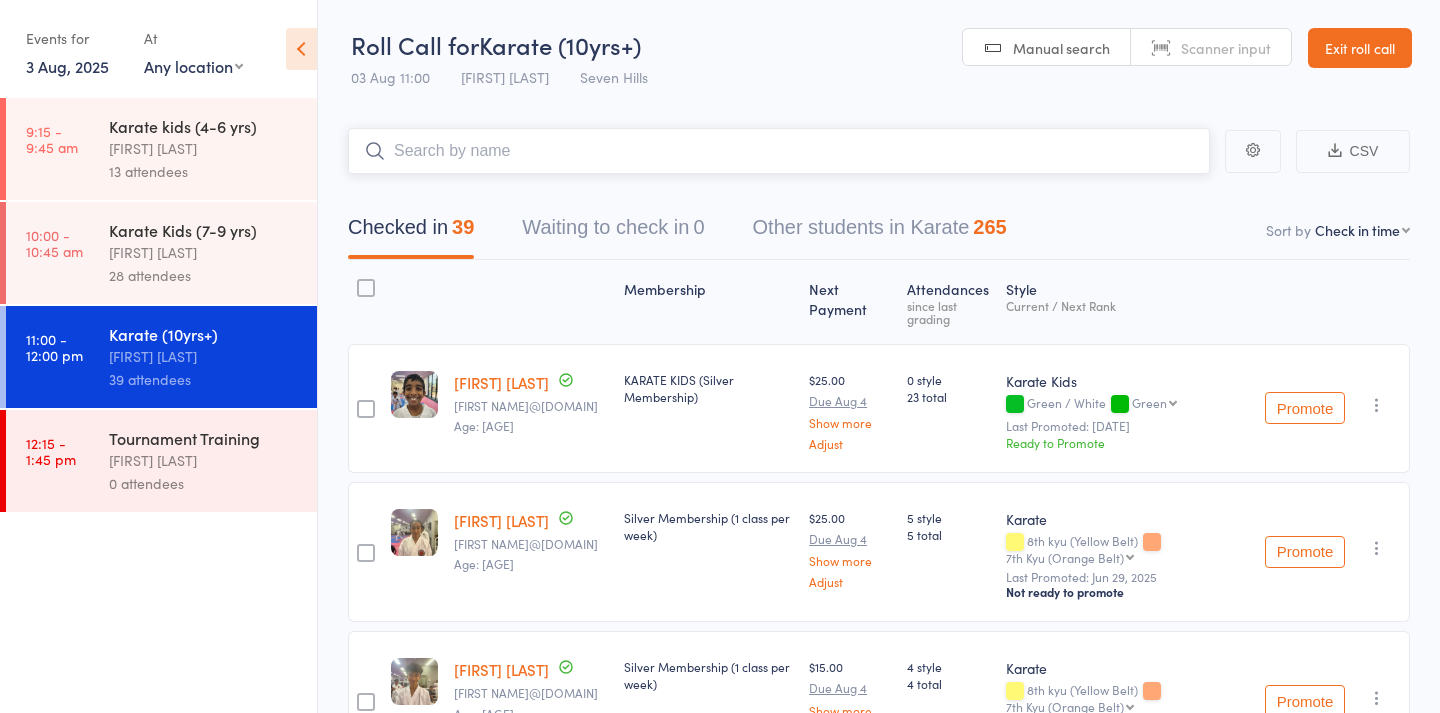 type on "p" 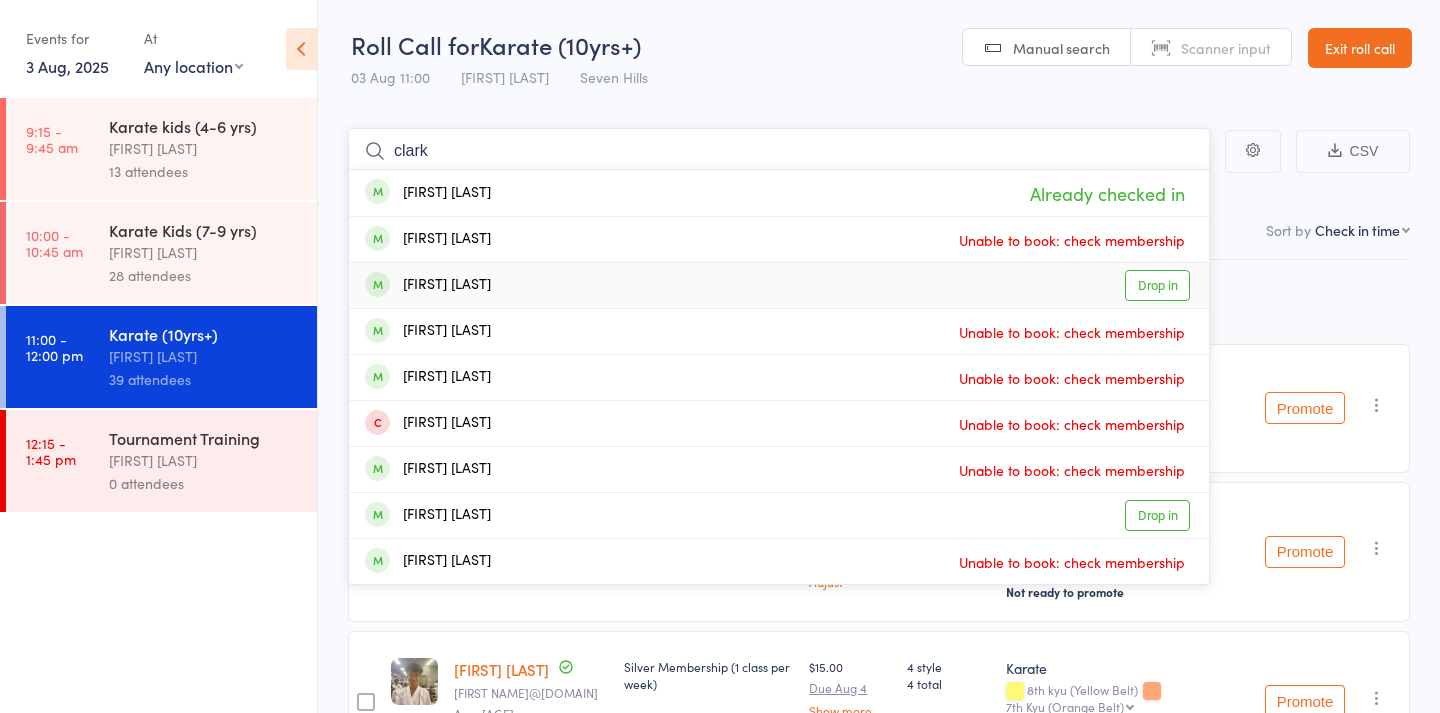 type on "clark" 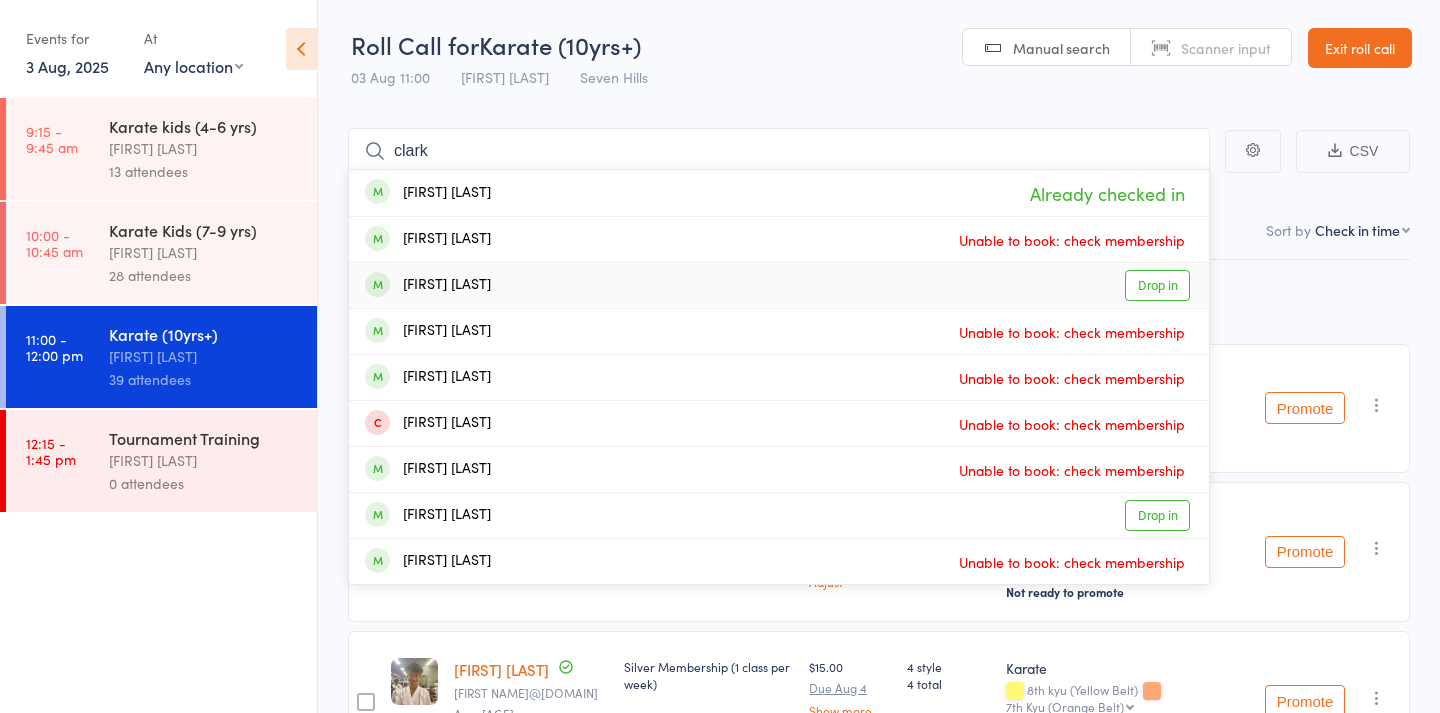 click on "[FIRST] [LAST]" at bounding box center (428, 285) 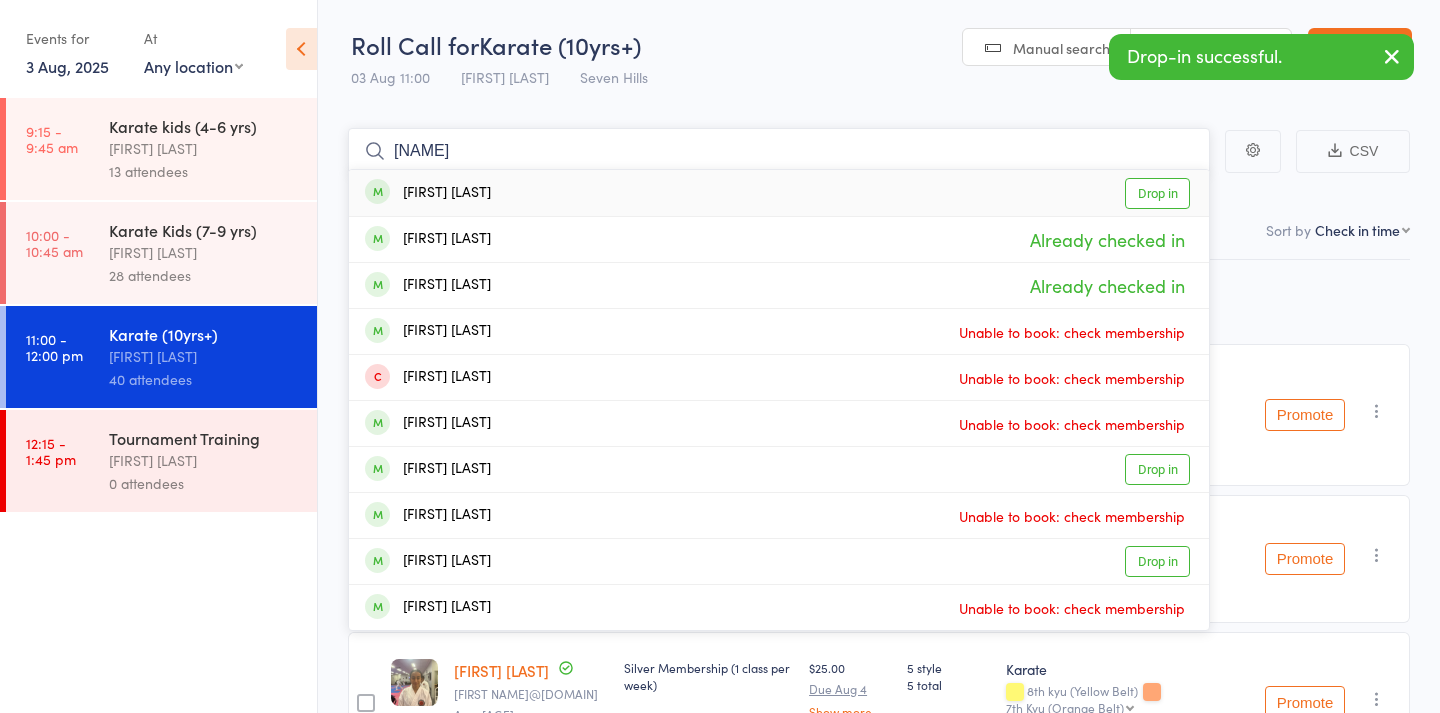 type on "[NAME]" 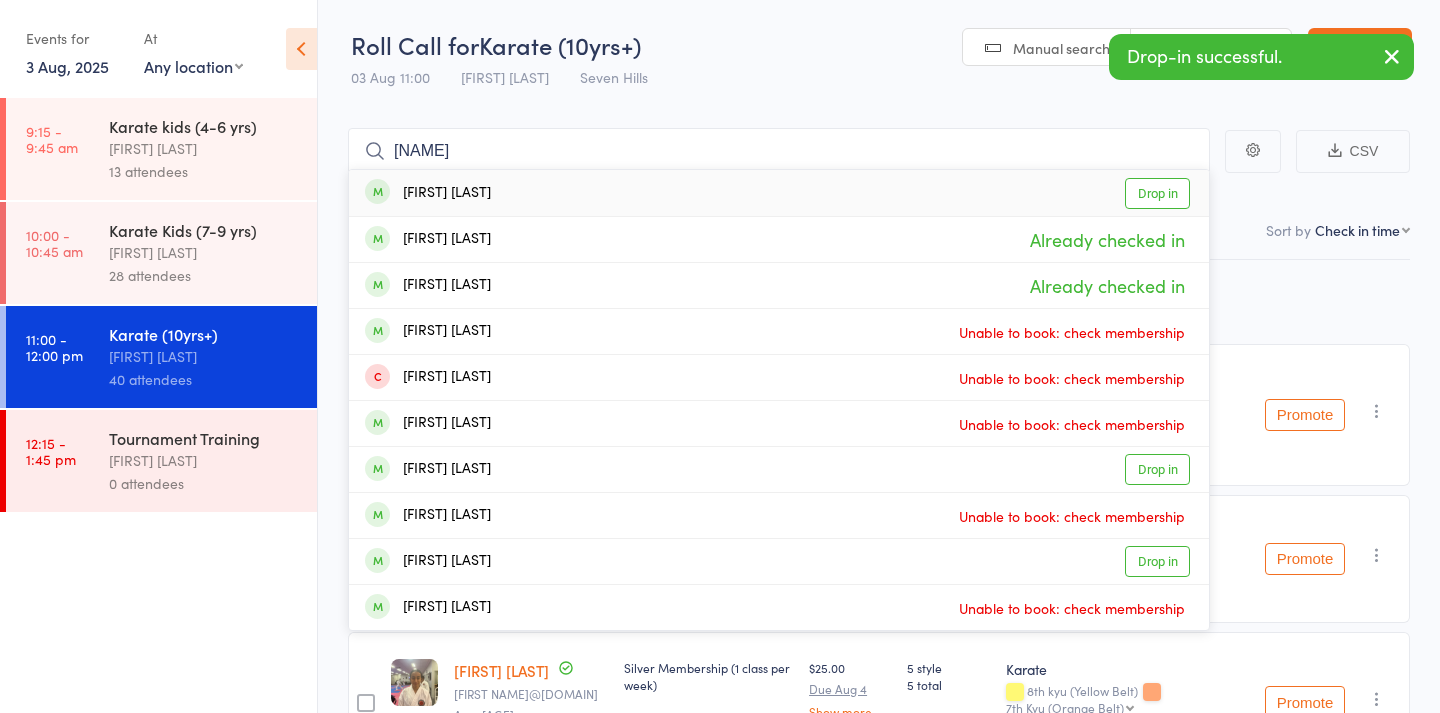drag, startPoint x: 481, startPoint y: 284, endPoint x: 479, endPoint y: 254, distance: 30.066593 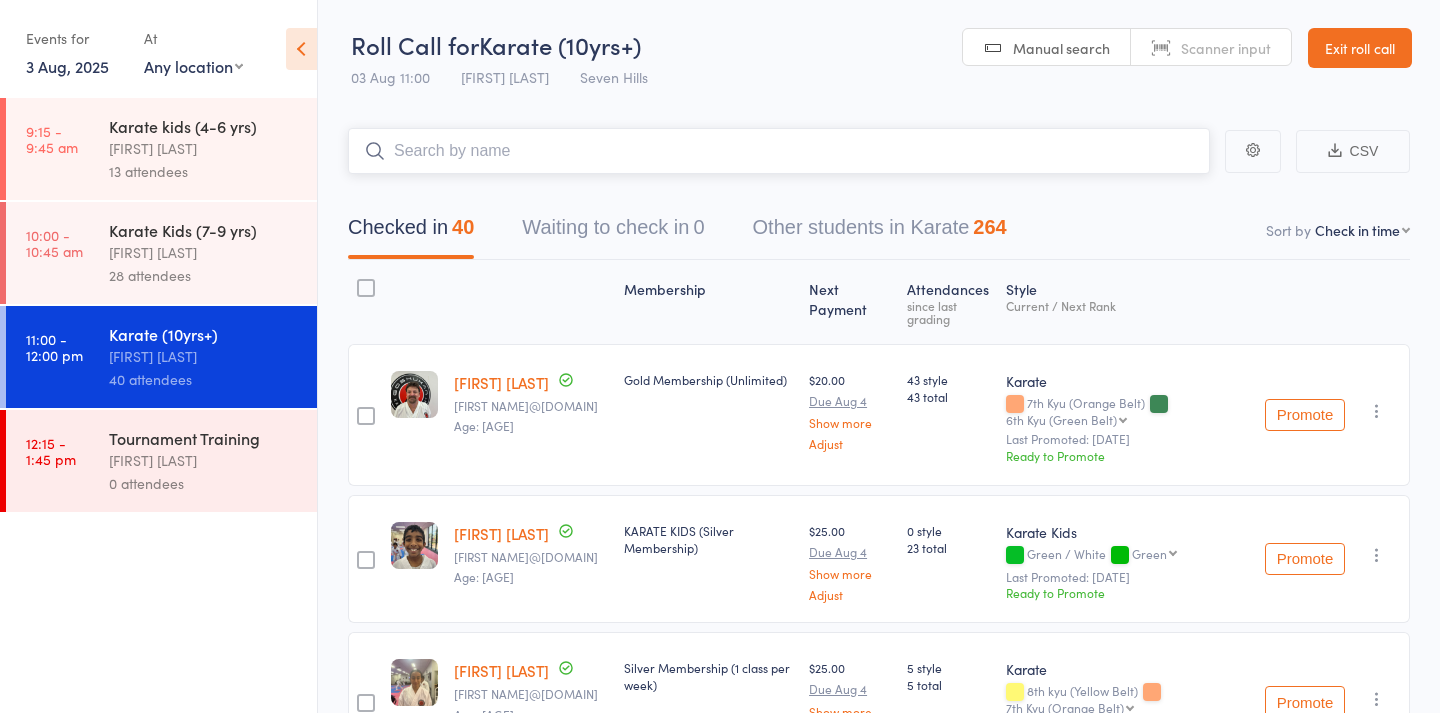 type on "h" 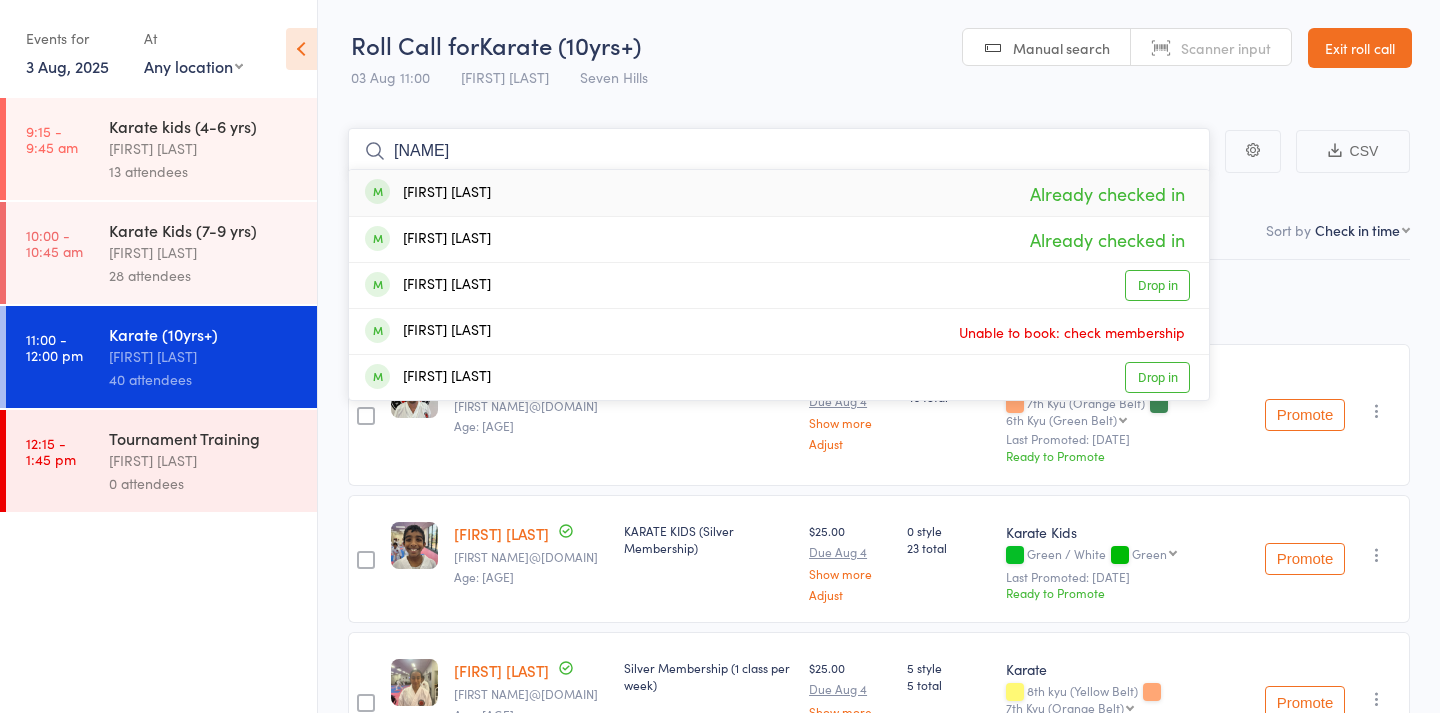 type on "[NAME]" 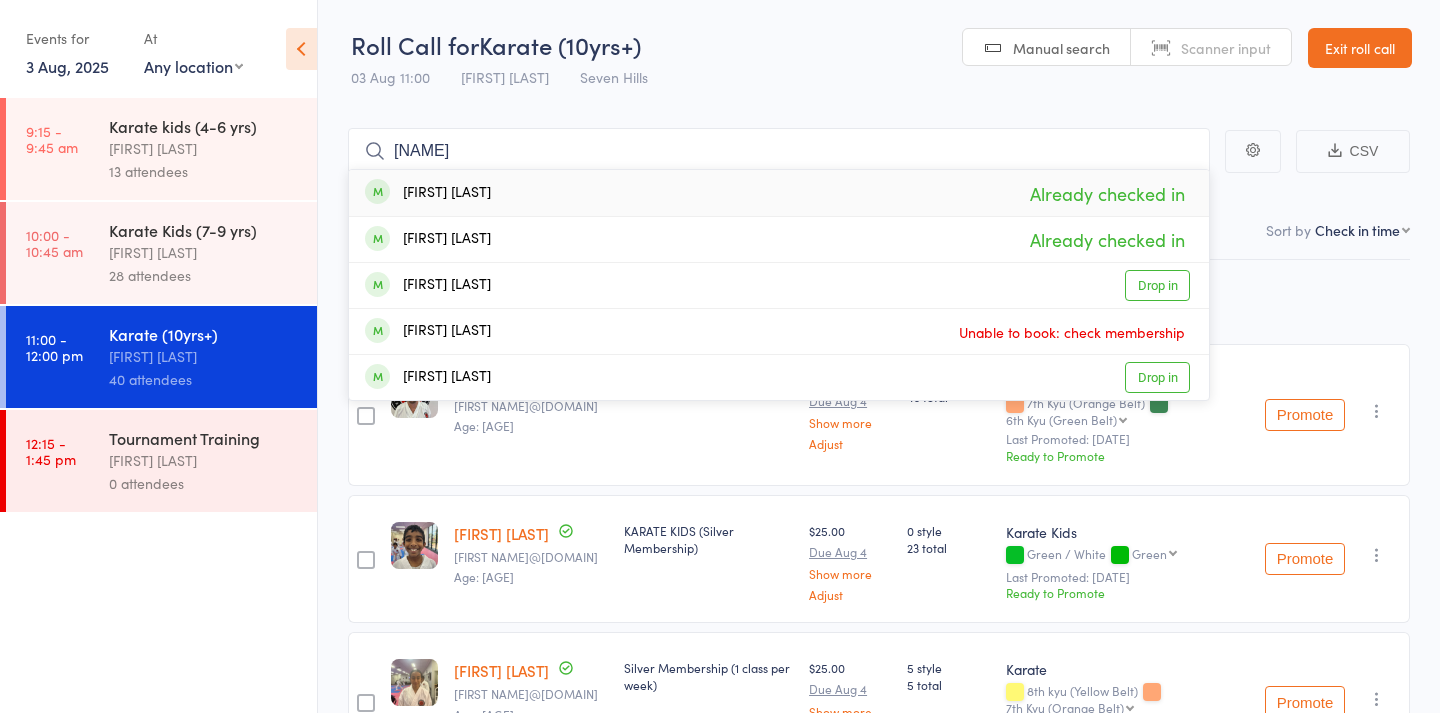 drag, startPoint x: 479, startPoint y: 254, endPoint x: 527, endPoint y: 191, distance: 79.20227 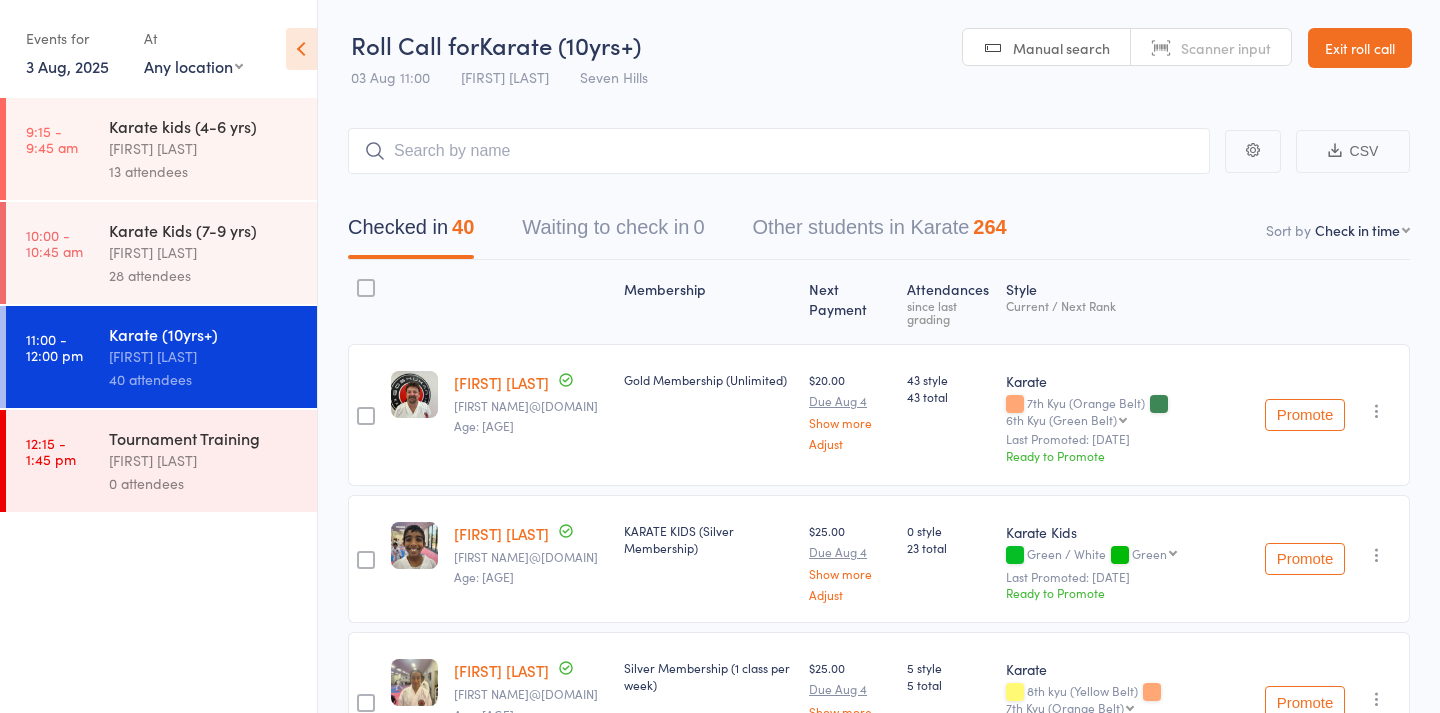 select on "10" 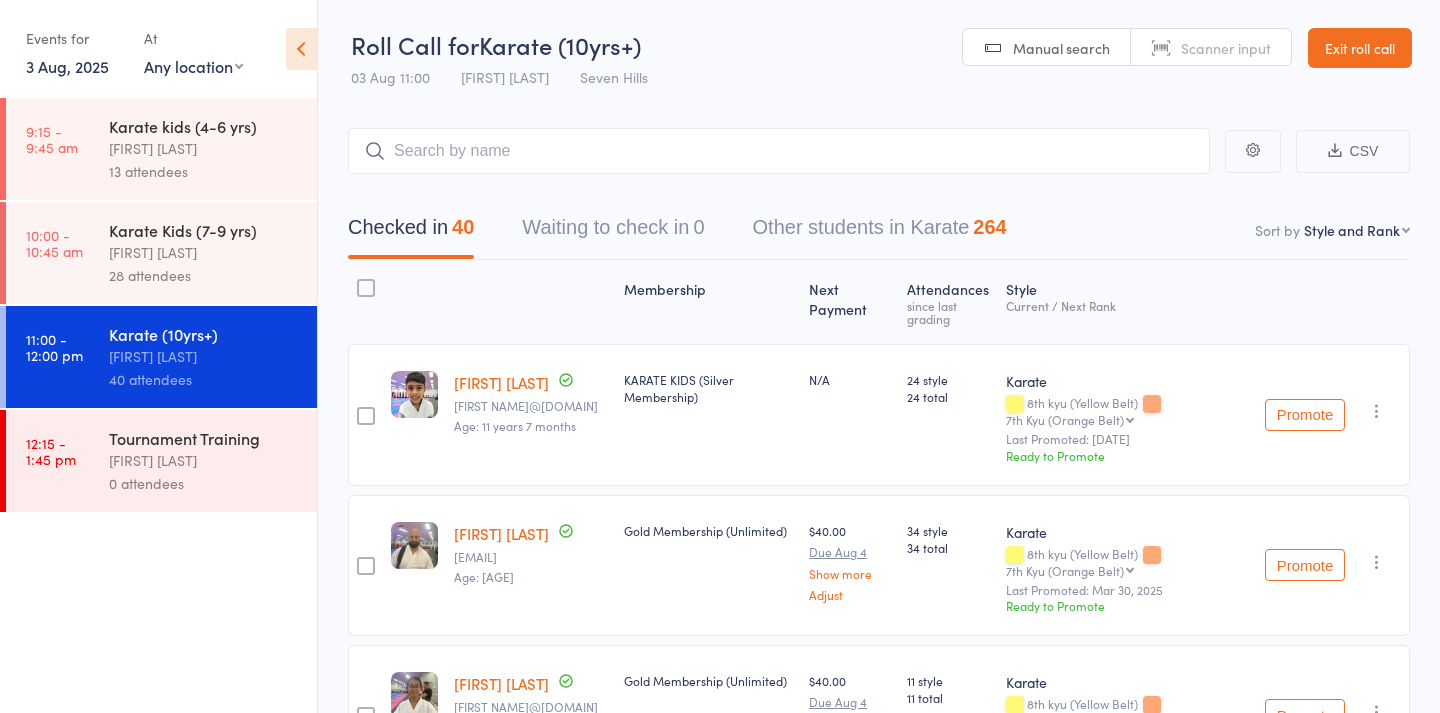 scroll, scrollTop: 0, scrollLeft: 0, axis: both 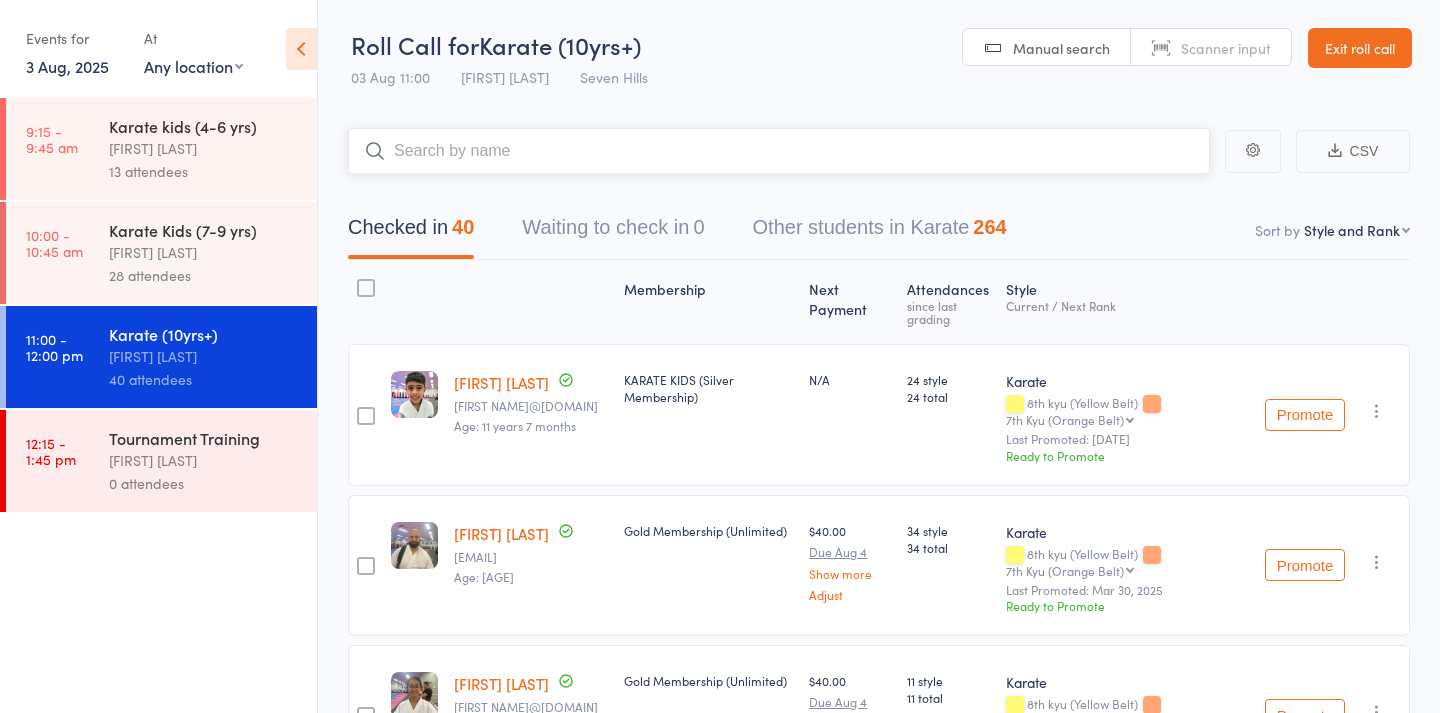 click at bounding box center [779, 151] 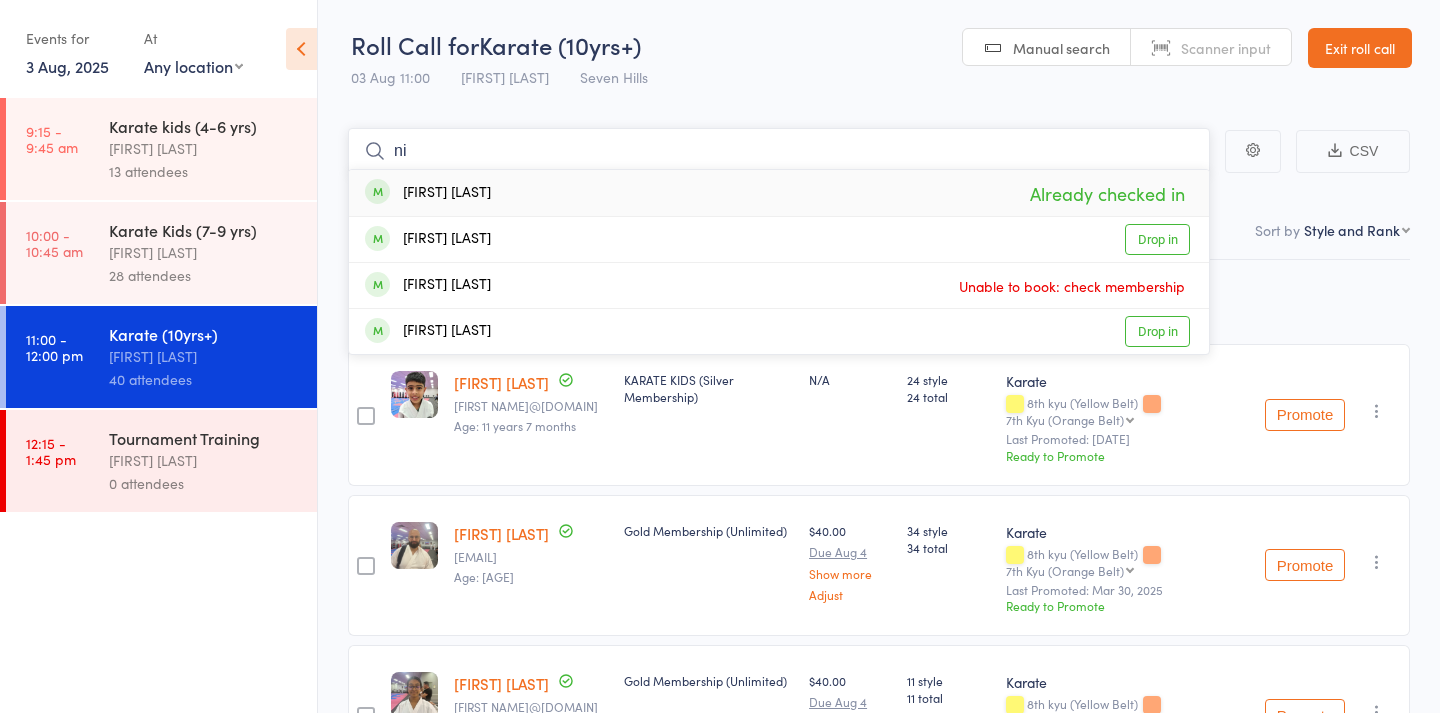 type on "n" 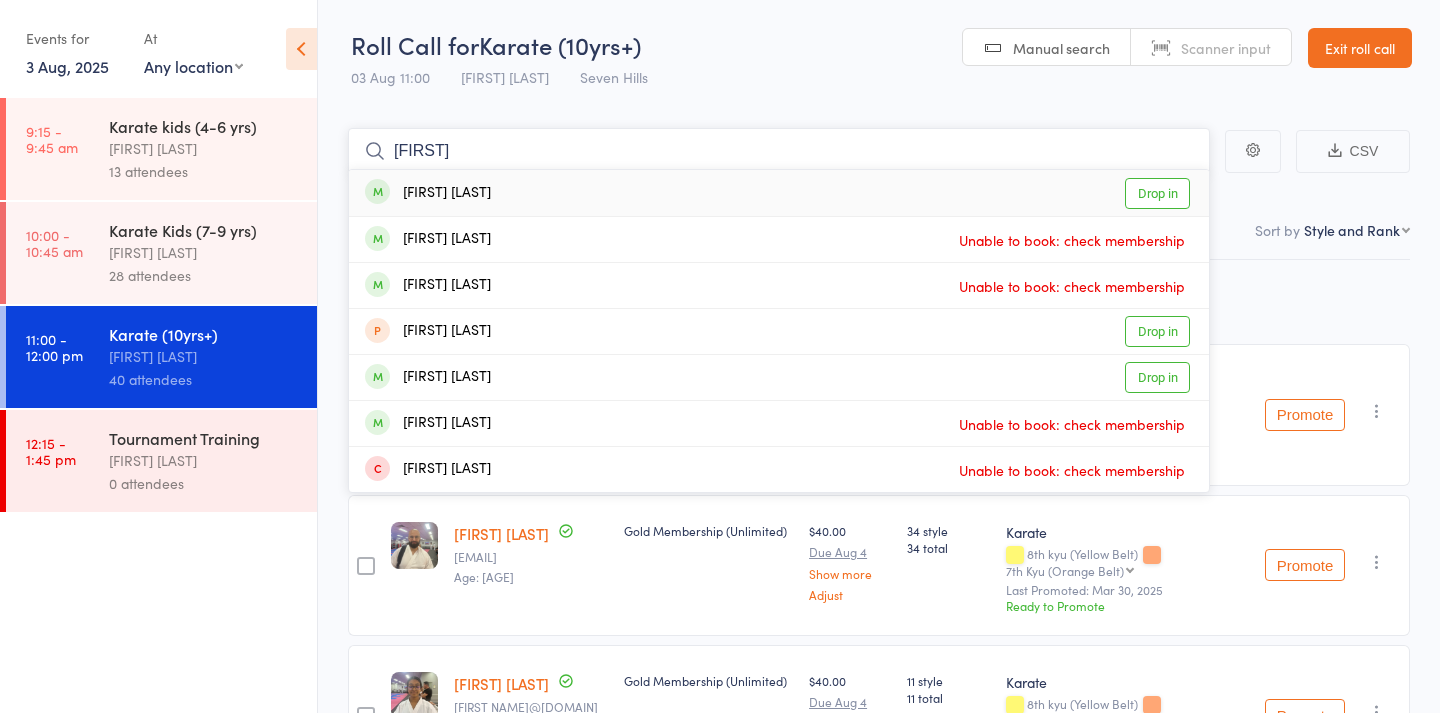 type on "[FIRST]" 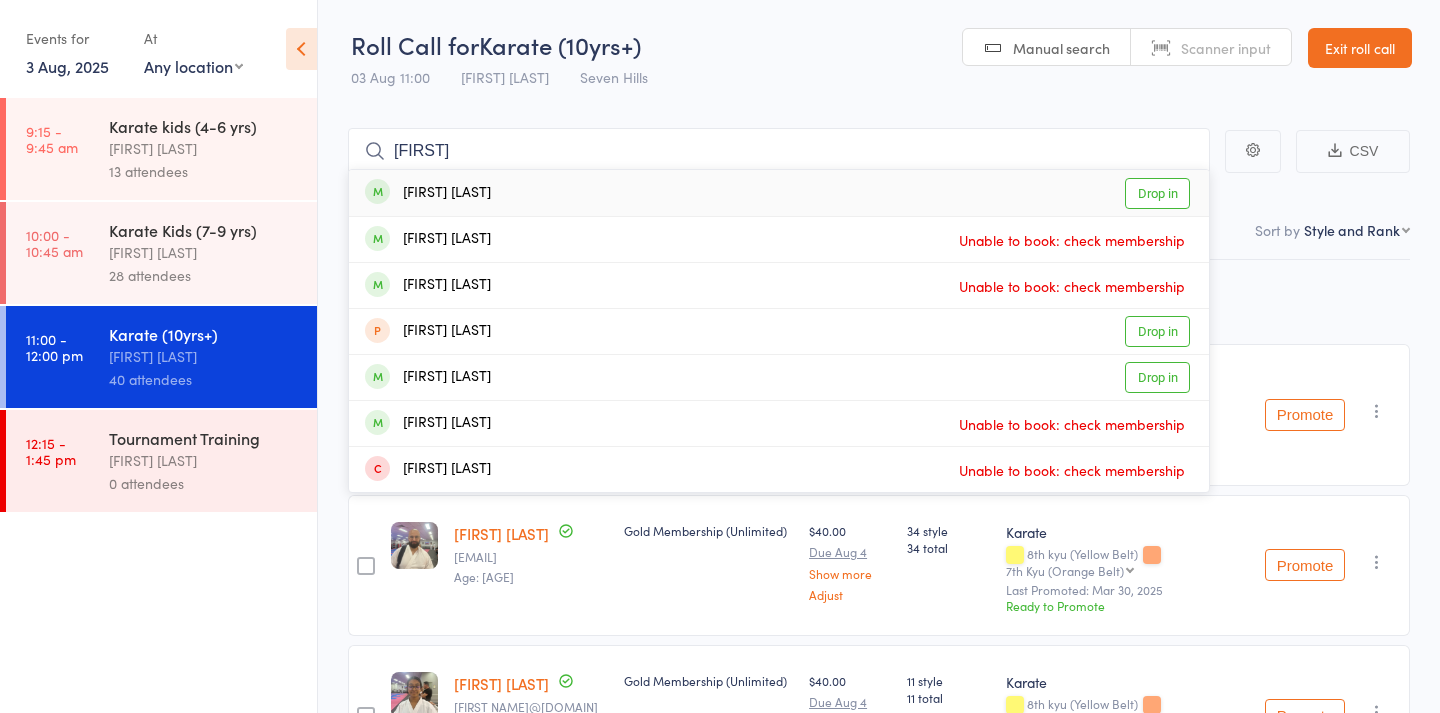 drag, startPoint x: 1043, startPoint y: 153, endPoint x: 1108, endPoint y: 198, distance: 79.05694 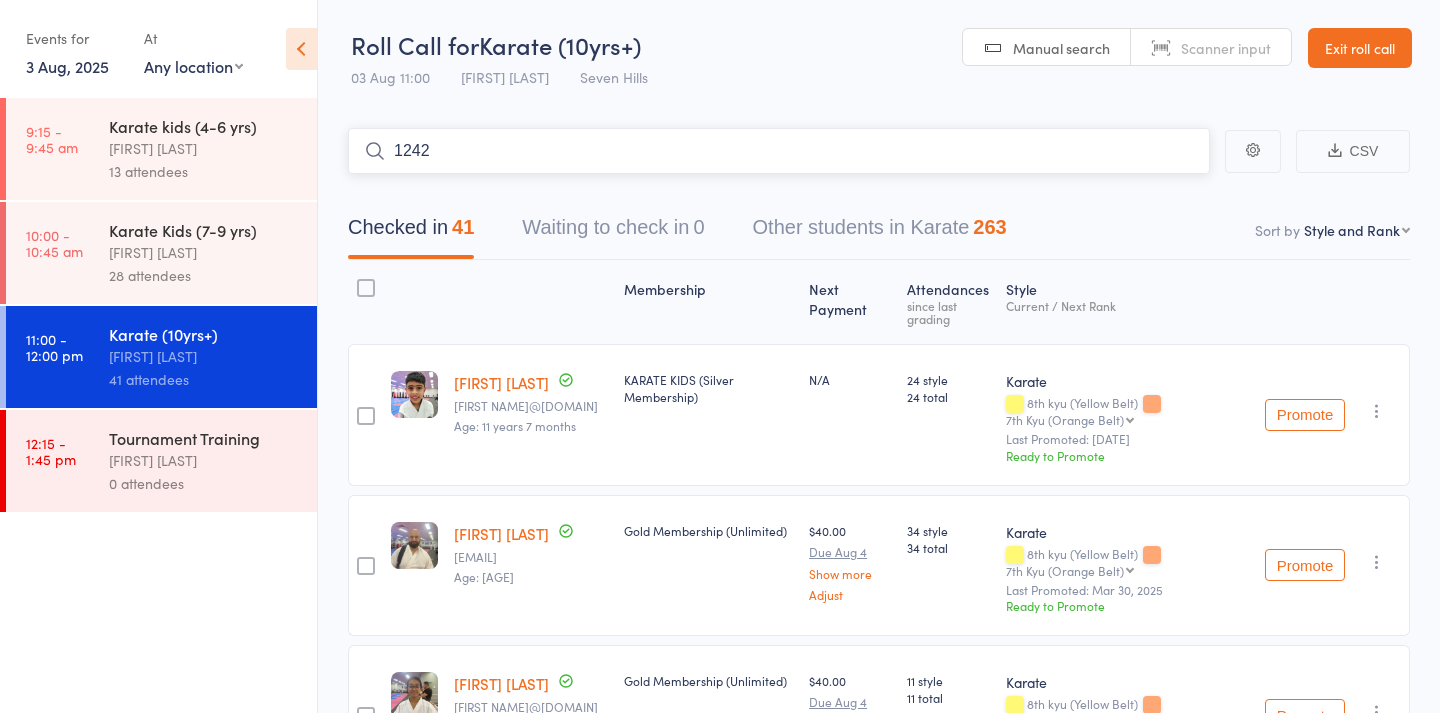 type on "1242" 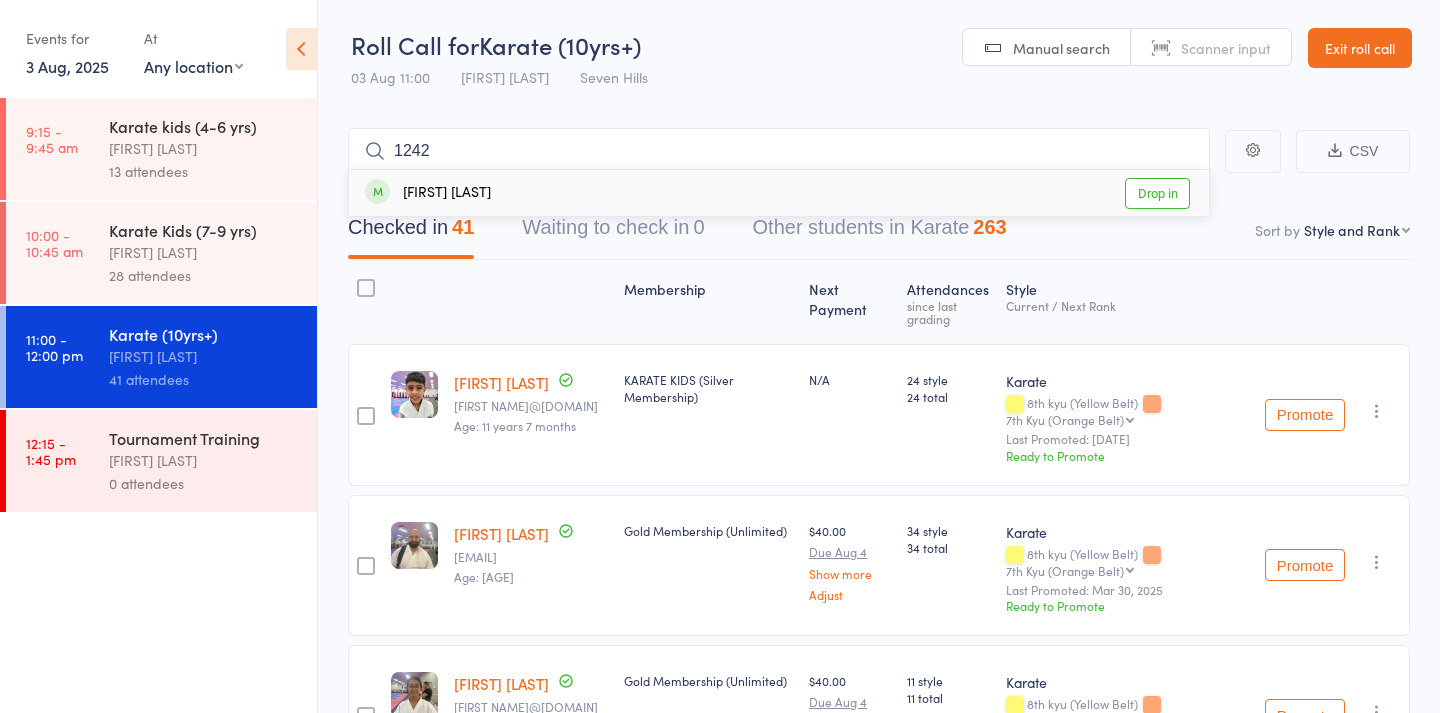 click on "Drop in" at bounding box center [1157, 193] 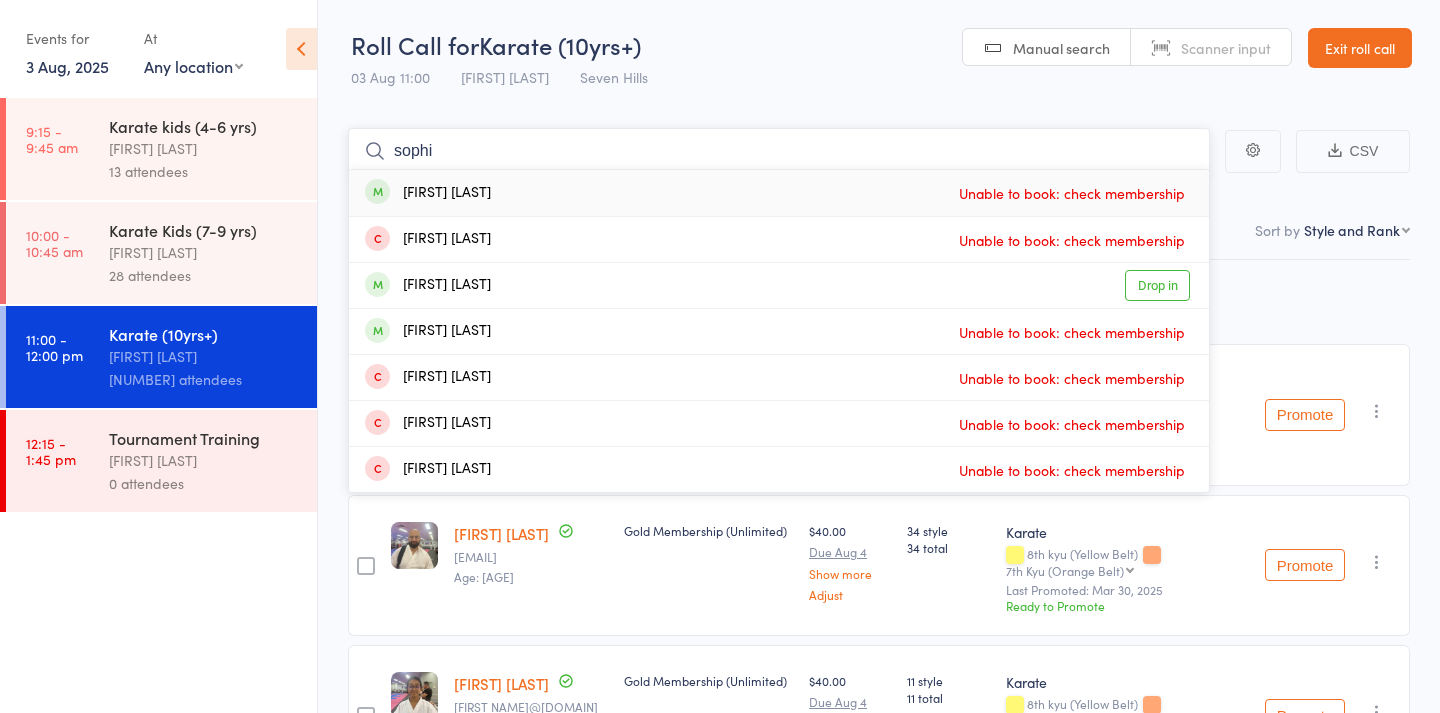 type on "[FIRST]" 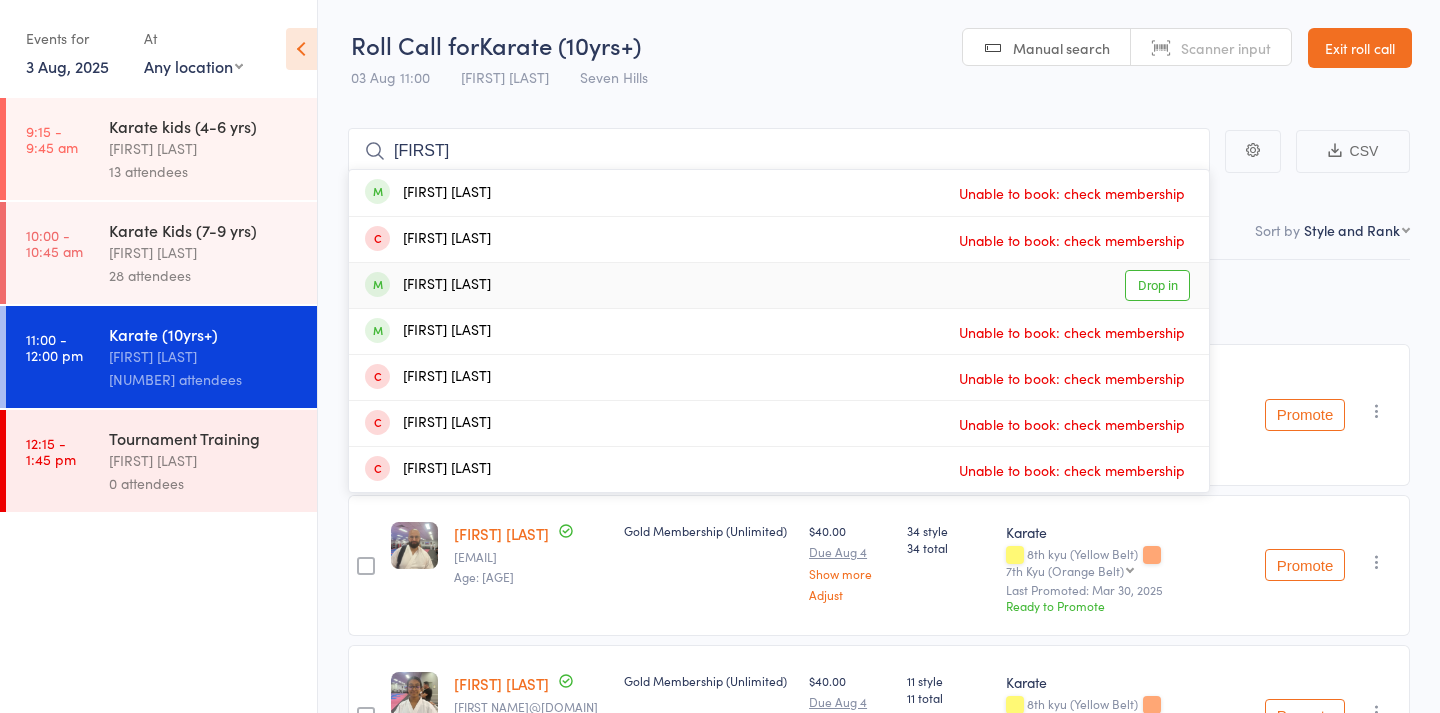 drag, startPoint x: 1163, startPoint y: 188, endPoint x: 1156, endPoint y: 290, distance: 102.239914 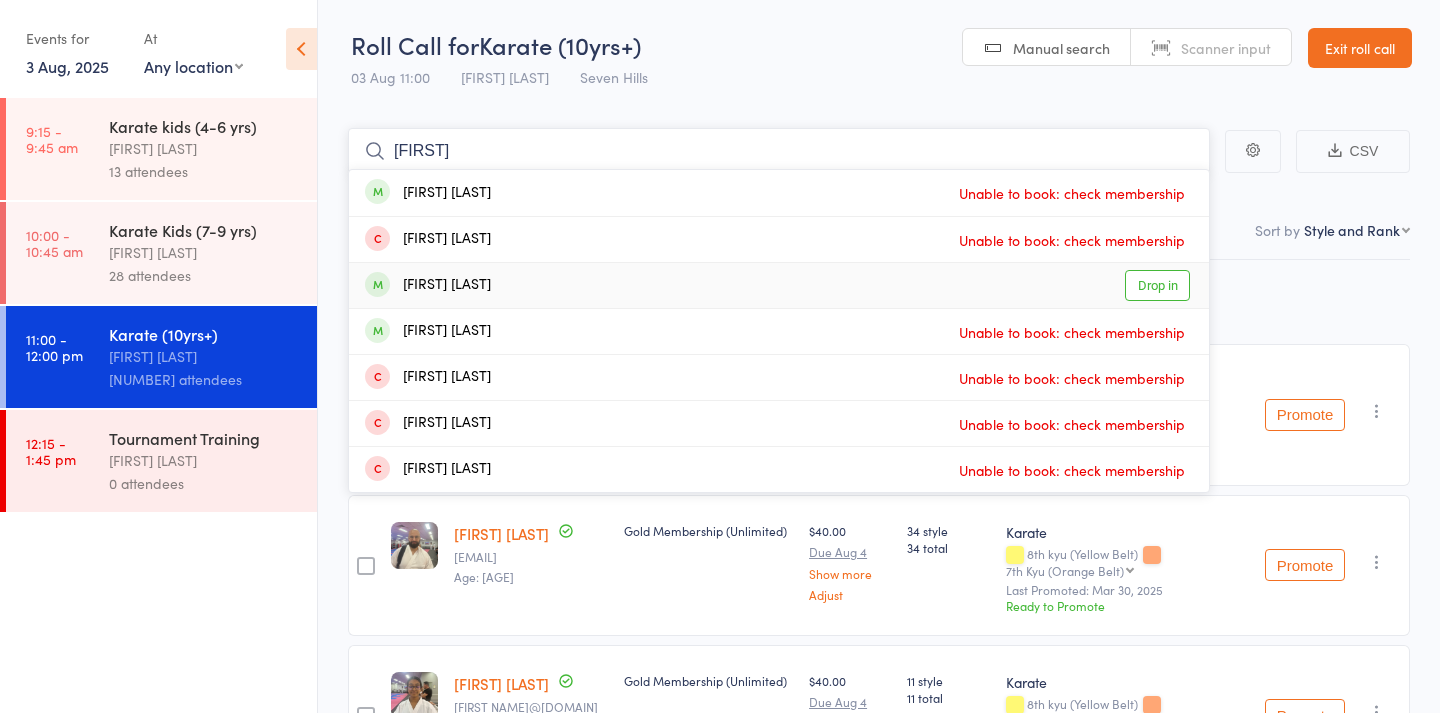 type 